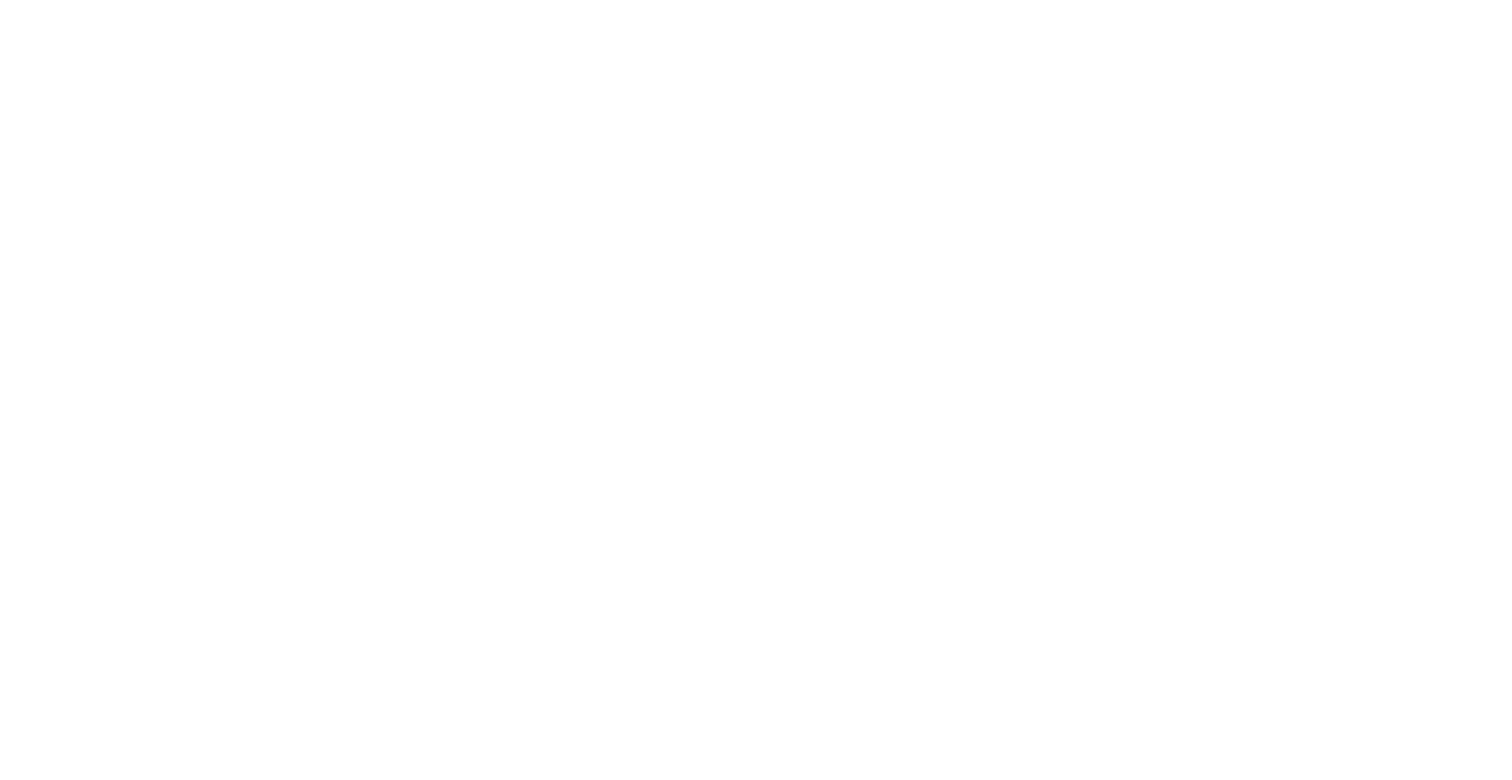 scroll, scrollTop: 0, scrollLeft: 0, axis: both 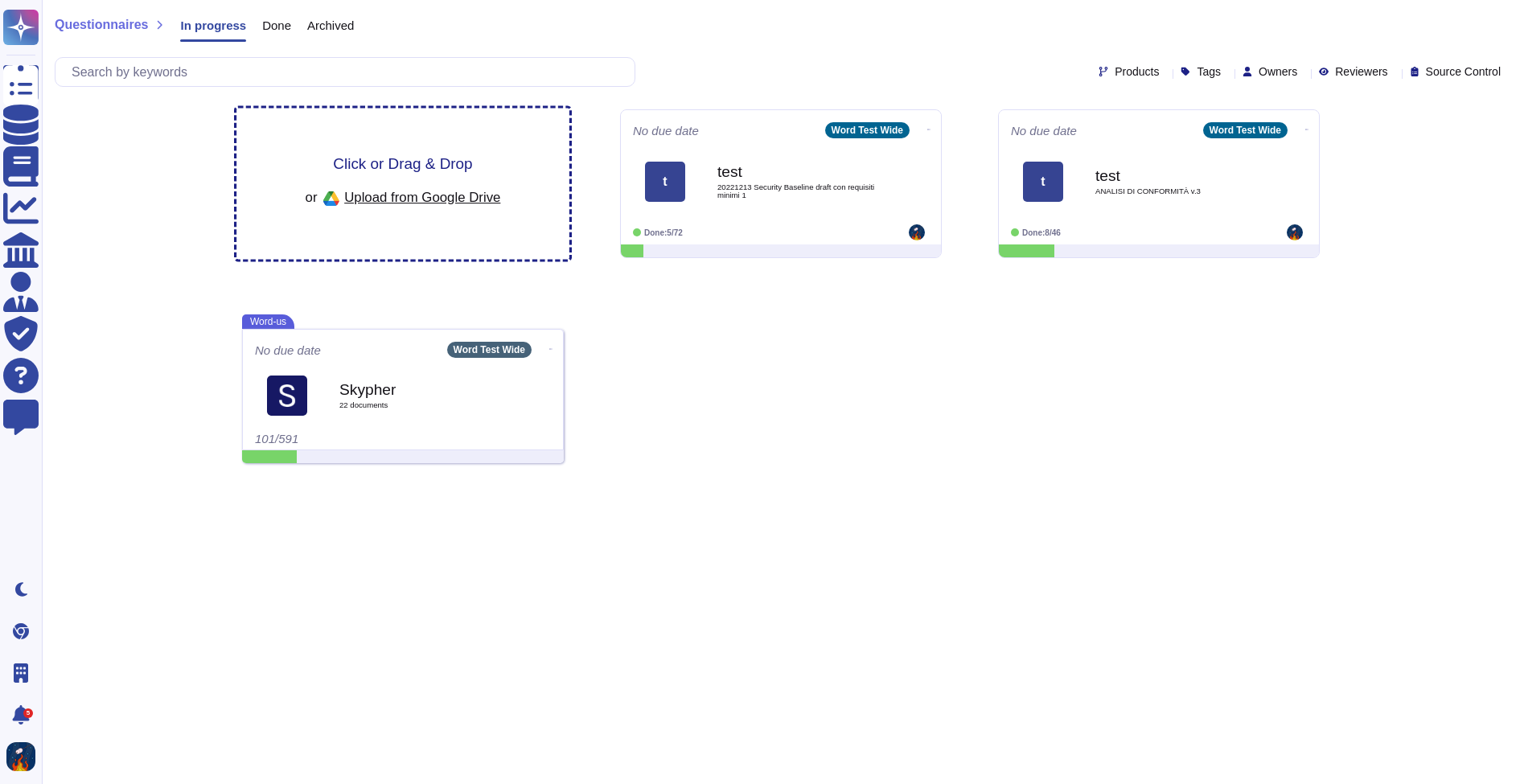 click on "Click or Drag & Drop or Upload from Google Drive" at bounding box center [403, 184] 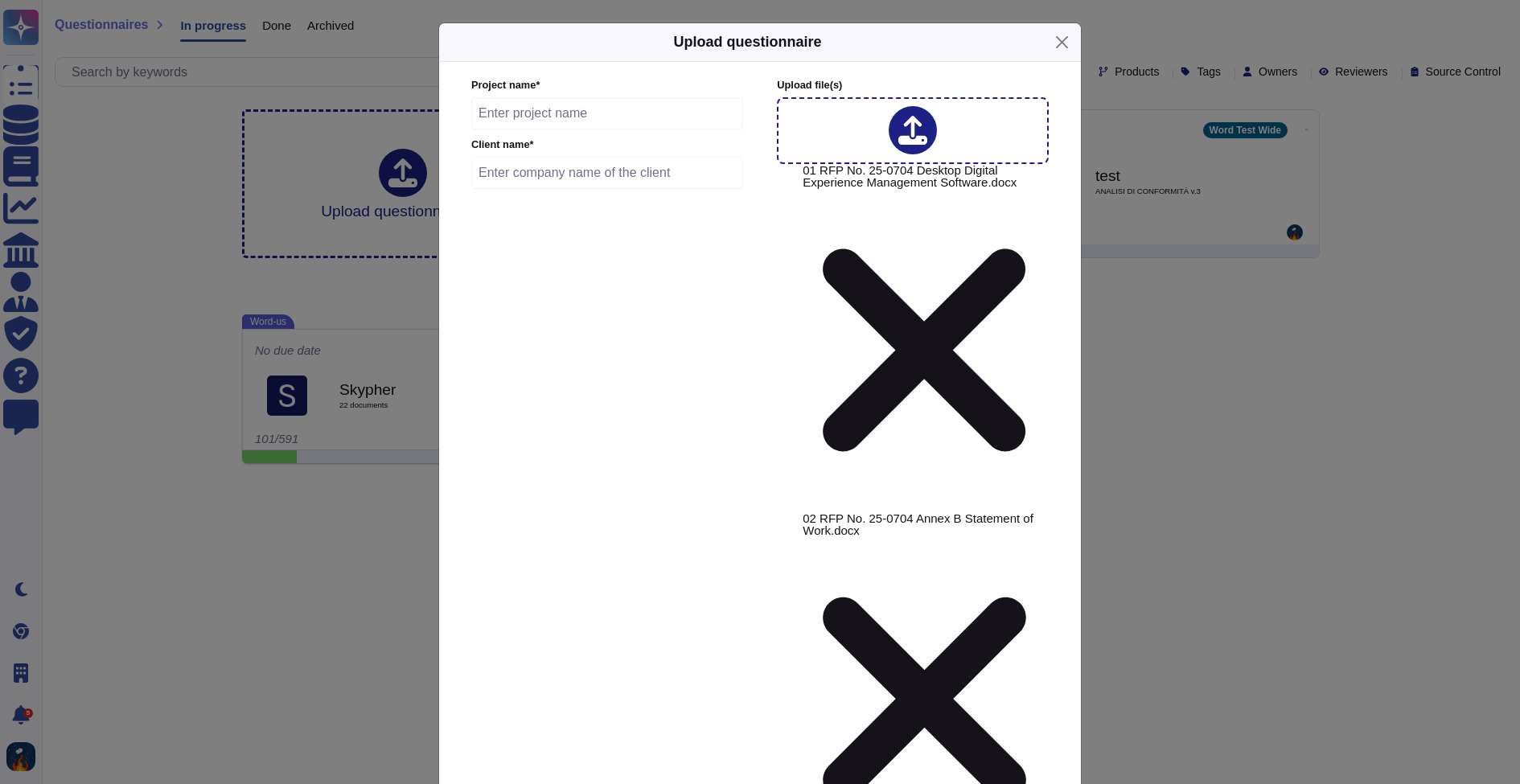 click at bounding box center [607, 113] 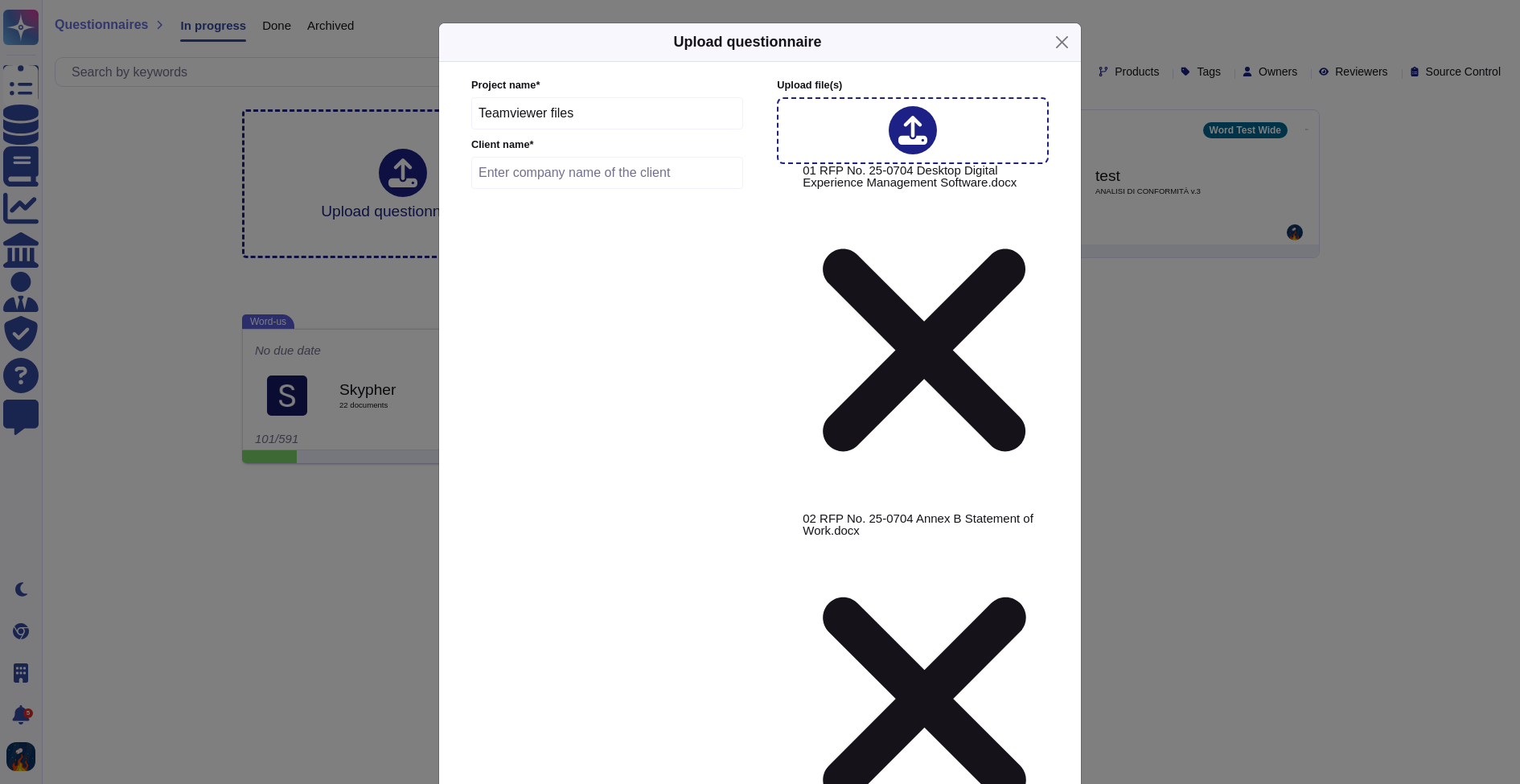 type on "Teamviewer files" 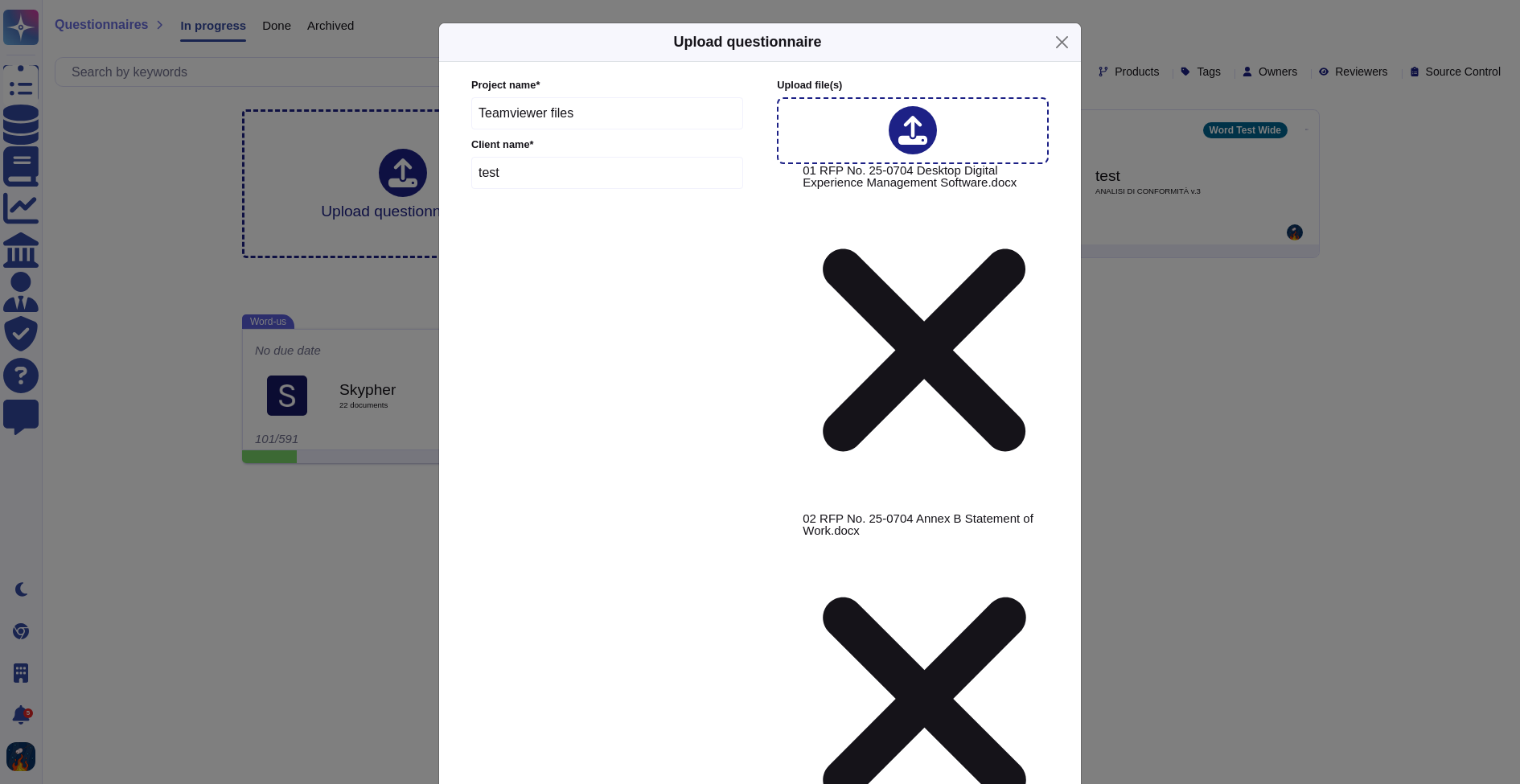 click on "Upload" at bounding box center [760, 3595] 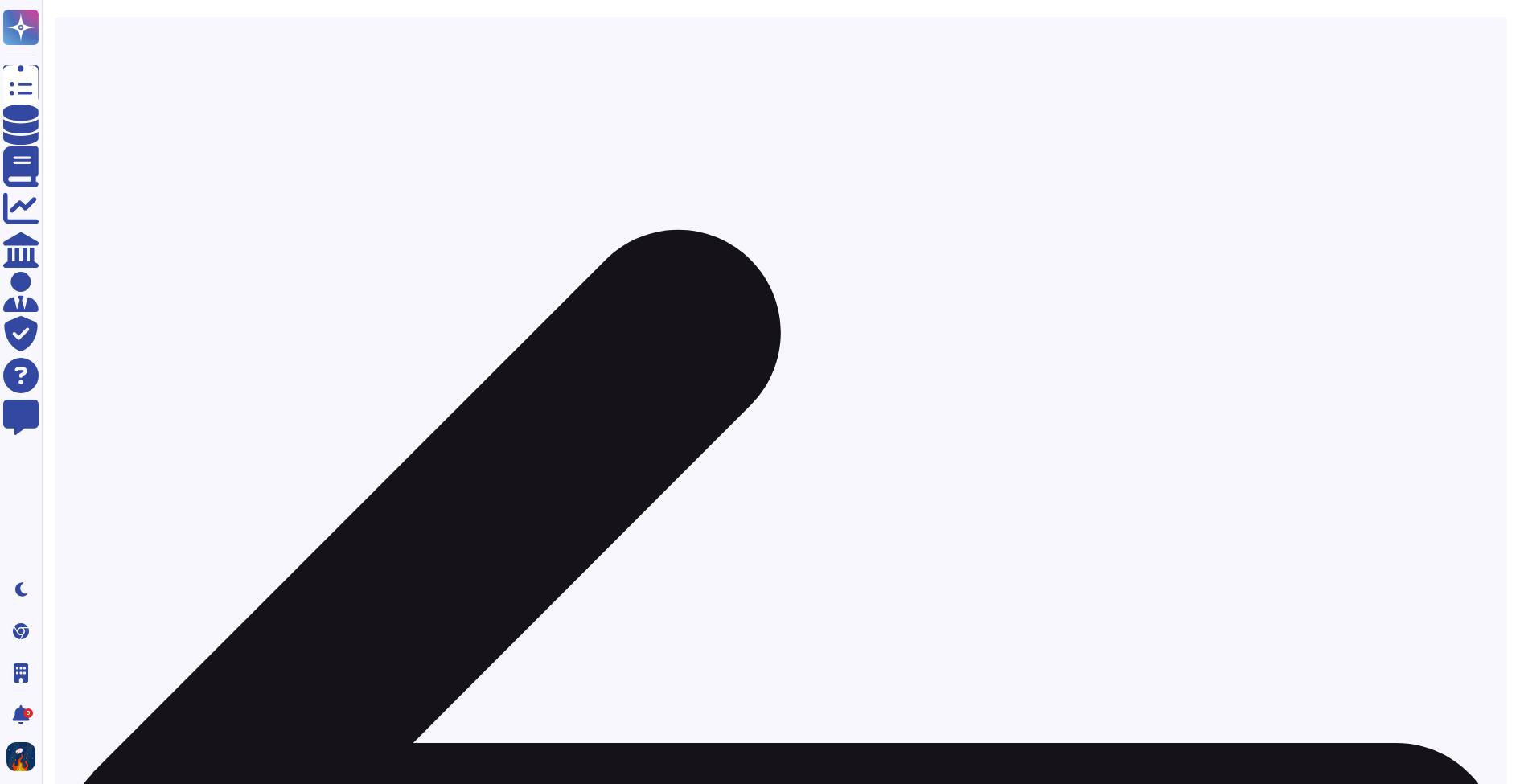 click on "Project: Teamviewer files Products Tags Owners Reviewers Source Control Upload questionnaire(s) No due date Word Test Wide t test 03 RFP No. 25-0704 Section 2 - Technical Form 4 Contract Matrix Action required No due date Word Test Wide t test 07 RFP No. 25-0704 Section 2 - Technical form 9 Diverse Vendor Identification Questionnaire Action required No due date Word Test Wide t test 01 RFP No. 25-0704 Desktop Digital Experience Management Software Action required No due date Word Test Wide t test 09 RFP No. 25-0704 Section 3 - Financial Form 2 Price Schedule Action required No due date Word Test Wide t test 05 RFP No. 25-0704 Section 2 - Technical form 7 Vendor Information Security Questionnaire Action required No due date Word Test Wide t test teamviewer security-questionnaire 1 (1) Action required No due date Word Test Wide t test 04 RFP No. 25-0704 Contract Matrix - Annex A Data Protection Annex ([DATE]) Action required No due date Word Test Wide t test Action required No due date Word Test Wide t test" at bounding box center (781, 1271) 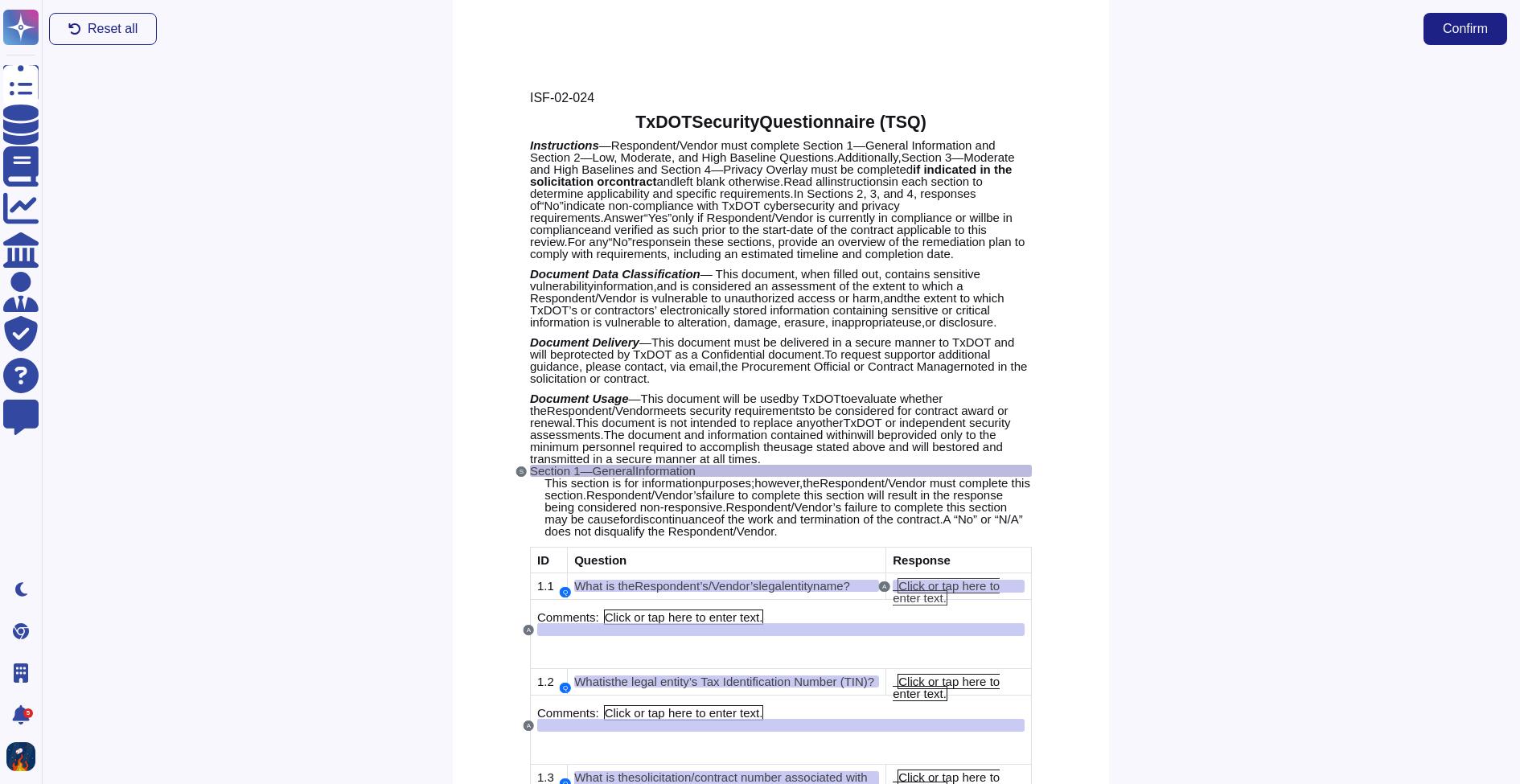 click on "Section 1  —  General  Information" at bounding box center [781, 470] 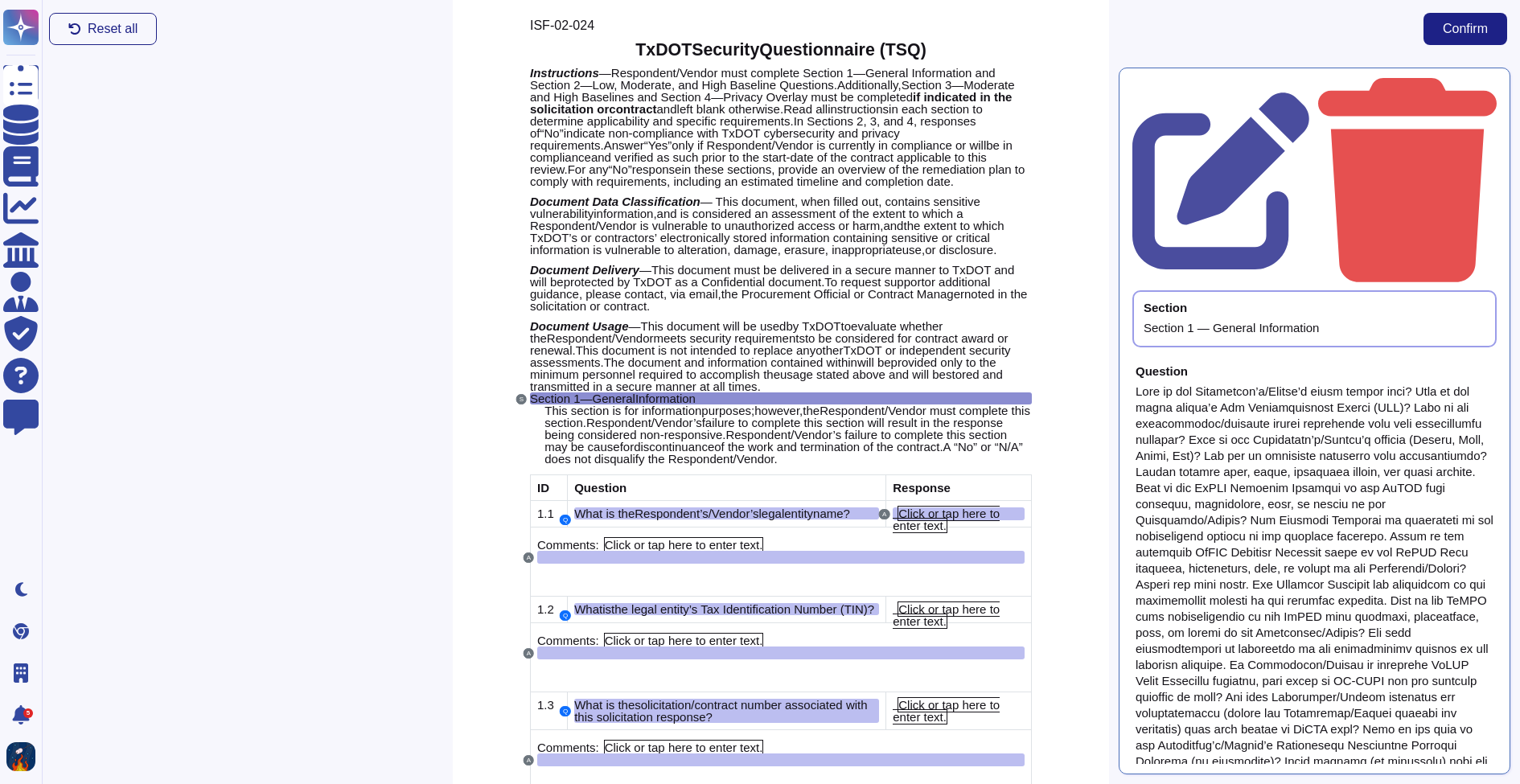 scroll, scrollTop: 79, scrollLeft: 0, axis: vertical 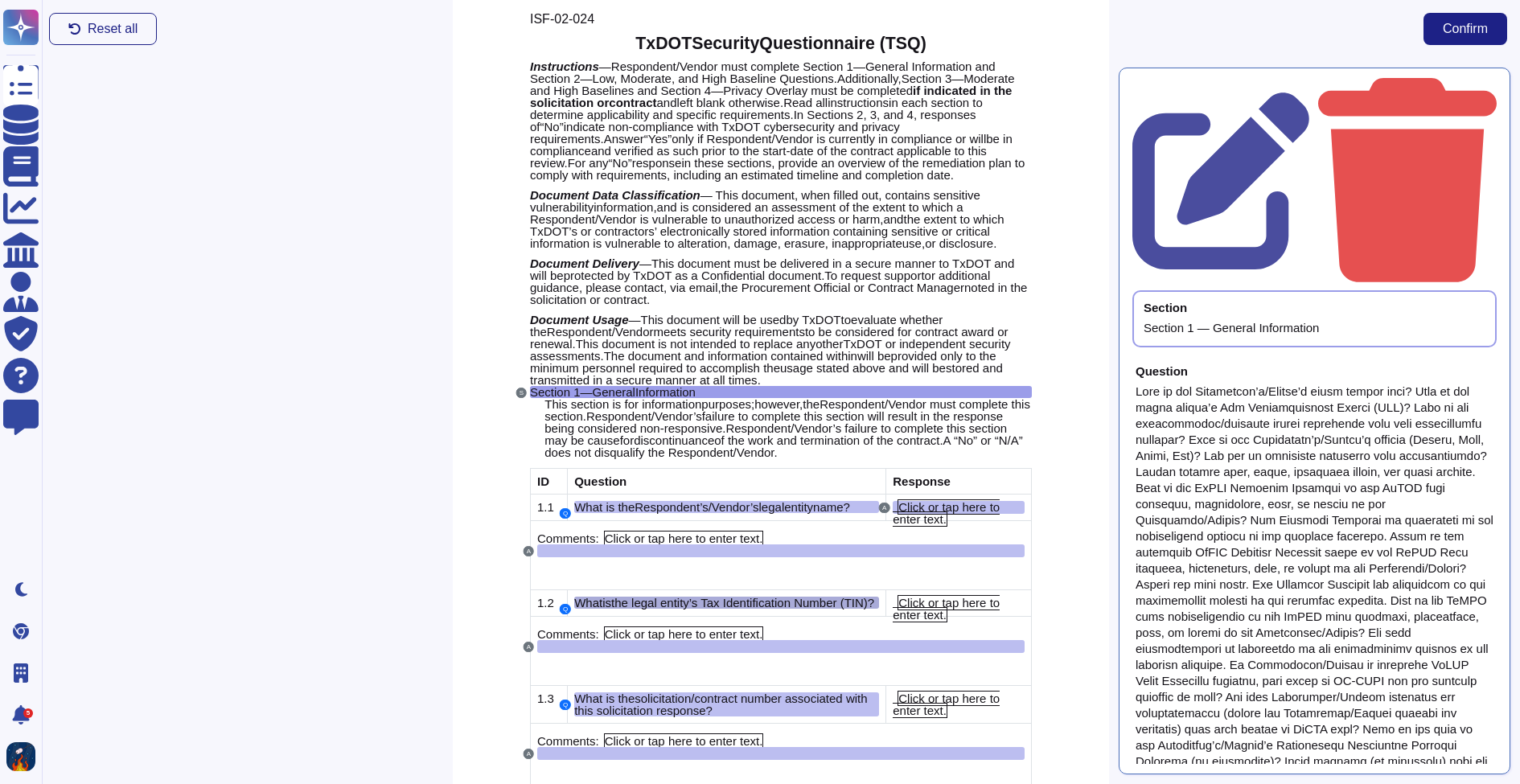 click on "What  is  the legal entity’s Tax Identification Number (TIN)?" at bounding box center (726, 602) 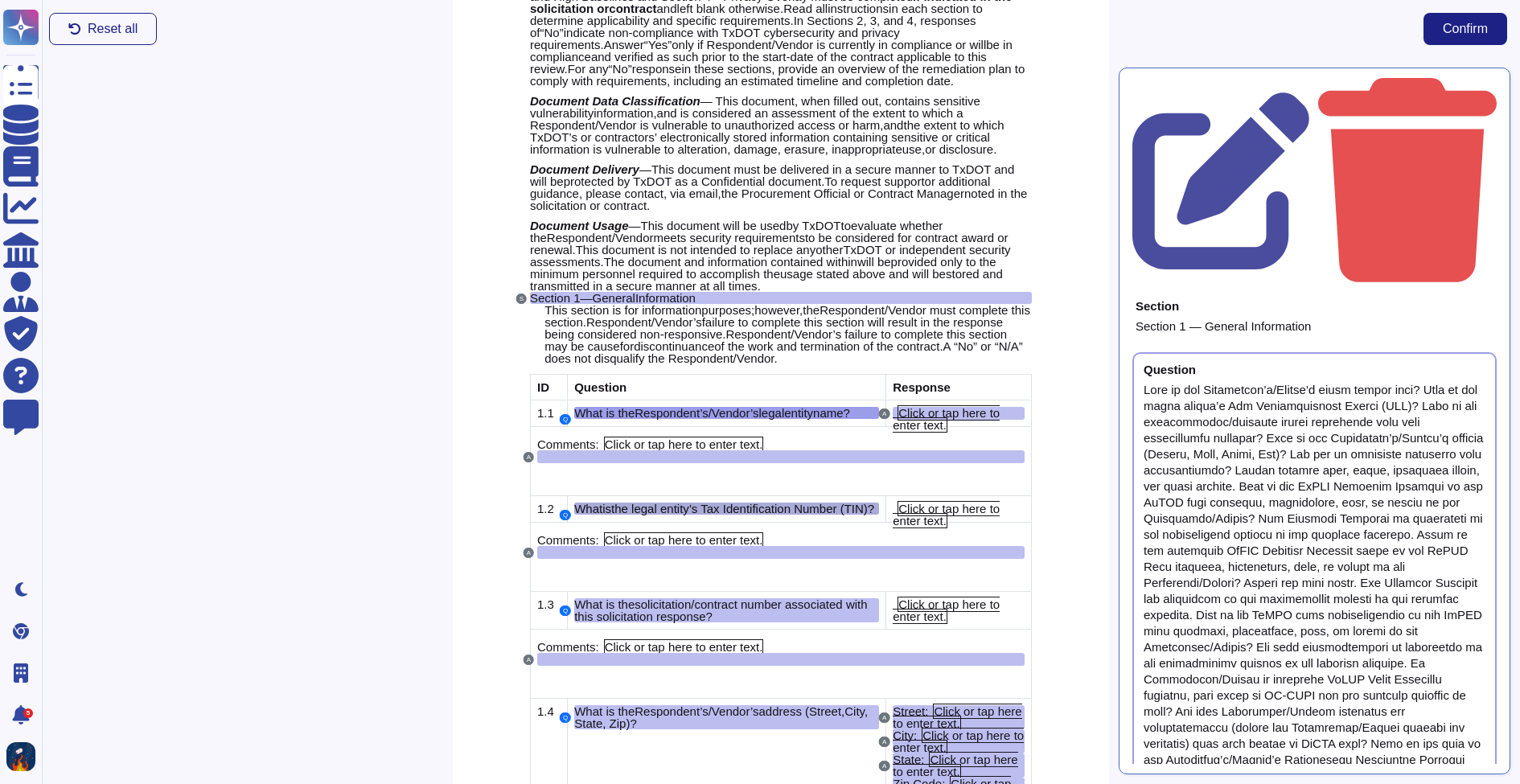 scroll, scrollTop: 199, scrollLeft: 0, axis: vertical 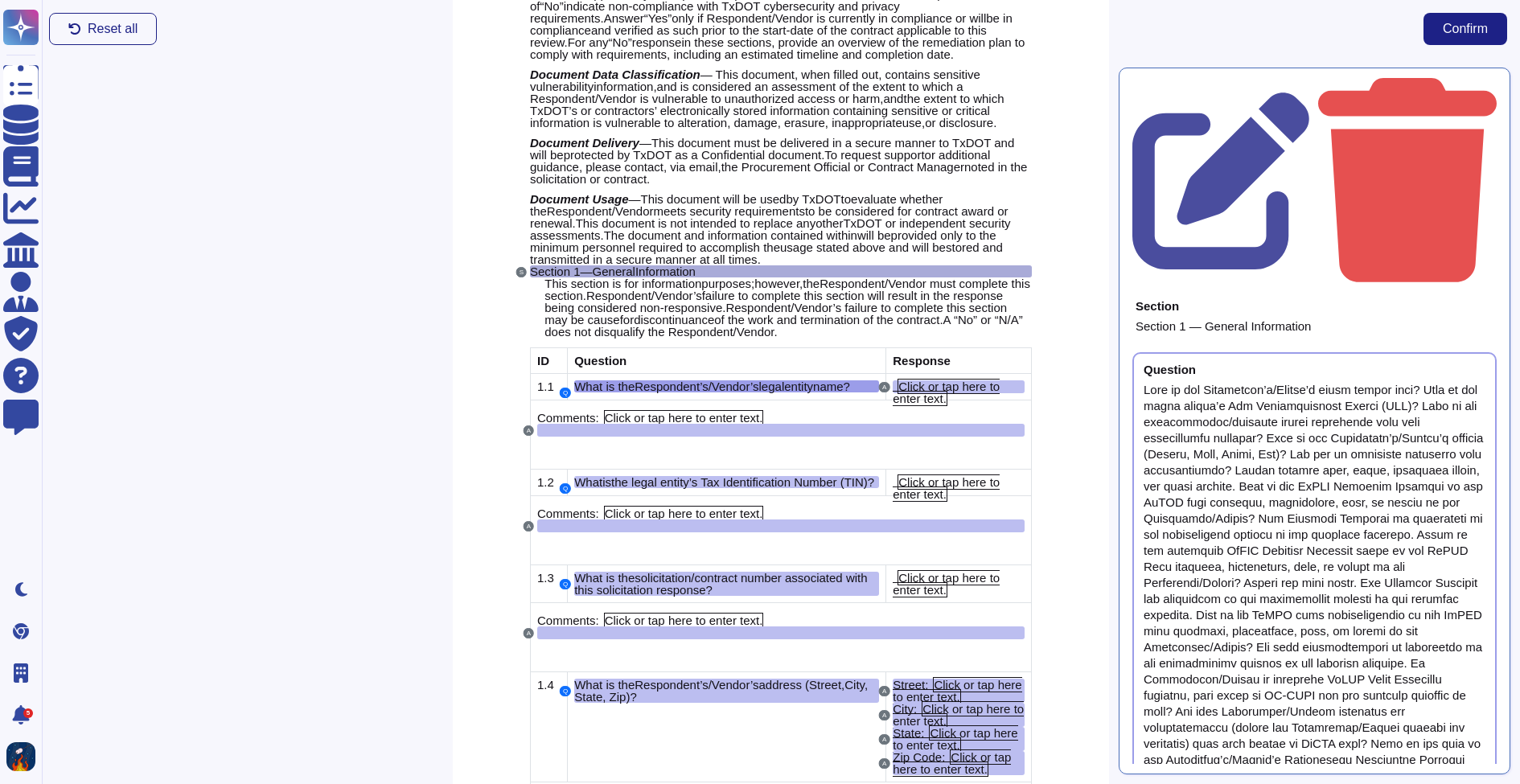 click on "Section 1  —  General  Information" at bounding box center (781, 271) 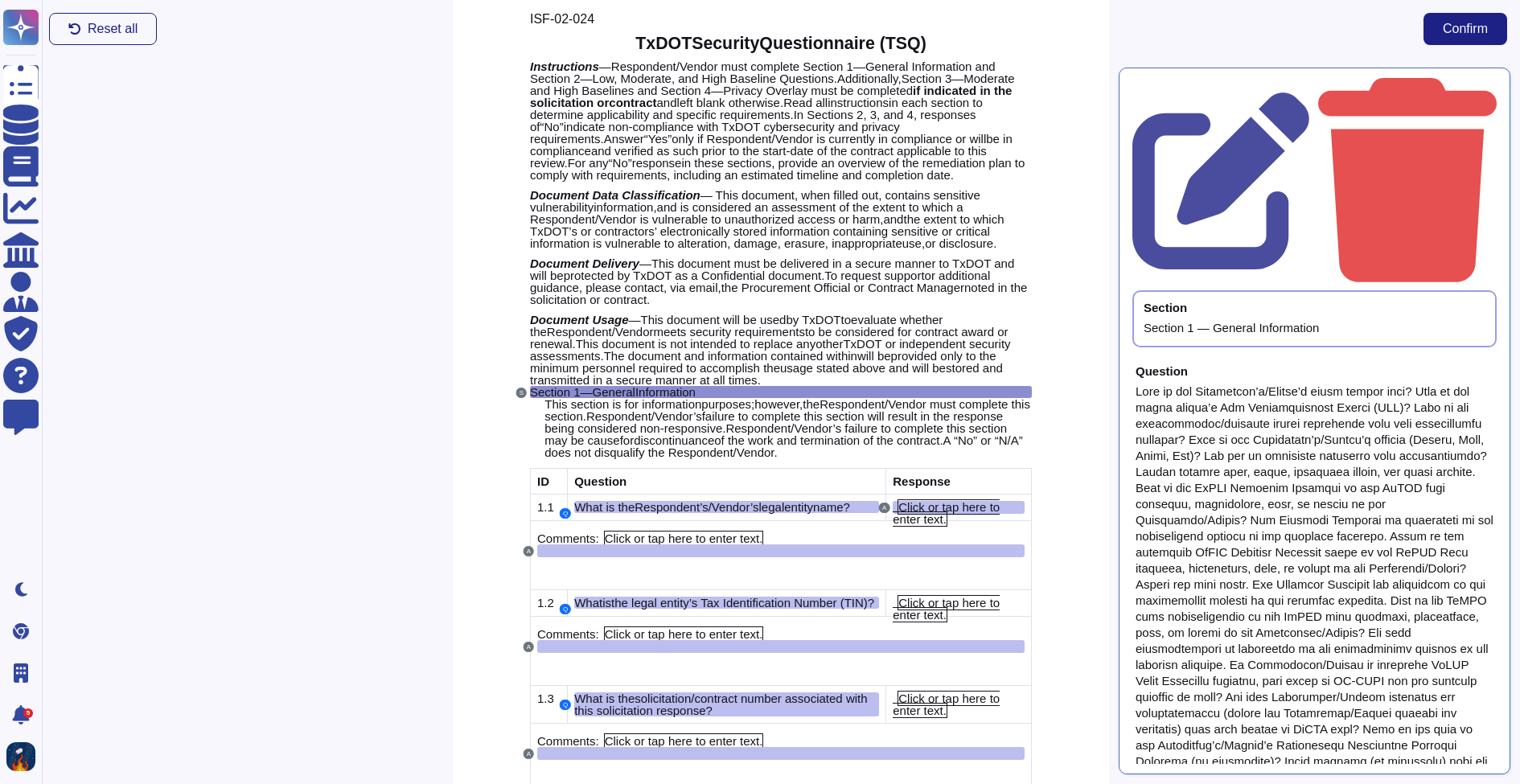scroll, scrollTop: 79, scrollLeft: 0, axis: vertical 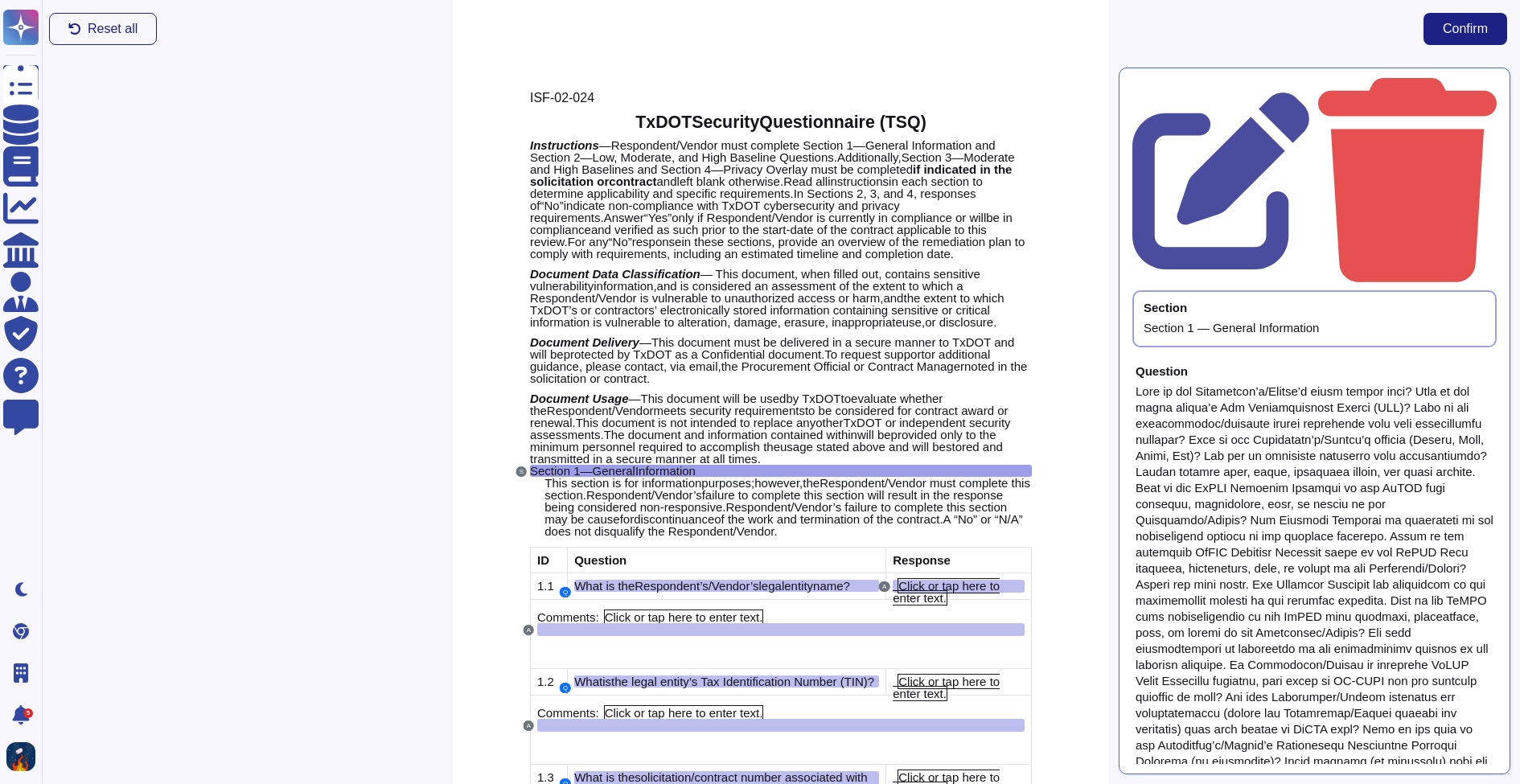 click on "Reset all Confirm" at bounding box center [778, 29] 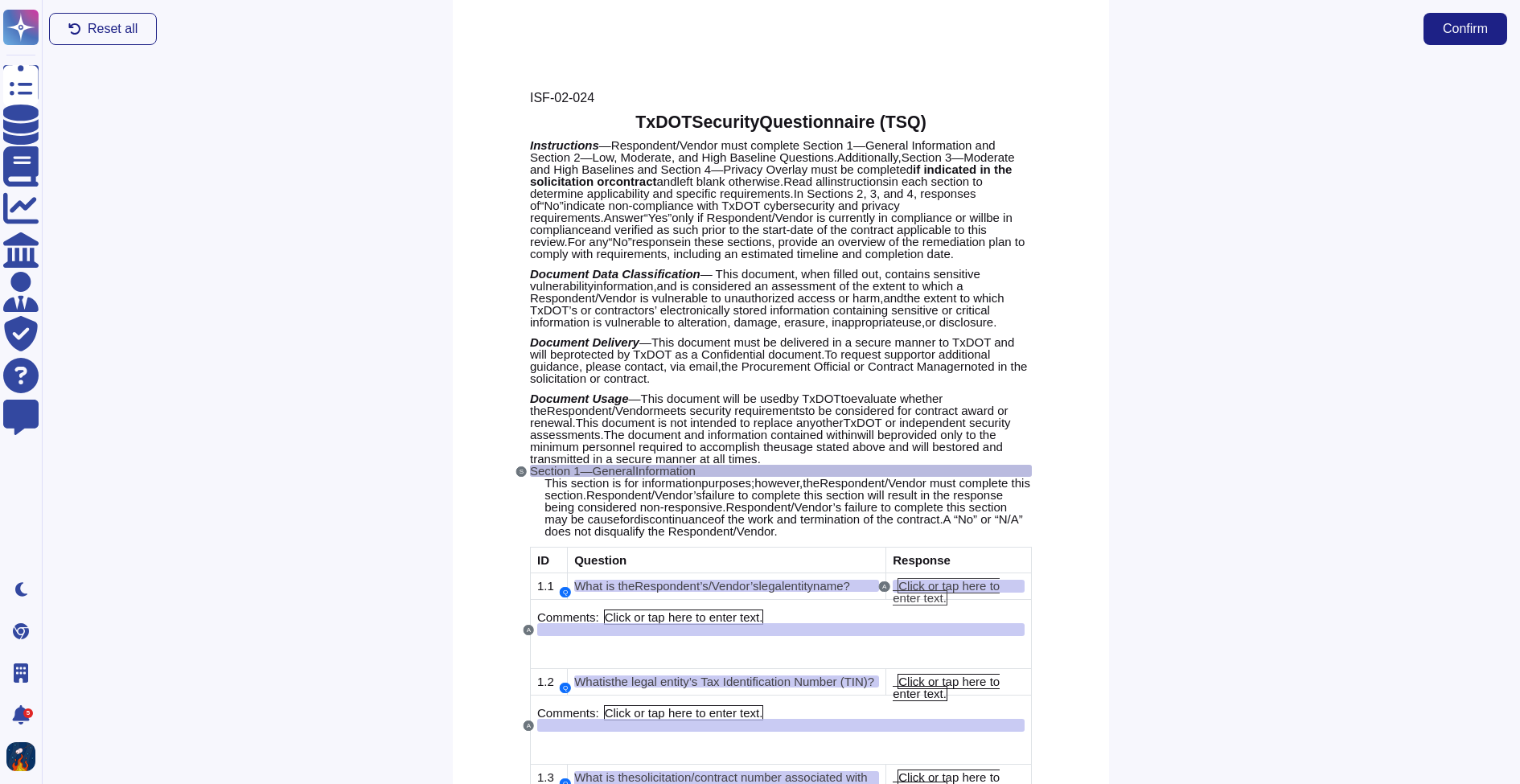 click on "Section 1  —  General  Information" at bounding box center (781, 470) 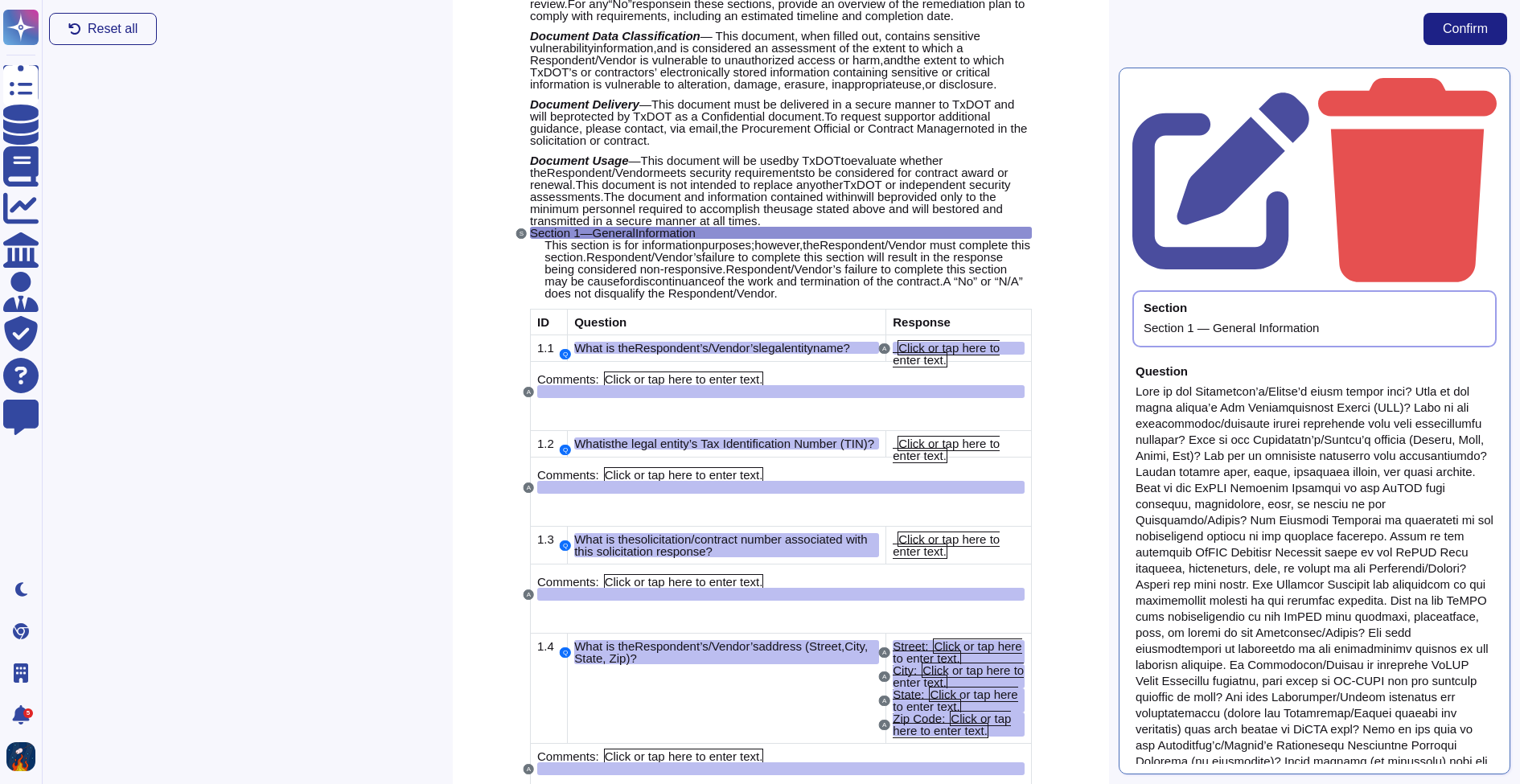 scroll, scrollTop: 241, scrollLeft: 0, axis: vertical 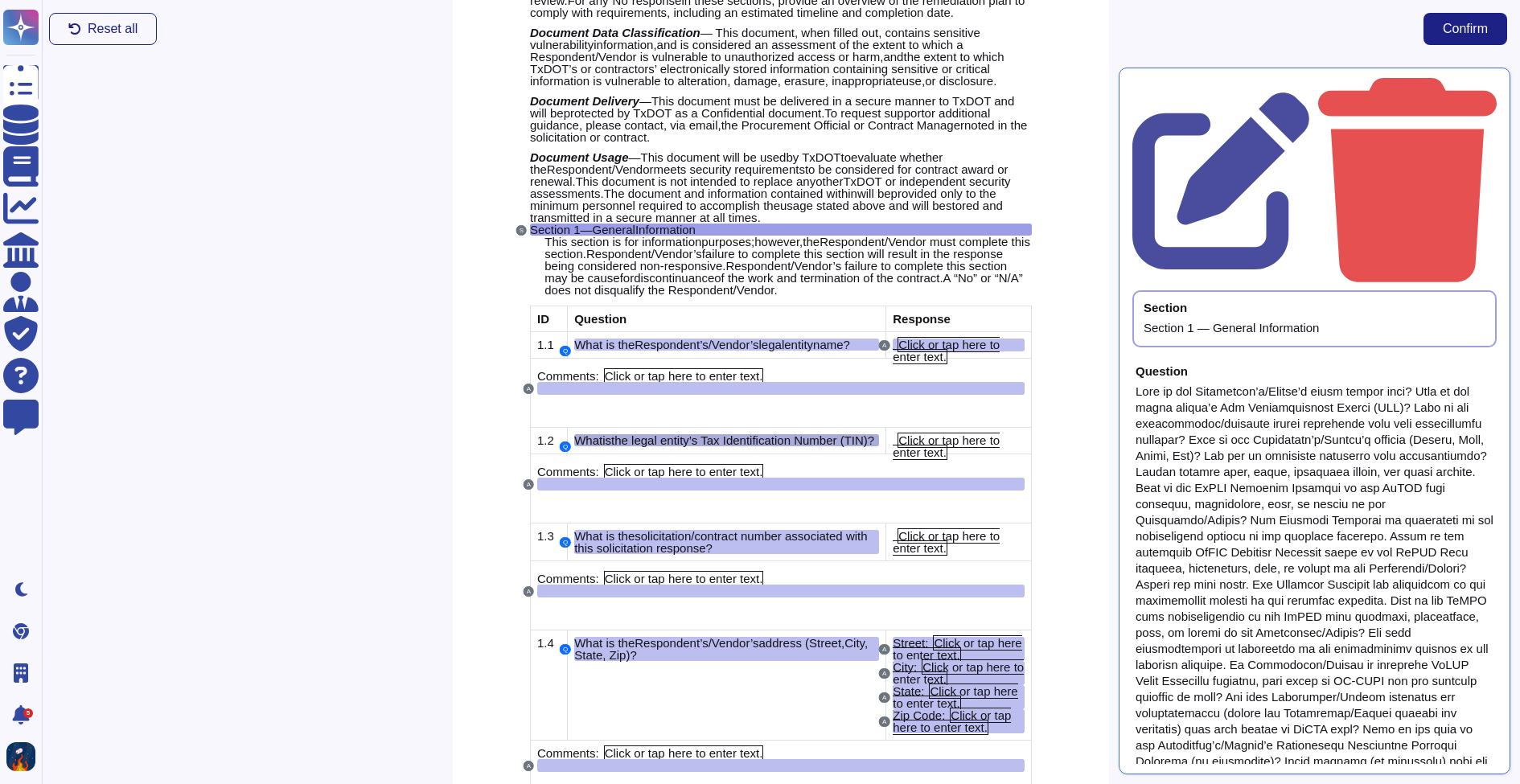 click on "the legal entity’s Tax Identification Number (TIN)?" at bounding box center [742, 440] 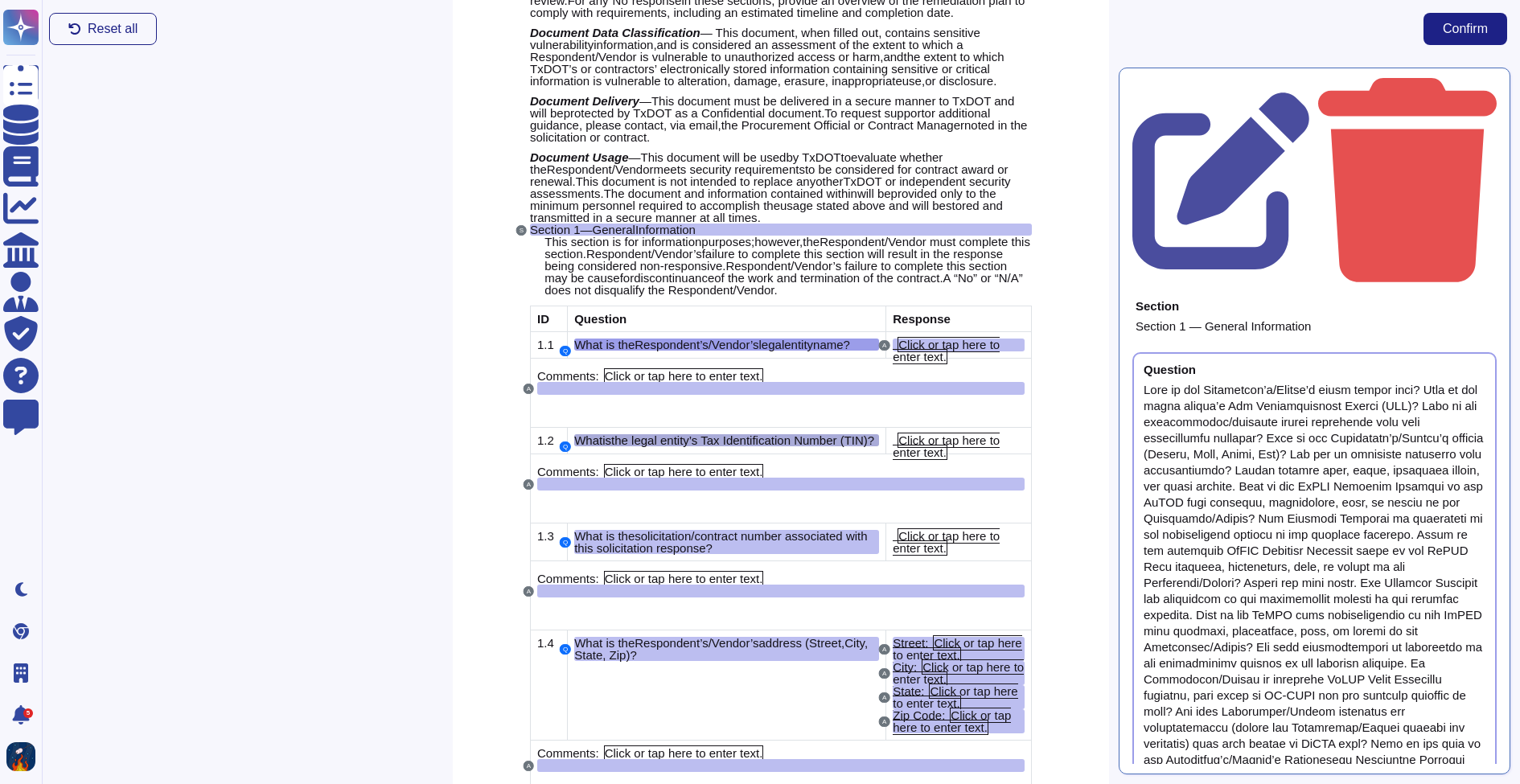 scroll, scrollTop: 199, scrollLeft: 0, axis: vertical 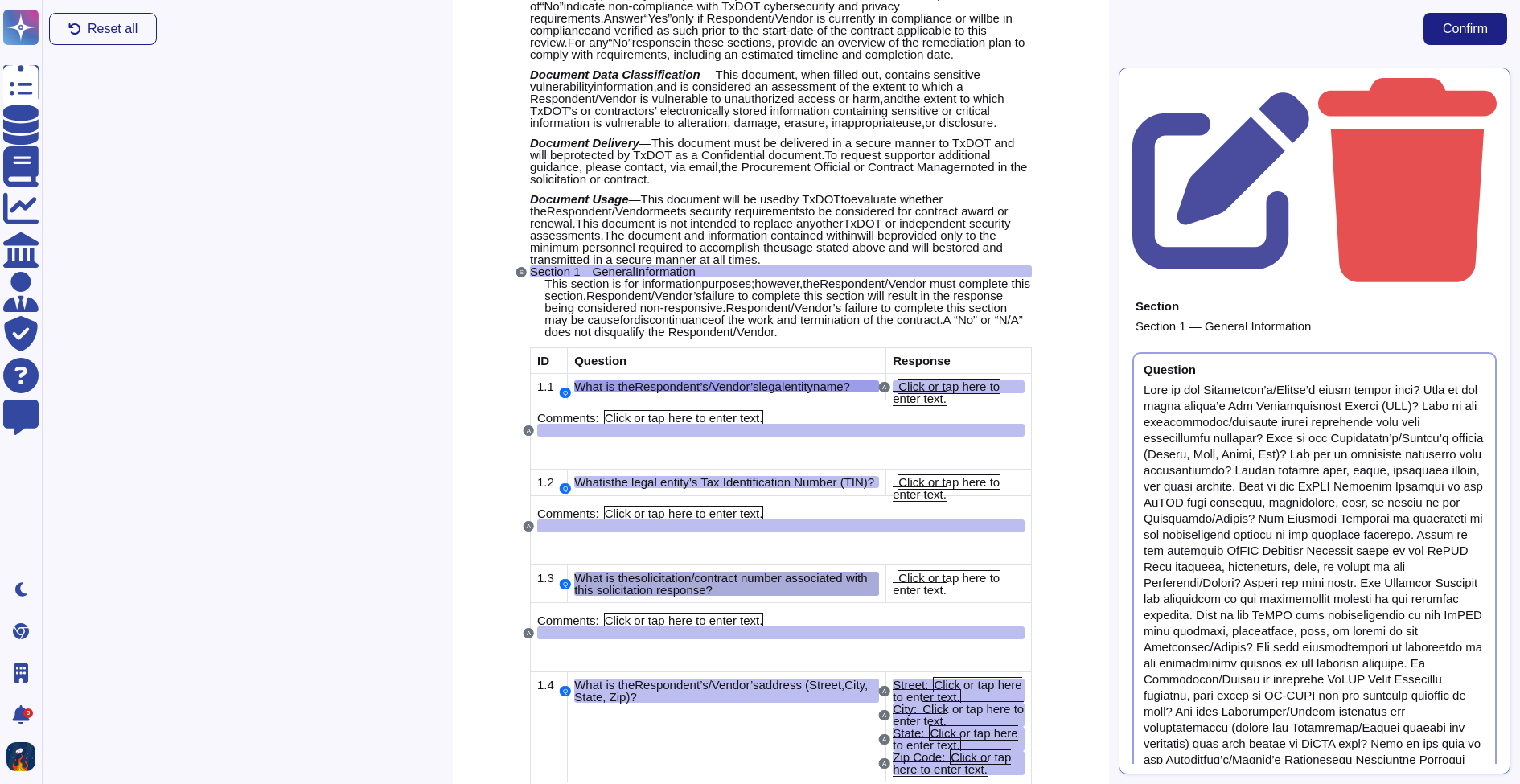 click on "ontract number associated with this solicitation response?" at bounding box center [721, 584] 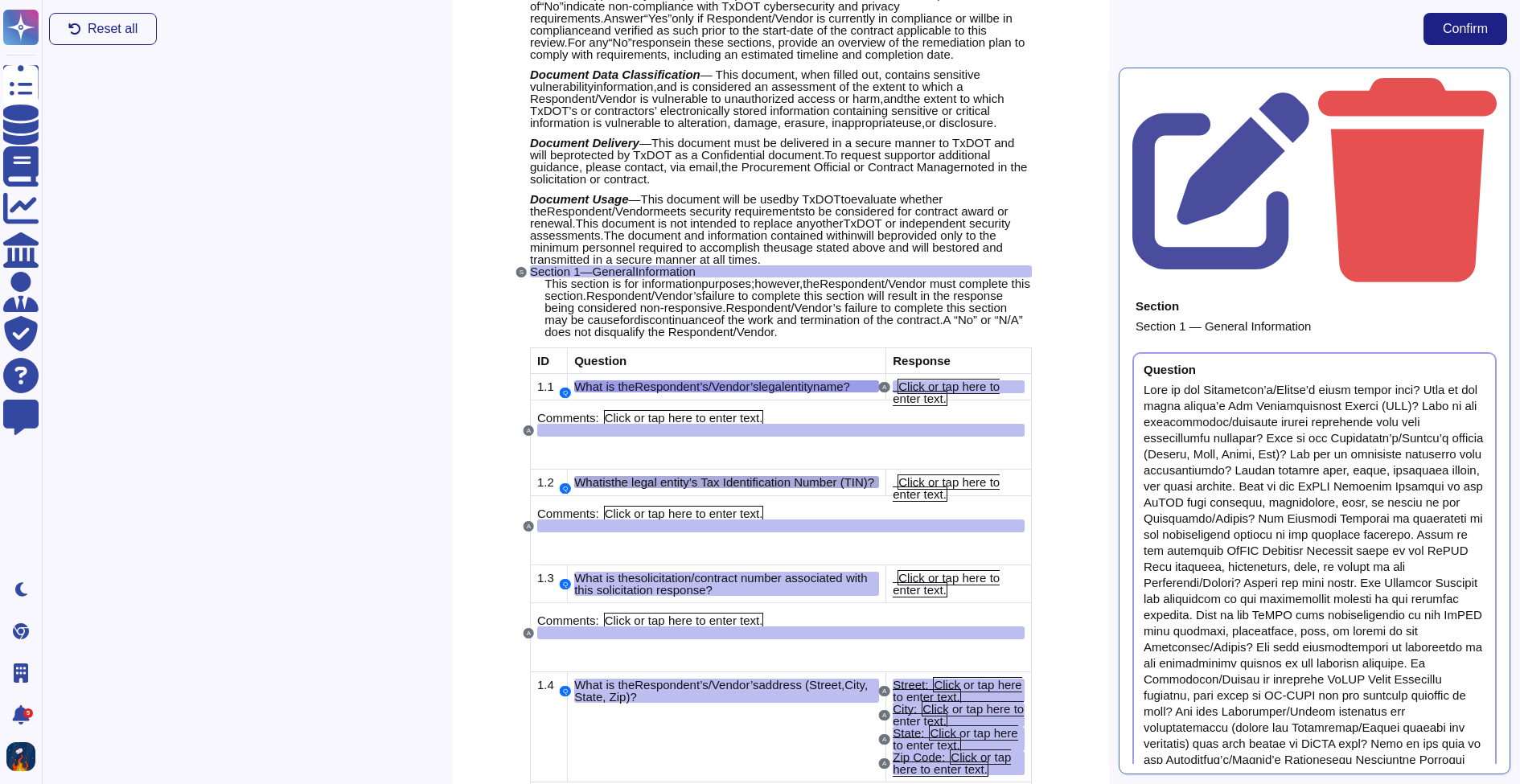 click on "the legal entity’s Tax Identification Number (TIN)?" at bounding box center [742, 482] 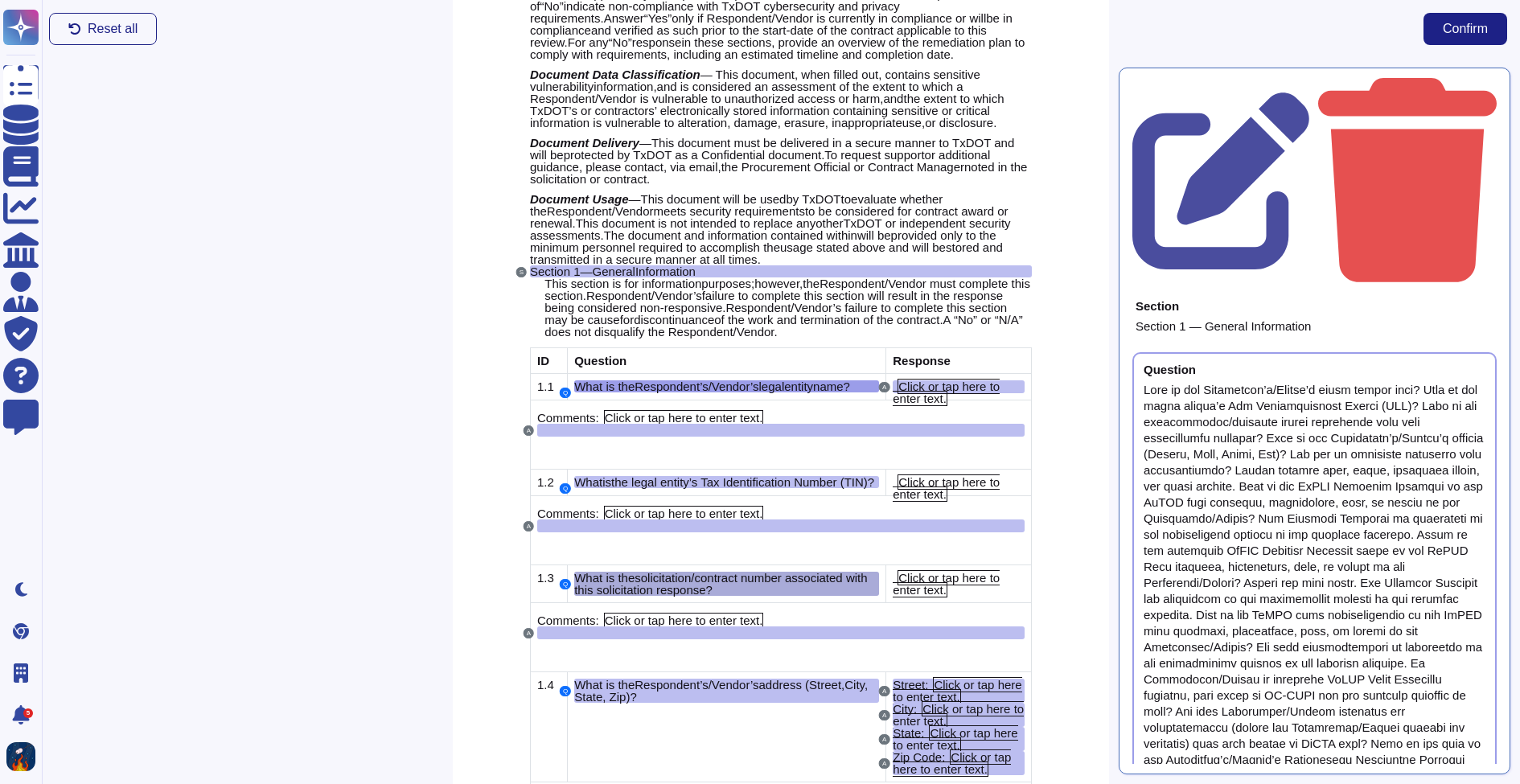click on "ontract number associated with this solicitation response?" at bounding box center [721, 584] 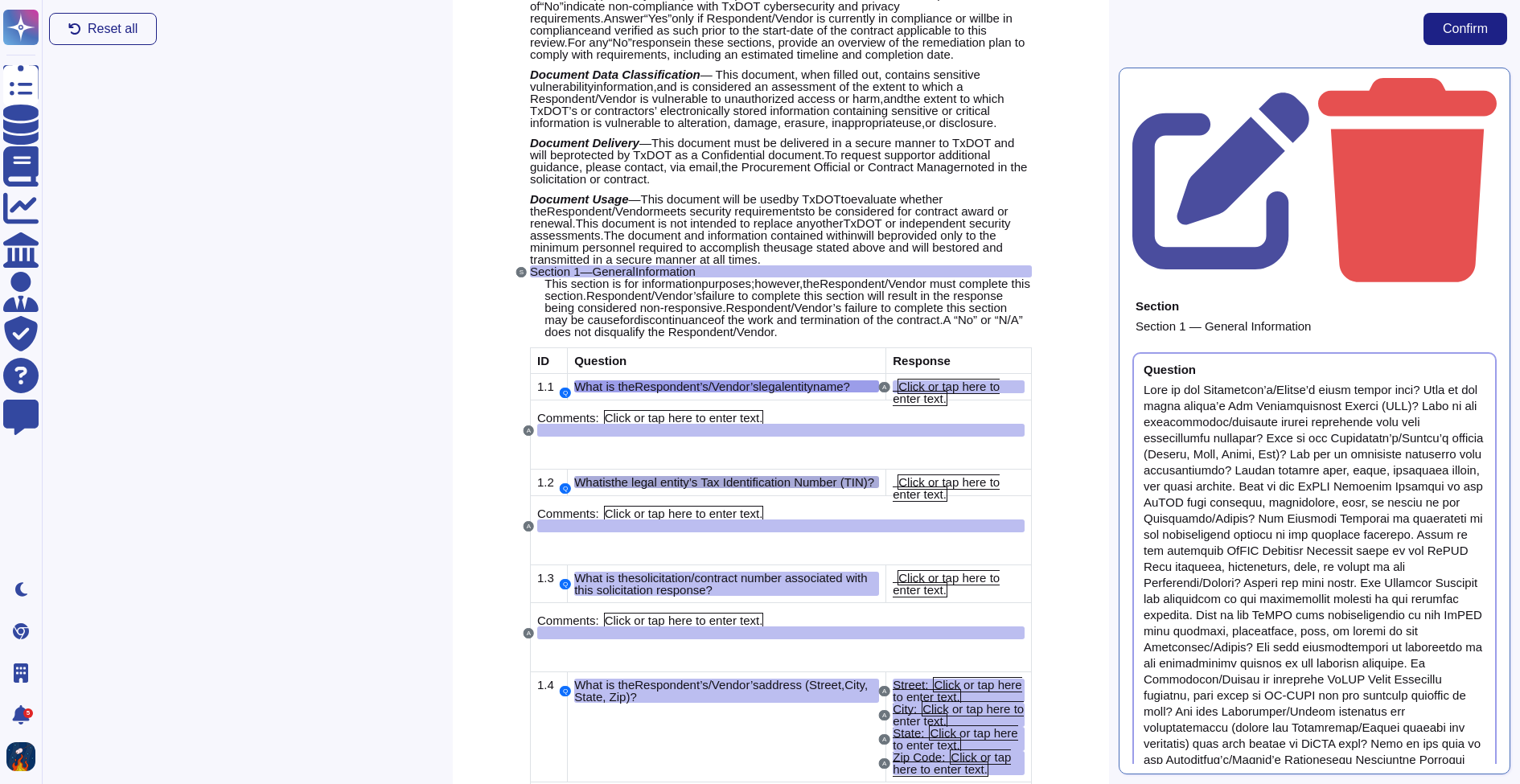 click on "the legal entity’s Tax Identification Number (TIN)?" at bounding box center [742, 482] 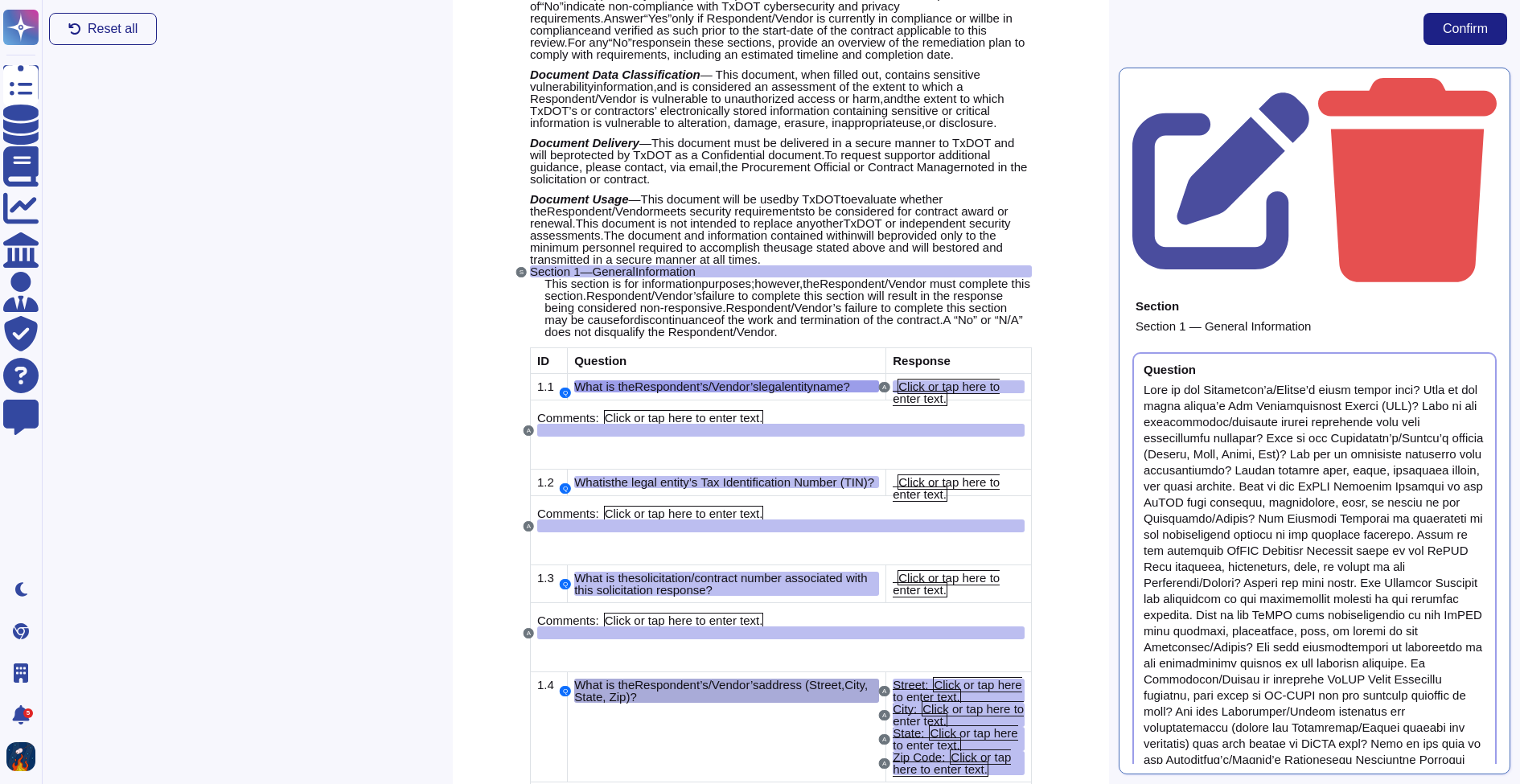 click on "Respondent’s/Vendor’s" at bounding box center (696, 684) 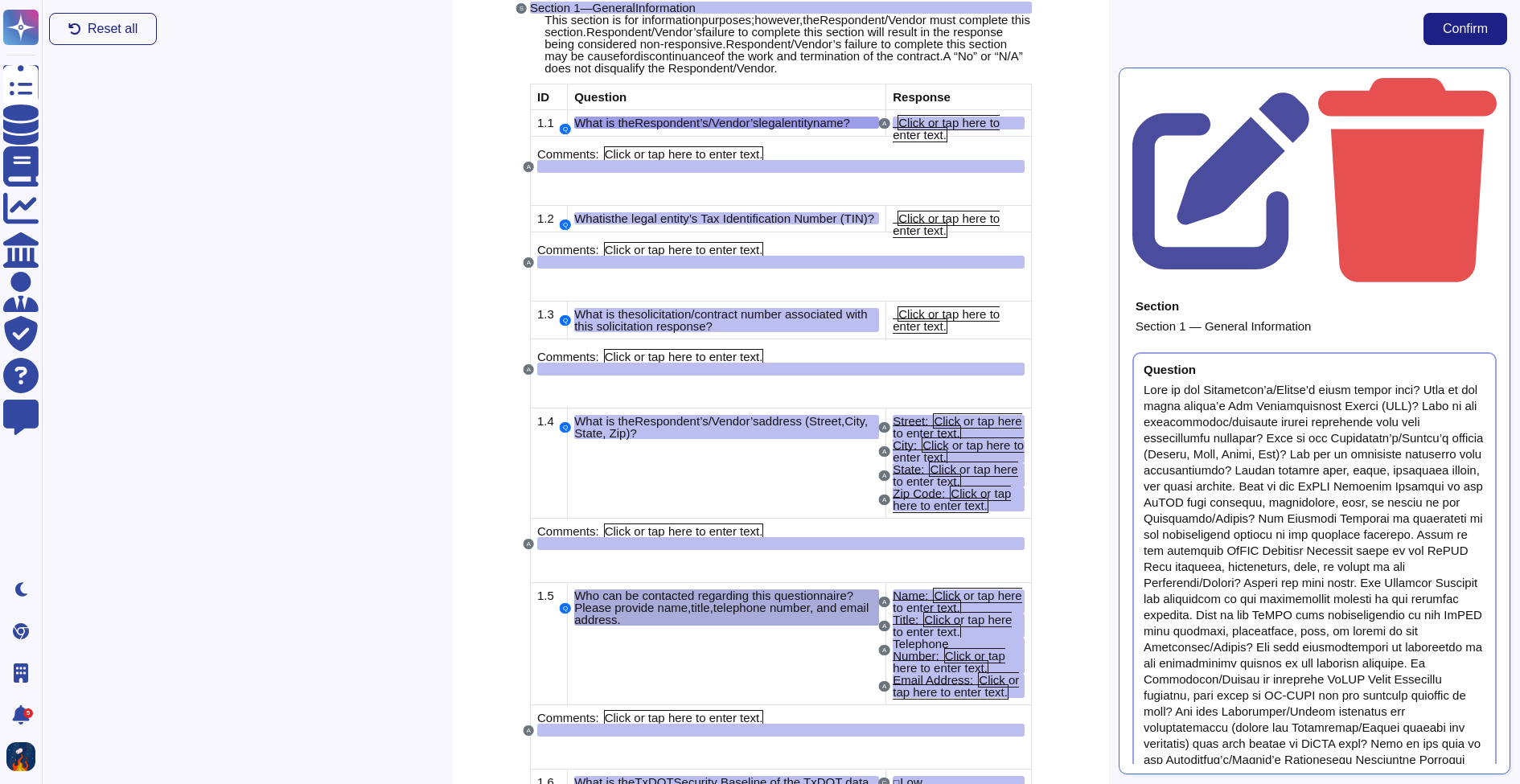 click on "telephone number, and email address." at bounding box center (721, 614) 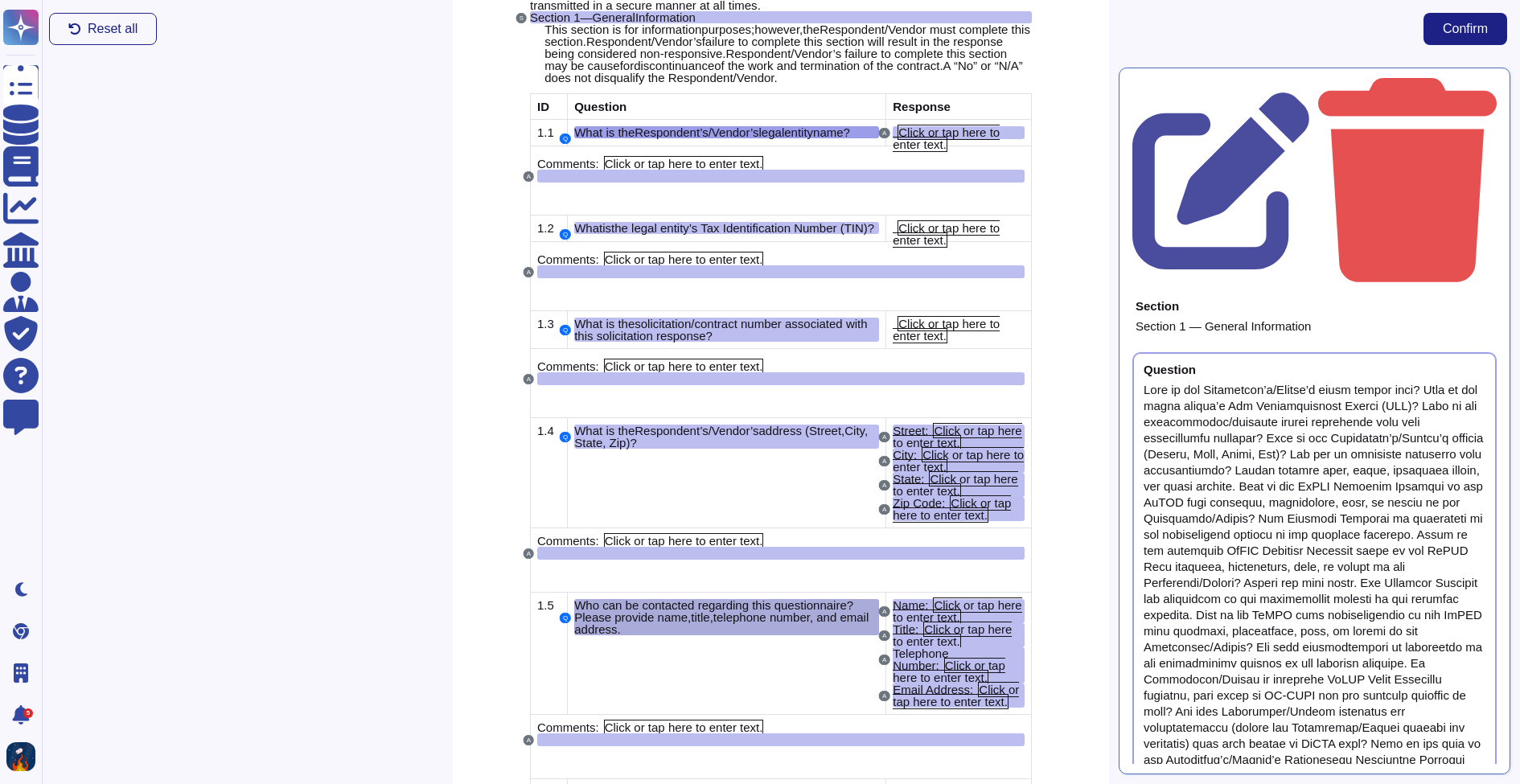 scroll, scrollTop: 461, scrollLeft: 0, axis: vertical 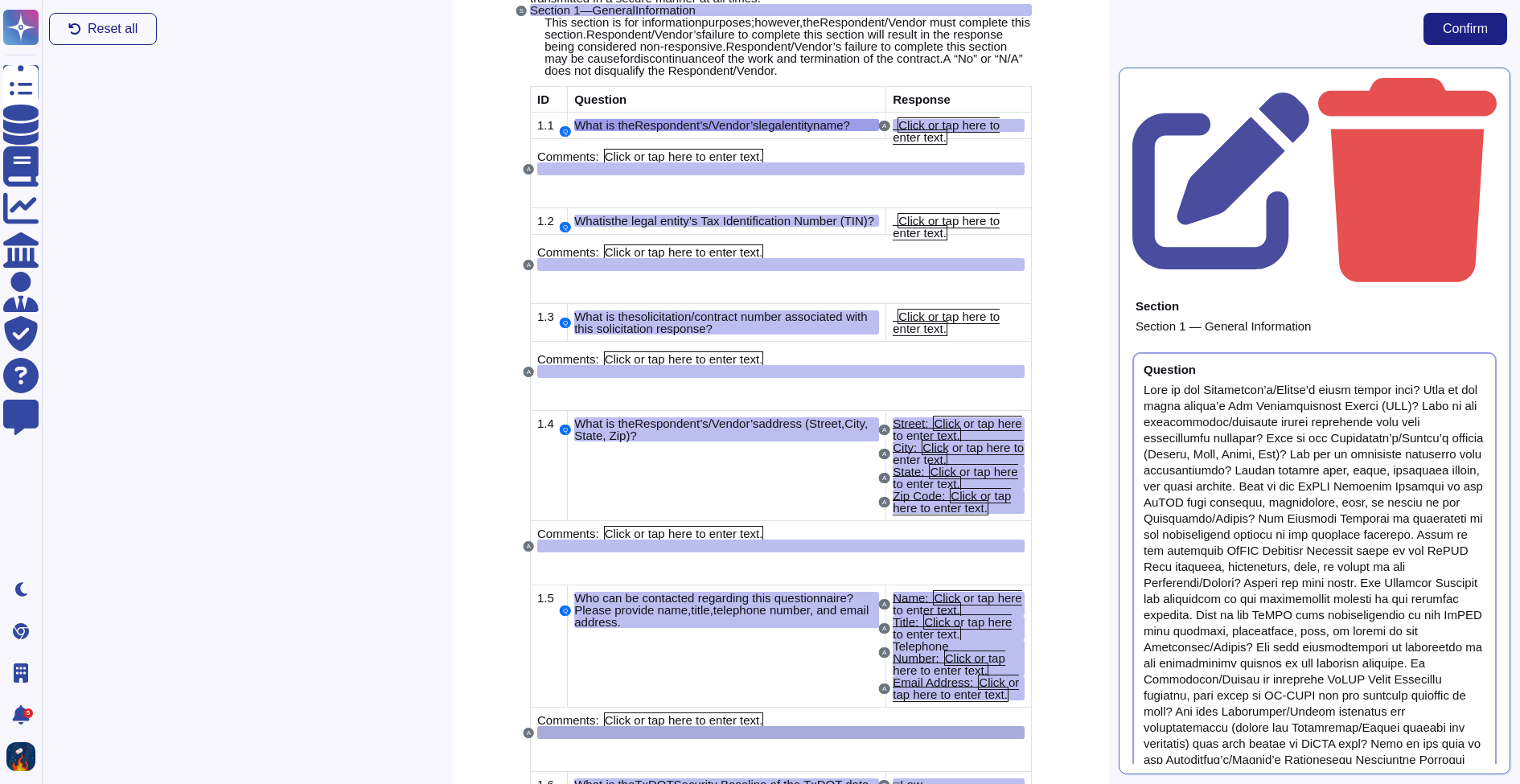 click at bounding box center (781, 733) 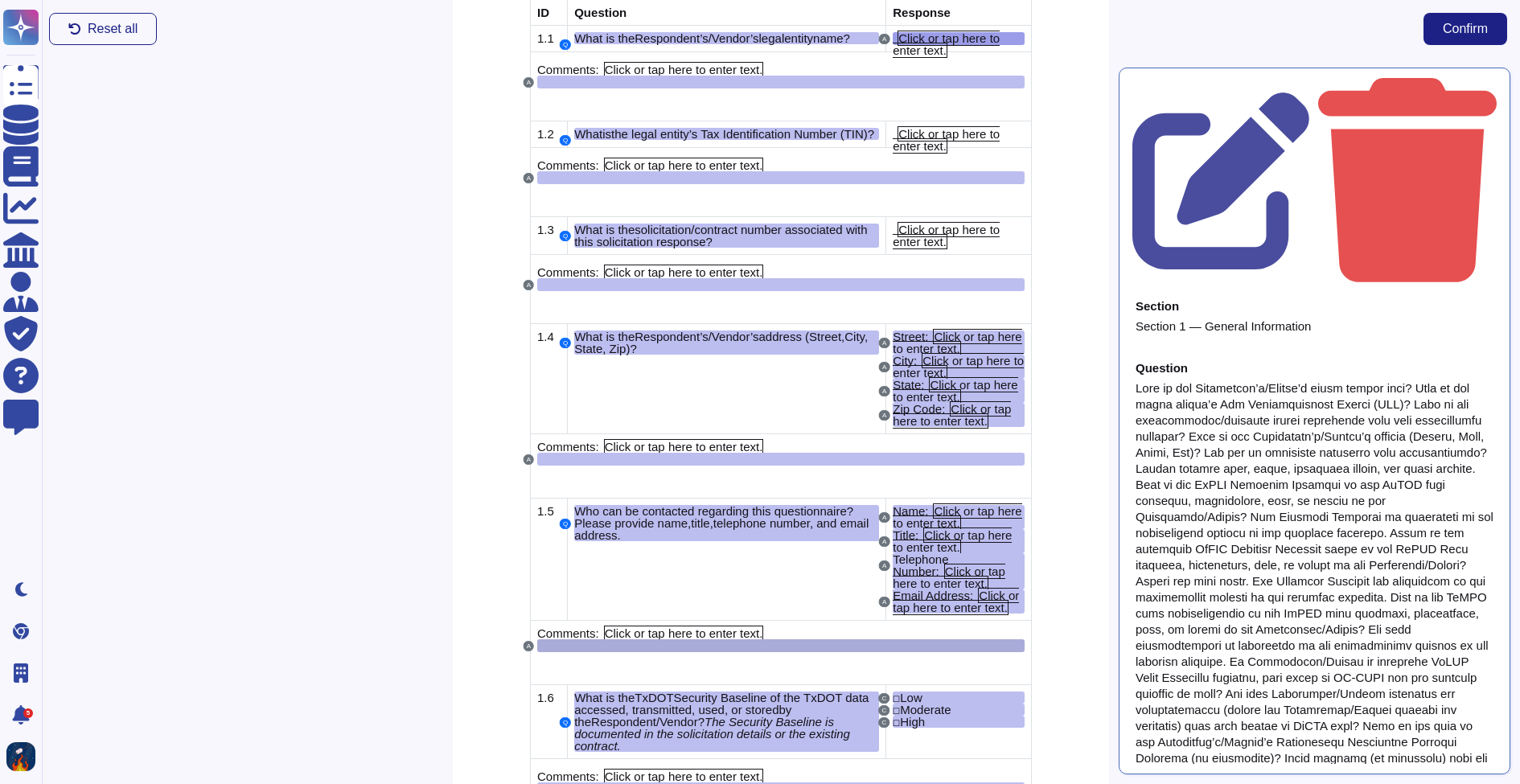 scroll, scrollTop: 551, scrollLeft: 0, axis: vertical 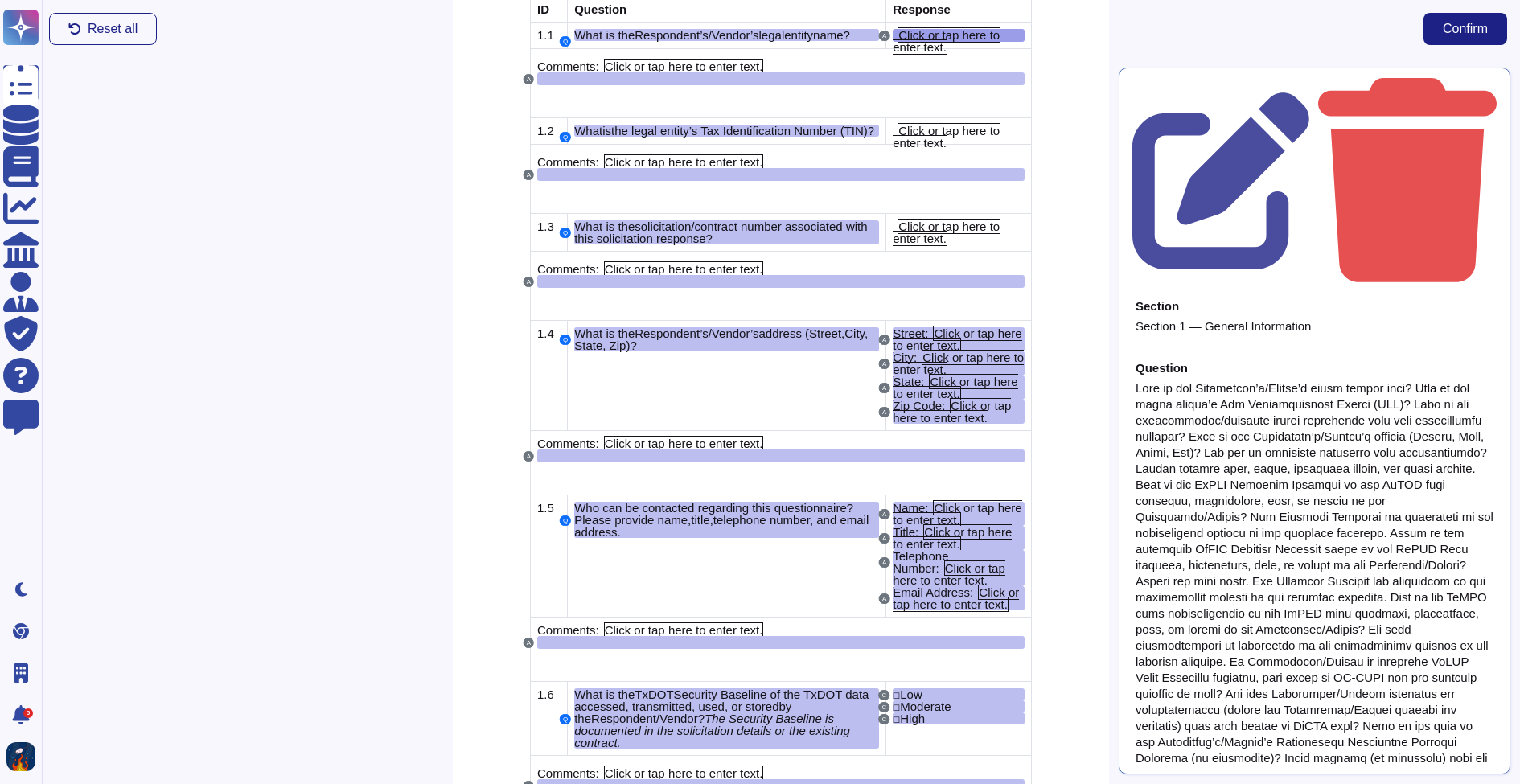 click on "ISF-0 2 -024 TxDOT  Security  Questionnaire ( TSQ ) Instructions  —  Respondent/Vendor must complete Section 1  —  General Information and Section 2  —  Low, Moderate, and High Baseline Questions.  Additionally,  Section 3  —  Moderate and High Baselines and Section 4  —  Privacy Overlay must be completed  if indicated in the solicitation or  contract  and  left blank otherwise.  Read all  instructions  in each section to determine applicability and specific requirements . In Sections 2, 3, and 4 , responses of  “ No ”  indicate non-compliance with TxDOT cybersecurity and privacy requirements.  Answer  “ Yes ”  only if Respondent/Vendor is currently in compliance or will  be in compliance  and verified as such prior to the start-date of the contract applicable to this review.  For any  “ No ”  response  in these sections , provide an overview of the remediation plan to comply with requirements, including an estimated timeline and completion date. Document Data Classification information," at bounding box center (781, 8548) 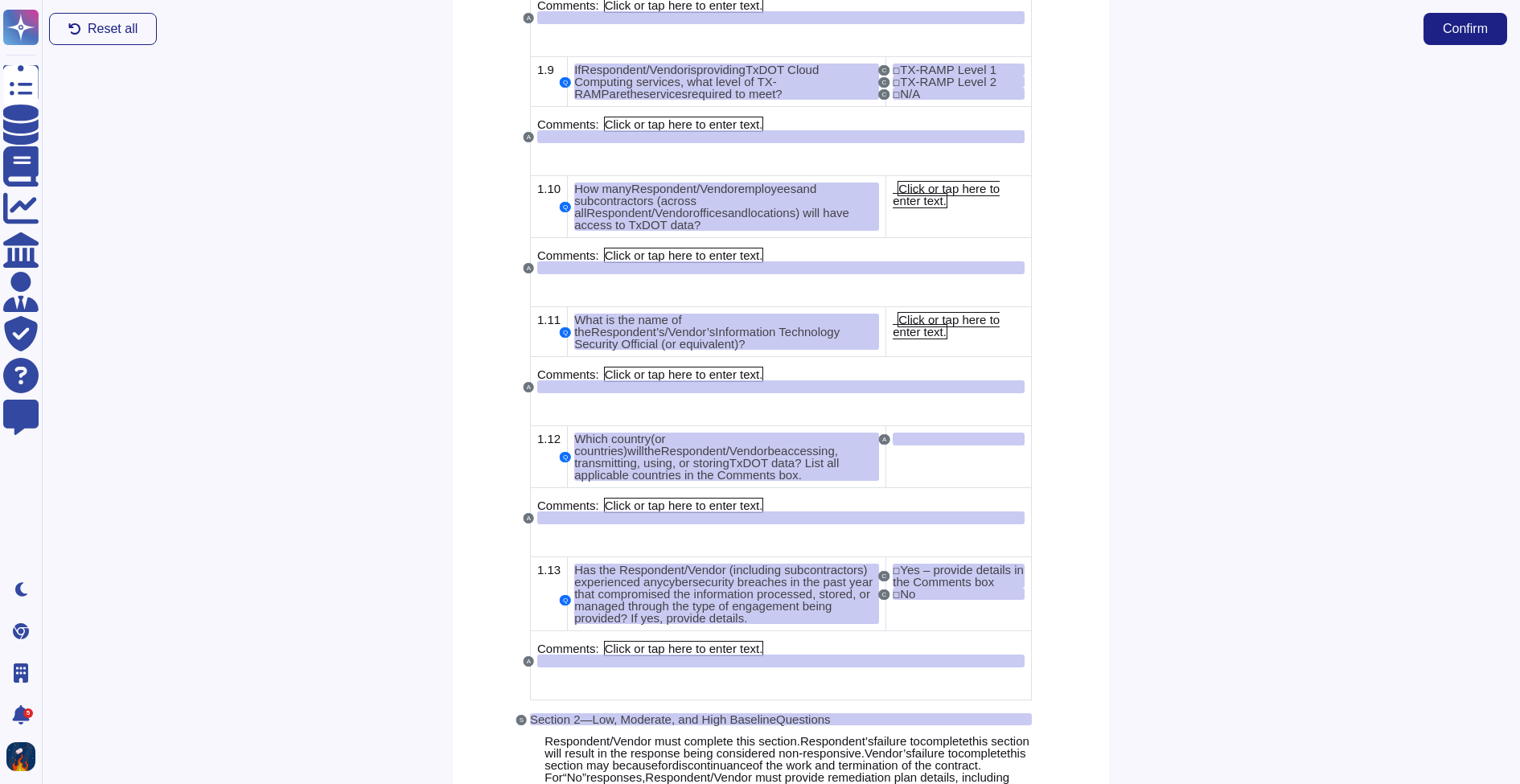 scroll, scrollTop: 1765, scrollLeft: 0, axis: vertical 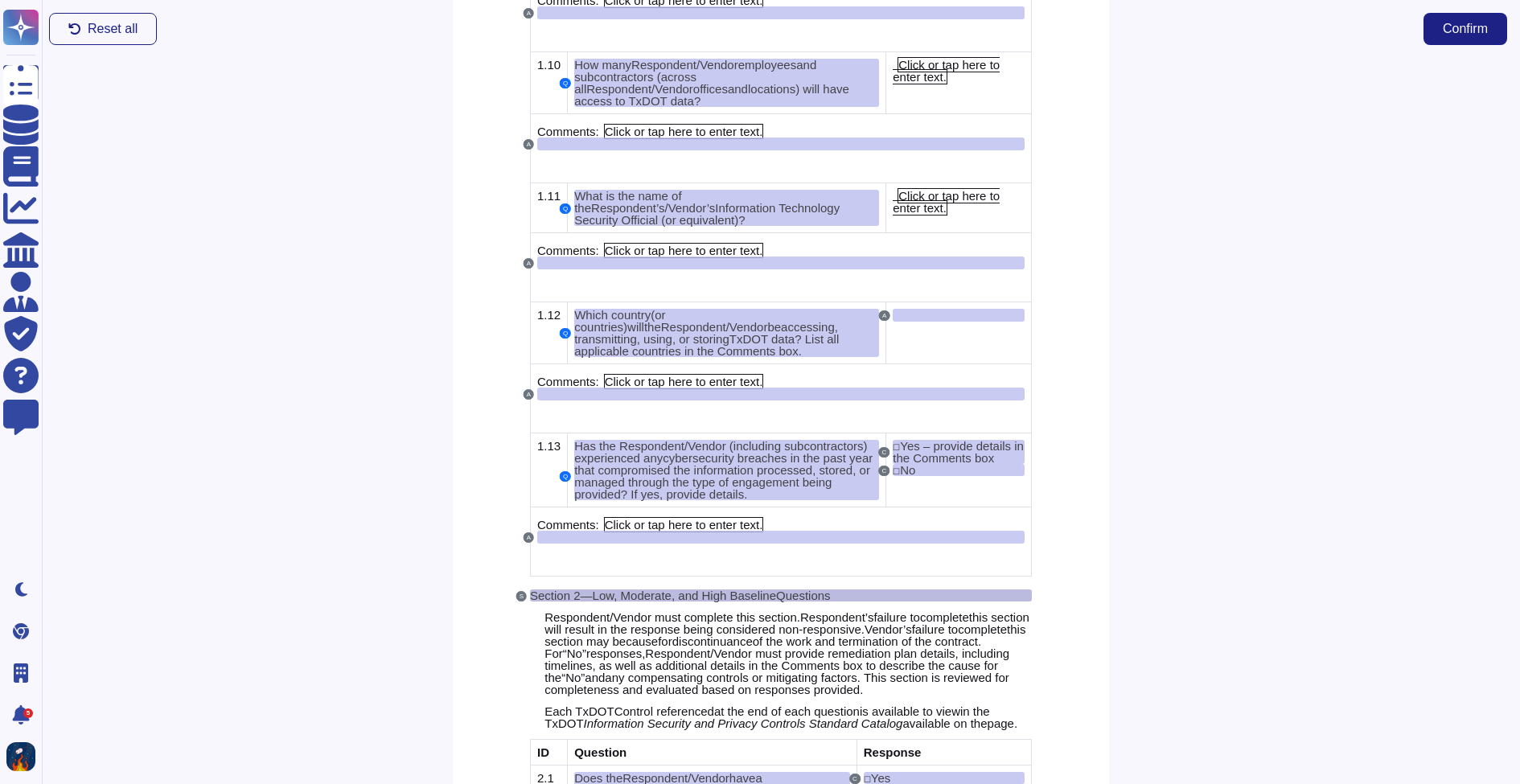 click on "Questions" at bounding box center [803, 595] 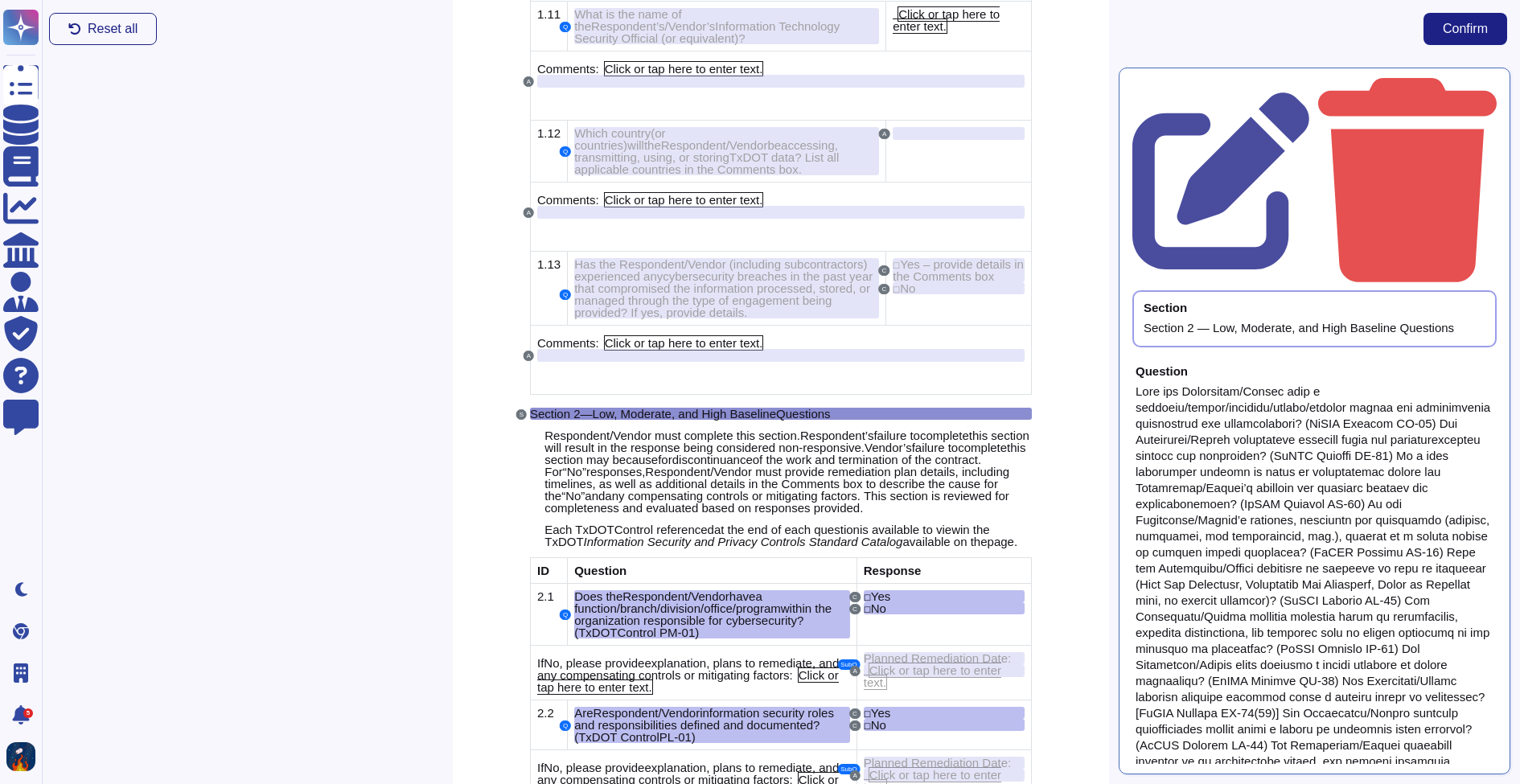 scroll, scrollTop: 1970, scrollLeft: 0, axis: vertical 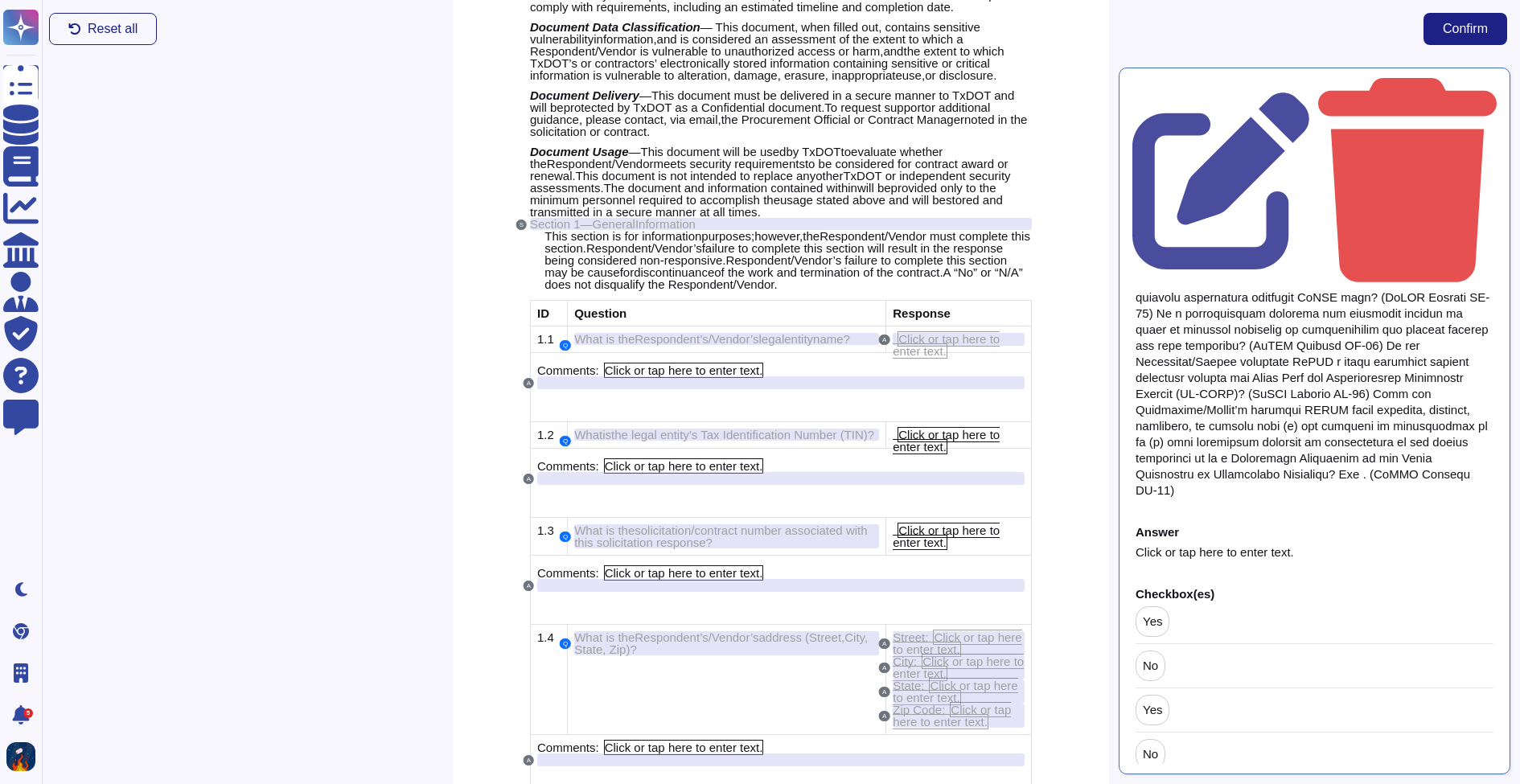 click on "Yes" at bounding box center [1314, 622] 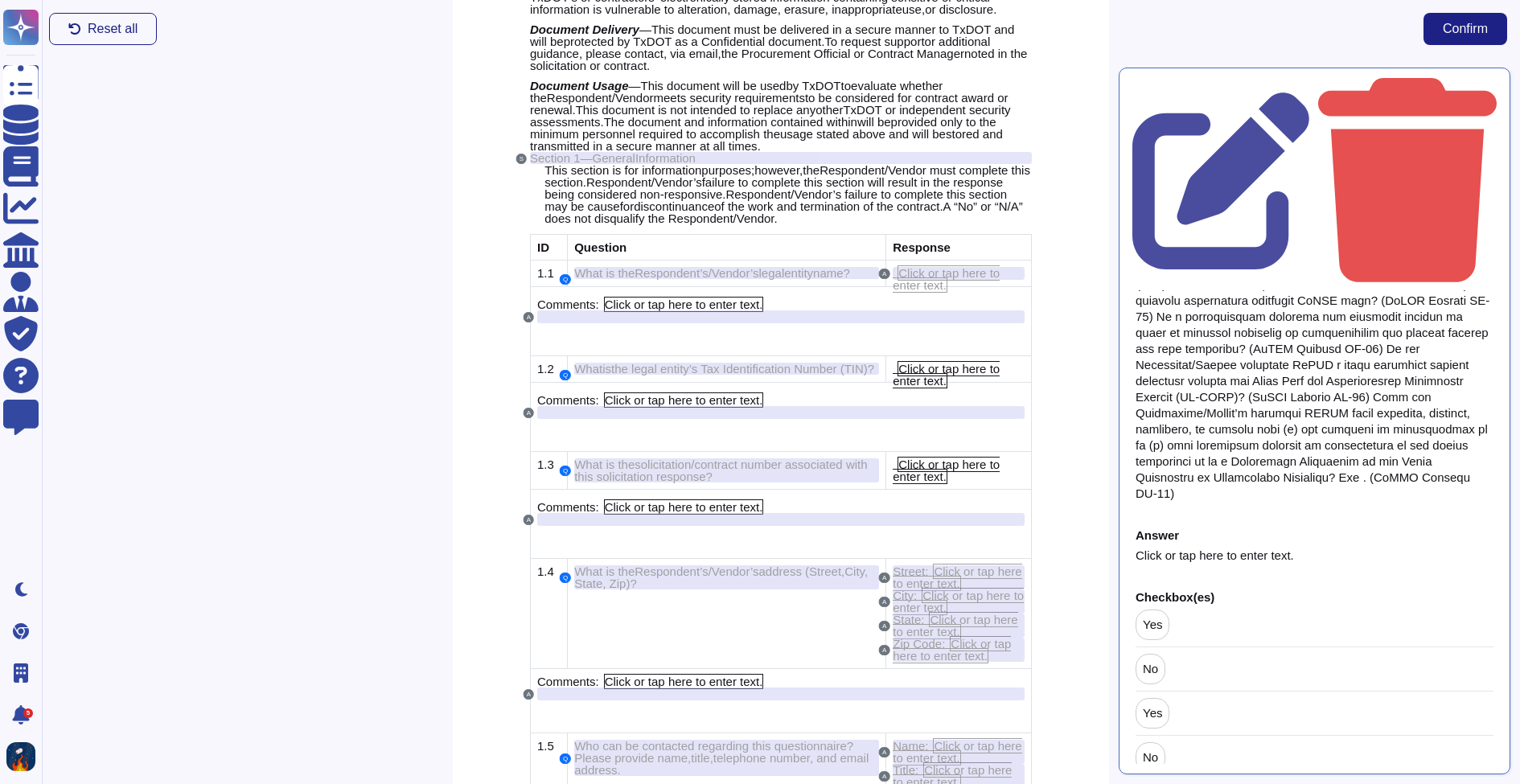 click on "Yes" at bounding box center (1314, 625) 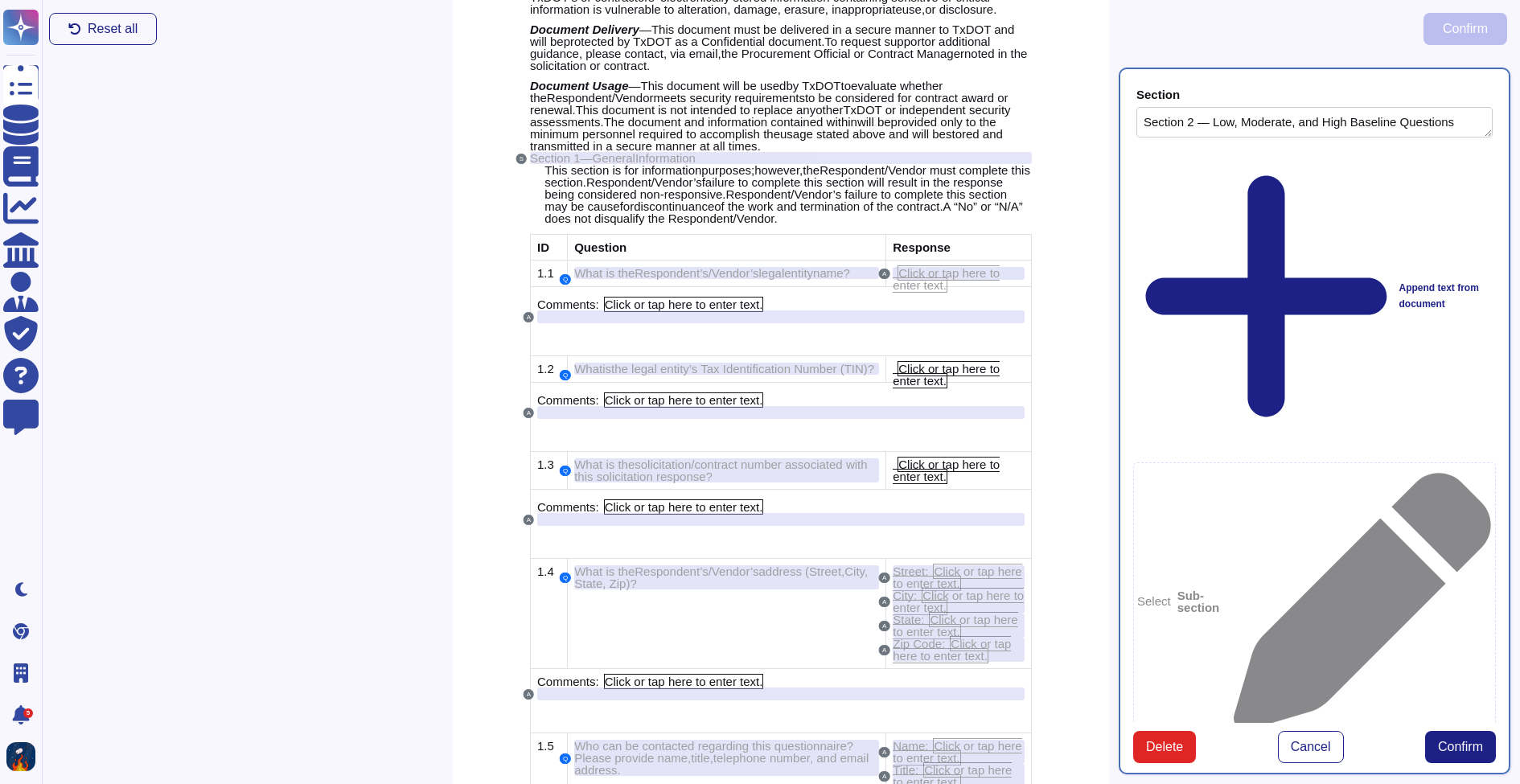 type on "Section 2 — Low, Moderate, and High Baseline Questions" 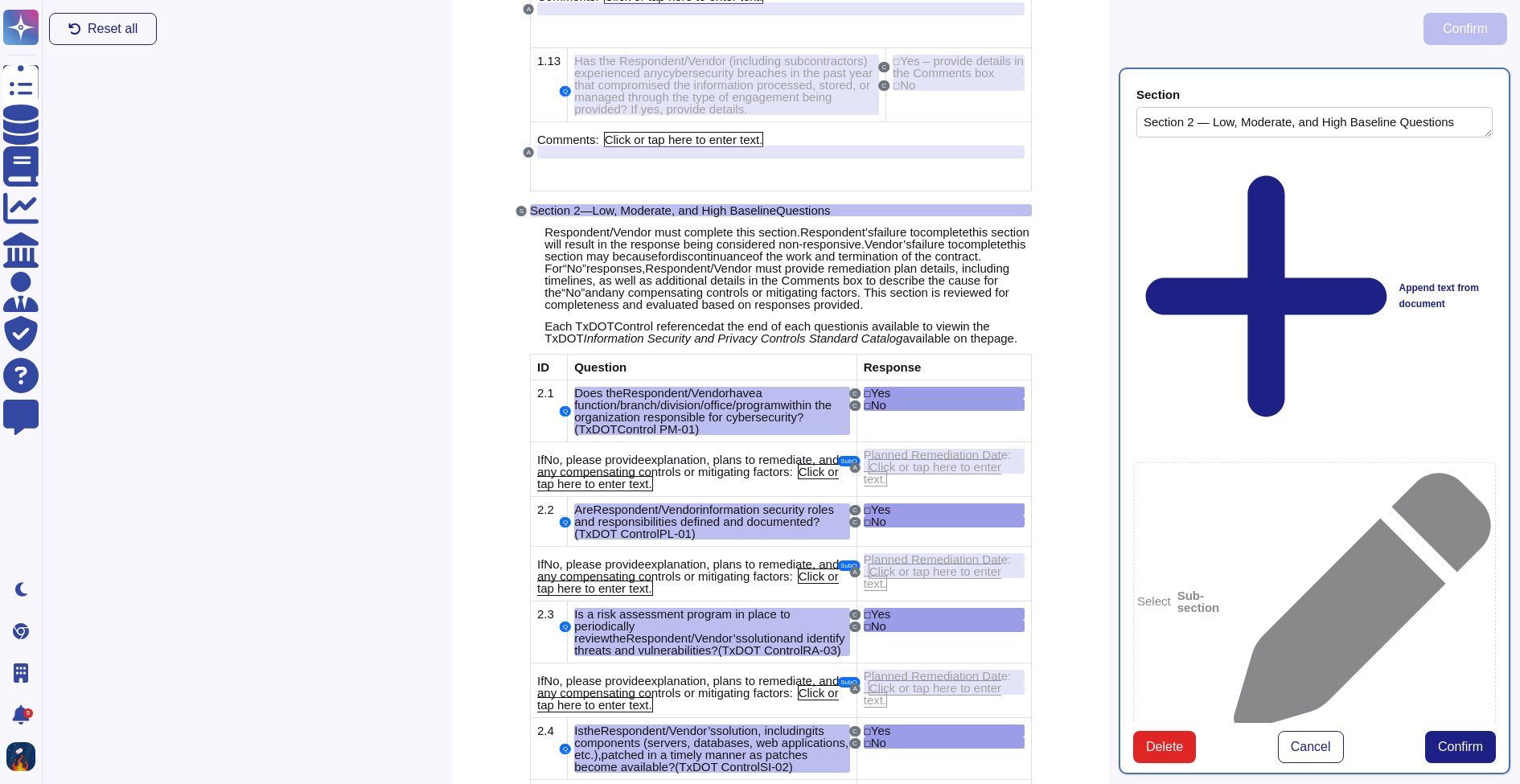 scroll 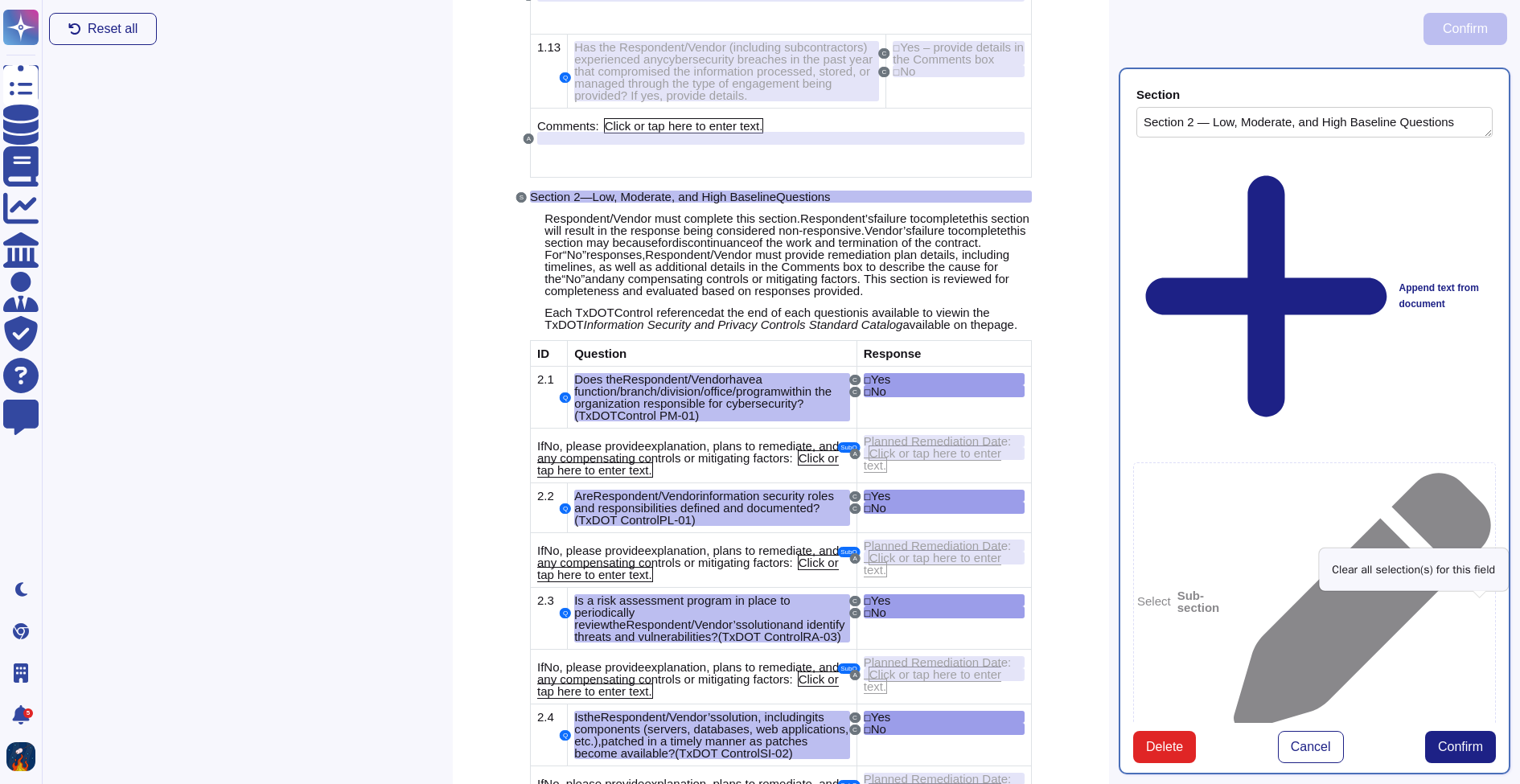 click 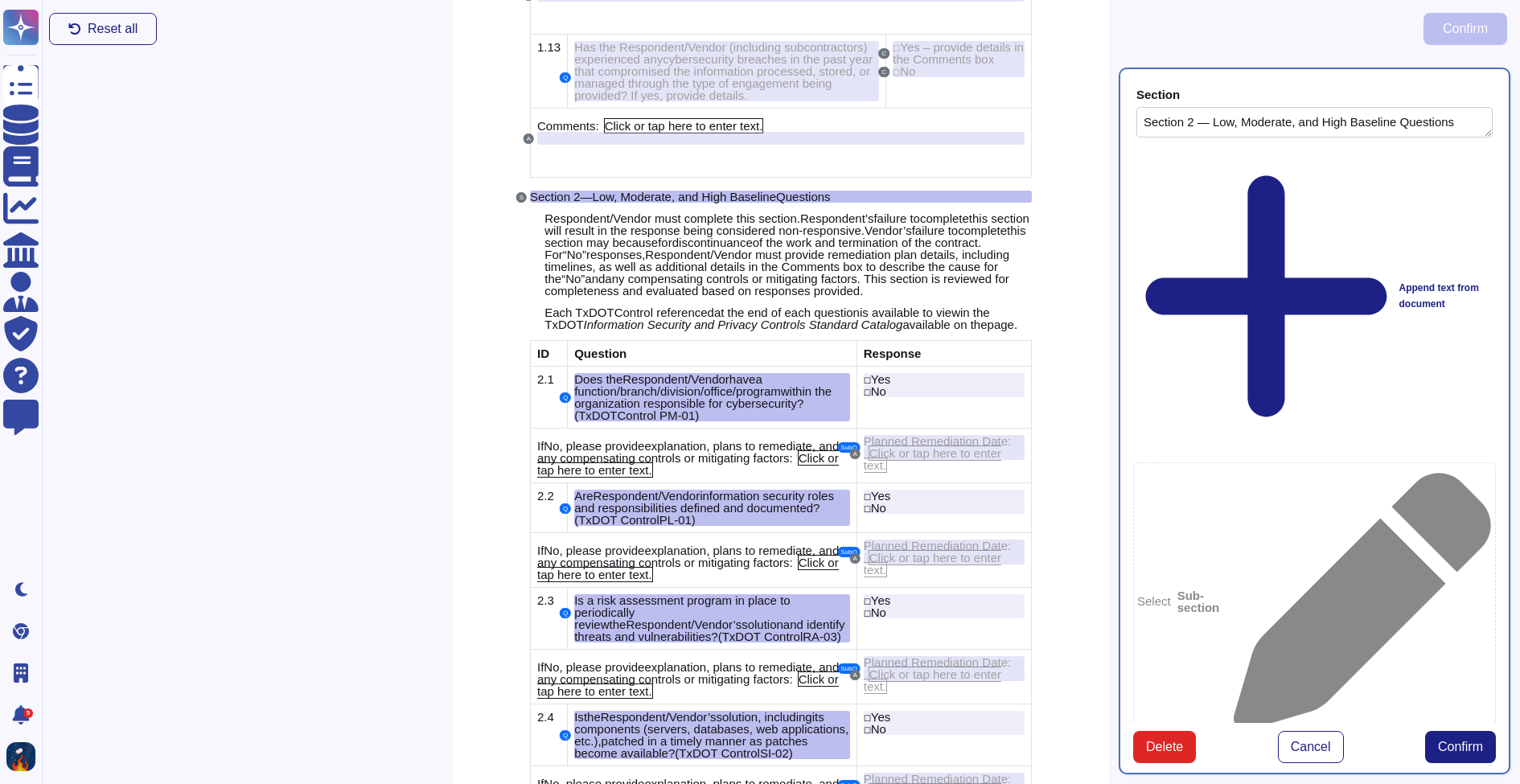click at bounding box center [1314, 1333] 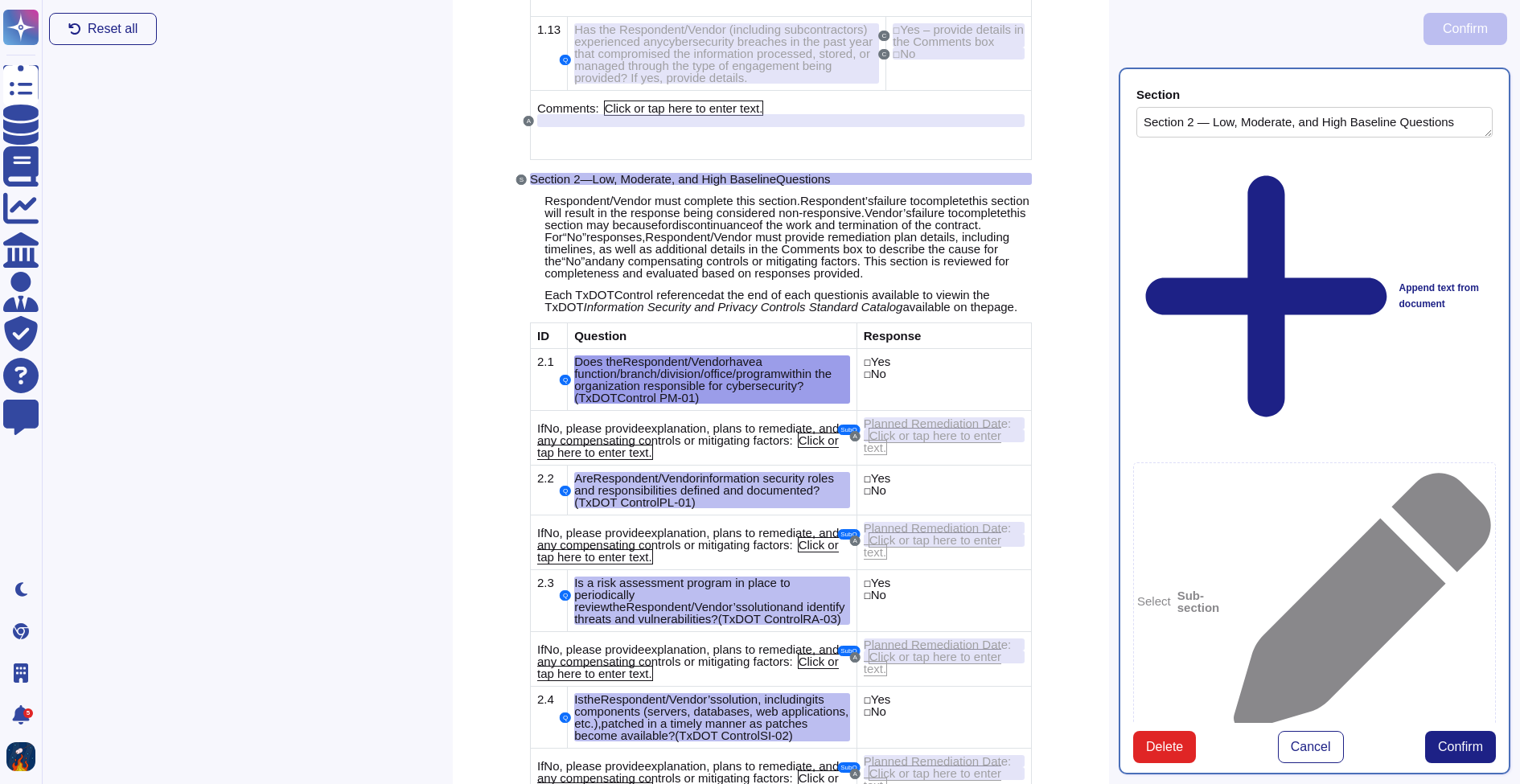 scroll, scrollTop: 2182, scrollLeft: 0, axis: vertical 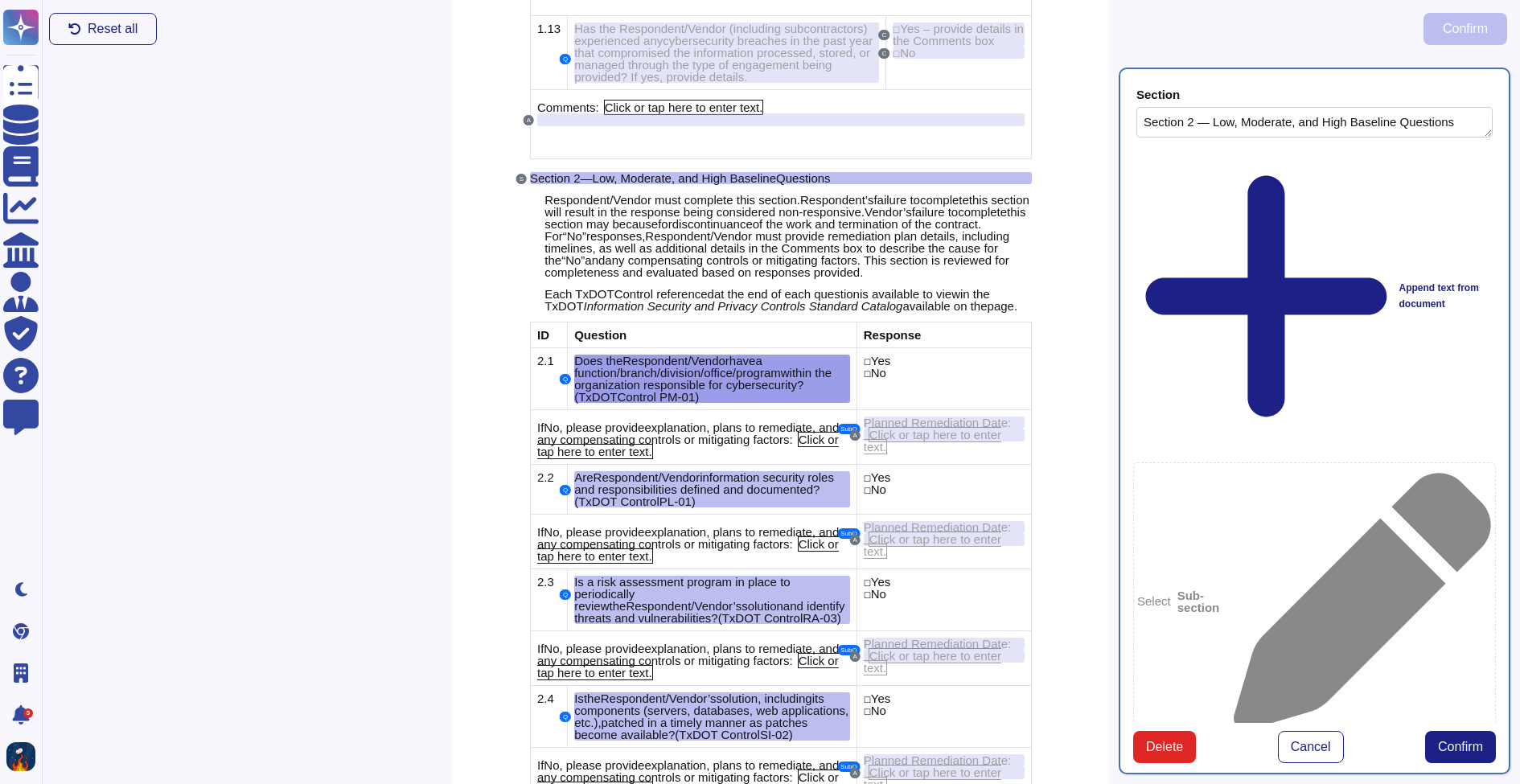 click at bounding box center (1314, 1375) 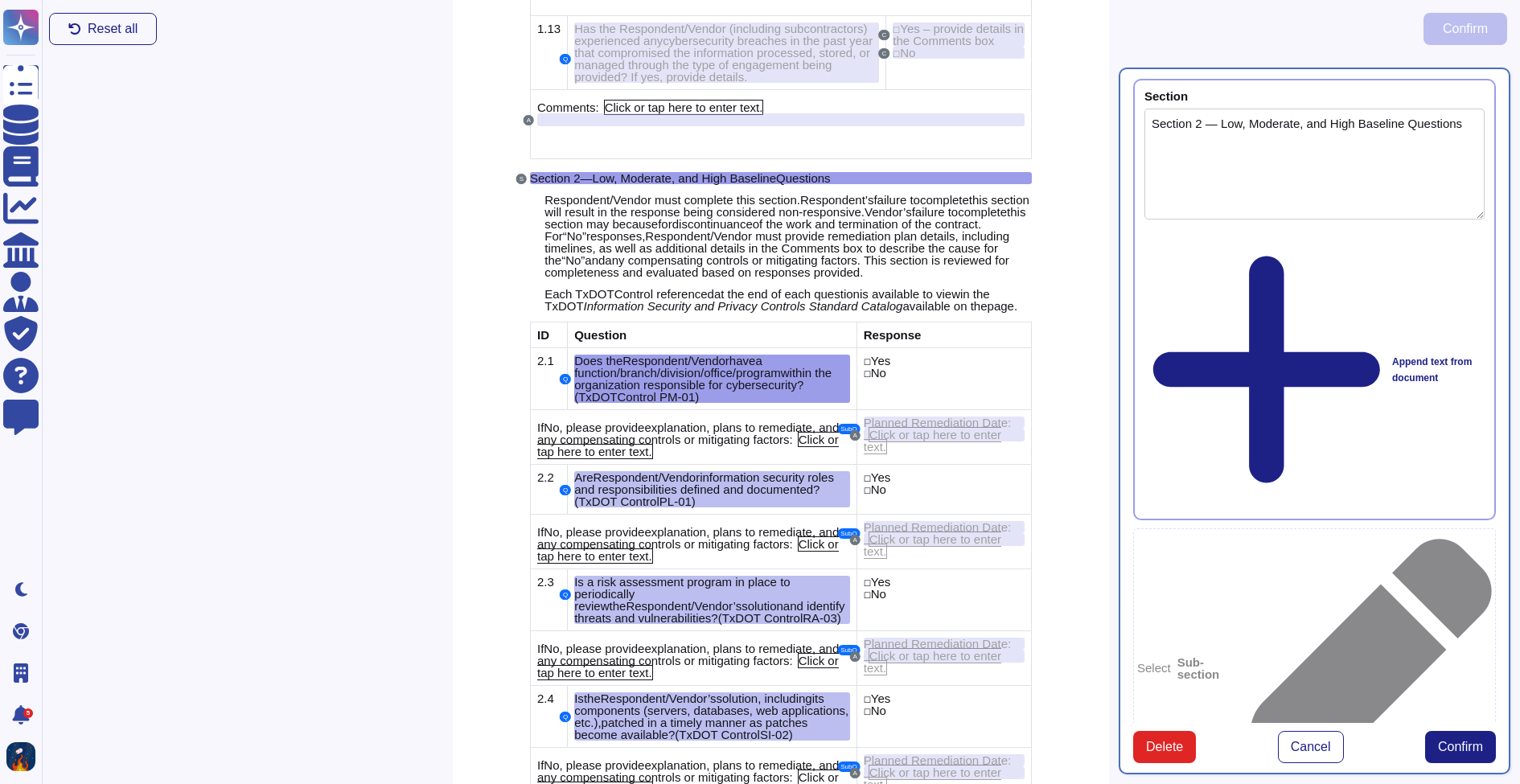scroll, scrollTop: 0, scrollLeft: 0, axis: both 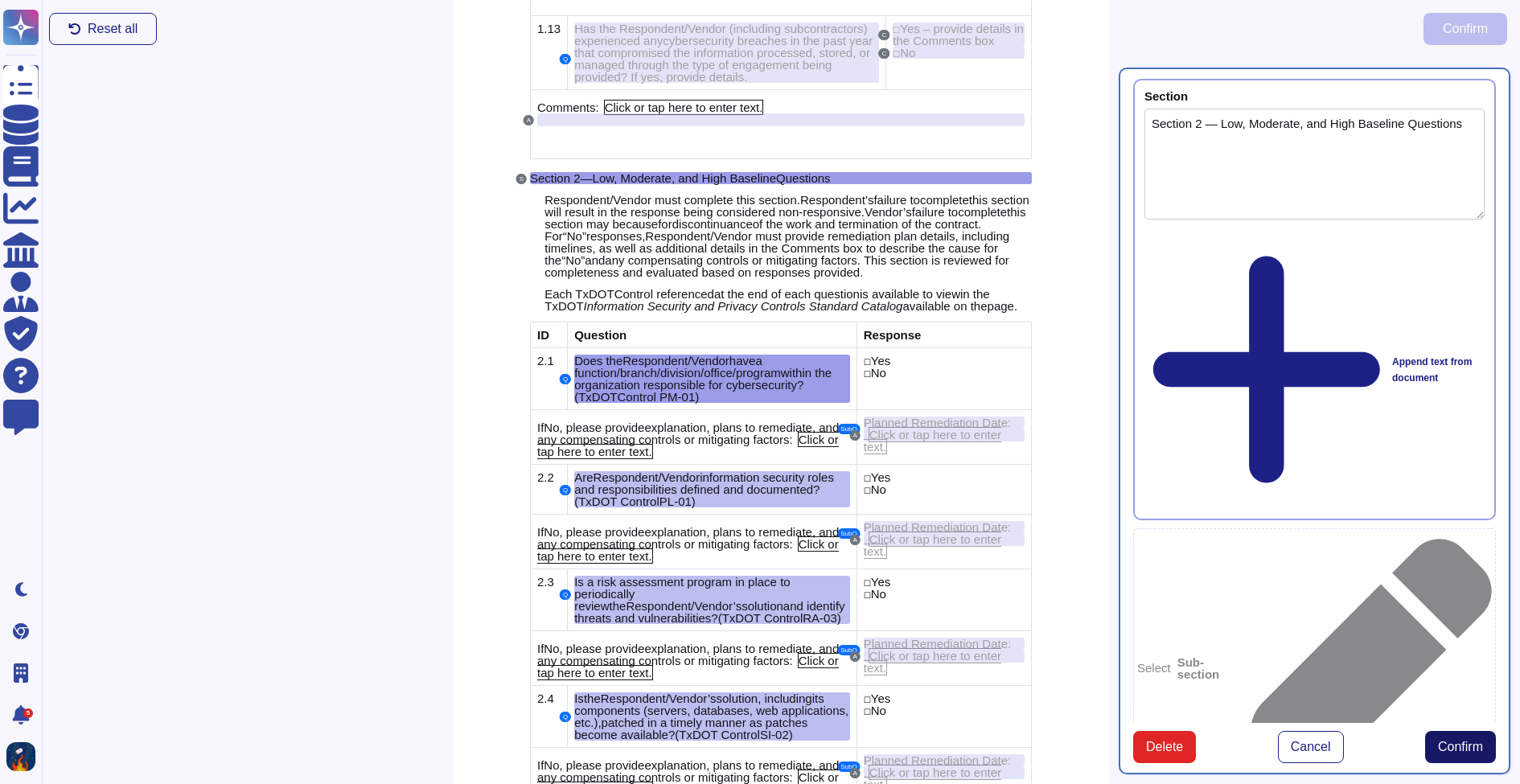 type on "Does the Respondent/Vendor have a function/branch/division/office/program within the organization responsible for cybersecurity? (TxDOT Control PM-01)" 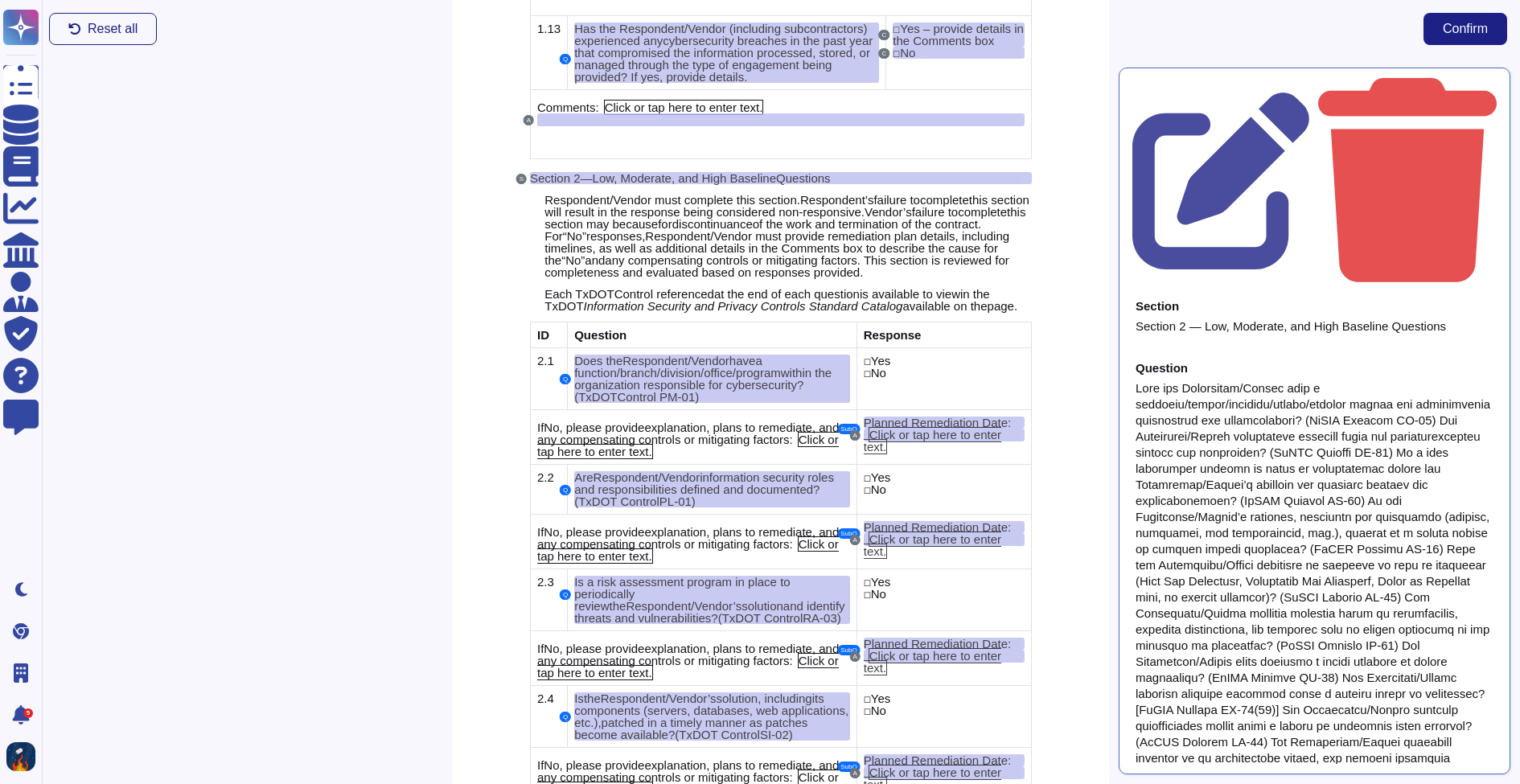 click at bounding box center (1314, 935) 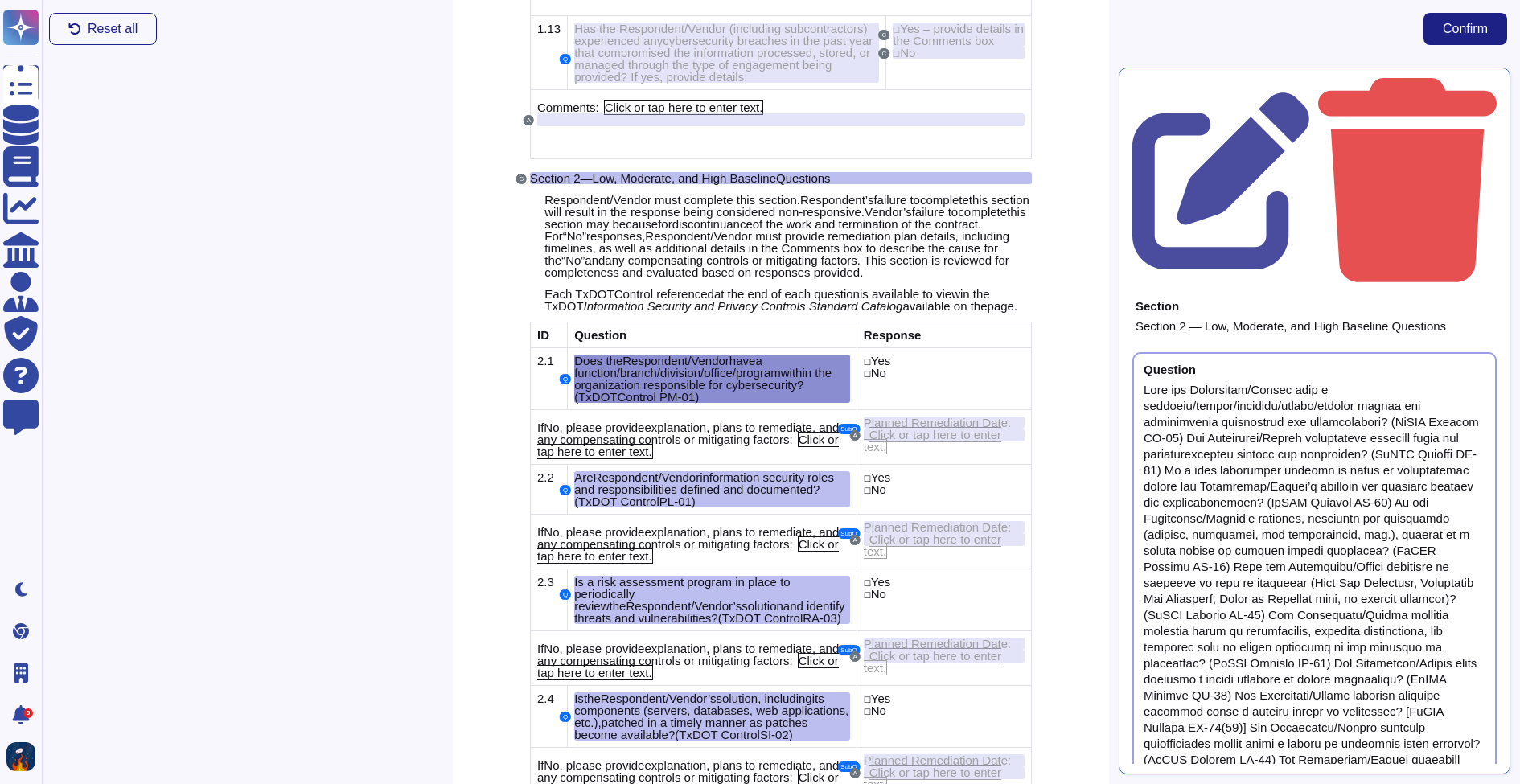 click on "Does the  Respondent/Vendor  have  a function / branch/ division/office/program  within the organization responsible for cybersecurity?  ( TxDOT  Control P M -0 1 )" at bounding box center [712, 379] 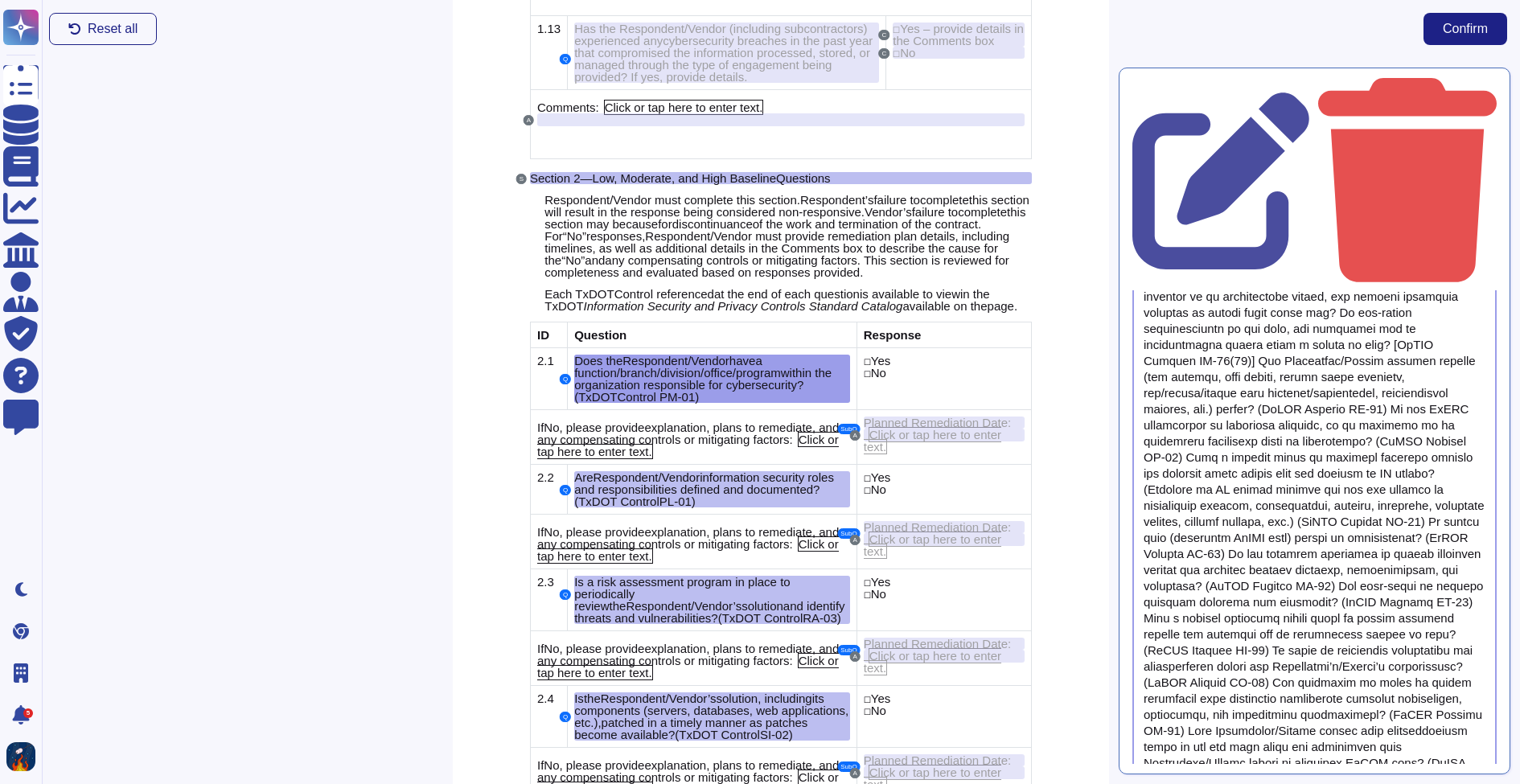 scroll, scrollTop: 640, scrollLeft: 0, axis: vertical 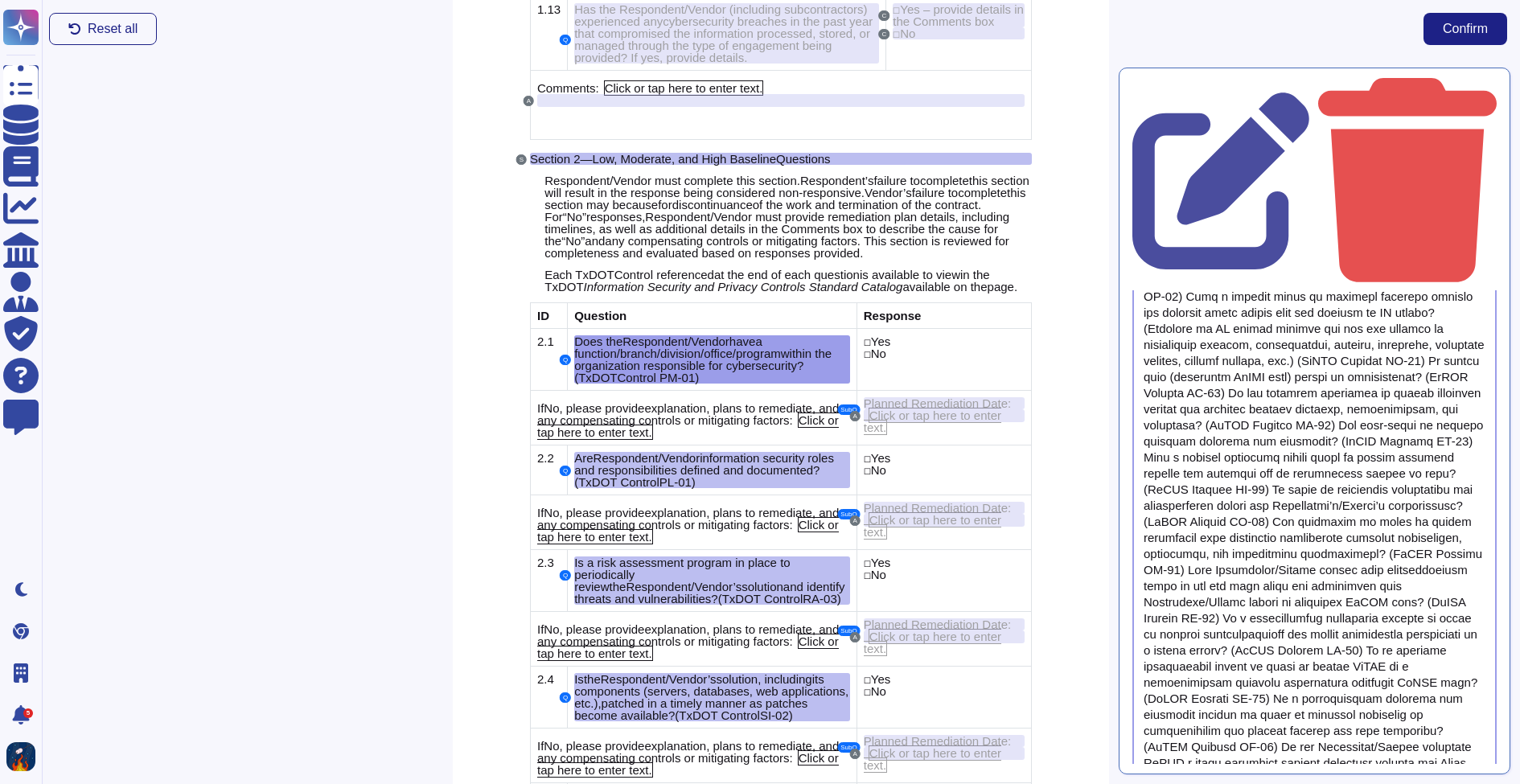 click at bounding box center (1314, 313) 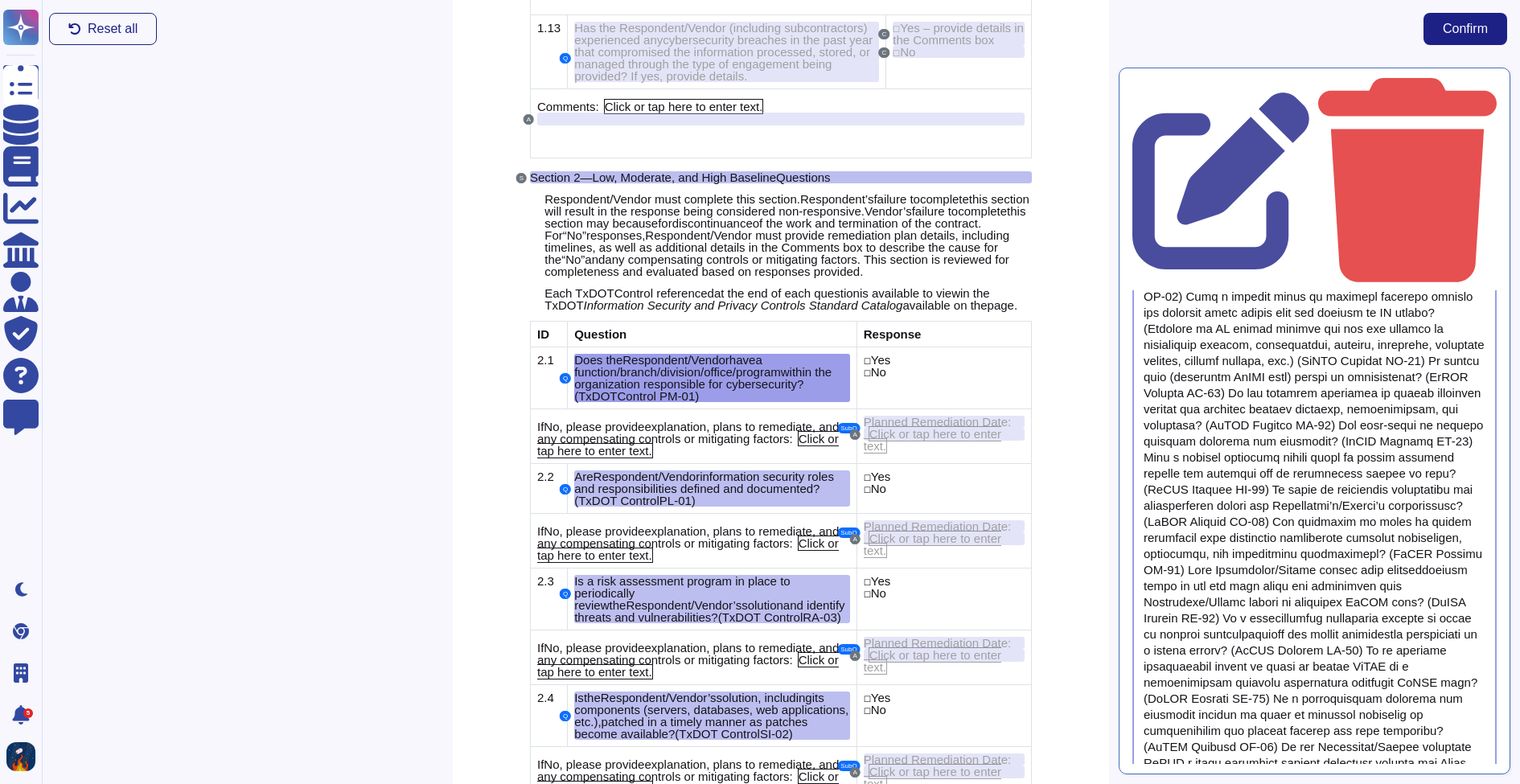 click at bounding box center (1314, 313) 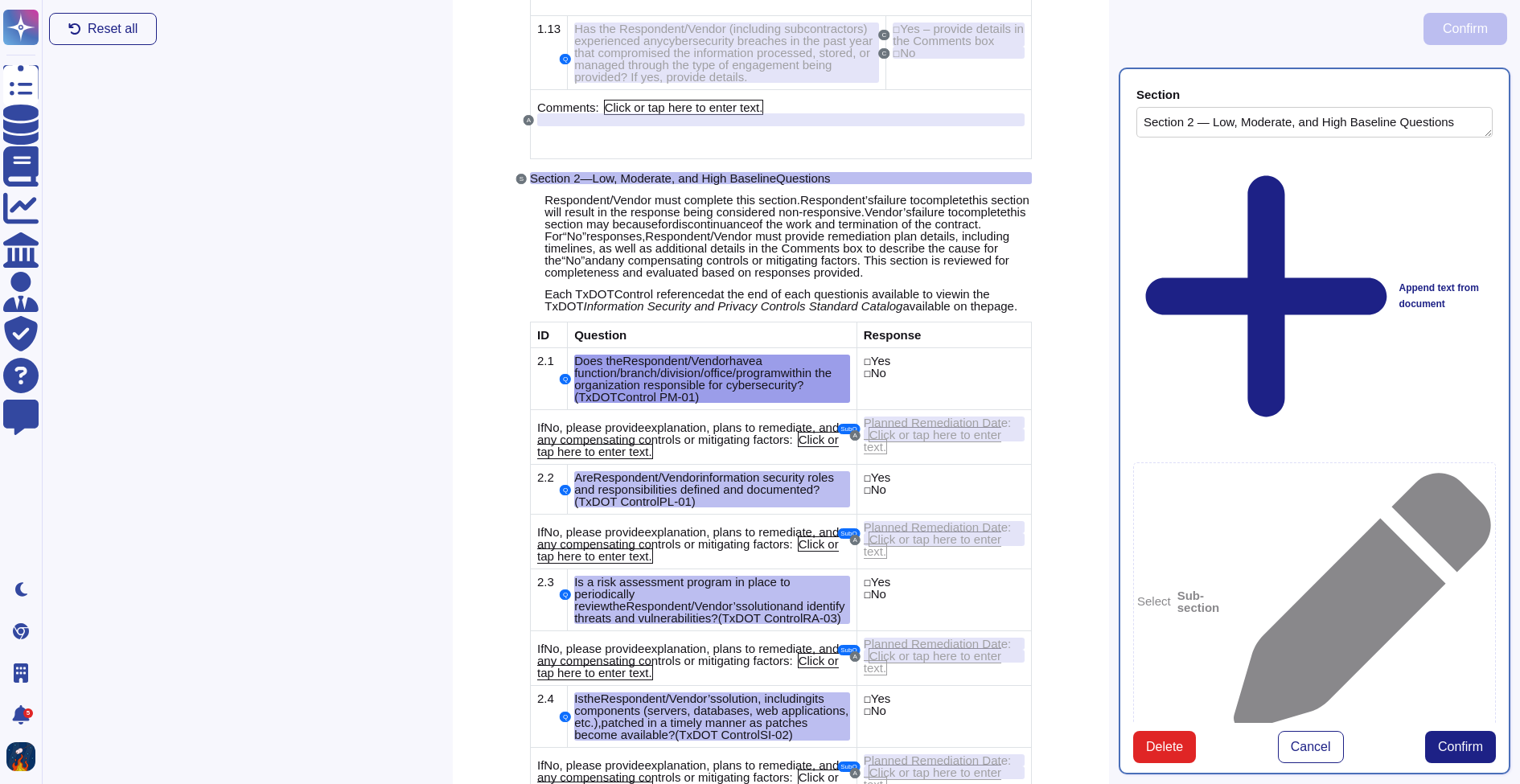 type on "Section 2 — Low, Moderate, and High Baseline Questions" 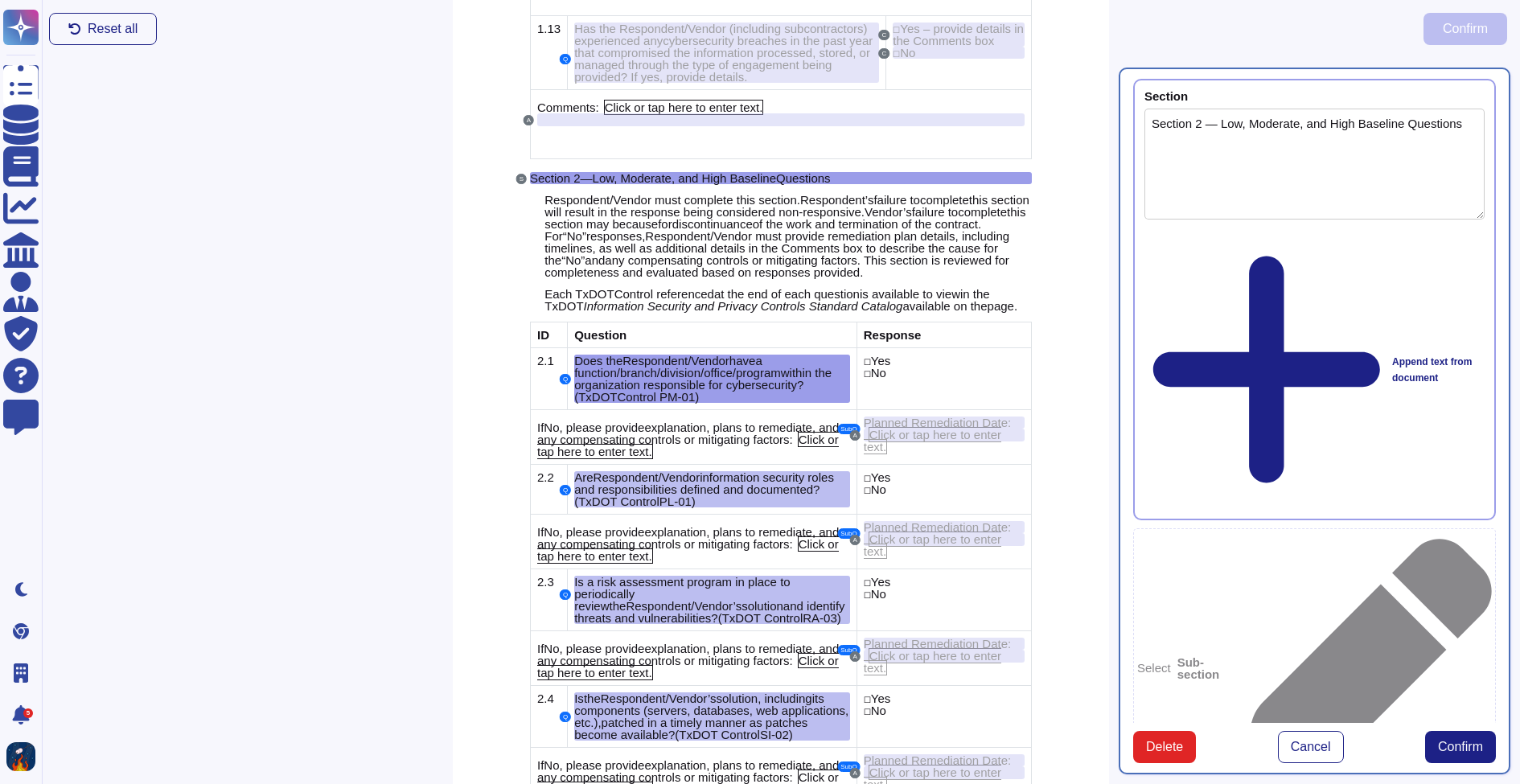 scroll, scrollTop: 0, scrollLeft: 0, axis: both 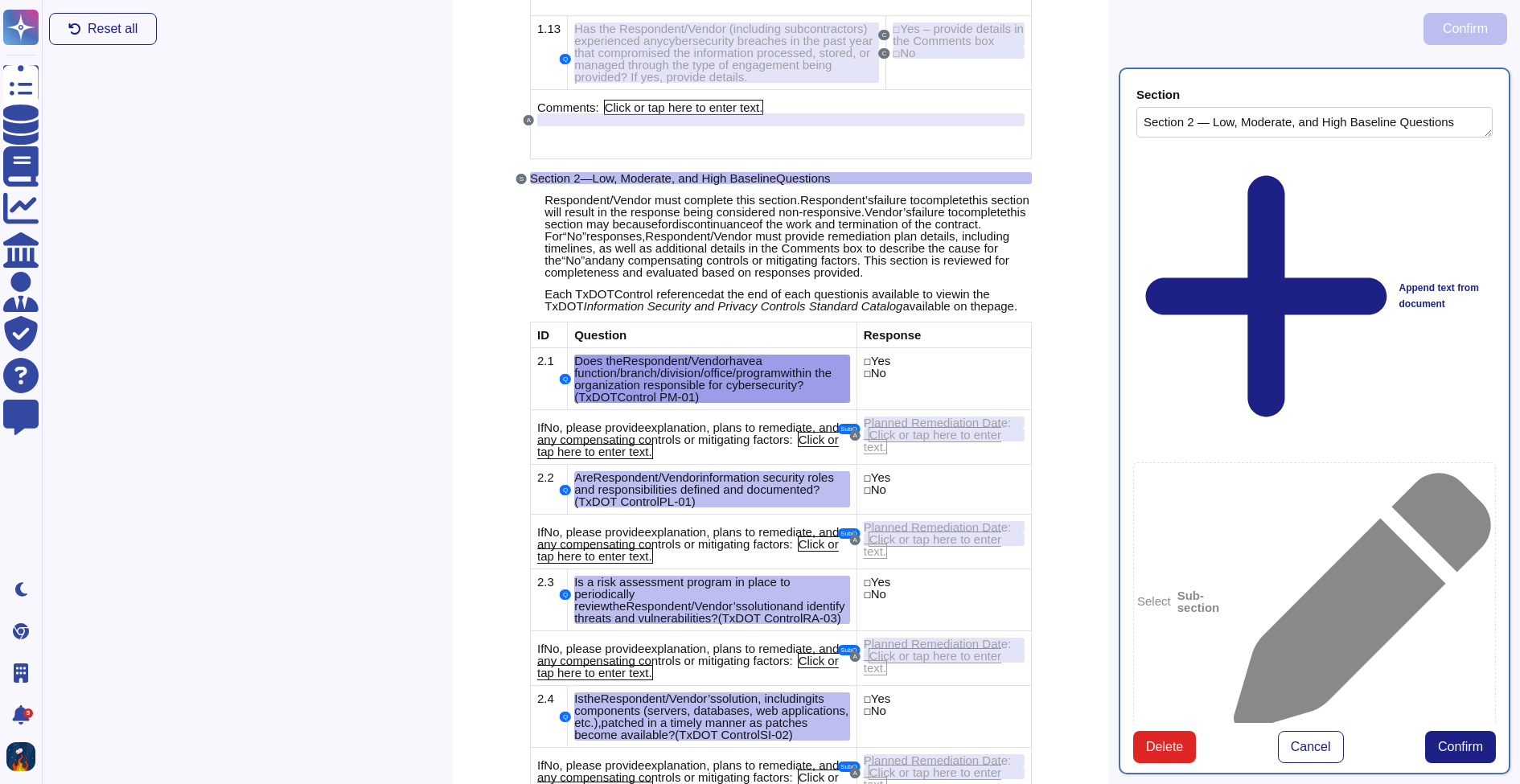 click on "Does the Respondent/Vendor have a function/branch/division/office/program within the organization responsible for cybersecurity? (TxDOT Control PM-01)" at bounding box center (1314, 1375) 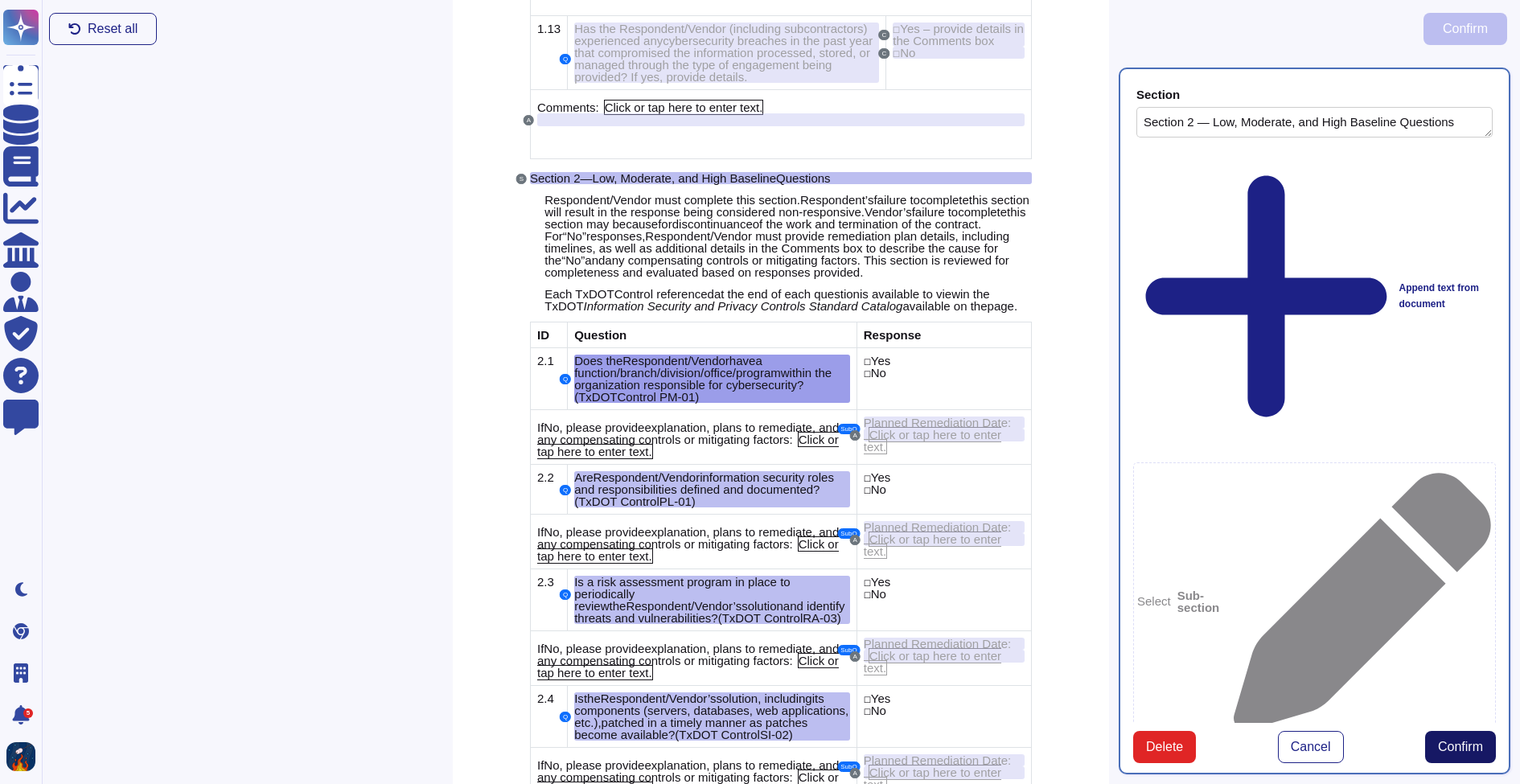 type on "Does the Respondent/Vendor have a function/branch/division/office/program within the organization responsible for cybersecurity? (TxDOT Control PM-01)" 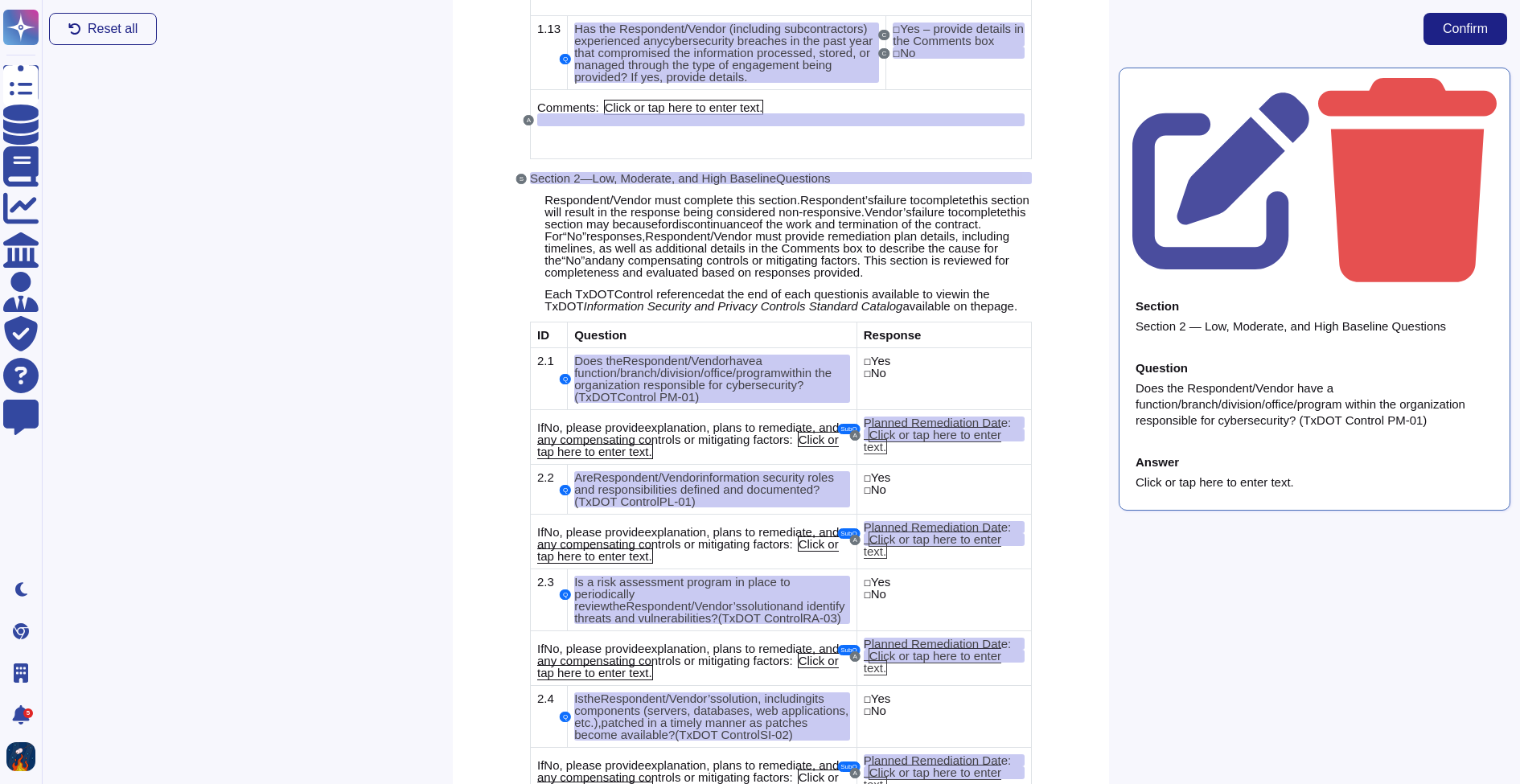 click on "Section Section 2 — Low, Moderate, and High Baseline Questions" at bounding box center (1314, 317) 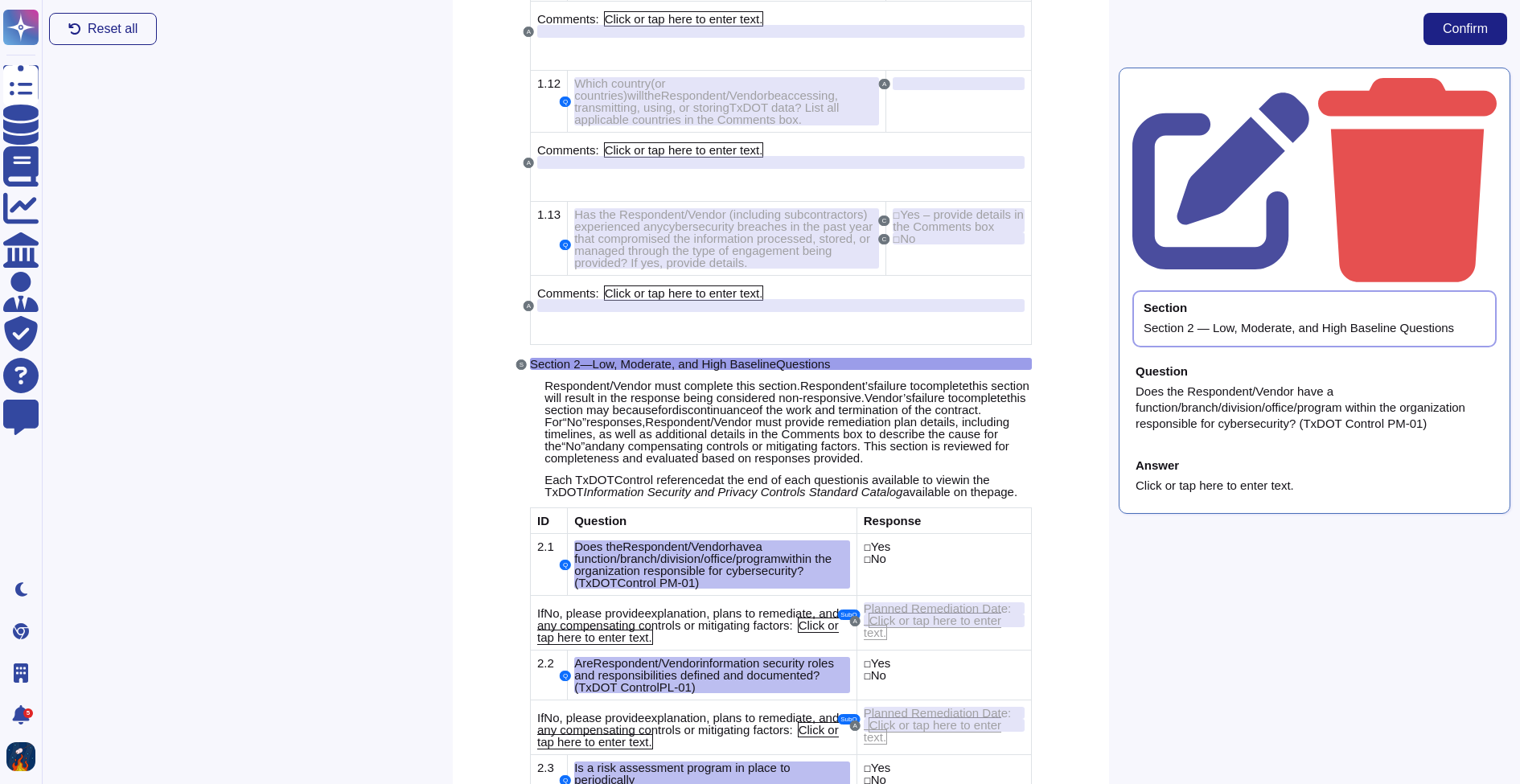 scroll, scrollTop: 1970, scrollLeft: 0, axis: vertical 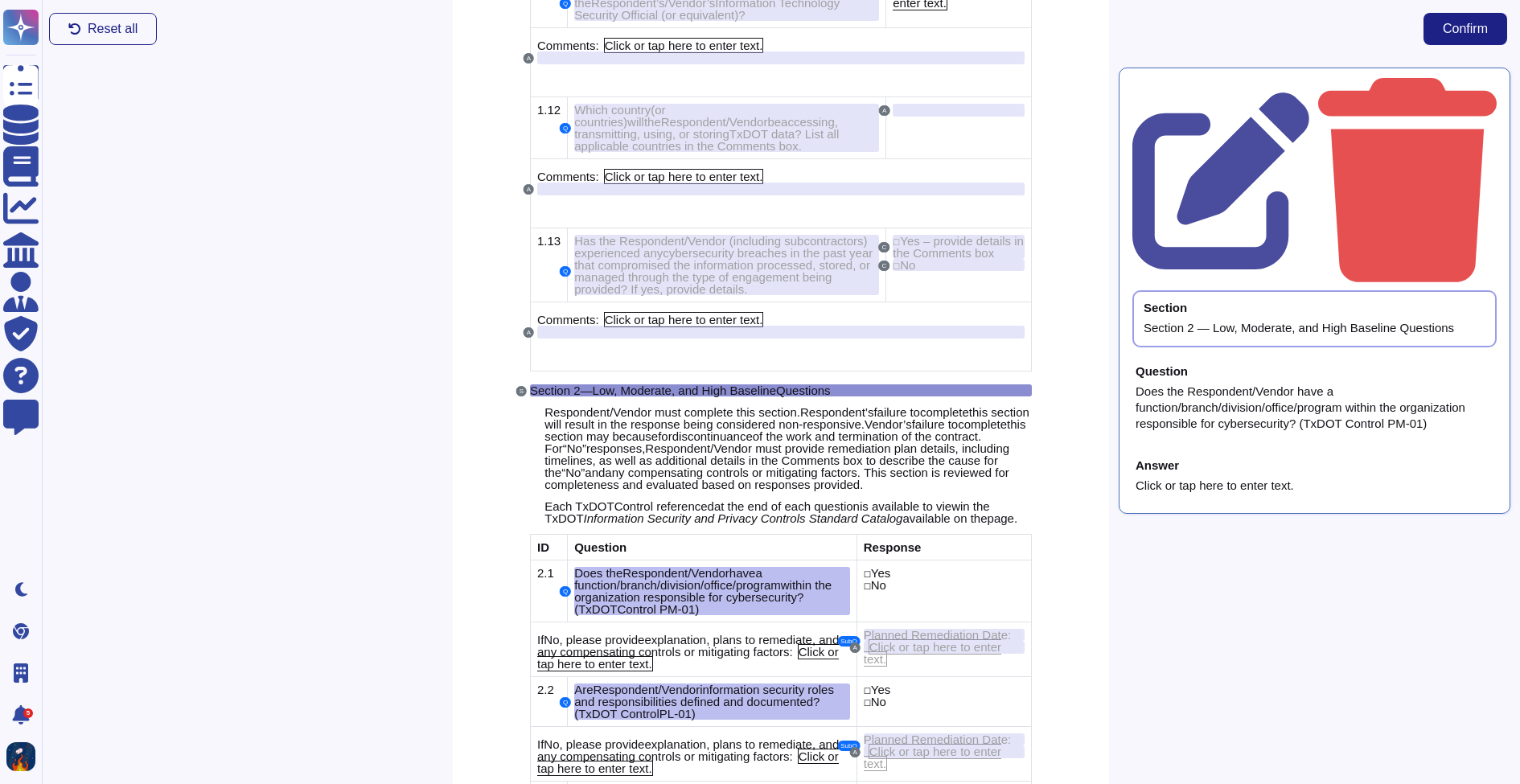 click on "Section 2  —  Low , Moderate, and High Baseline  Questions" at bounding box center (781, 390) 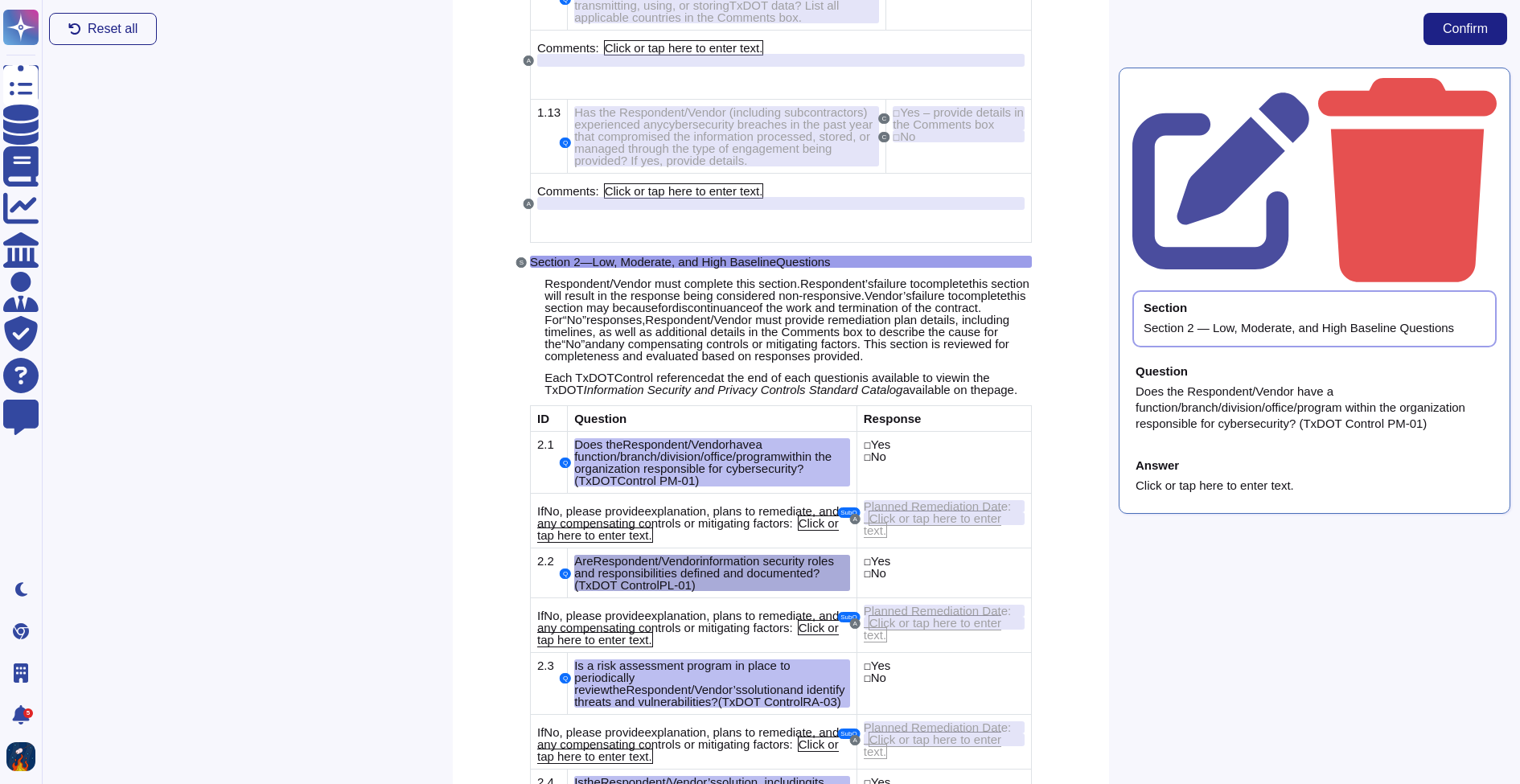 click on "Are  Respondent/Vendor information security roles and responsibilities defined and documented?  ( TxDOT Control  P L -0 1 )" at bounding box center [712, 573] 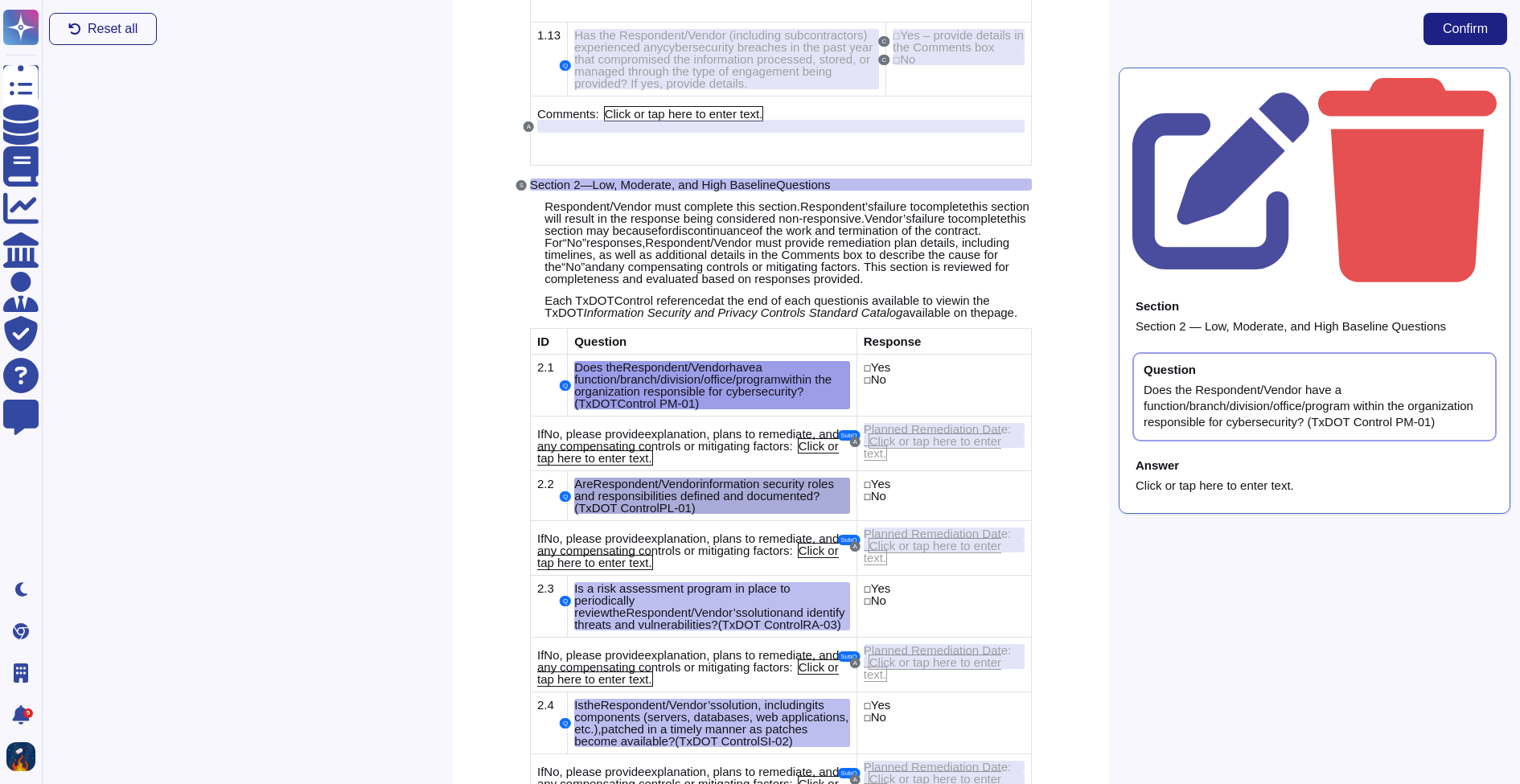 scroll, scrollTop: 2182, scrollLeft: 0, axis: vertical 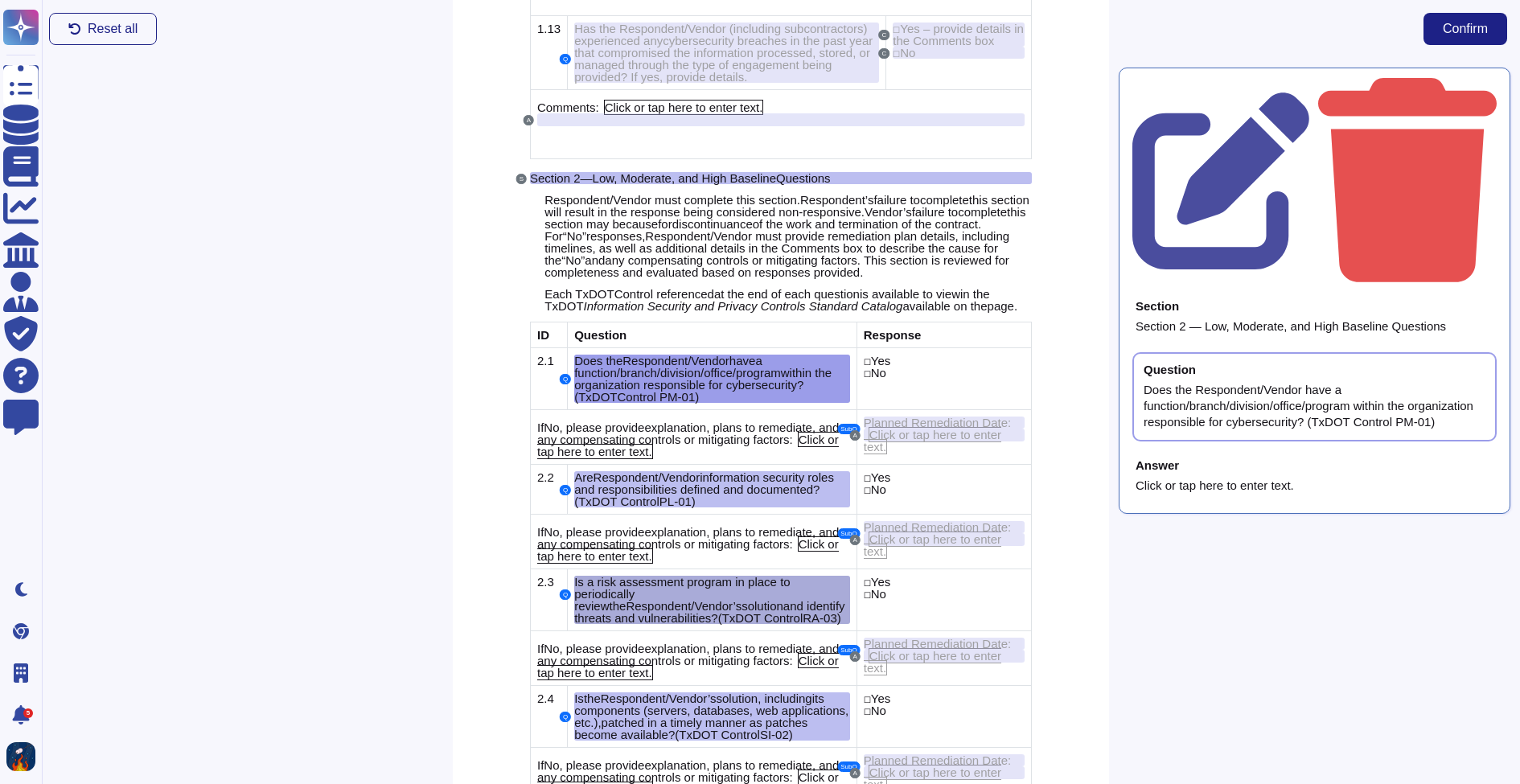 click on "and identify threats and vulnerabilities?" at bounding box center [709, 612] 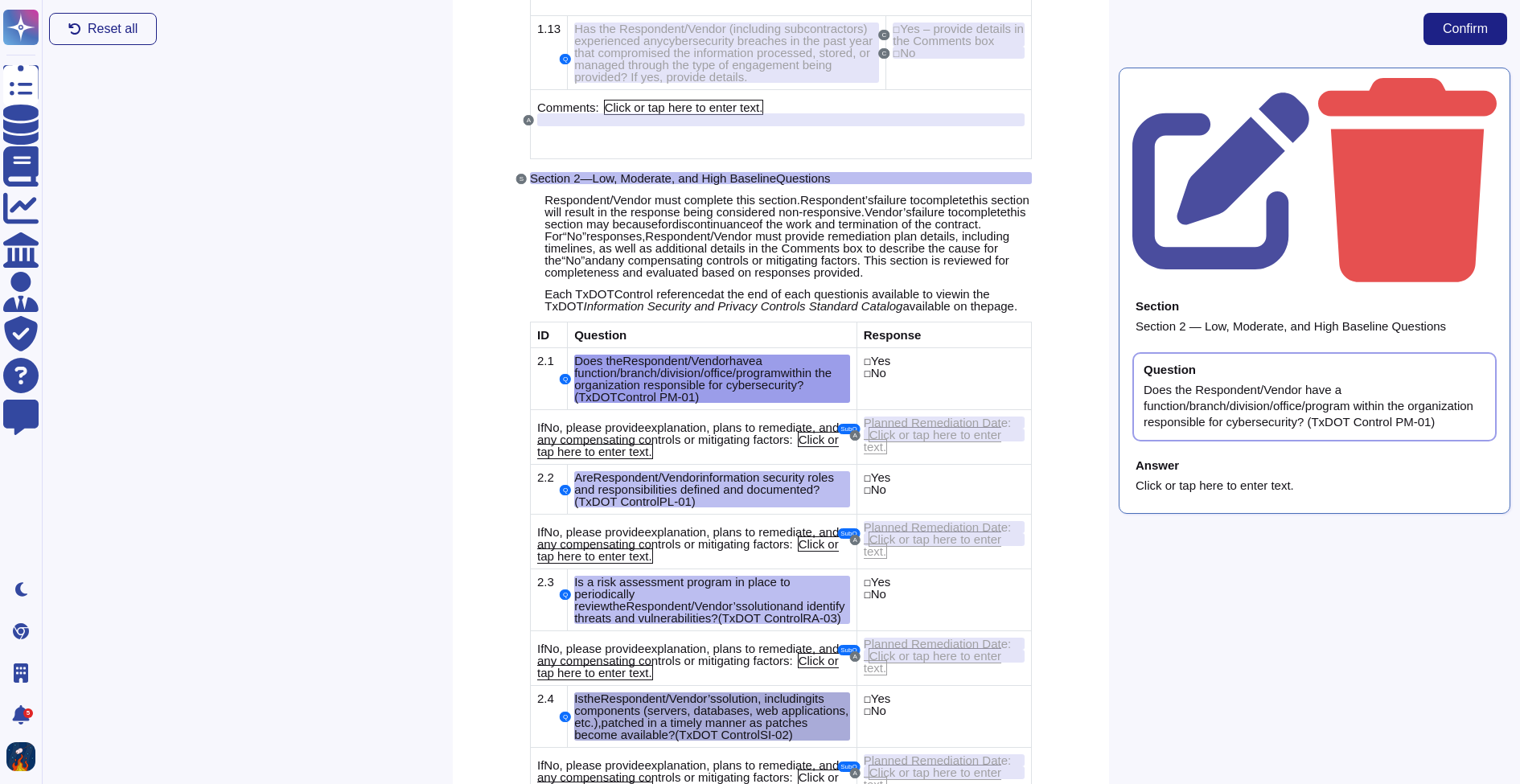 click on ", including" at bounding box center (785, 698) 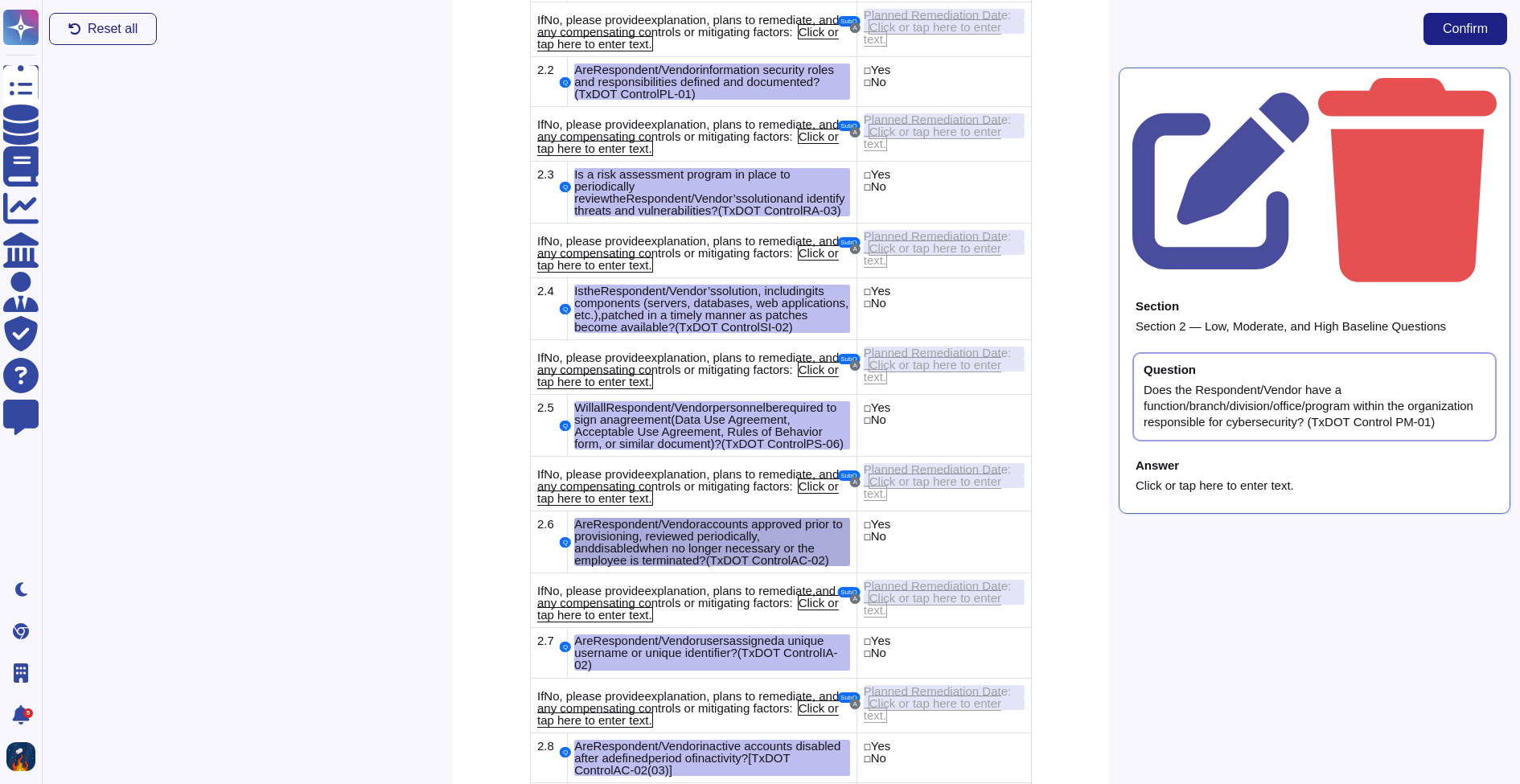 click on "disabled" at bounding box center [617, 548] 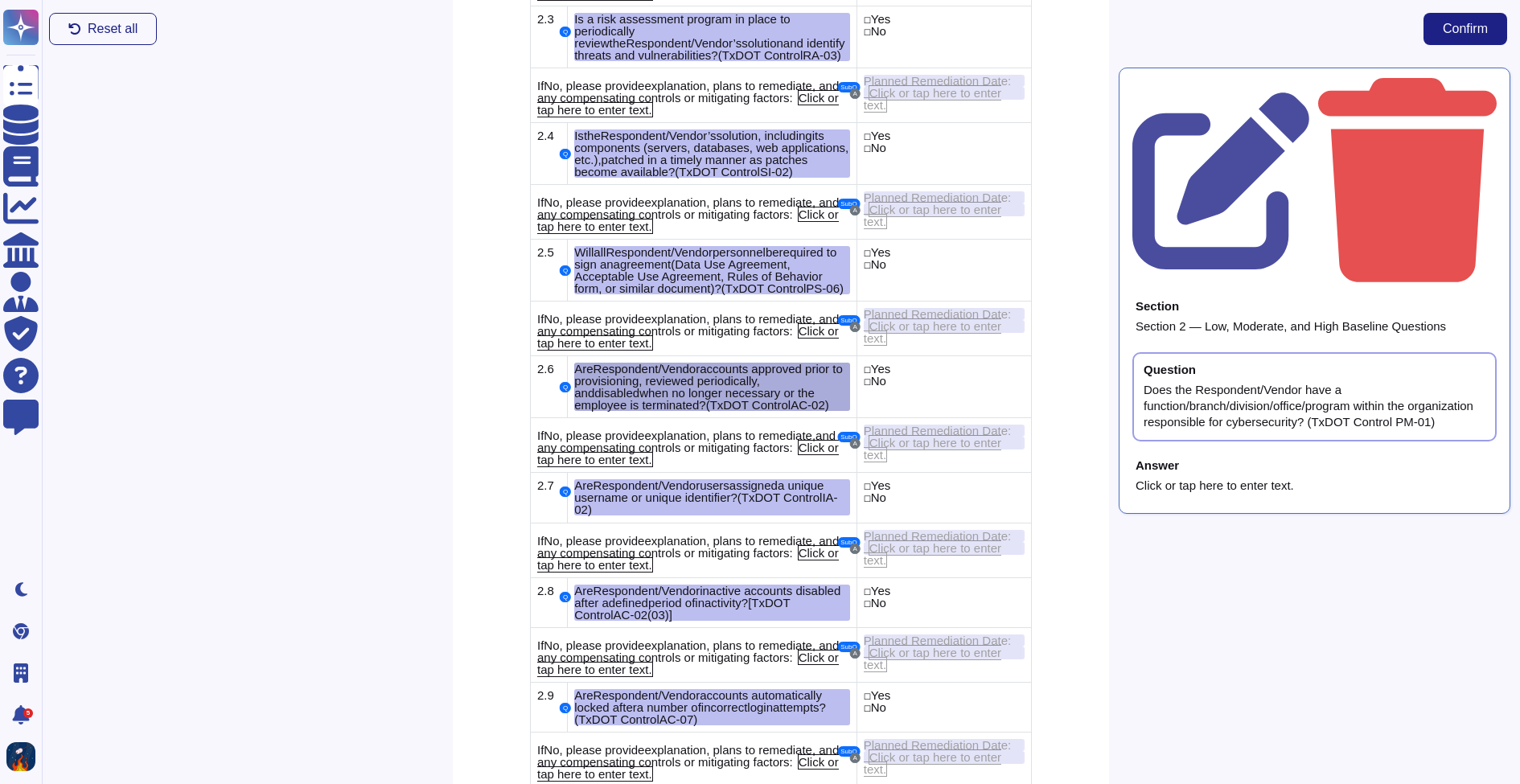 scroll, scrollTop: 2761, scrollLeft: 0, axis: vertical 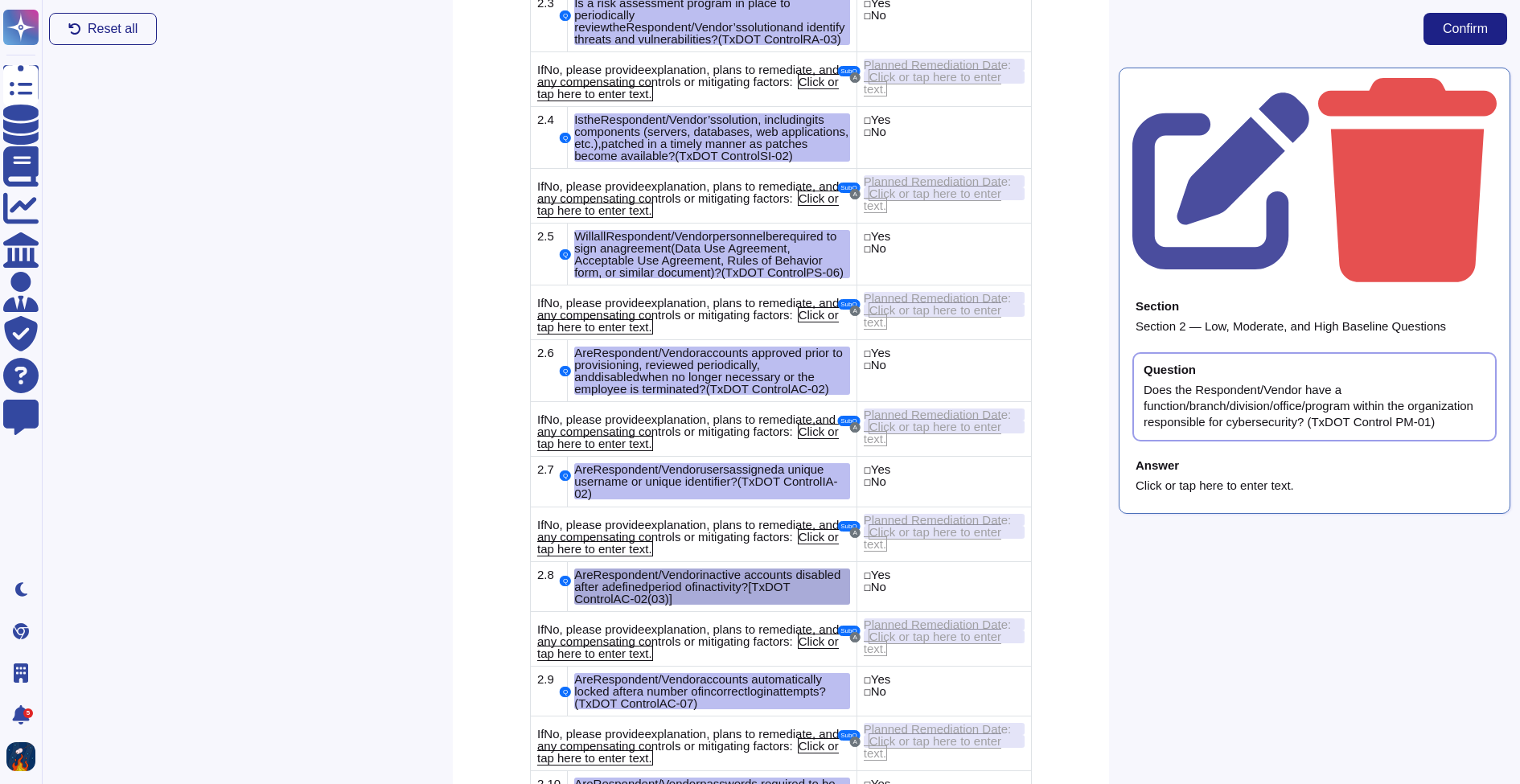 click on "TxDOT Control" at bounding box center [682, 593] 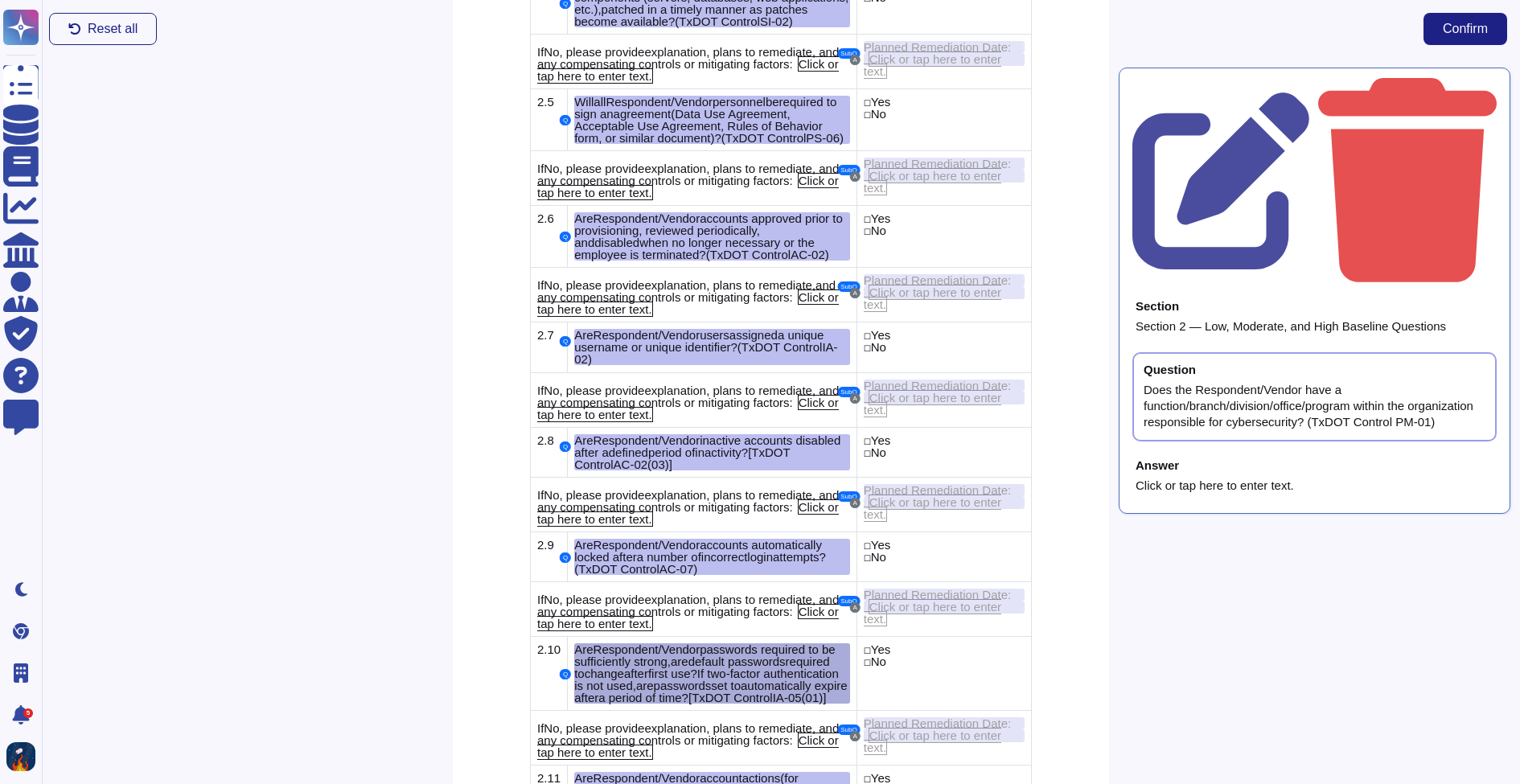 click on "passwords required to be sufficiently strong," at bounding box center (705, 655) 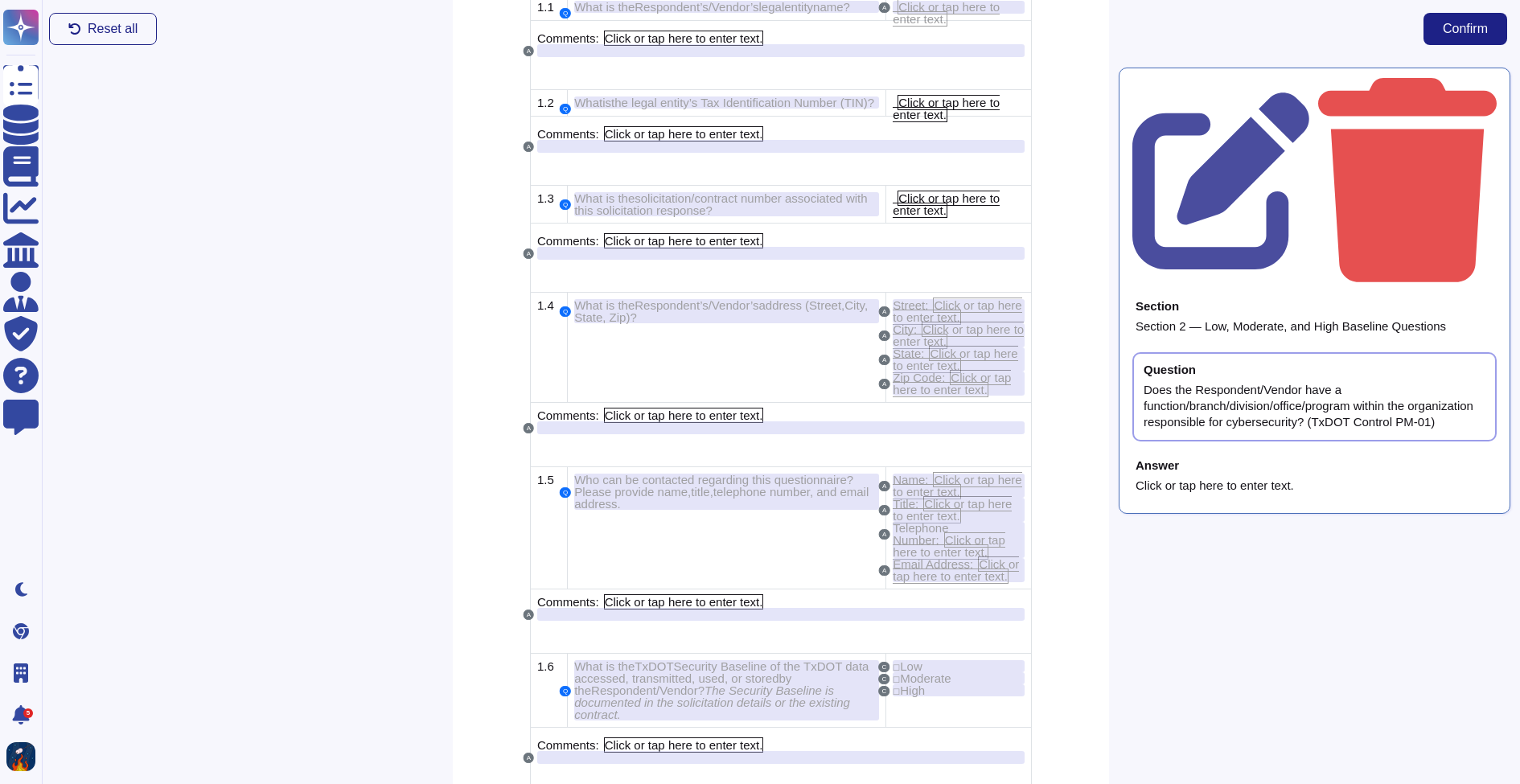 scroll, scrollTop: 0, scrollLeft: 0, axis: both 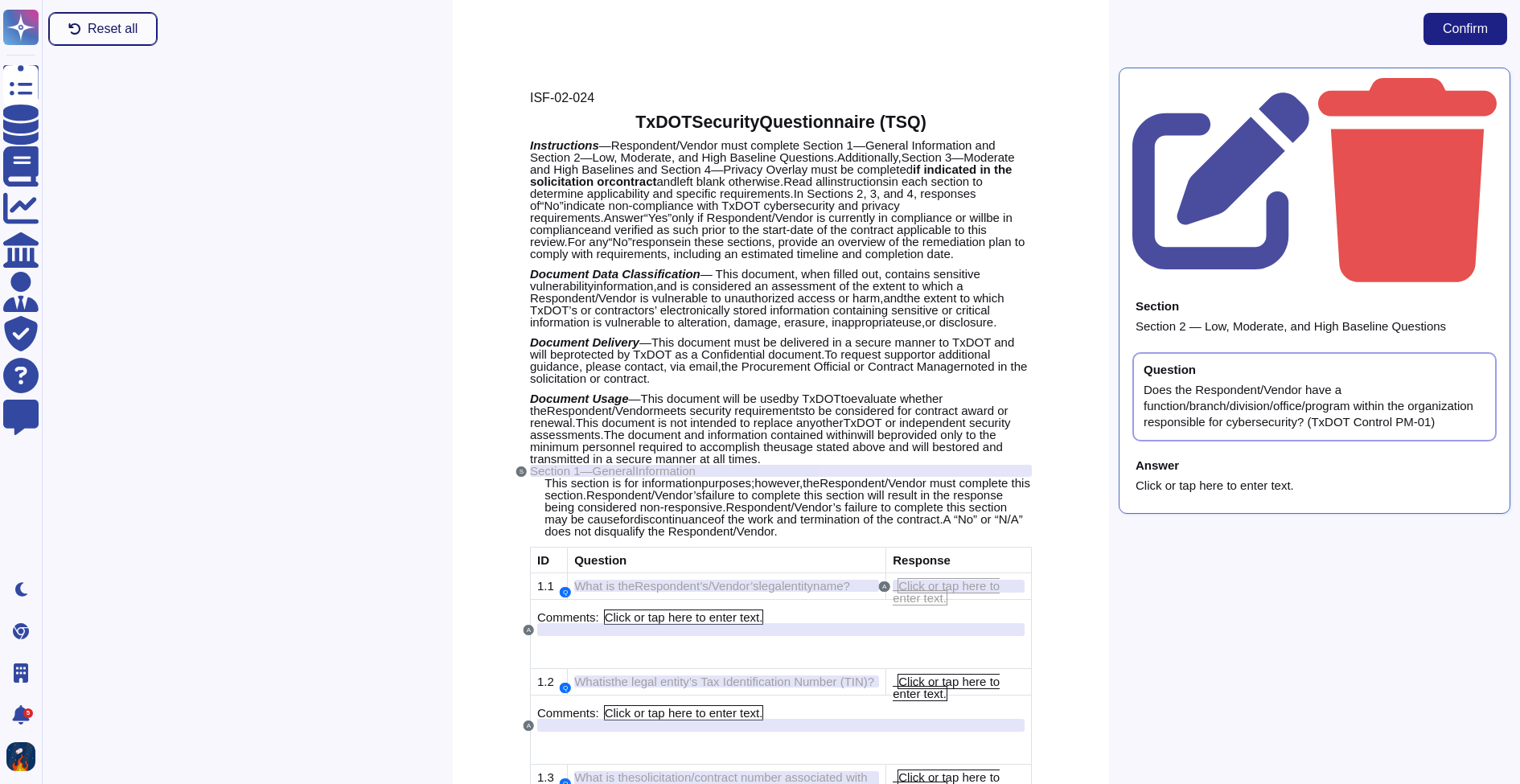 click on "Reset all" at bounding box center [103, 29] 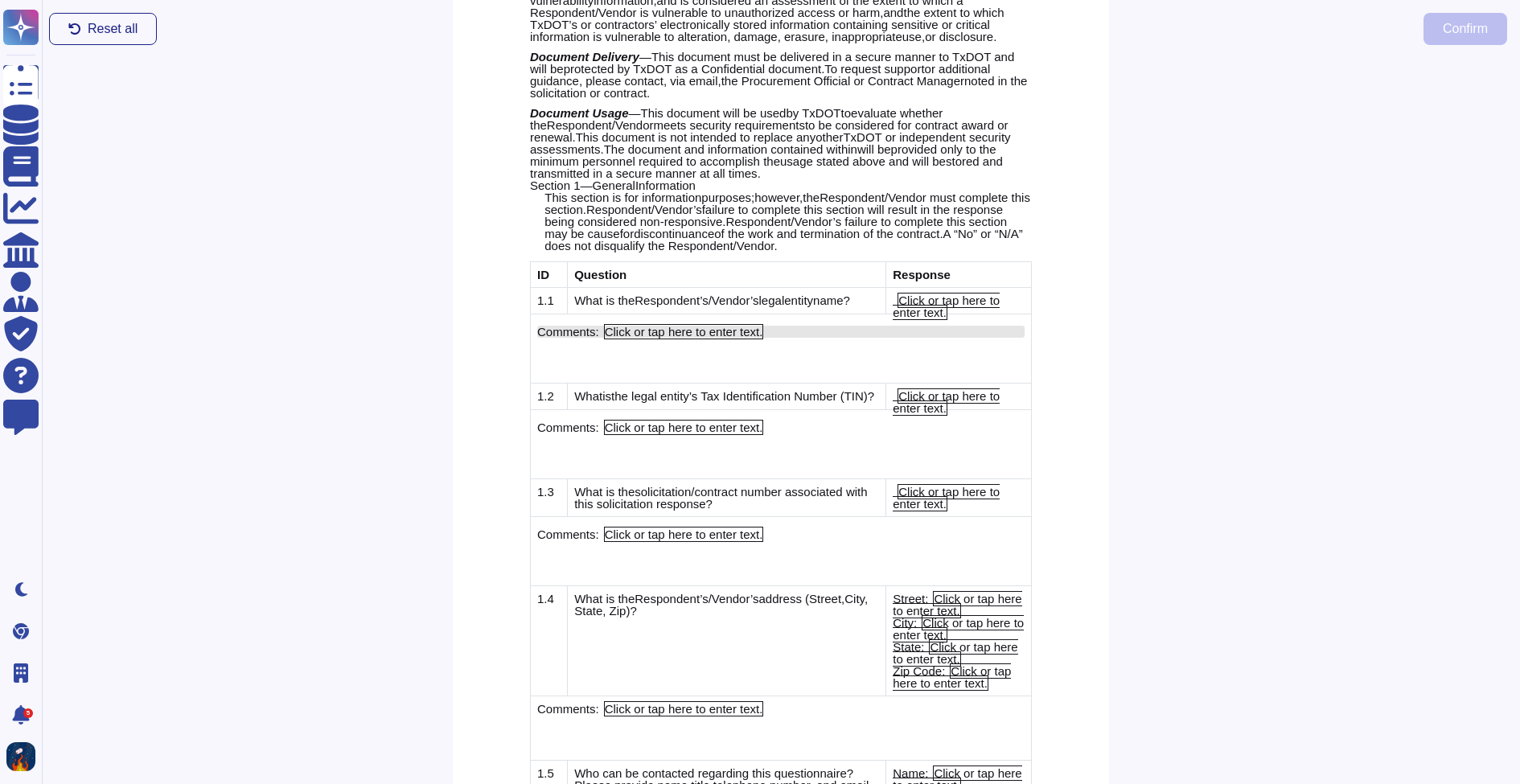 scroll, scrollTop: 293, scrollLeft: 0, axis: vertical 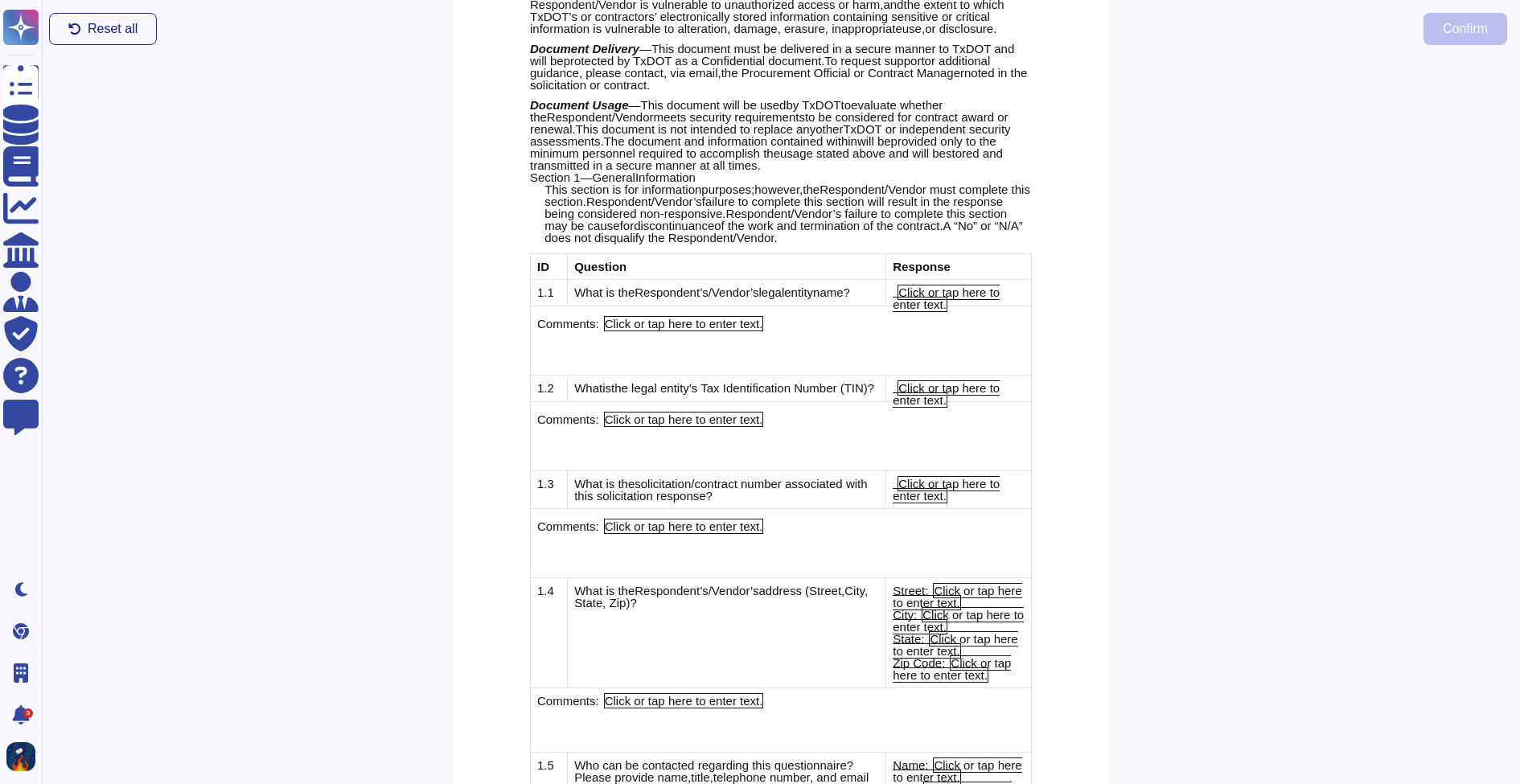 click on "What is the  Respondent’s/Vendor’s  legal  entity  n ame?" at bounding box center (727, 293) 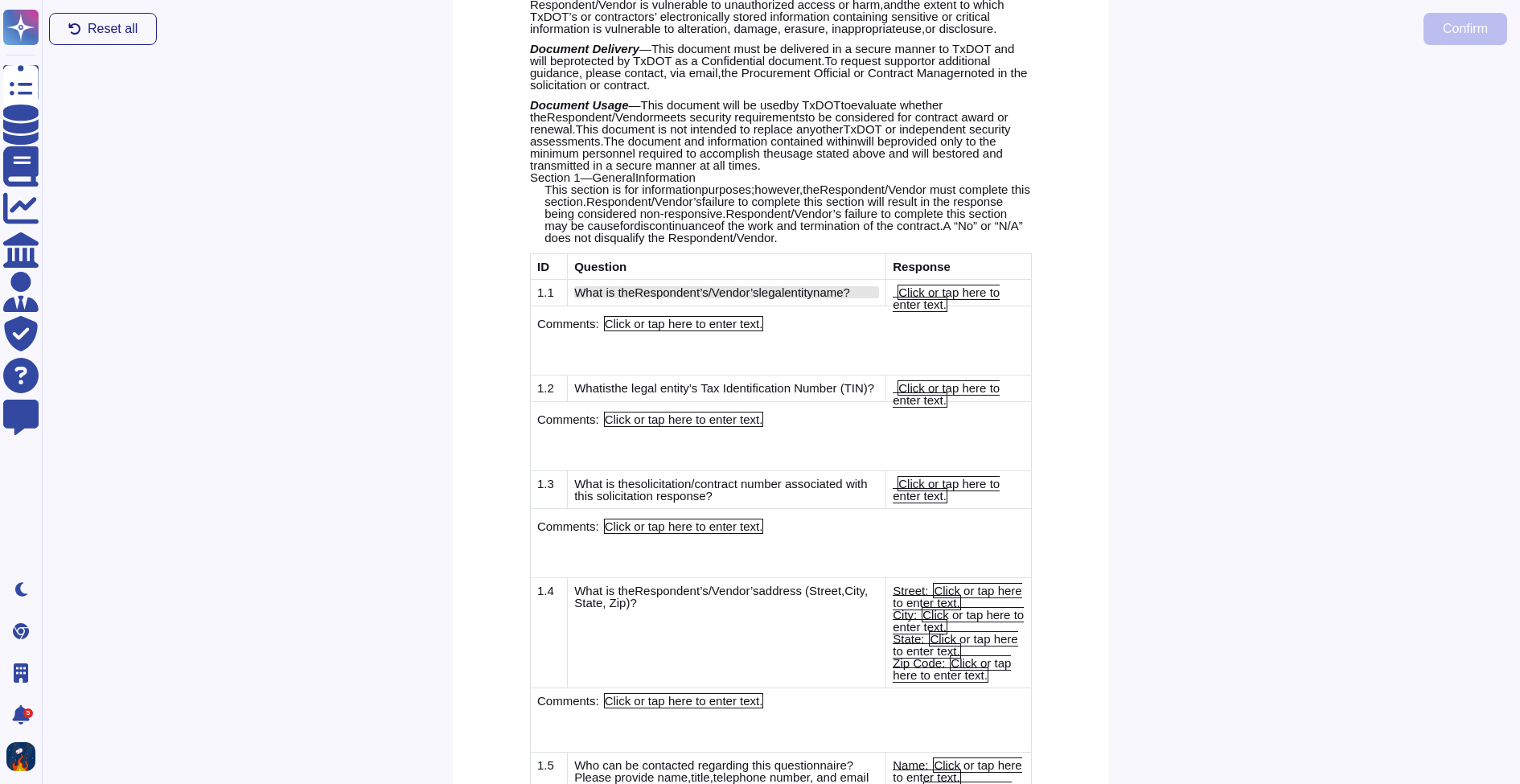 click on "What is the  Respondent’s/Vendor’s  legal  entity  n ame?" at bounding box center (726, 292) 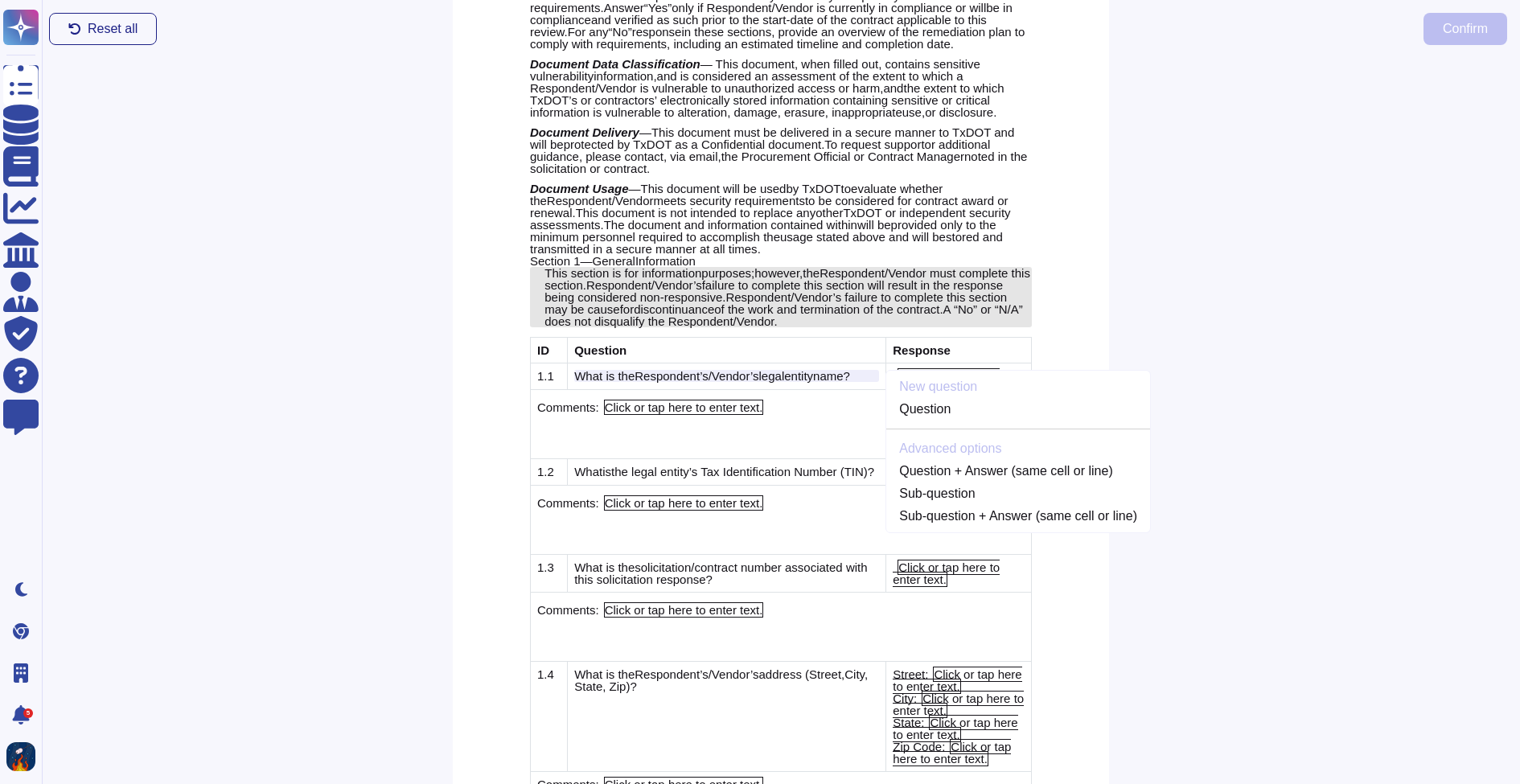 scroll, scrollTop: 199, scrollLeft: 0, axis: vertical 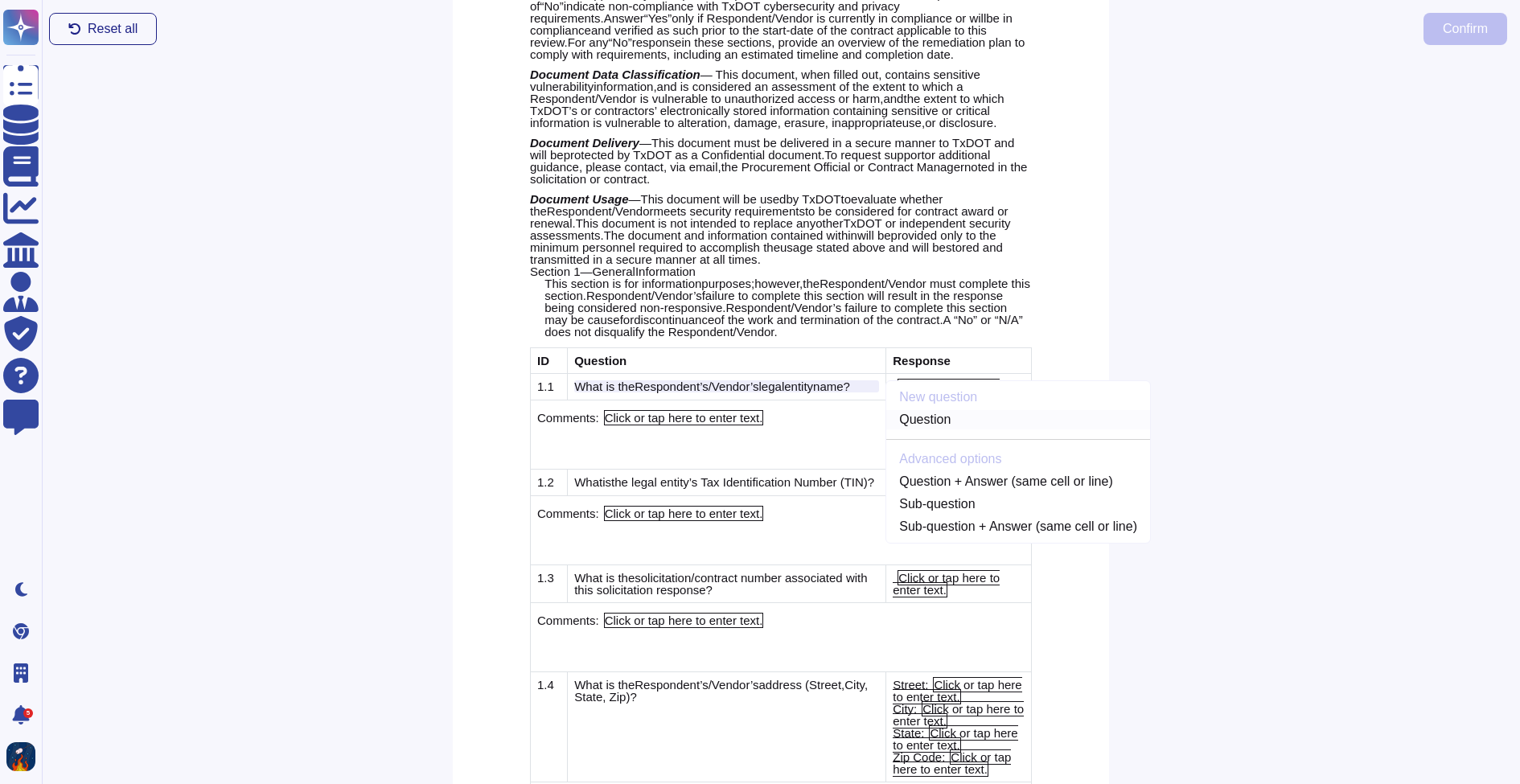 click on "Question" at bounding box center (1018, 420) 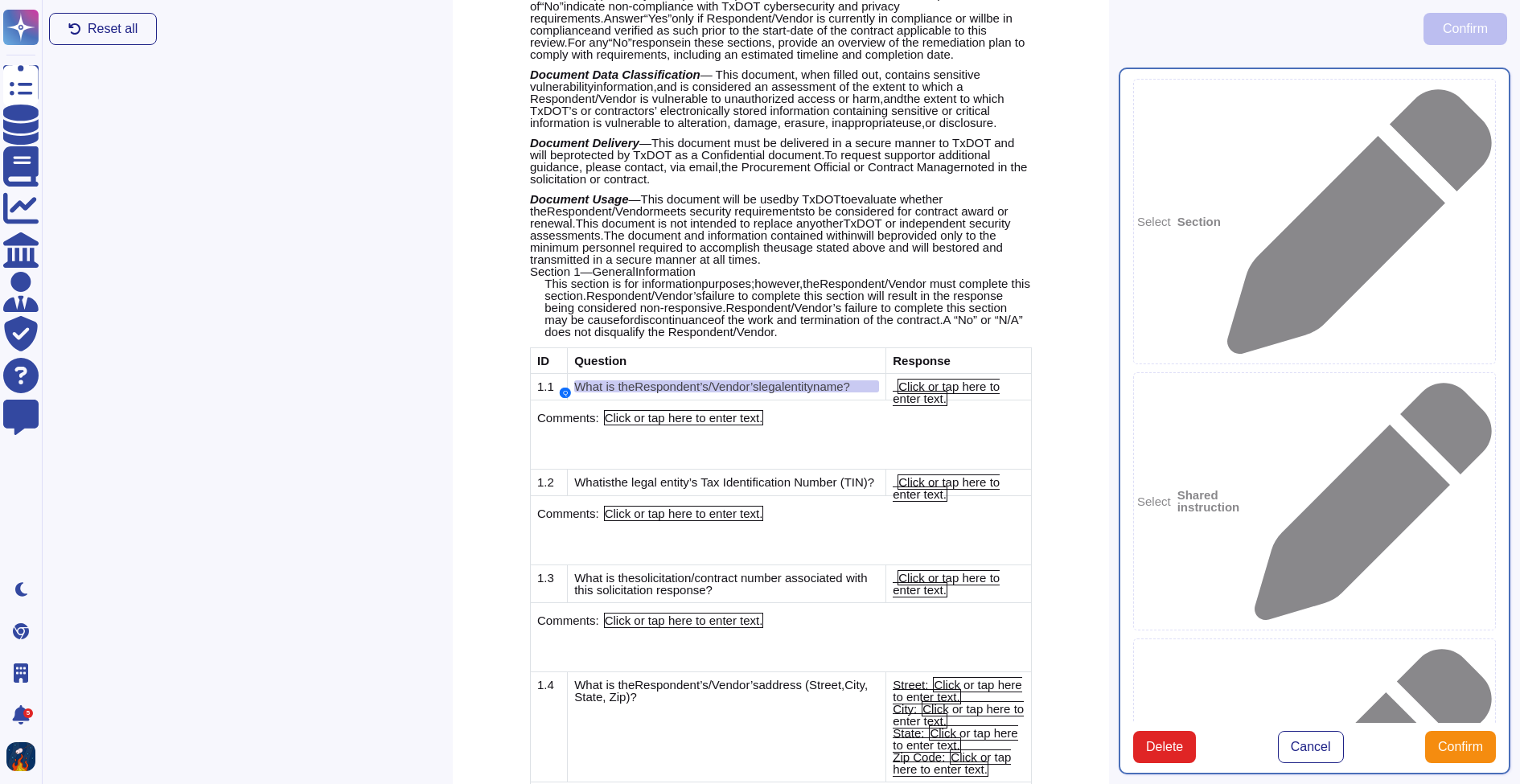 type on "What is the Respondent’s/Vendor’s legal entity name?" 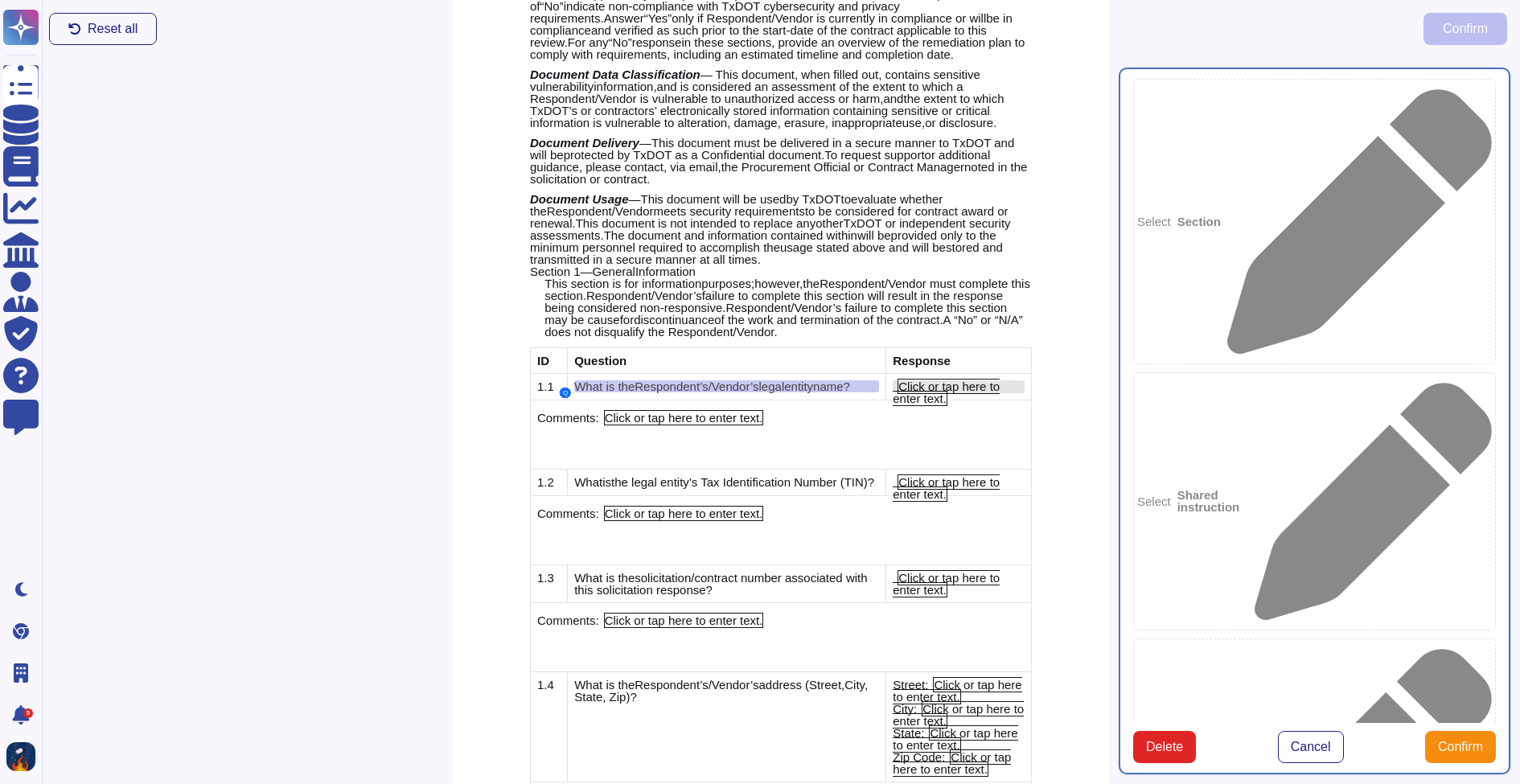 click on "Click or tap here to enter text." at bounding box center [946, 392] 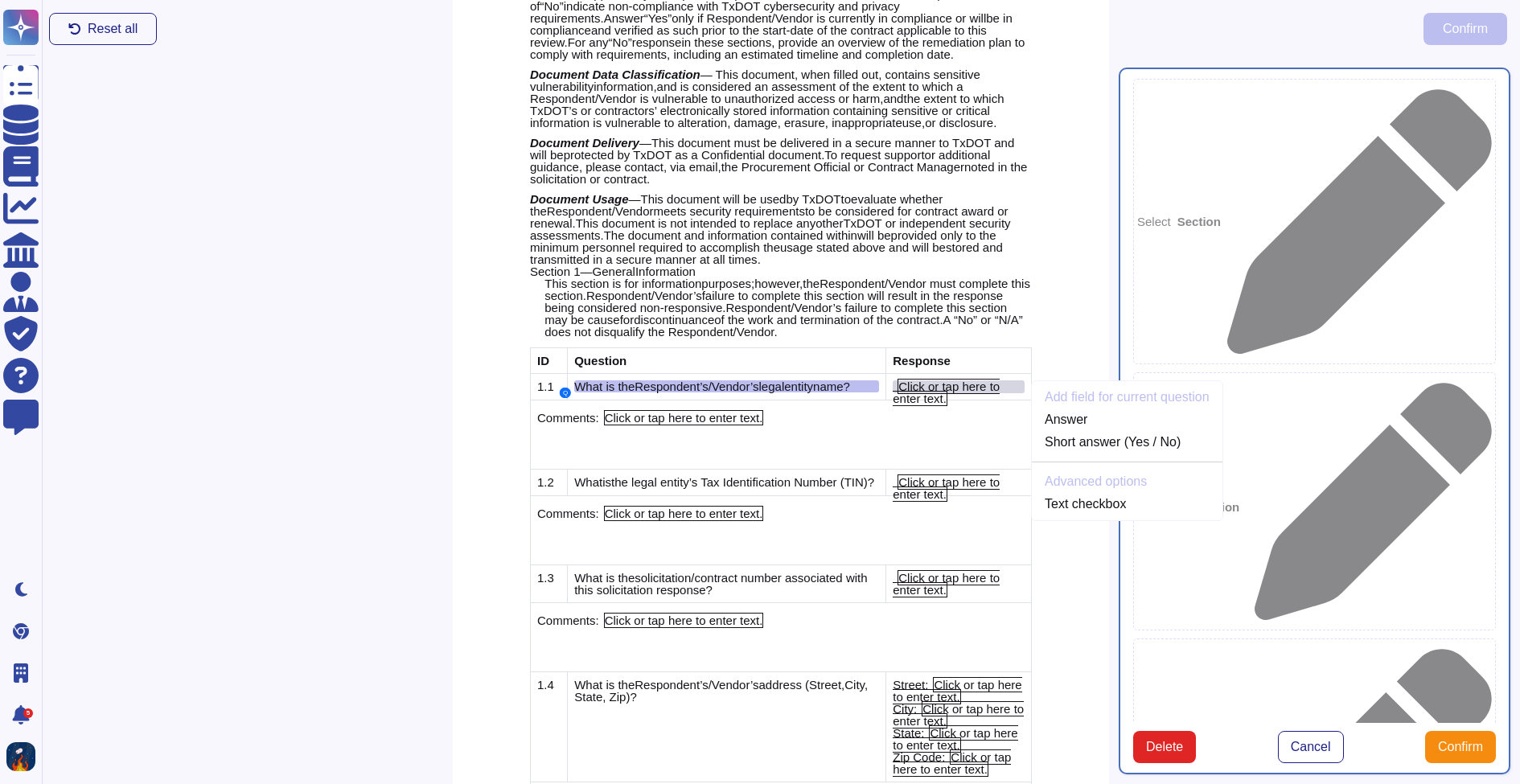 scroll, scrollTop: 194, scrollLeft: 0, axis: vertical 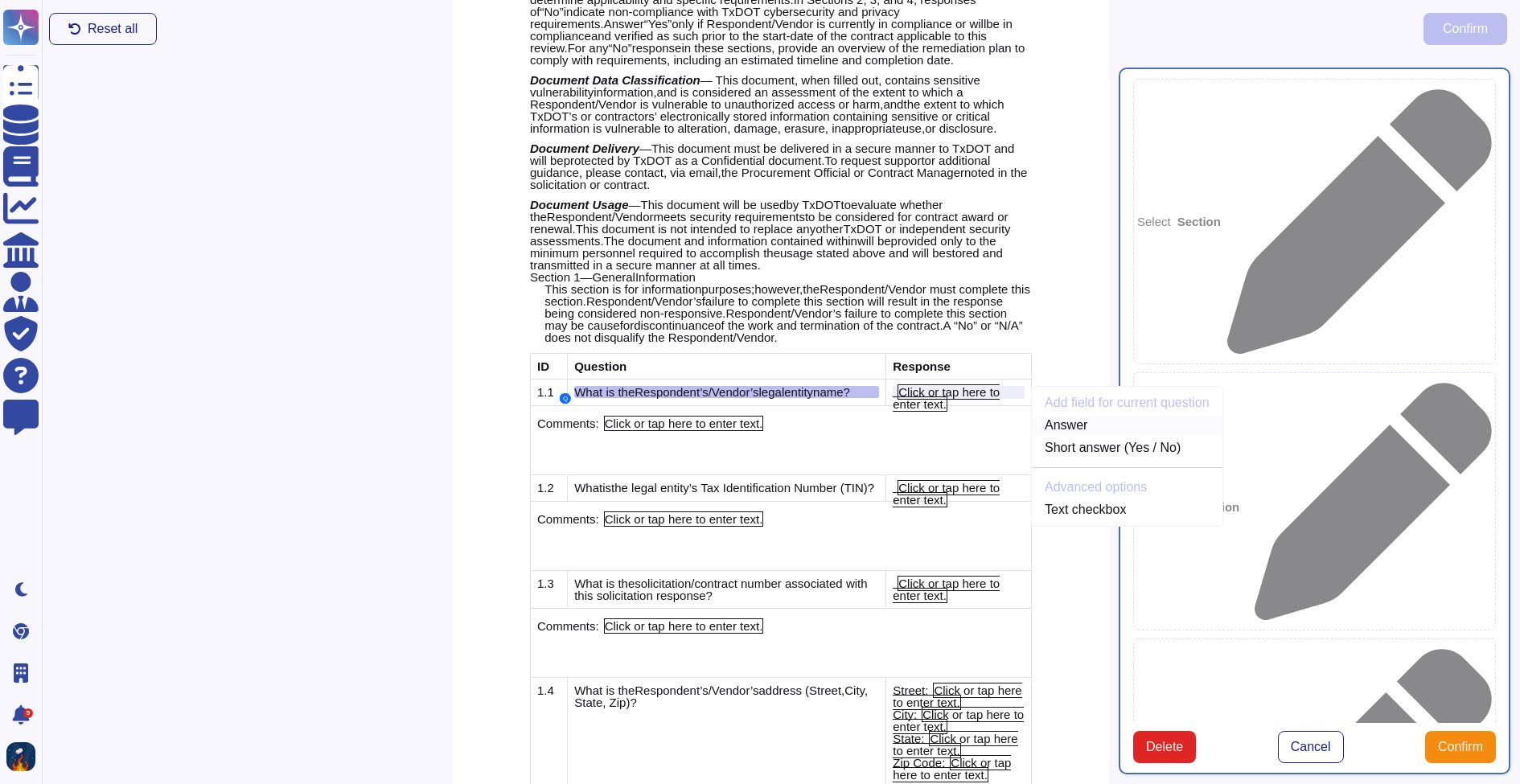 click on "Answer" at bounding box center [1127, 425] 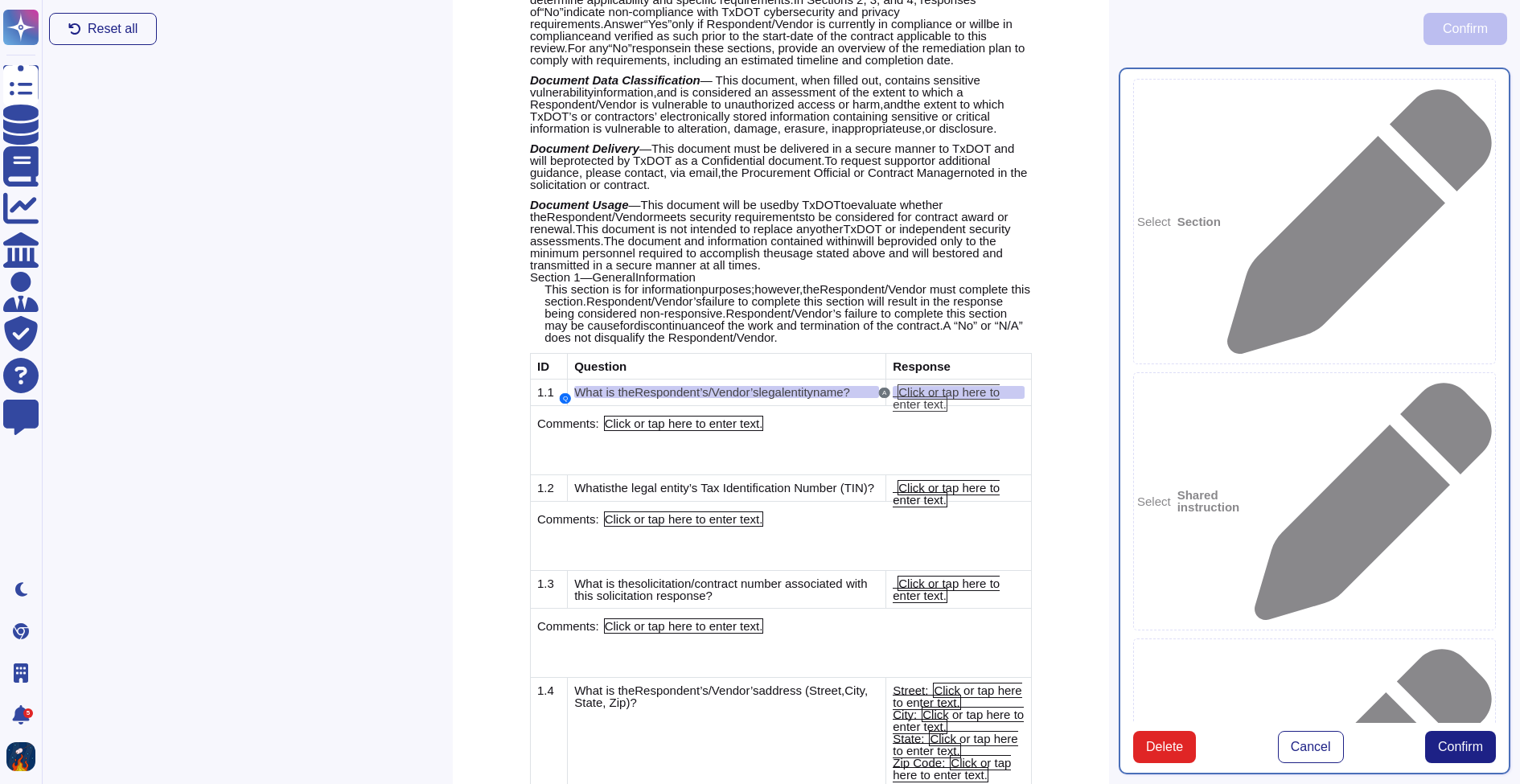 type on "Click or tap here to enter text." 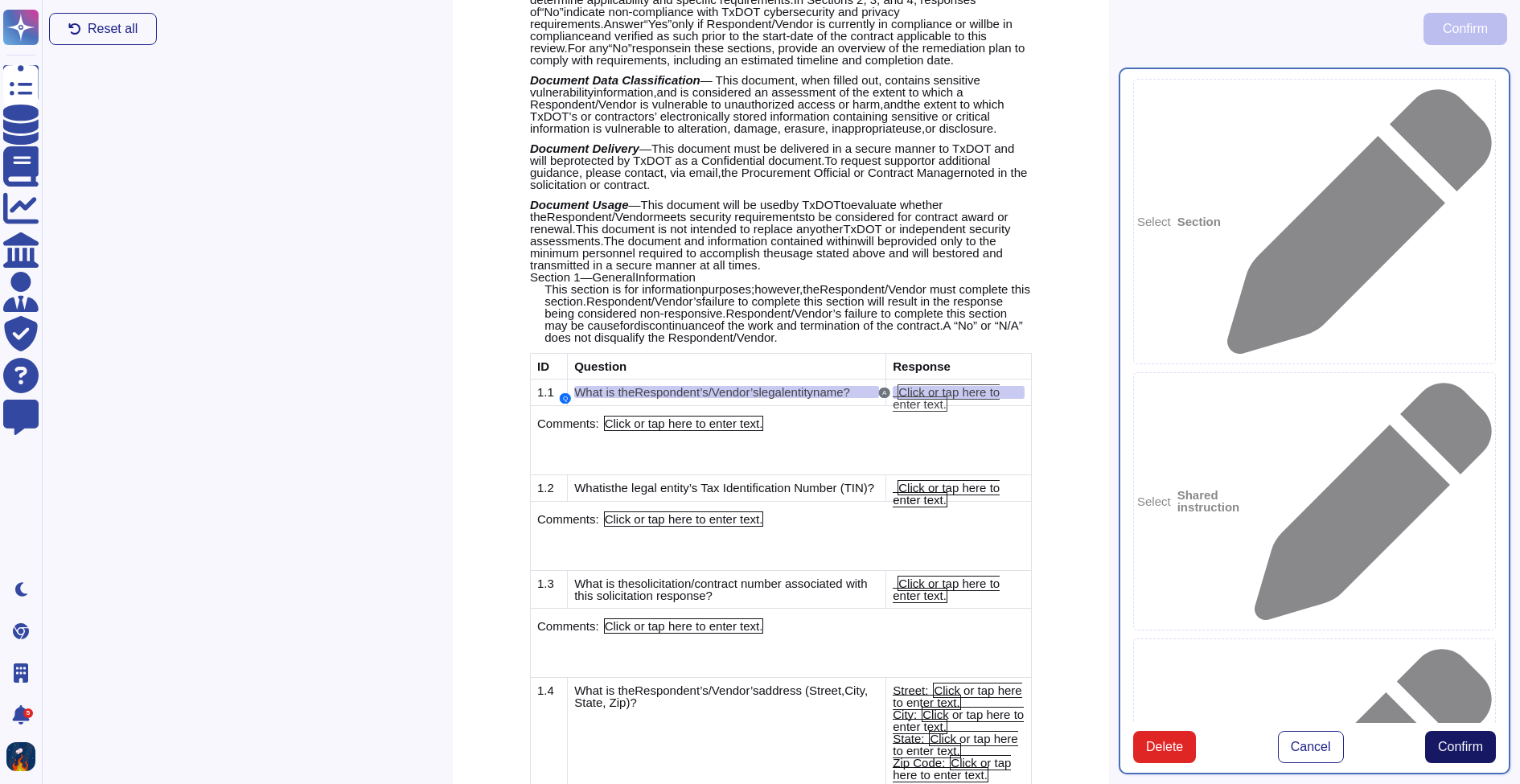 click on "Confirm" at bounding box center (1460, 747) 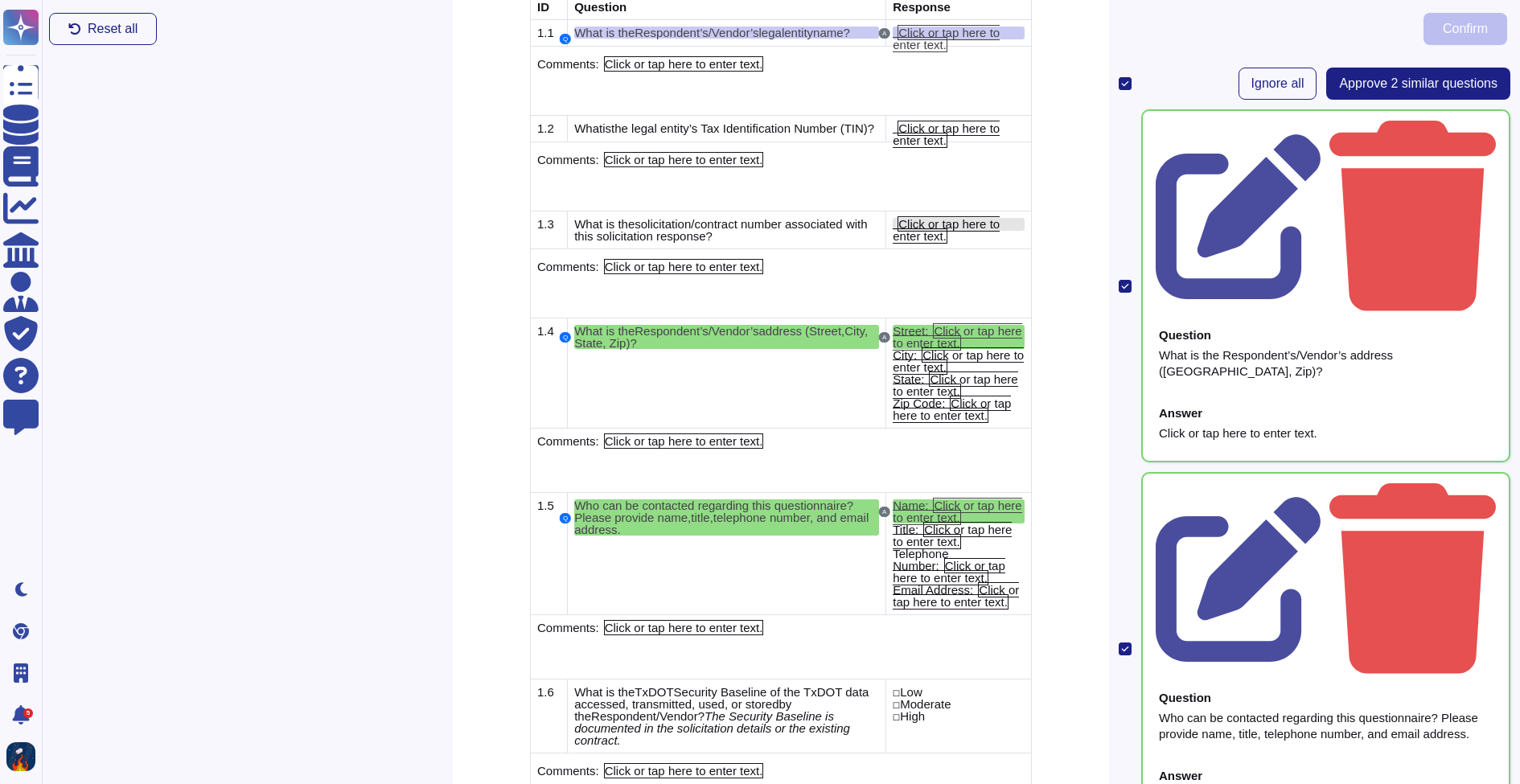 scroll, scrollTop: 512, scrollLeft: 0, axis: vertical 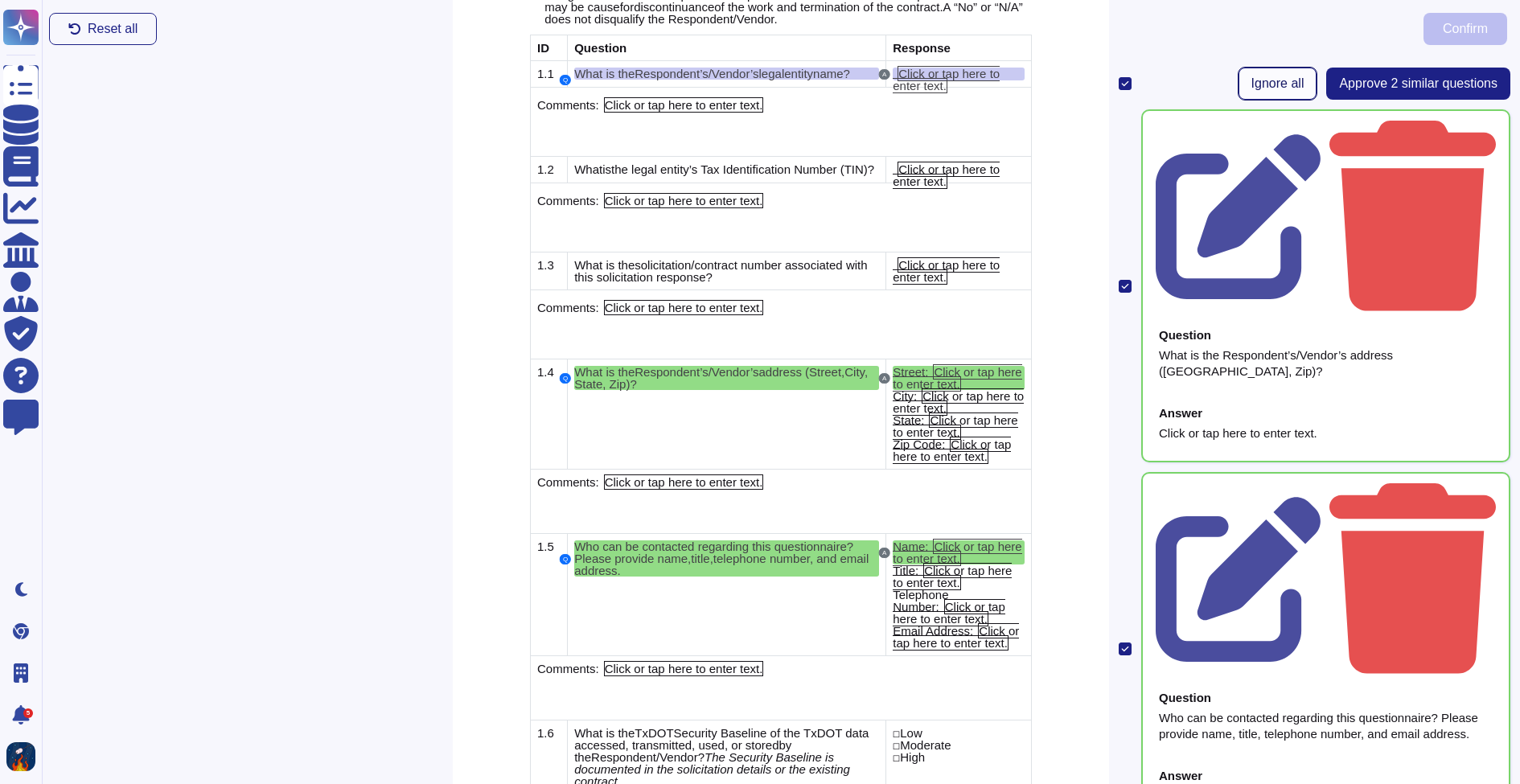 click on "Ignore all" at bounding box center (1278, 84) 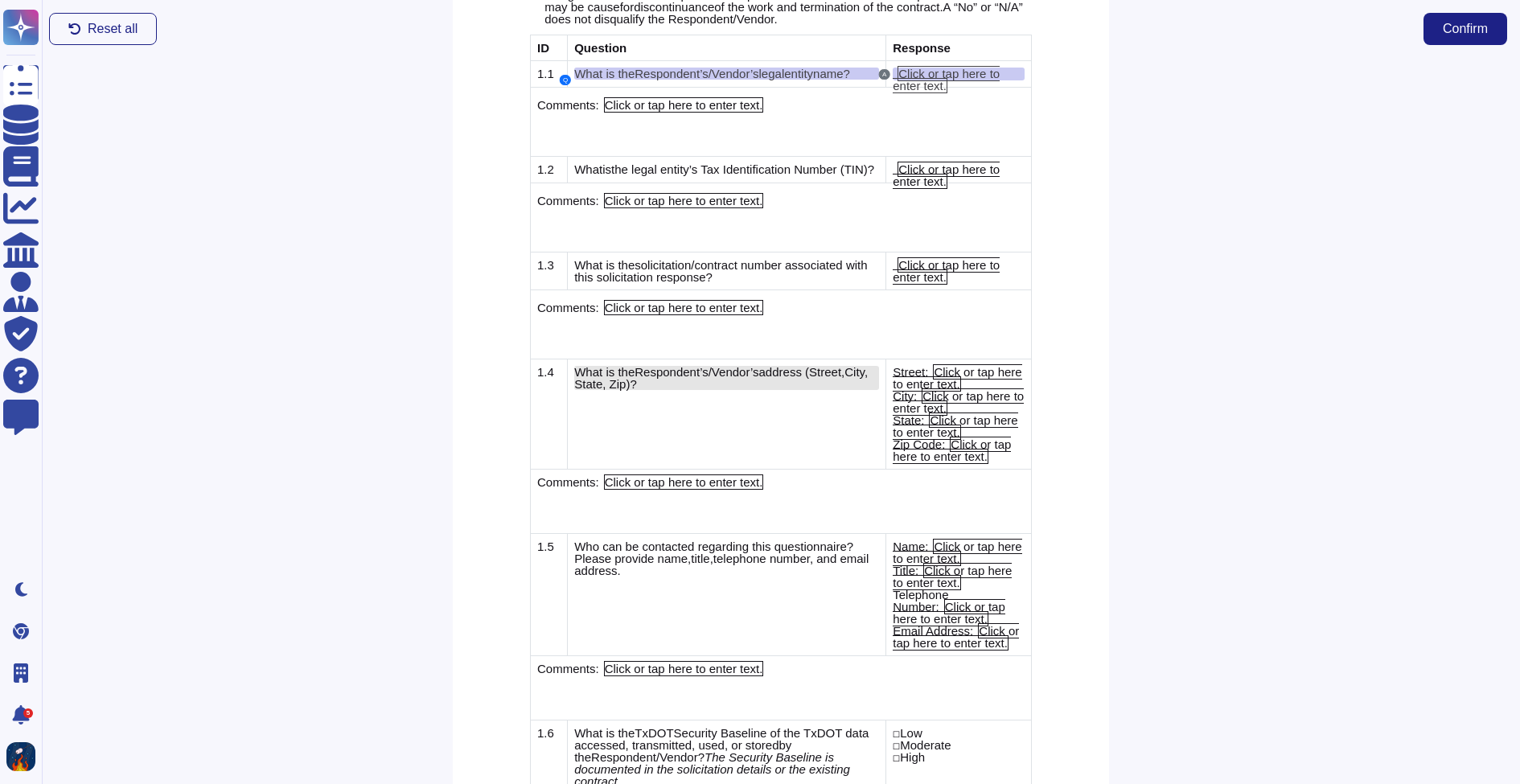 click on "What is the  Respondent’s/Vendor’s address ( [GEOGRAPHIC_DATA], Zip)?" at bounding box center (726, 378) 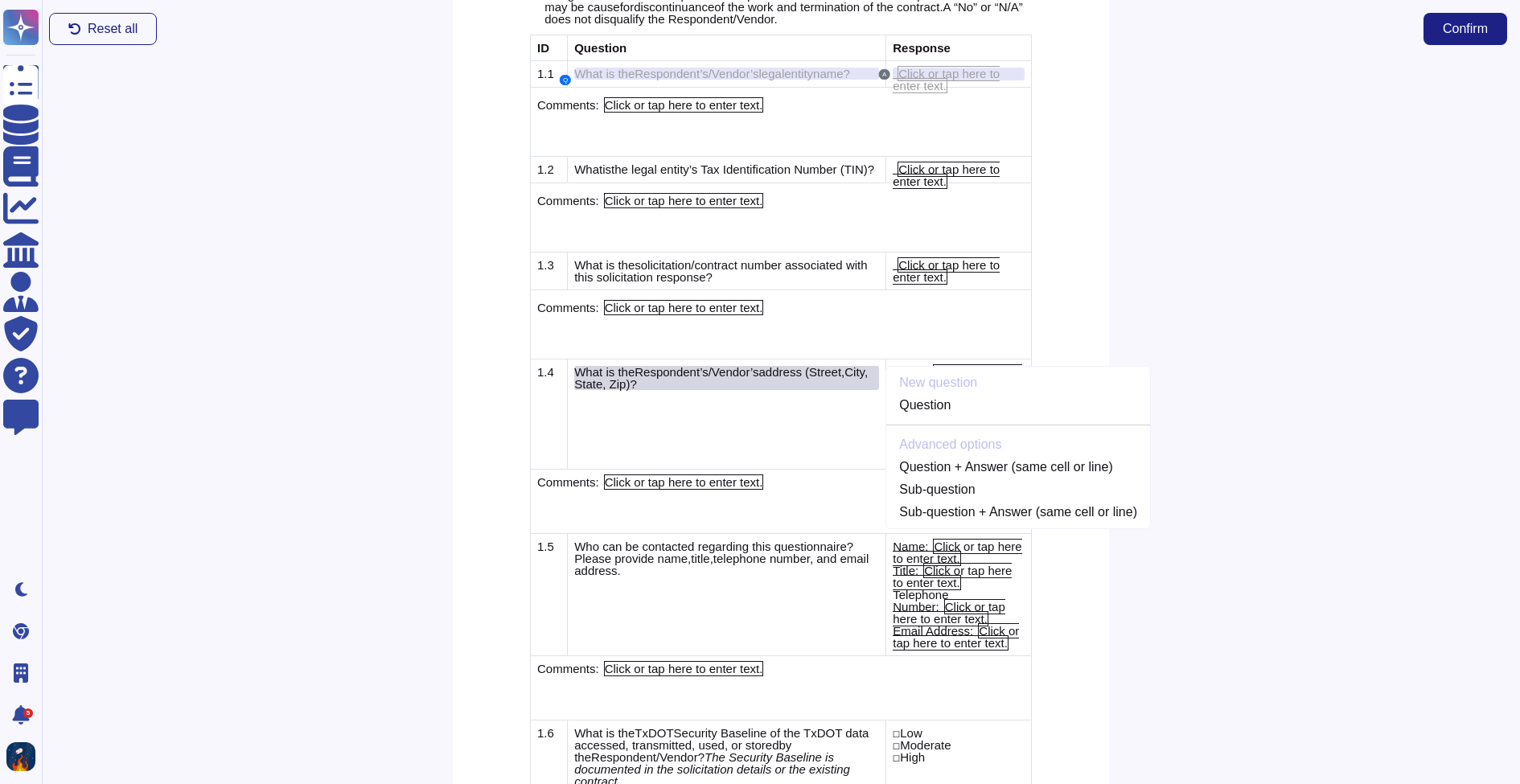 scroll, scrollTop: 519, scrollLeft: 0, axis: vertical 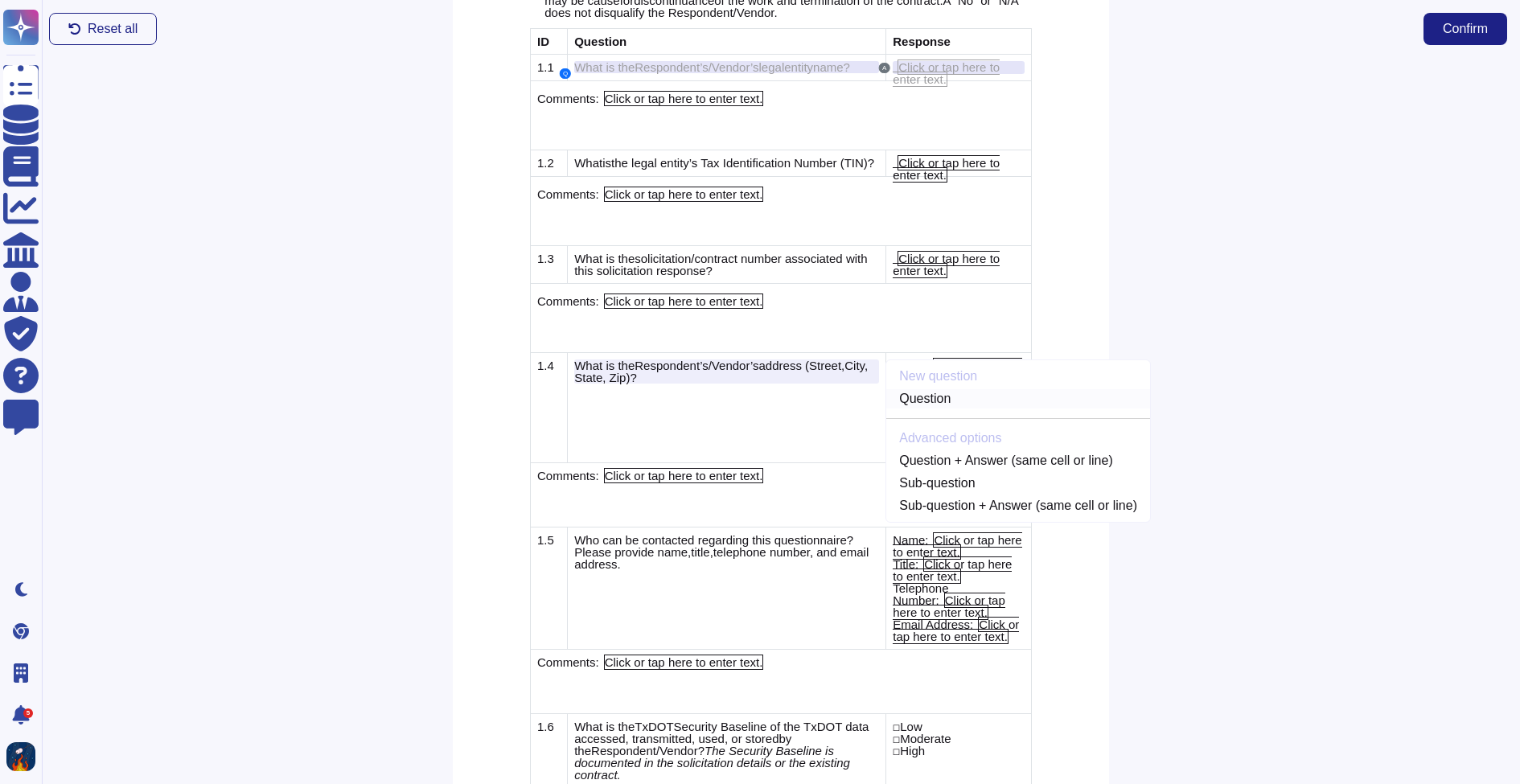 click on "Question" at bounding box center (1018, 399) 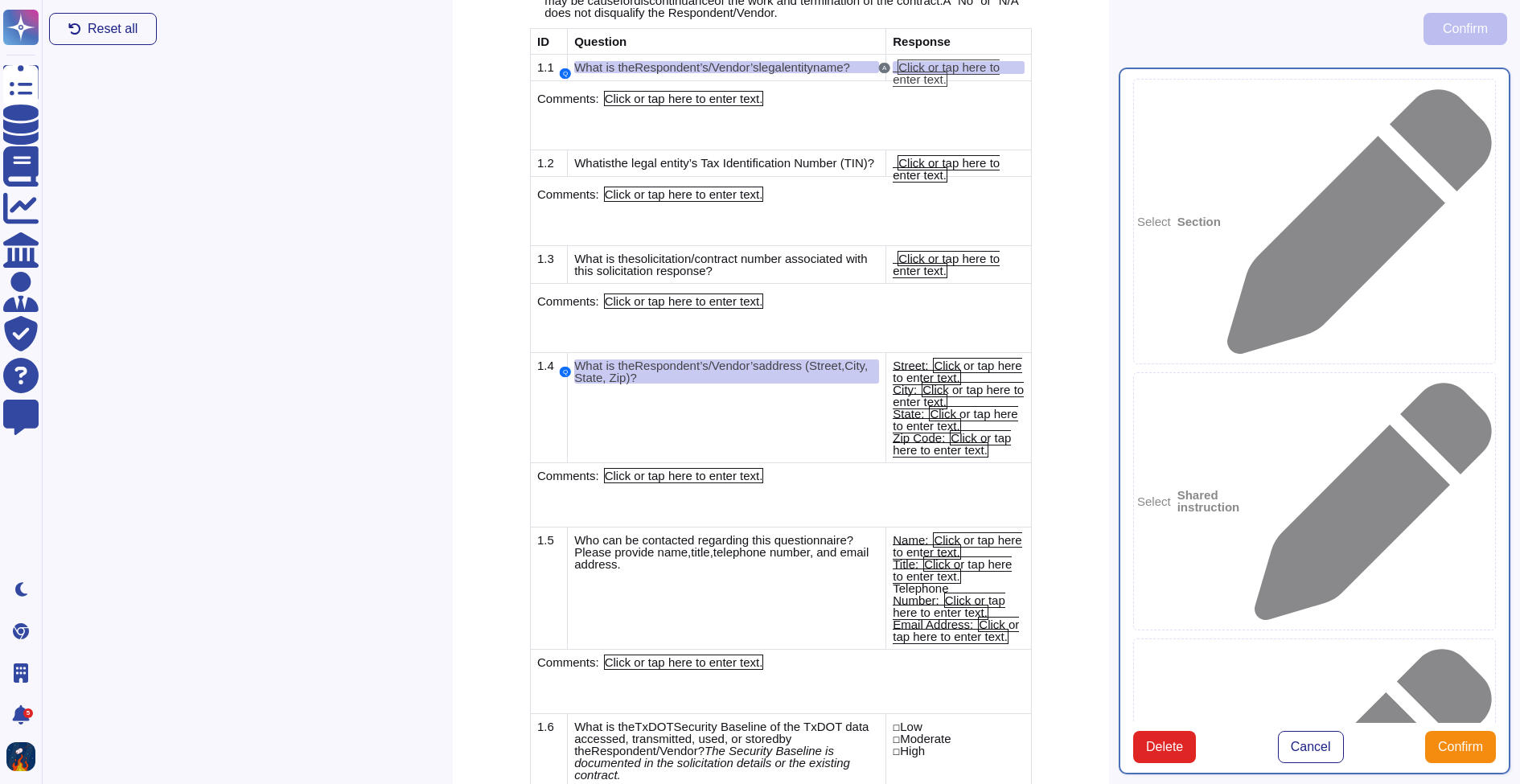 type on "What is the Respondent’s/Vendor’s address ([GEOGRAPHIC_DATA], Zip)?" 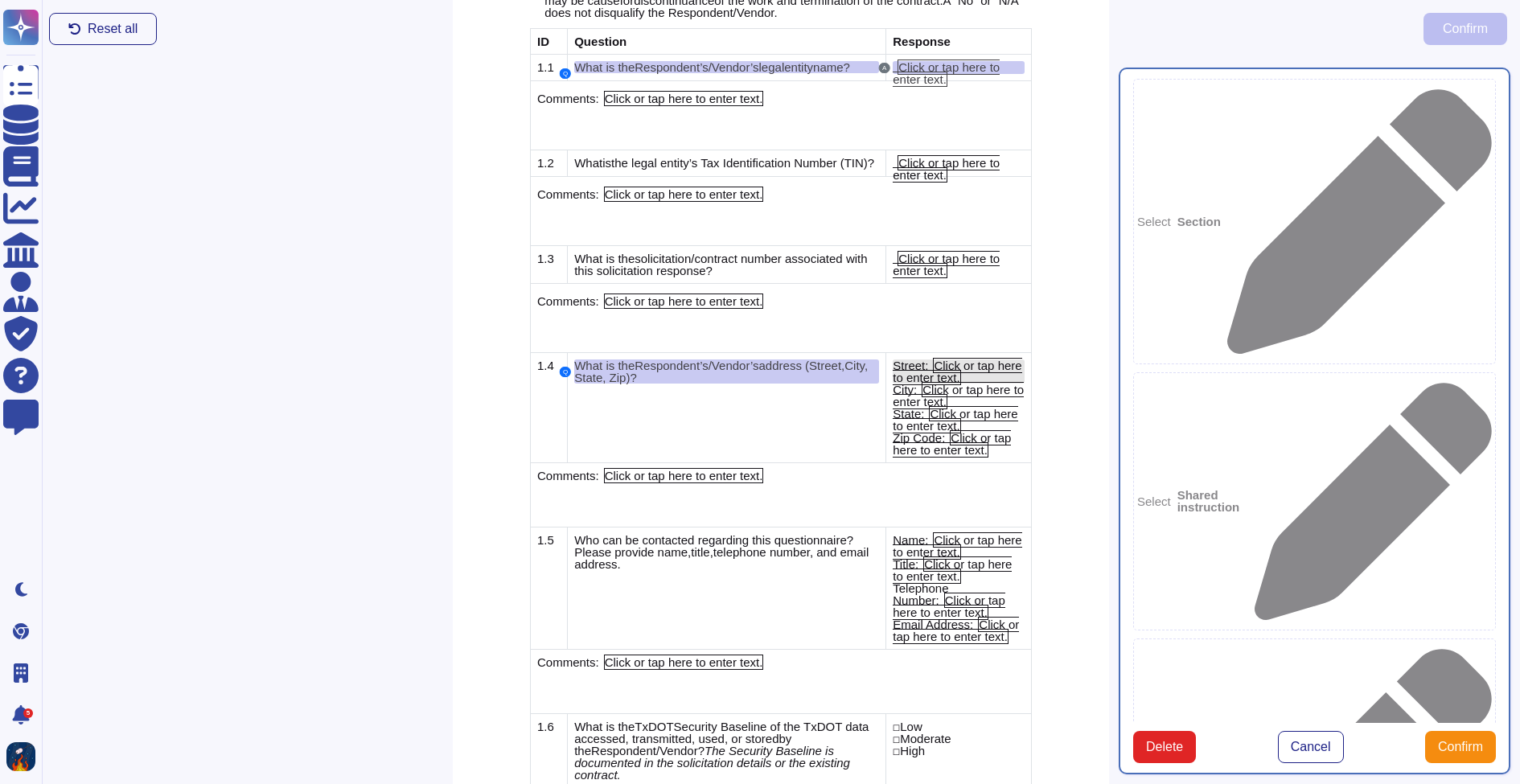 click on "Click or tap here to enter text." at bounding box center [957, 371] 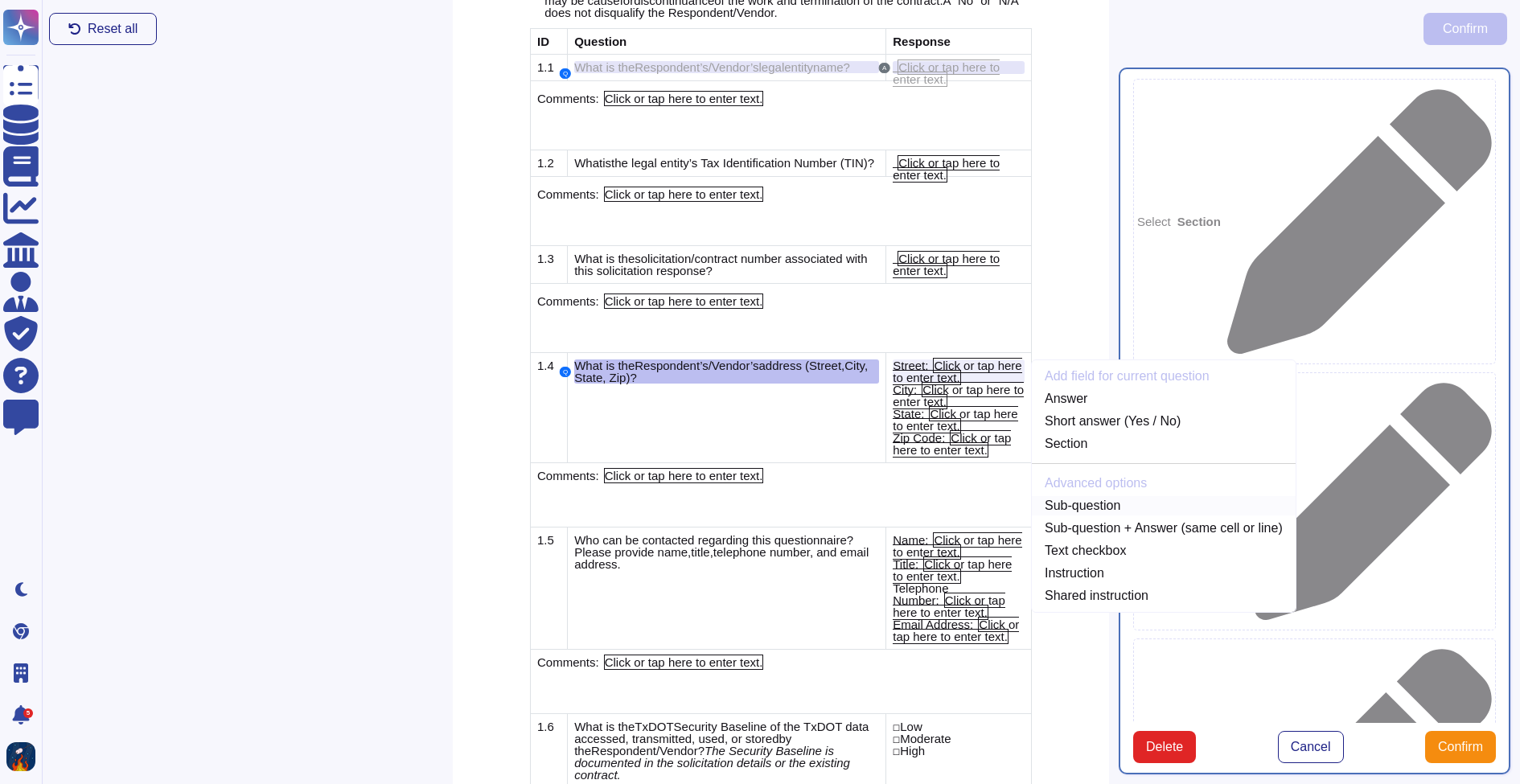 click on "Sub-question" at bounding box center (1164, 506) 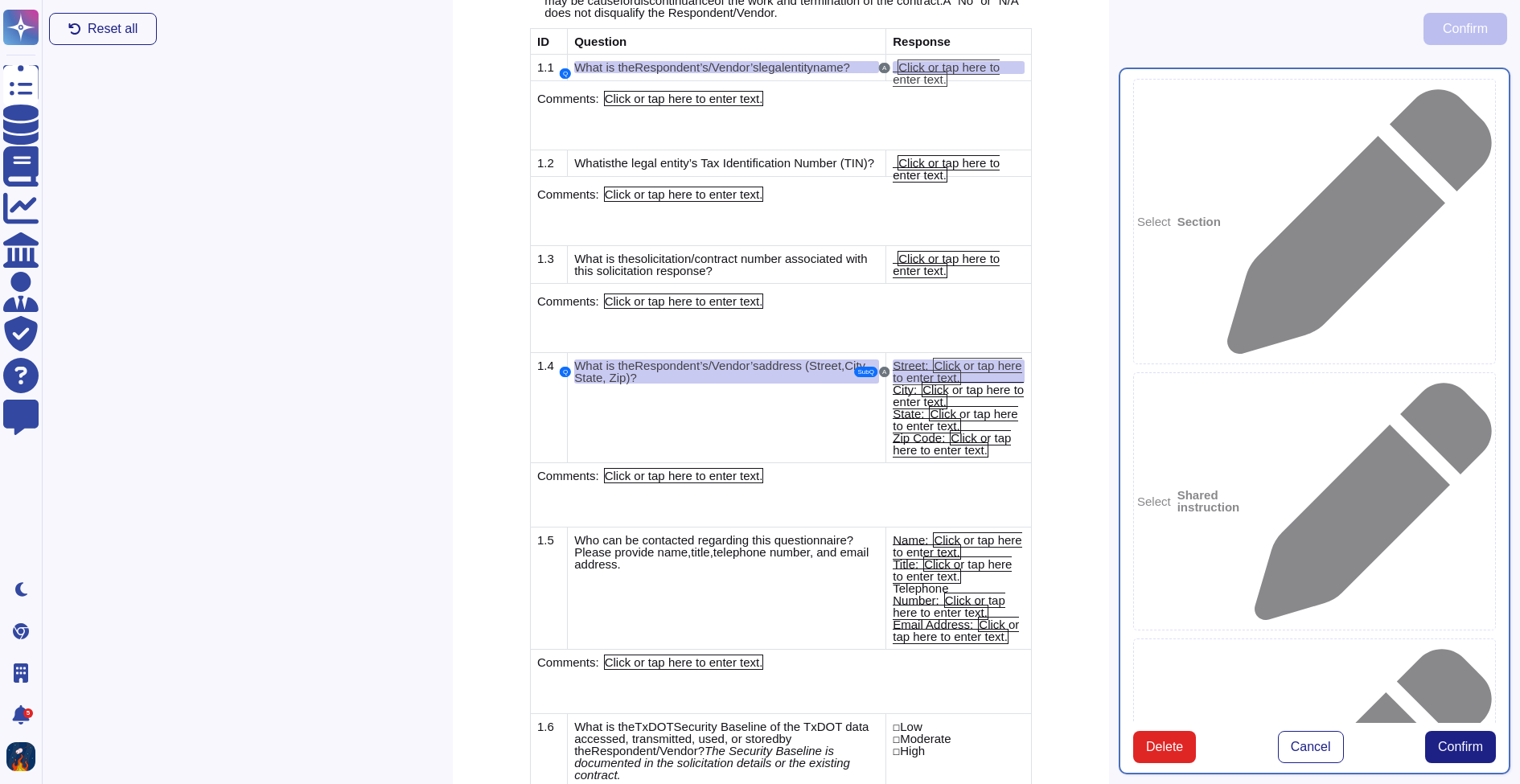 type on "Street:" 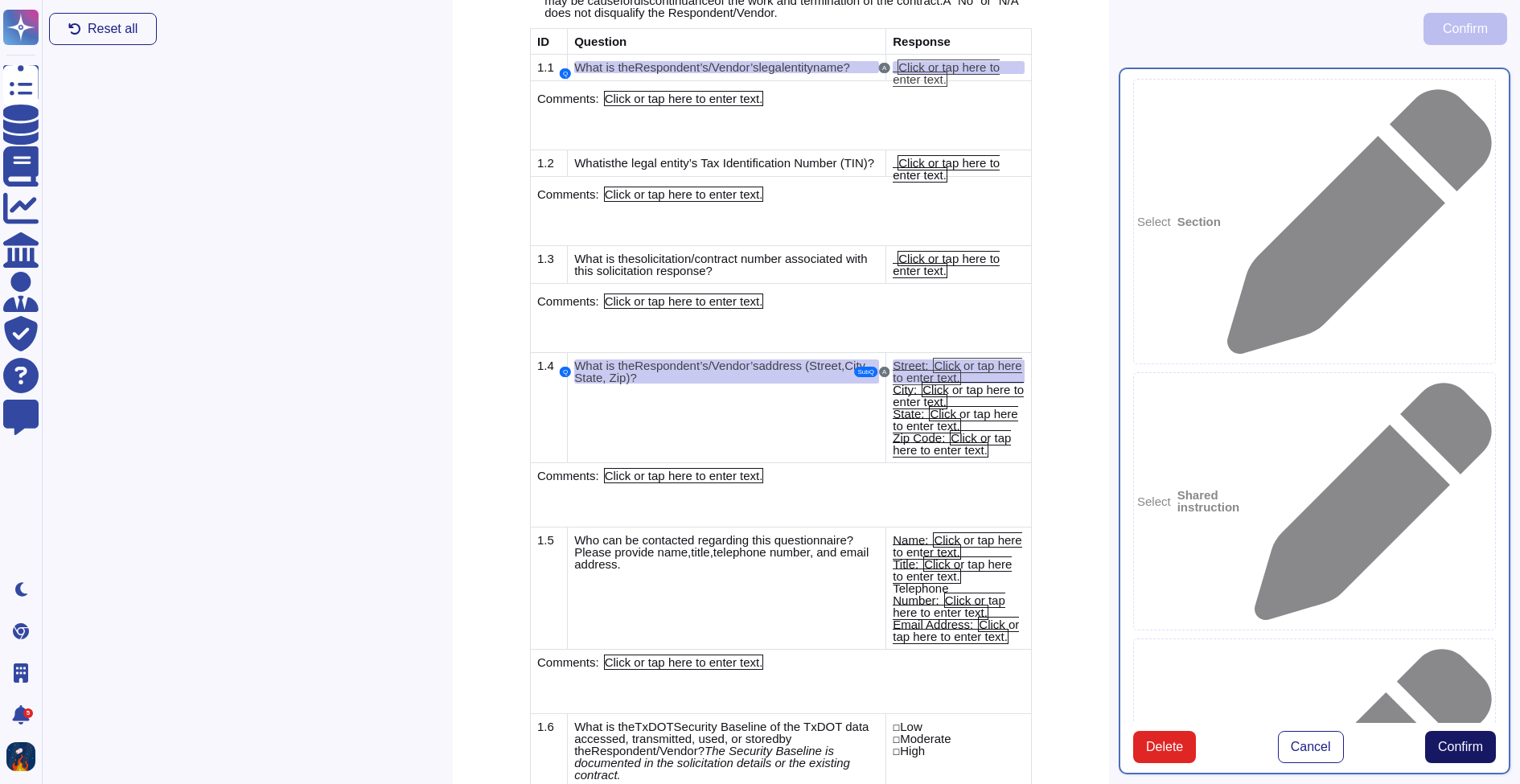 click on "Confirm" at bounding box center [1460, 747] 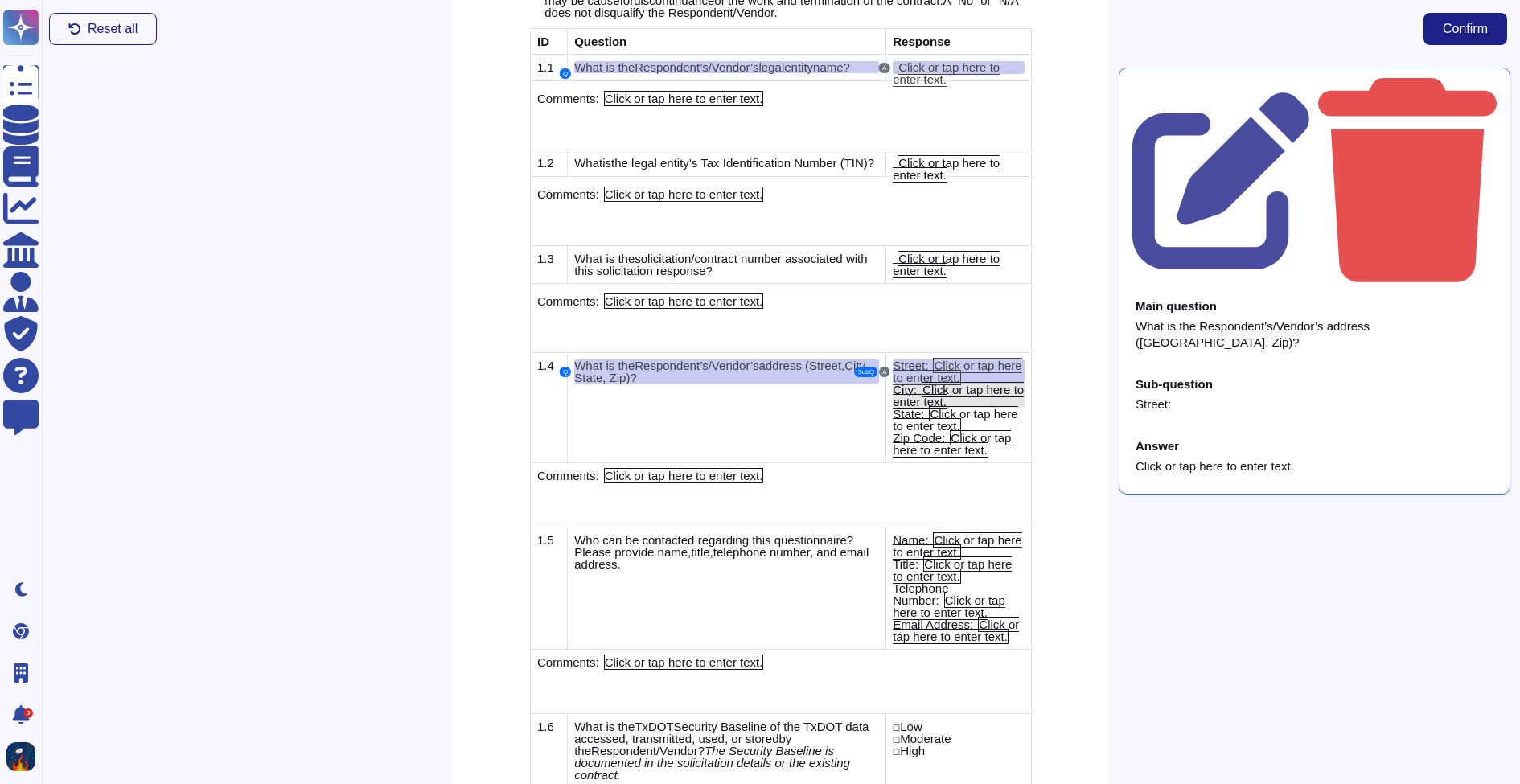 click on "City:   Click or tap here to enter text." at bounding box center (959, 396) 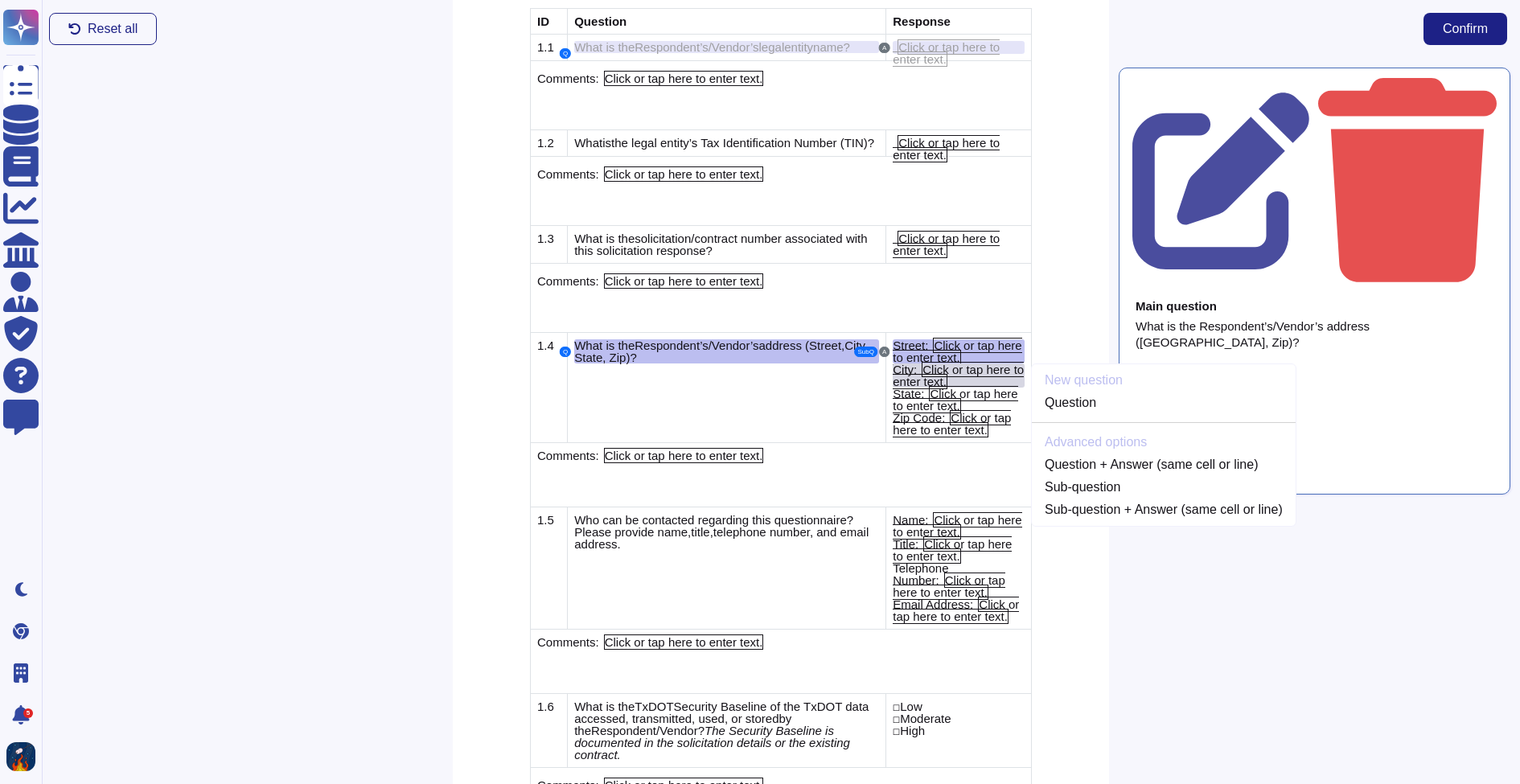scroll, scrollTop: 543, scrollLeft: 0, axis: vertical 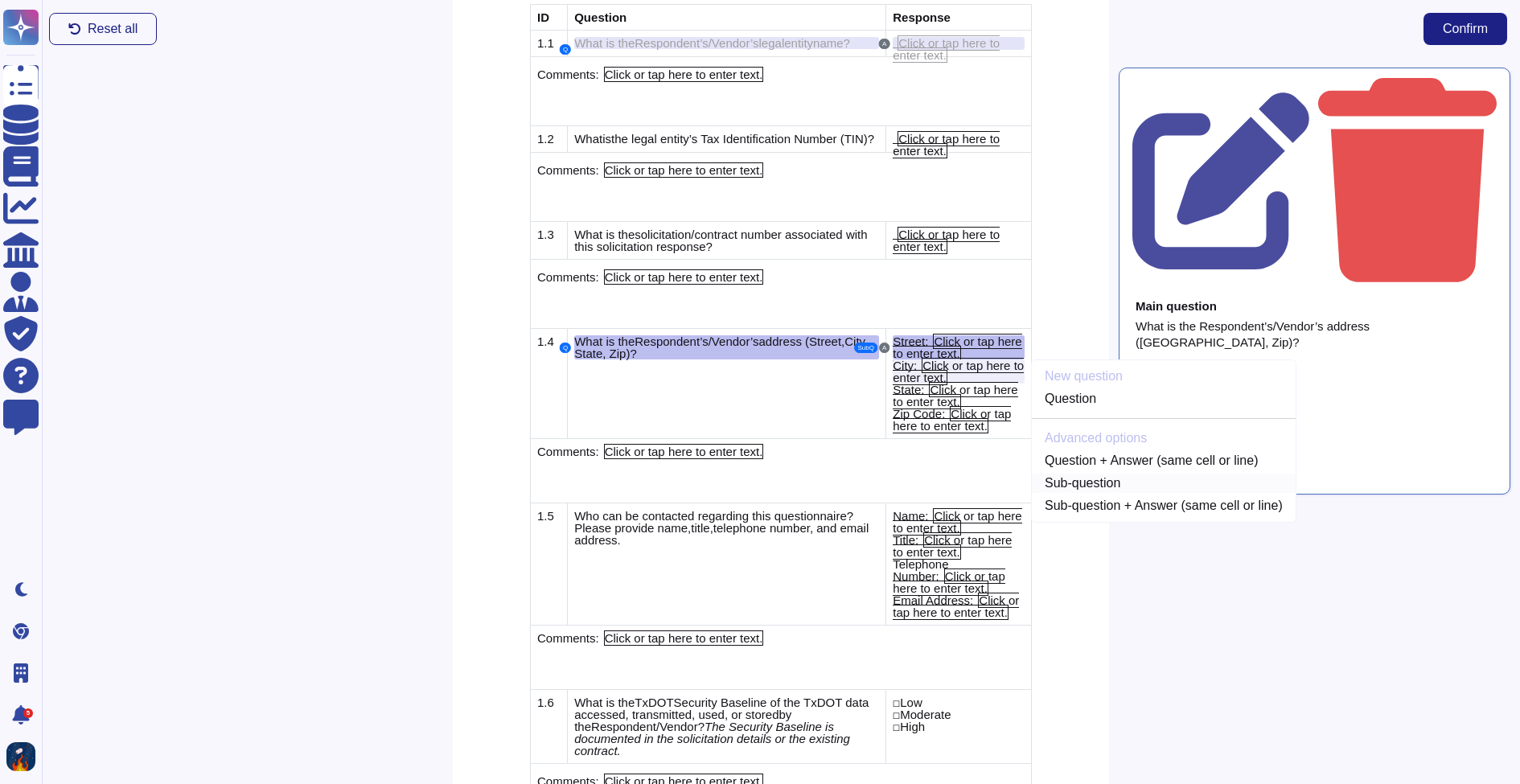 click on "Sub-question" at bounding box center (1164, 483) 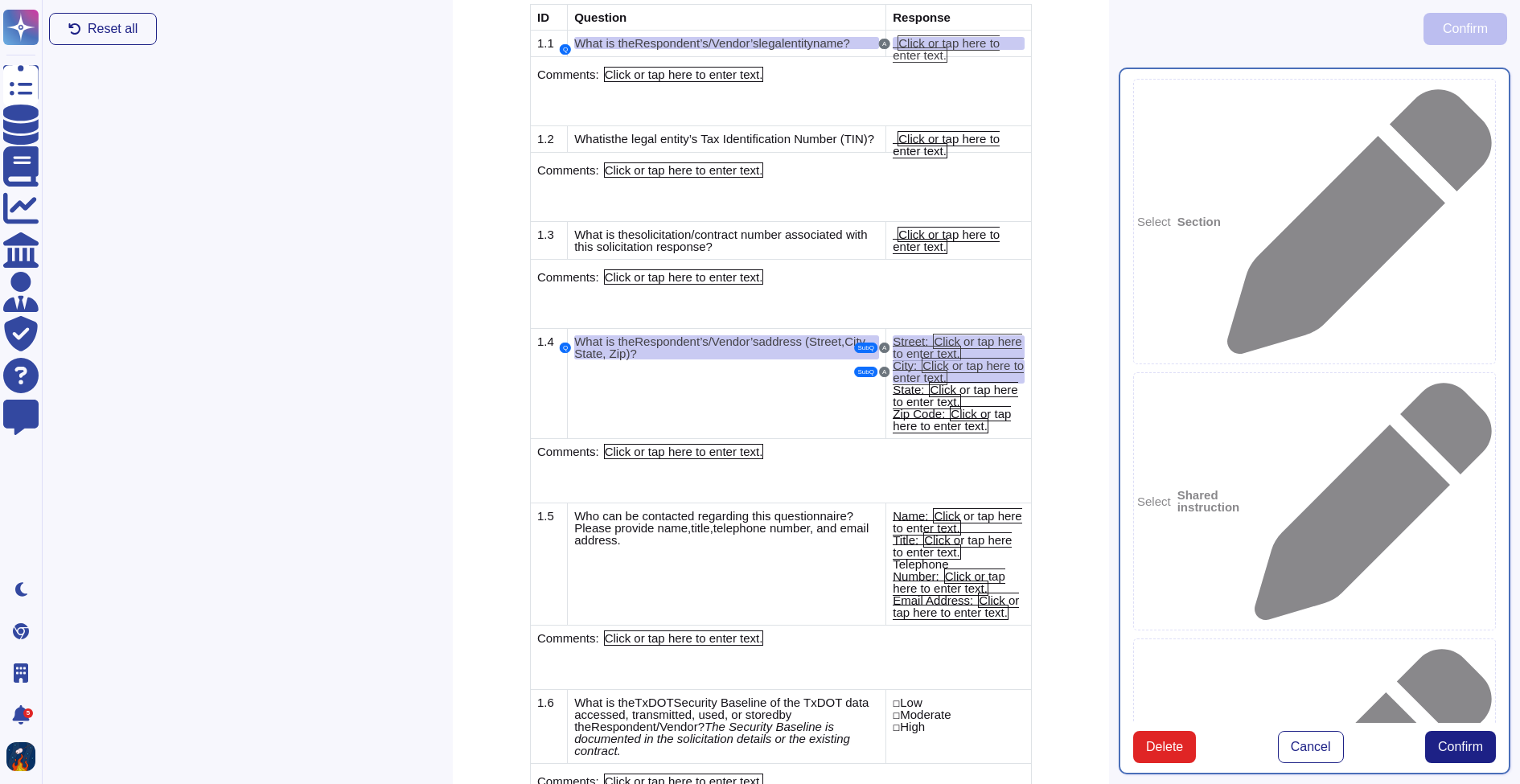 type on "What is the Respondent’s/Vendor’s address ([GEOGRAPHIC_DATA], Zip)?" 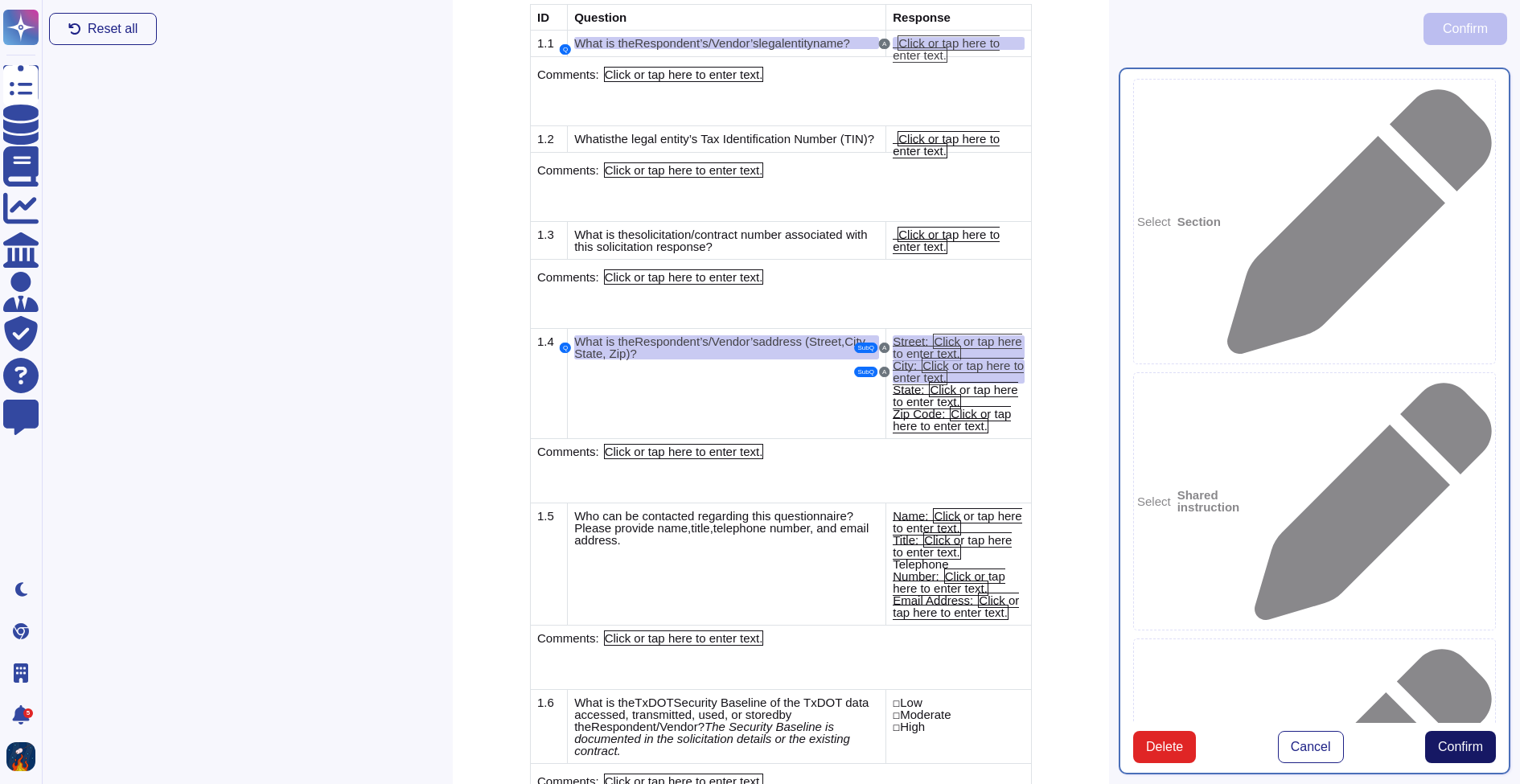 click on "Confirm" at bounding box center (1460, 747) 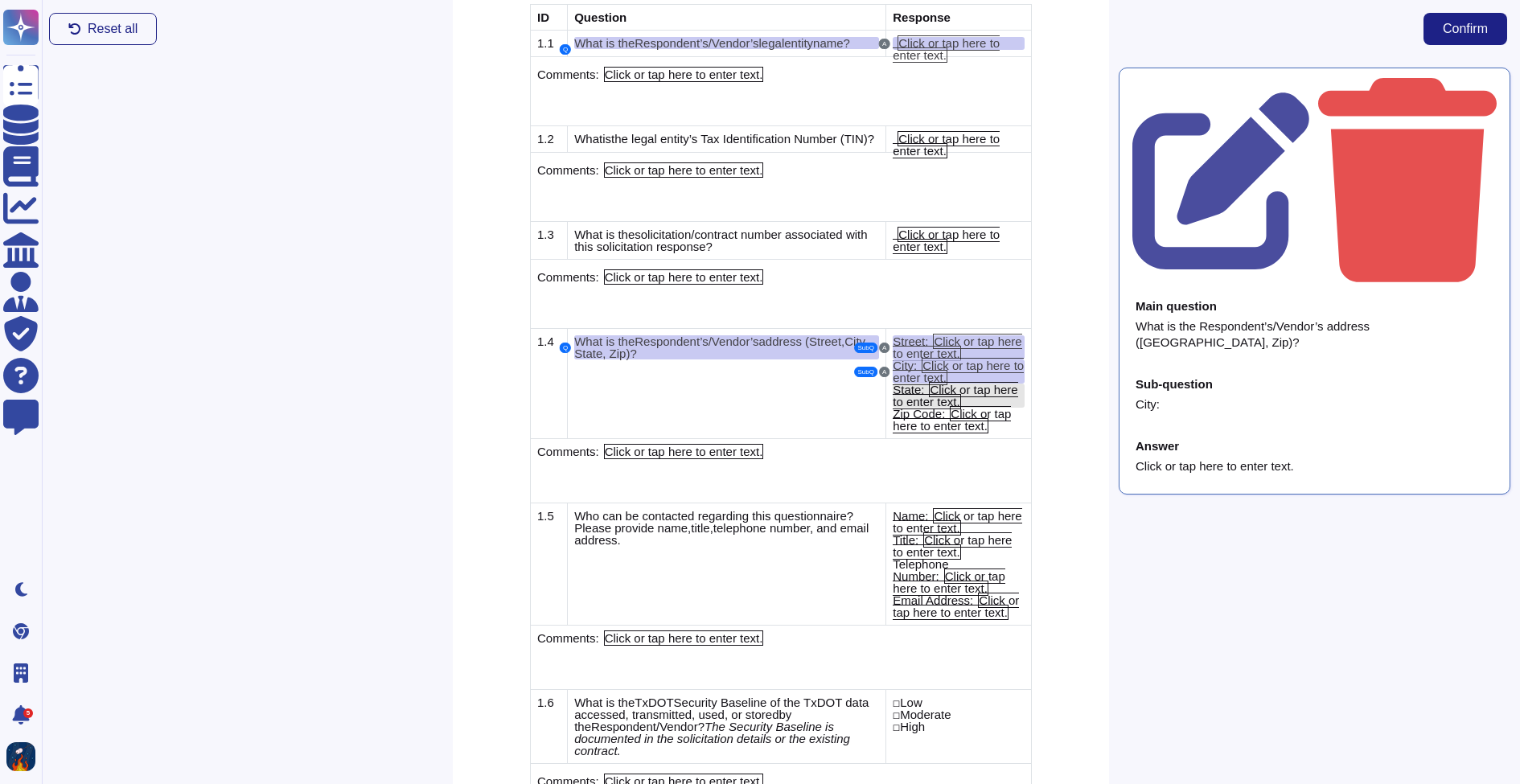 click on "State:   Click or tap here to enter text." at bounding box center [959, 396] 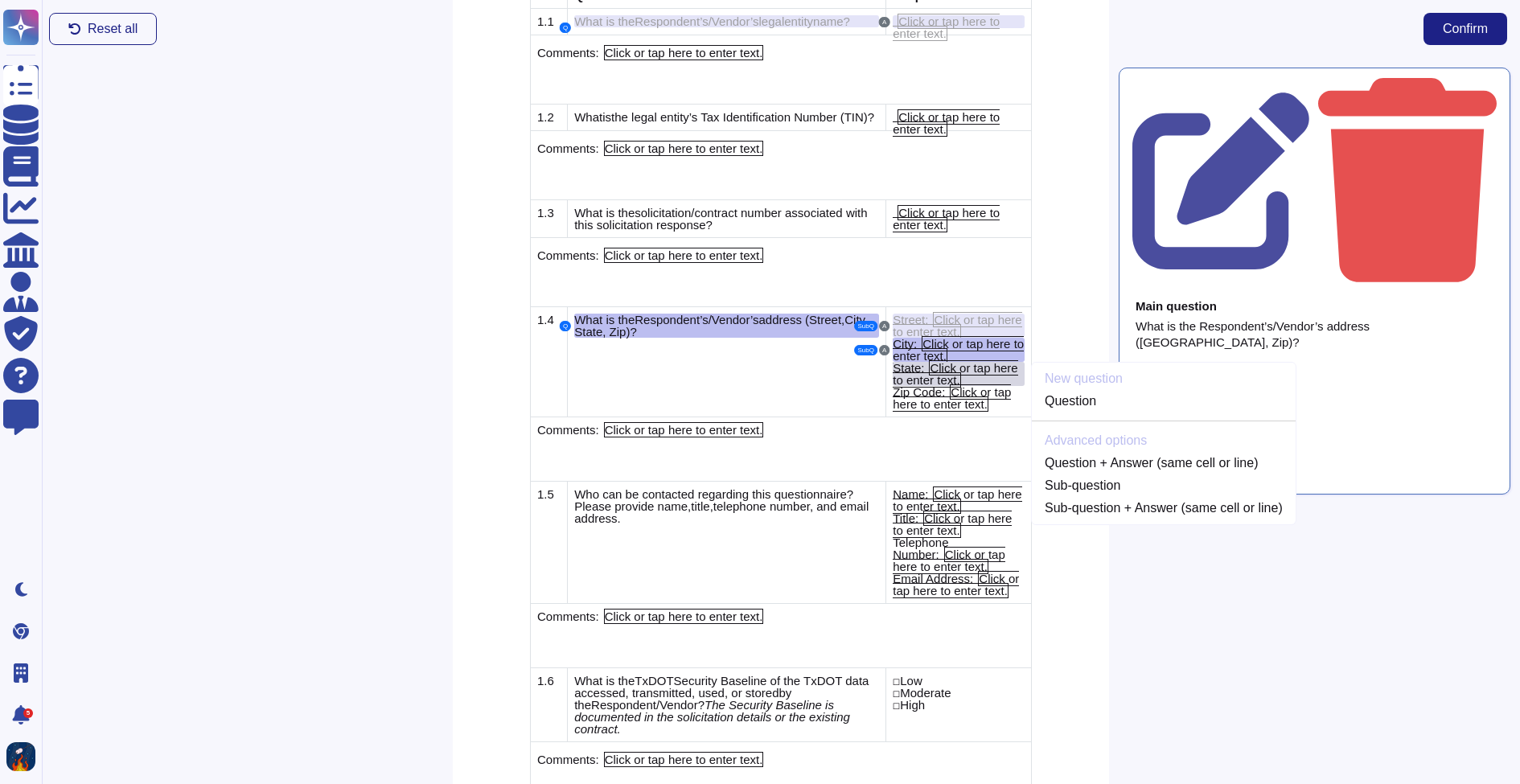 scroll, scrollTop: 567, scrollLeft: 0, axis: vertical 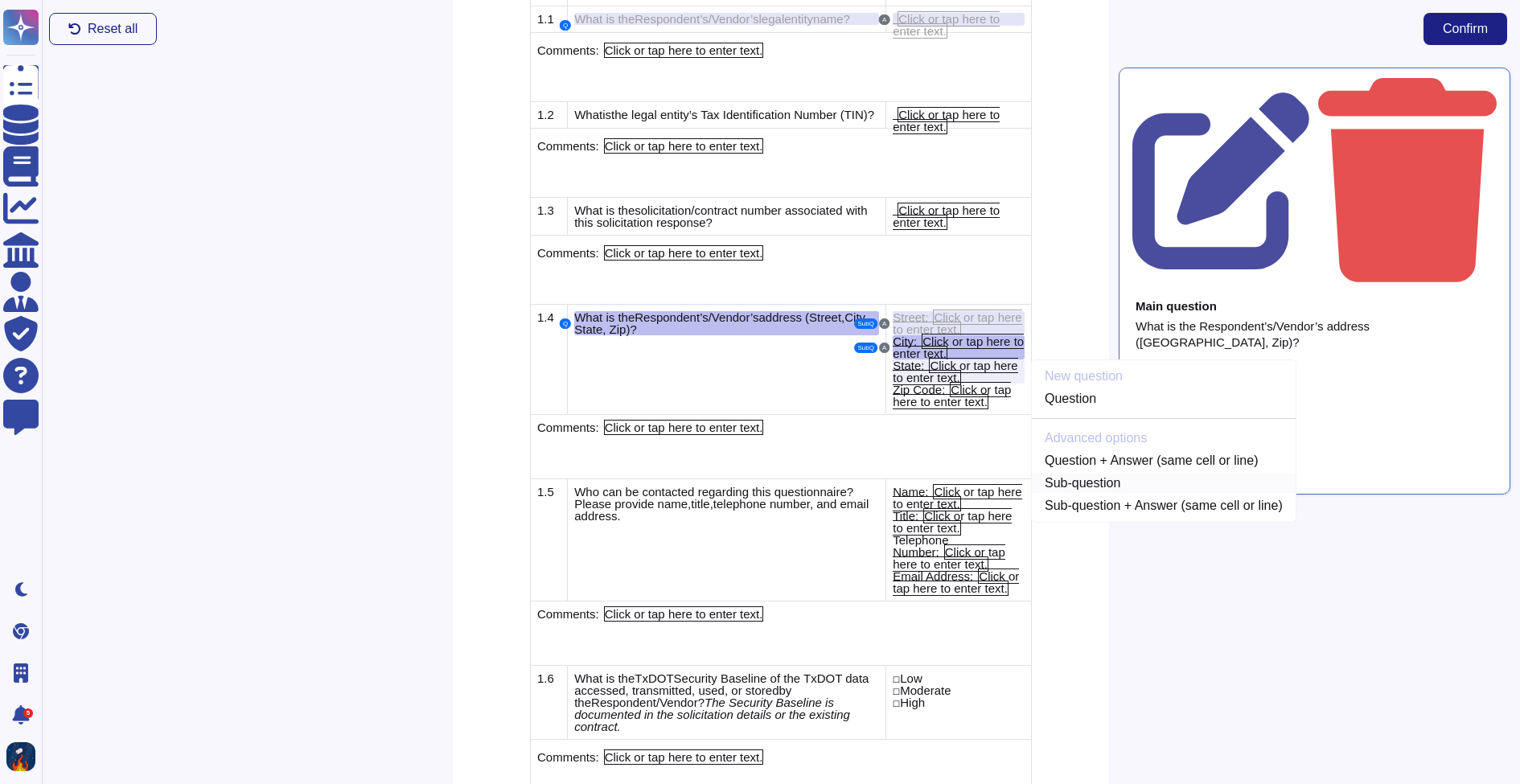 click on "Sub-question" at bounding box center (1164, 483) 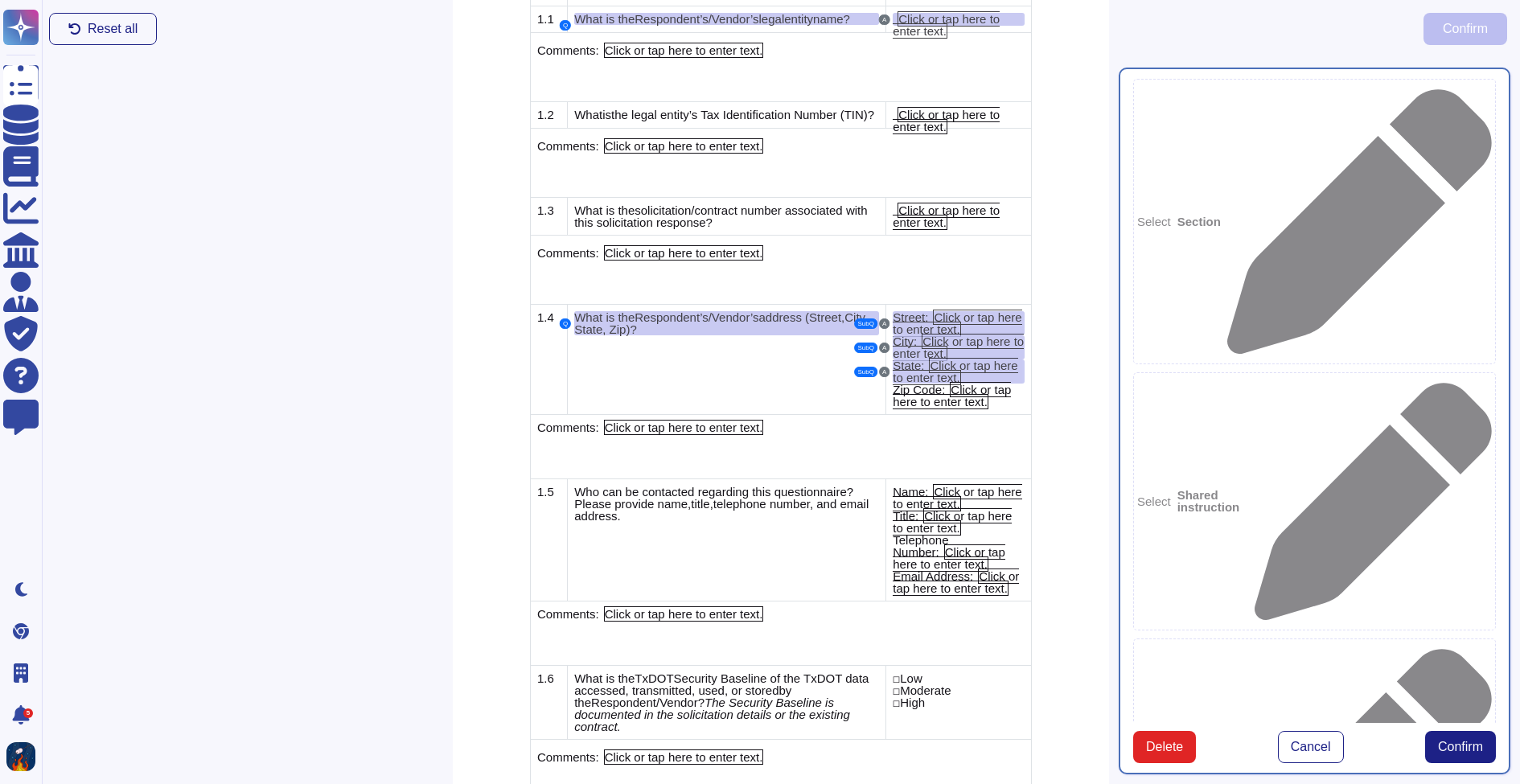 type on "What is the Respondent’s/Vendor’s address ([GEOGRAPHIC_DATA], Zip)?" 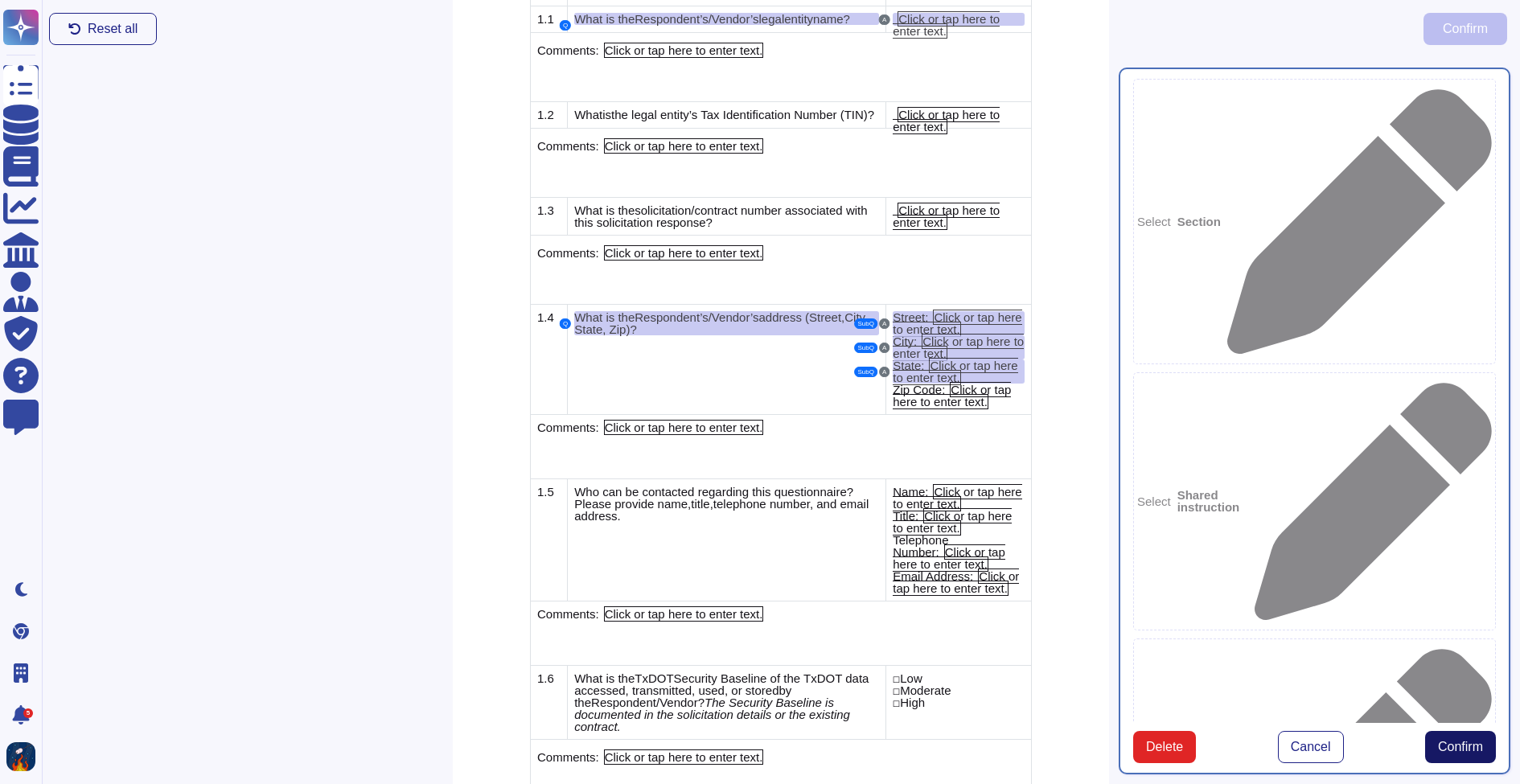 click on "Confirm" at bounding box center [1460, 747] 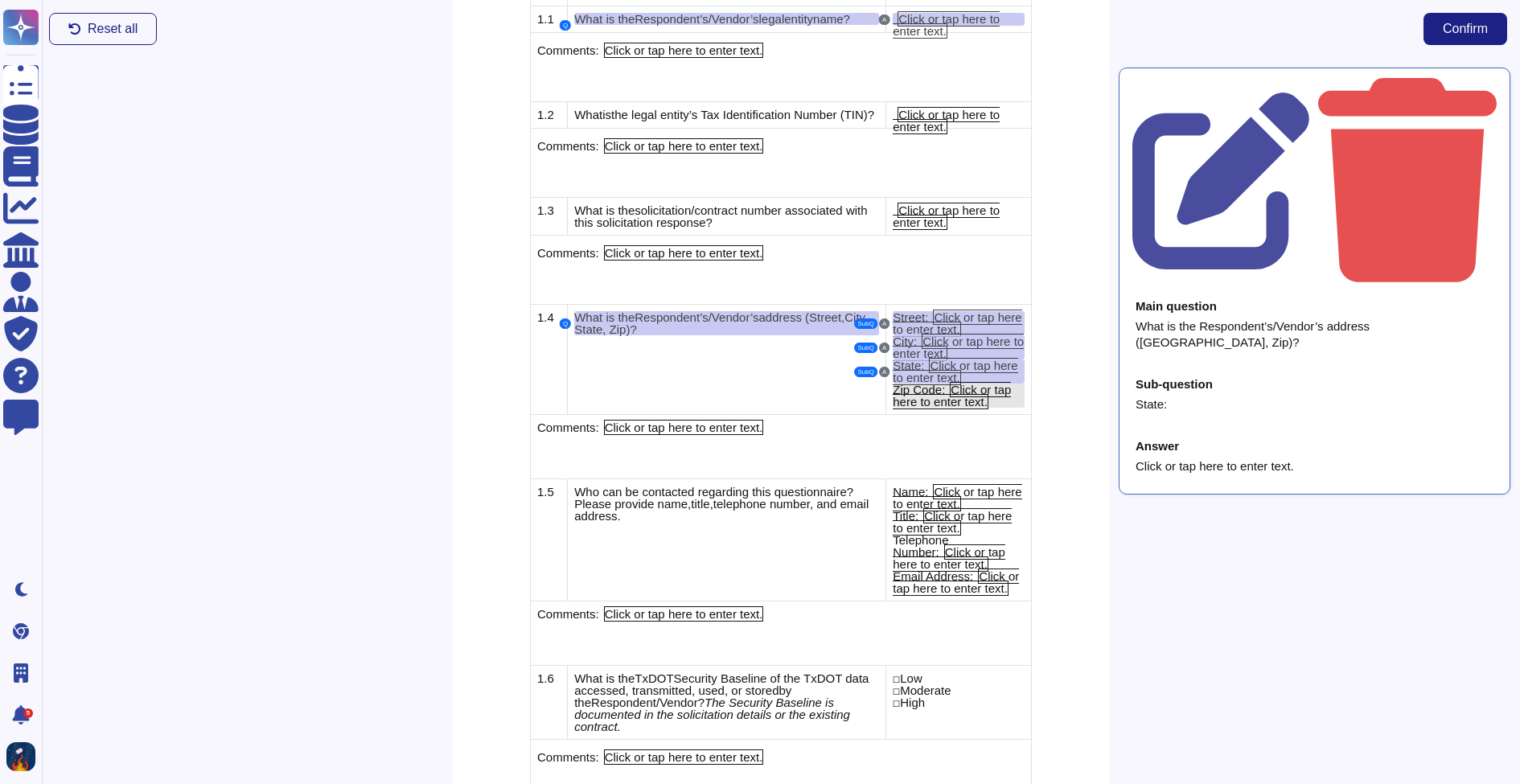 click on "Click or tap here to enter text." at bounding box center (951, 396) 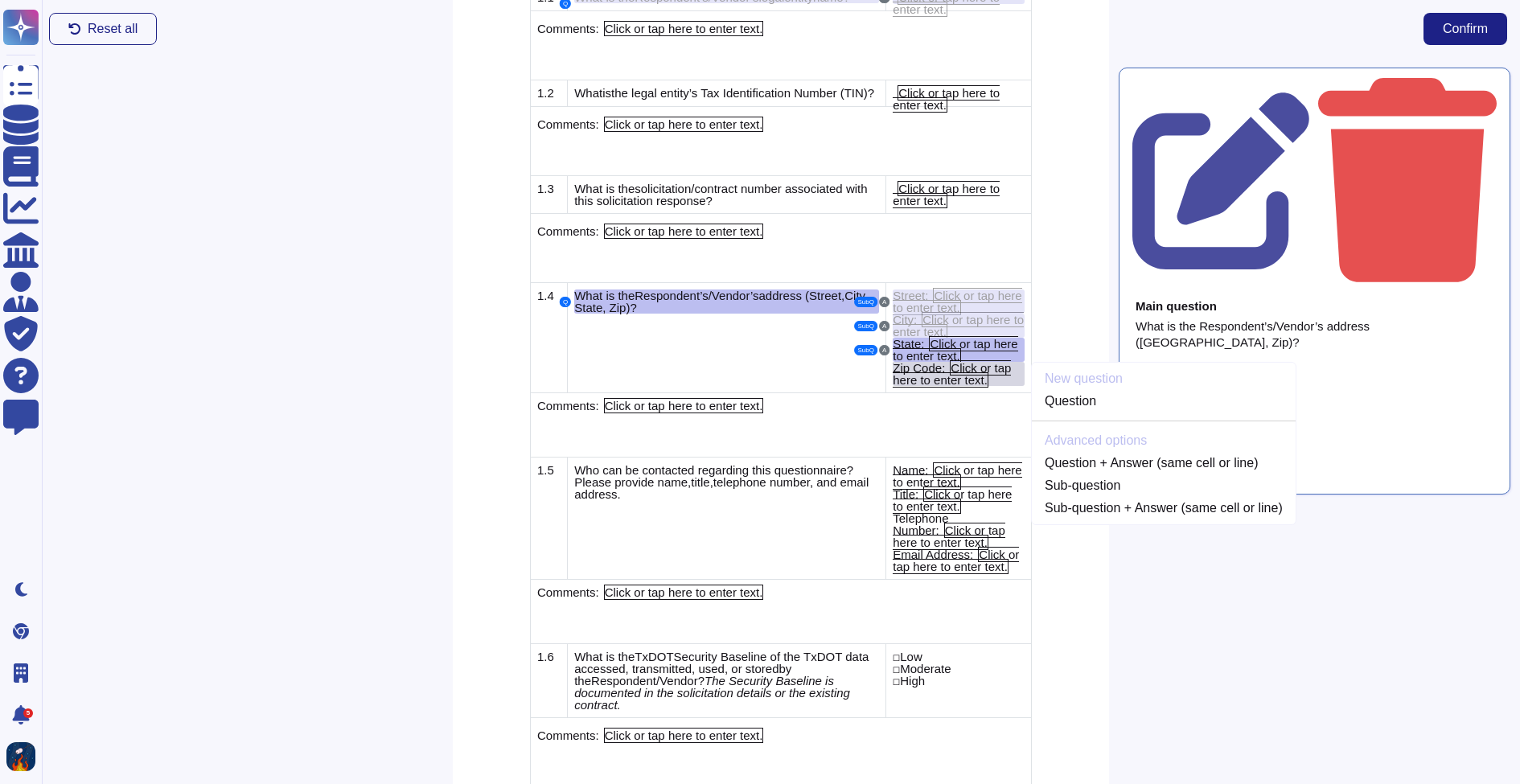 scroll, scrollTop: 591, scrollLeft: 0, axis: vertical 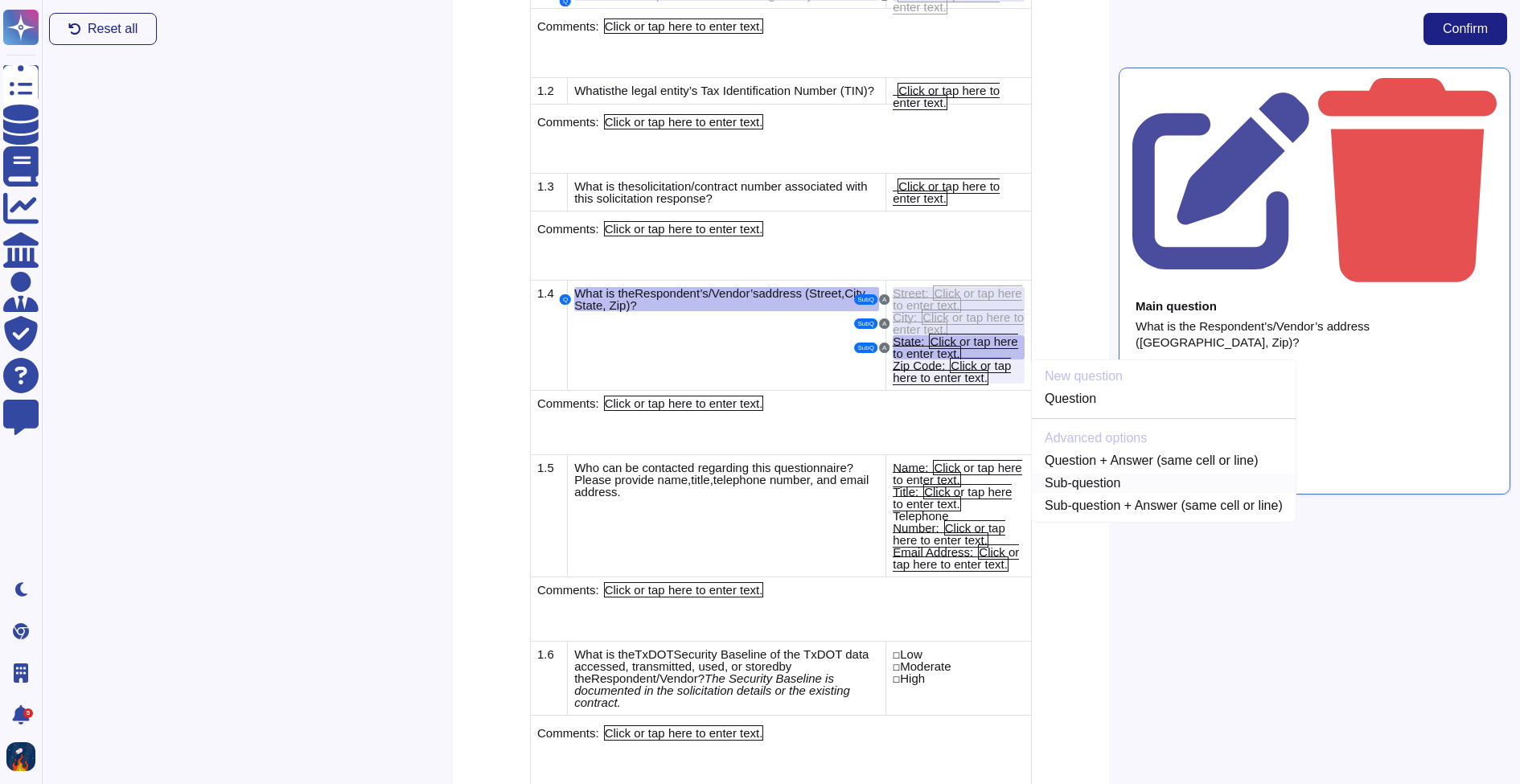 click on "Sub-question" at bounding box center (1164, 483) 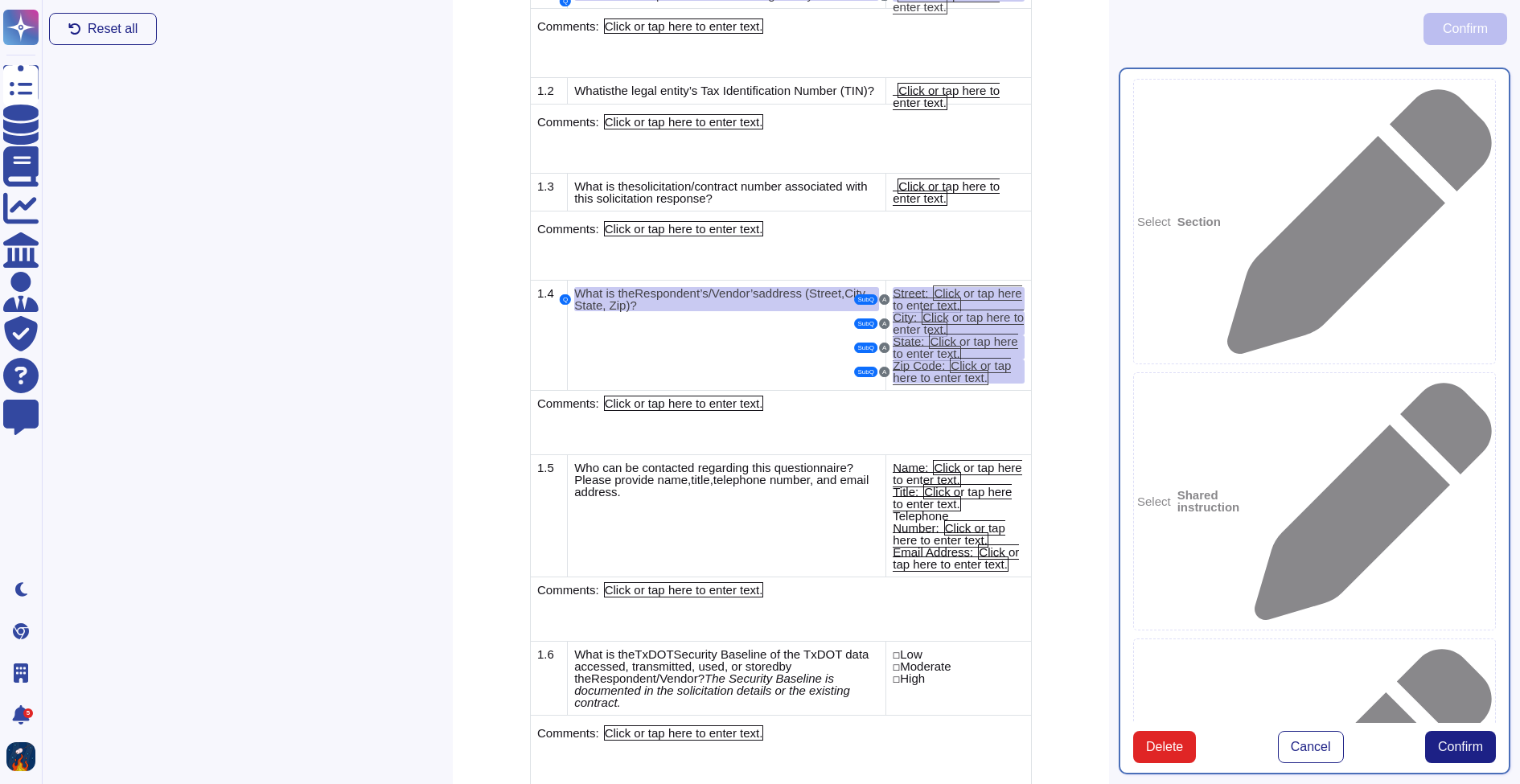 type on "What is the Respondent’s/Vendor’s address ([GEOGRAPHIC_DATA], Zip)?" 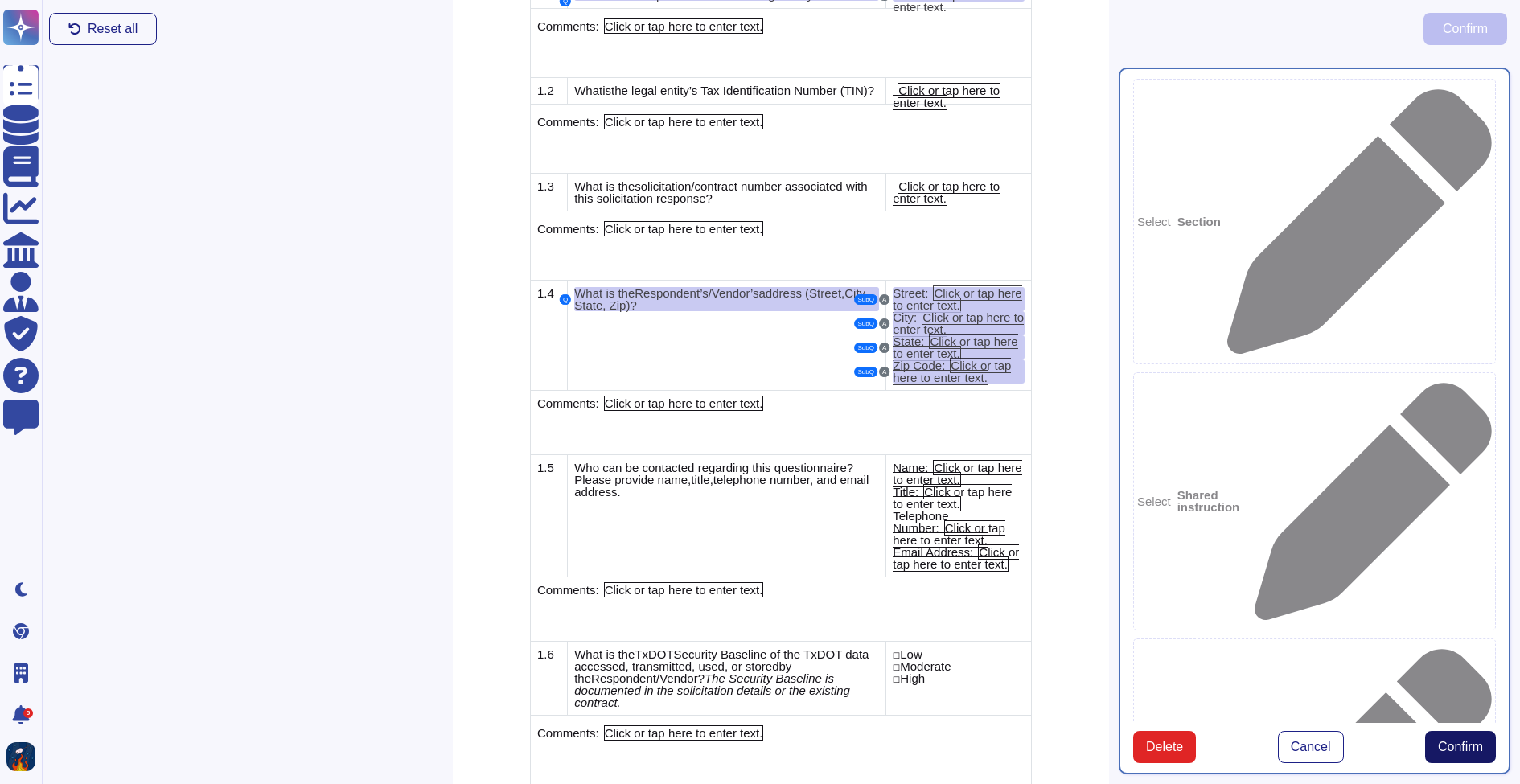 click on "Confirm" at bounding box center (1460, 747) 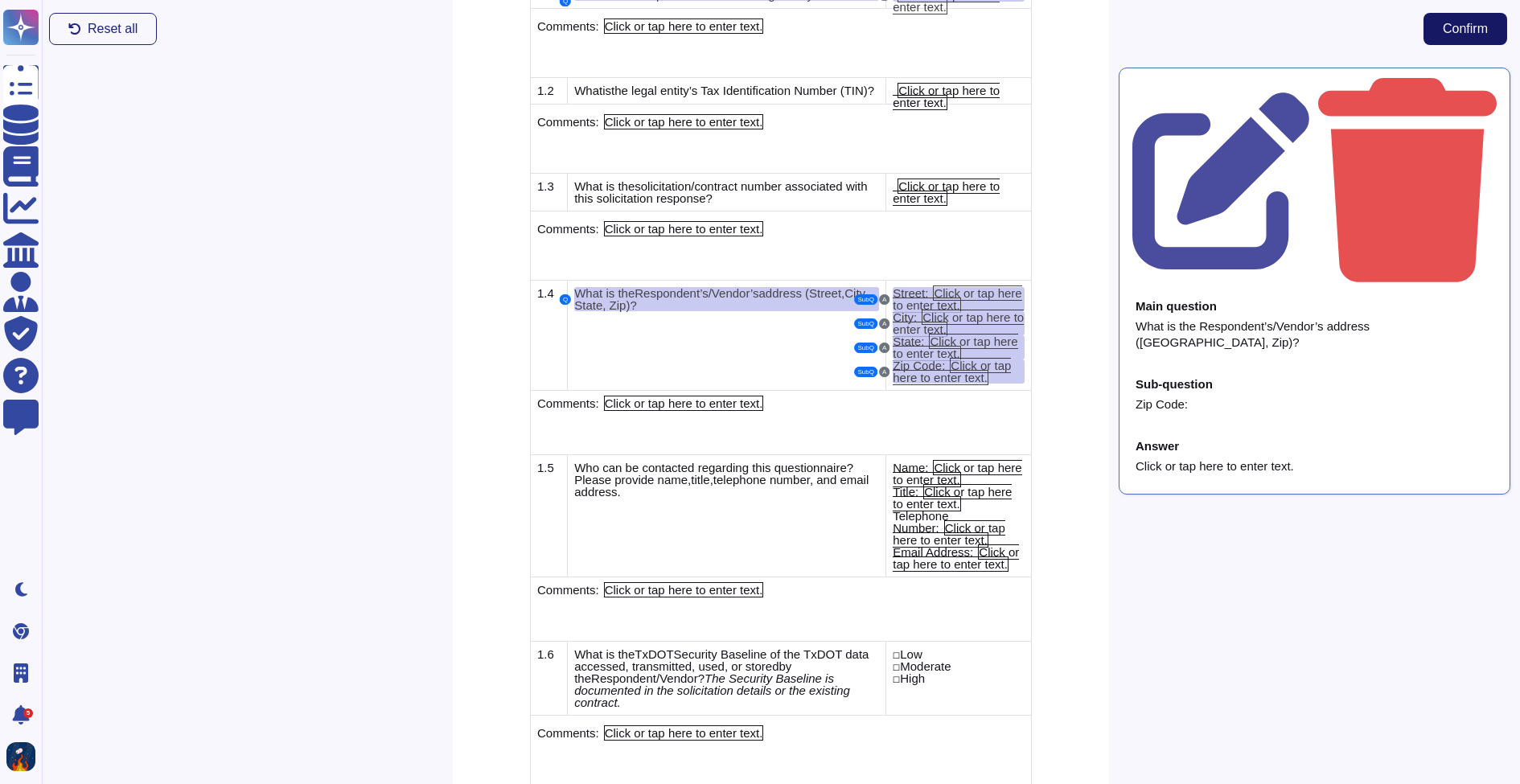click on "Confirm" at bounding box center (1465, 29) 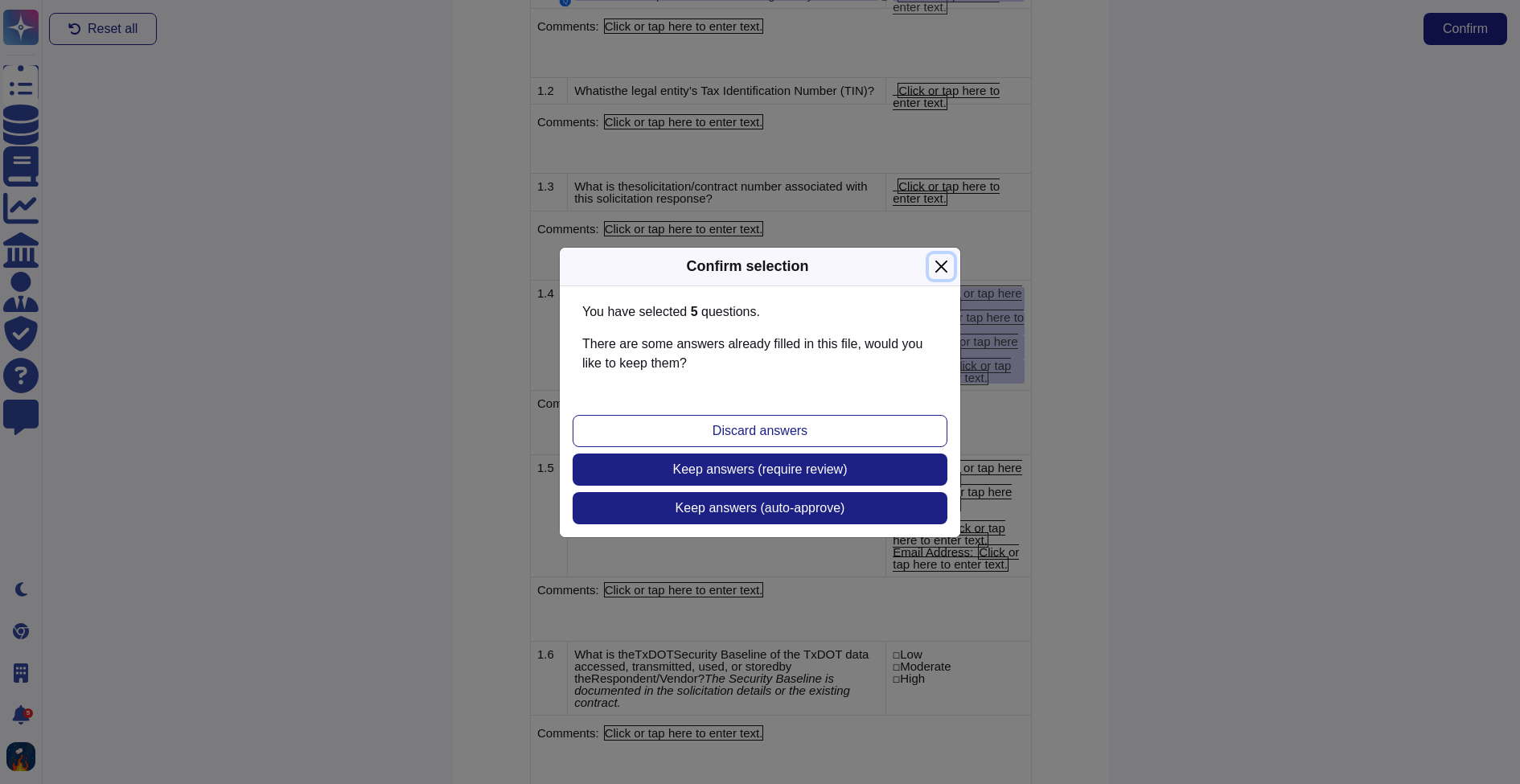 click at bounding box center [941, 266] 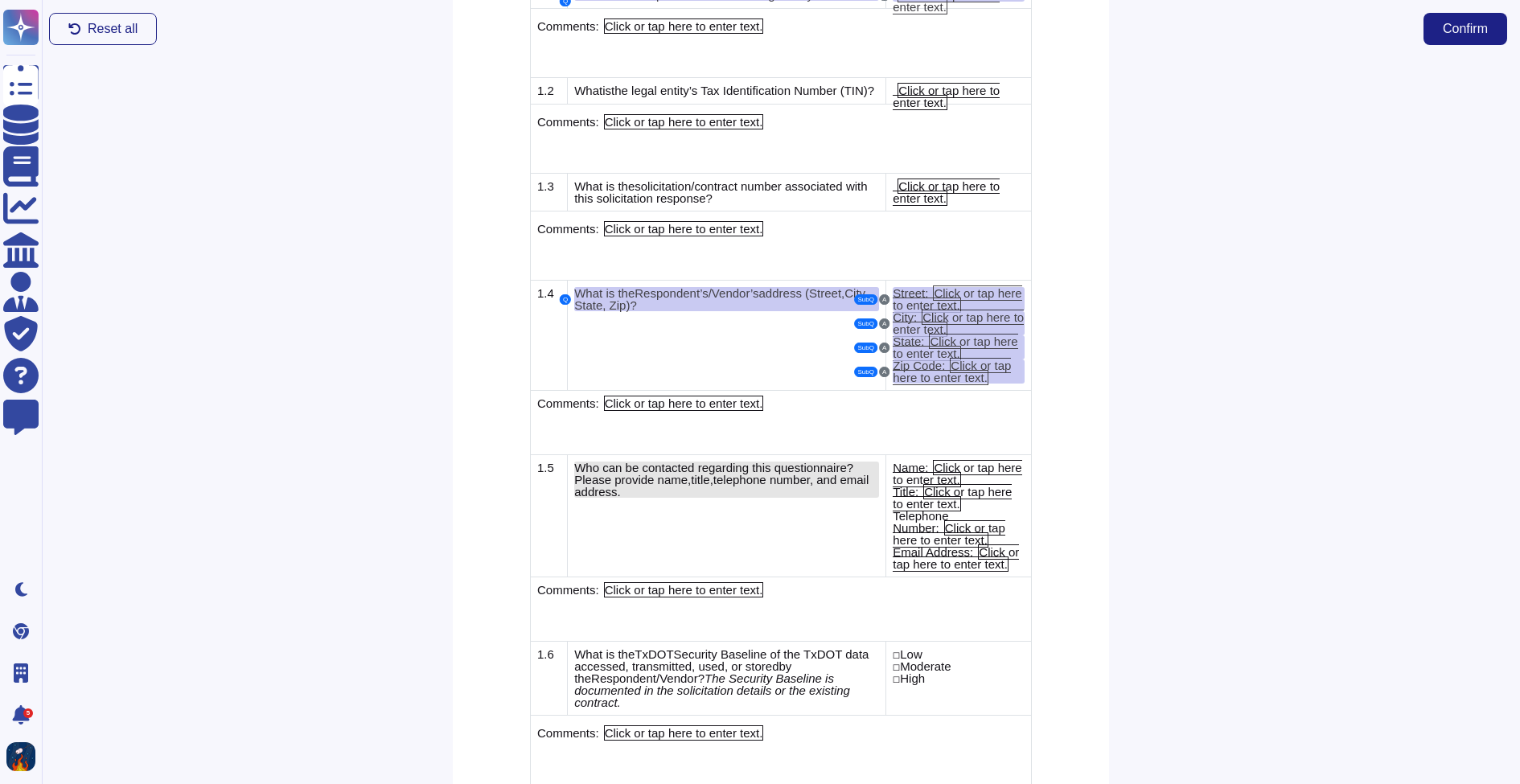click on "title," at bounding box center [702, 479] 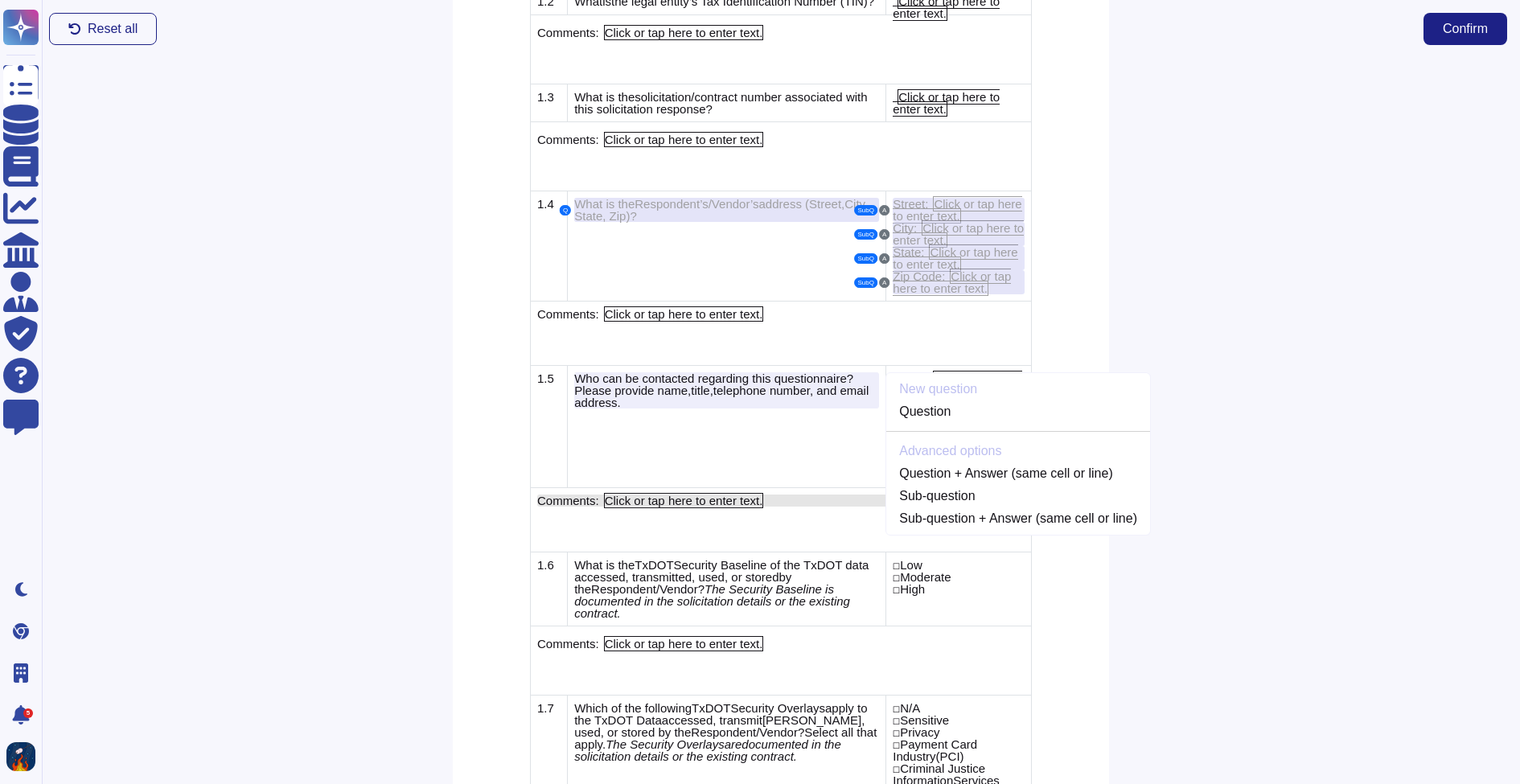 scroll, scrollTop: 698, scrollLeft: 0, axis: vertical 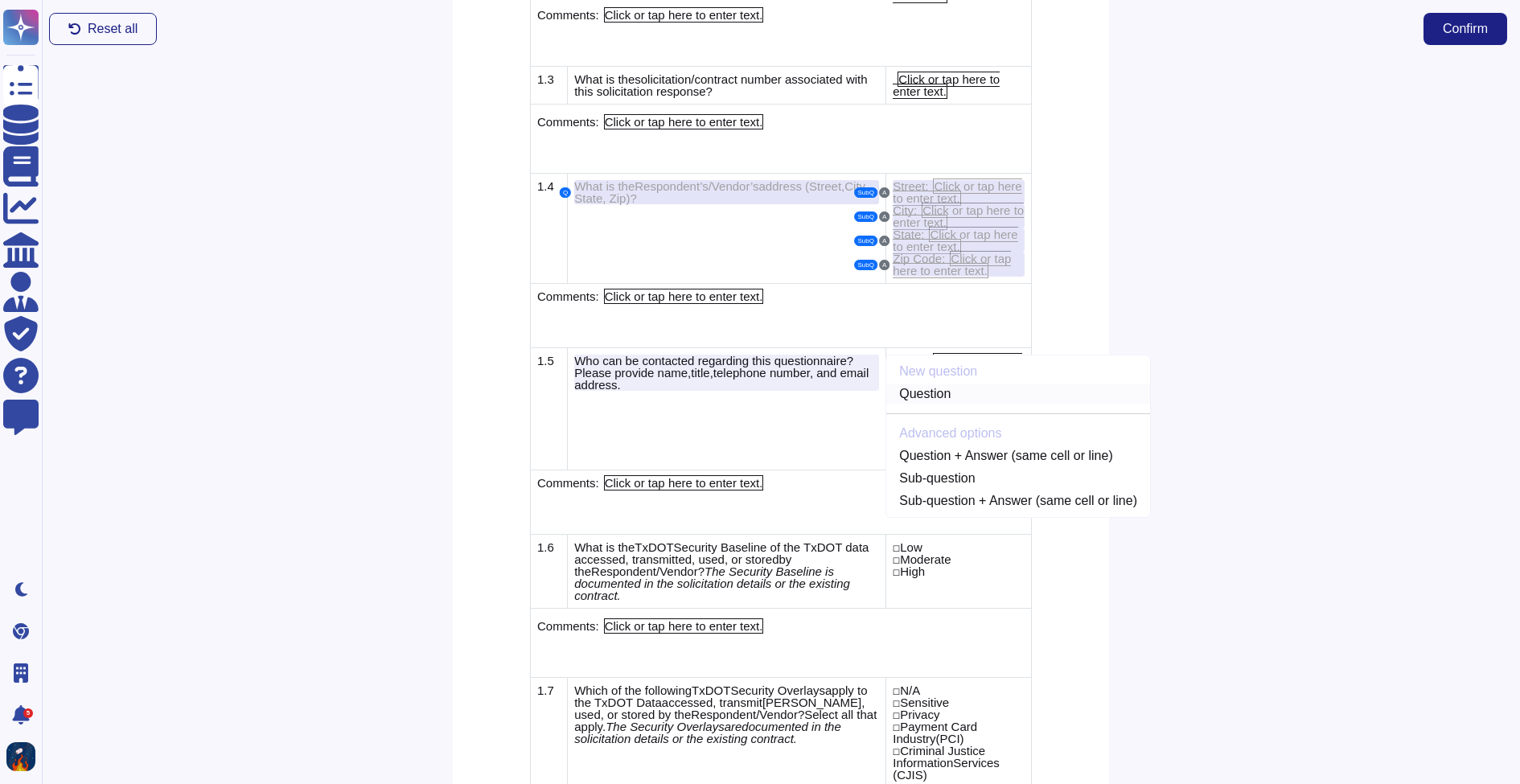 click on "Question" at bounding box center [1018, 394] 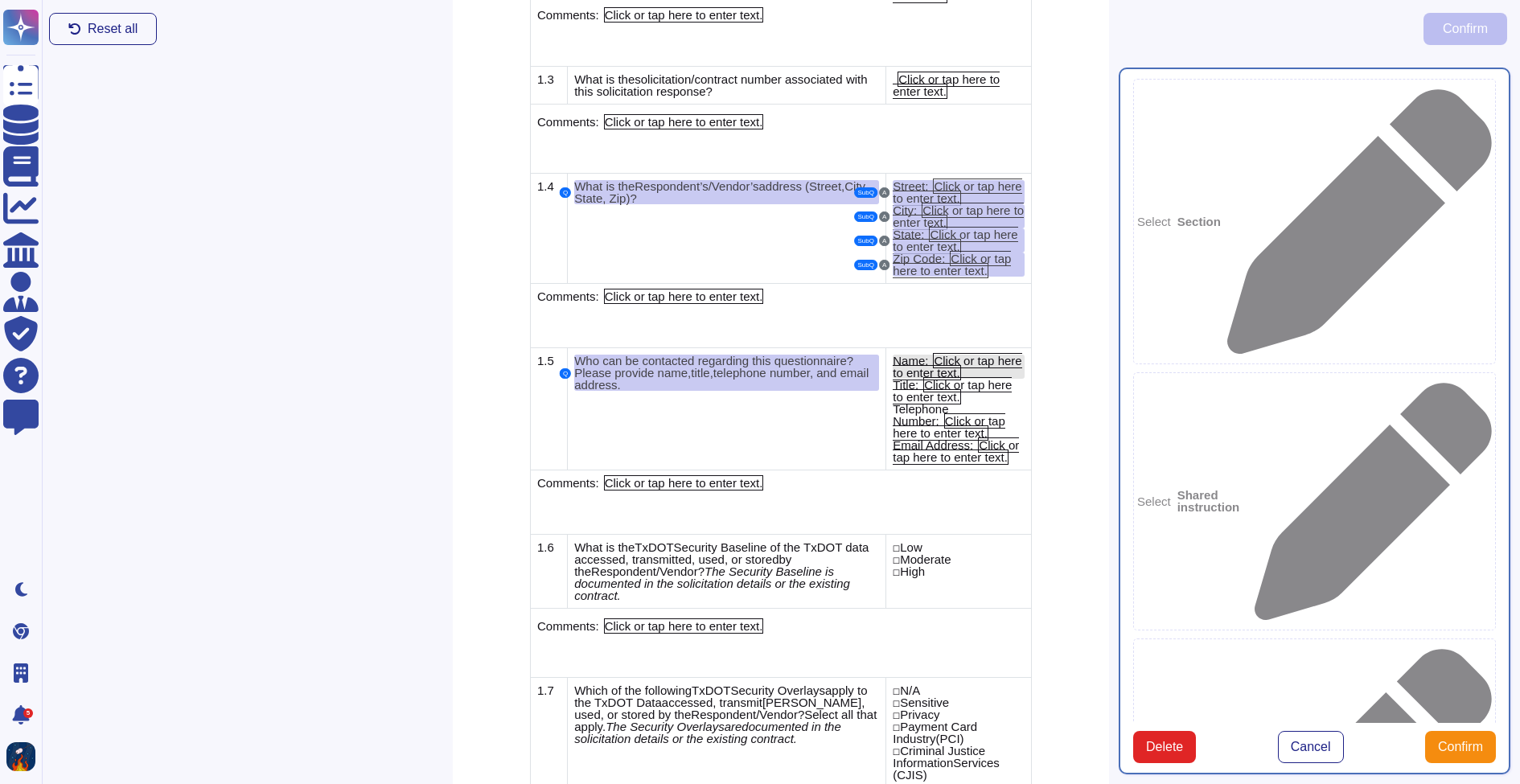 type on "Who can be contacted regarding this questionnaire? Please provide name, title, telephone number, and email address." 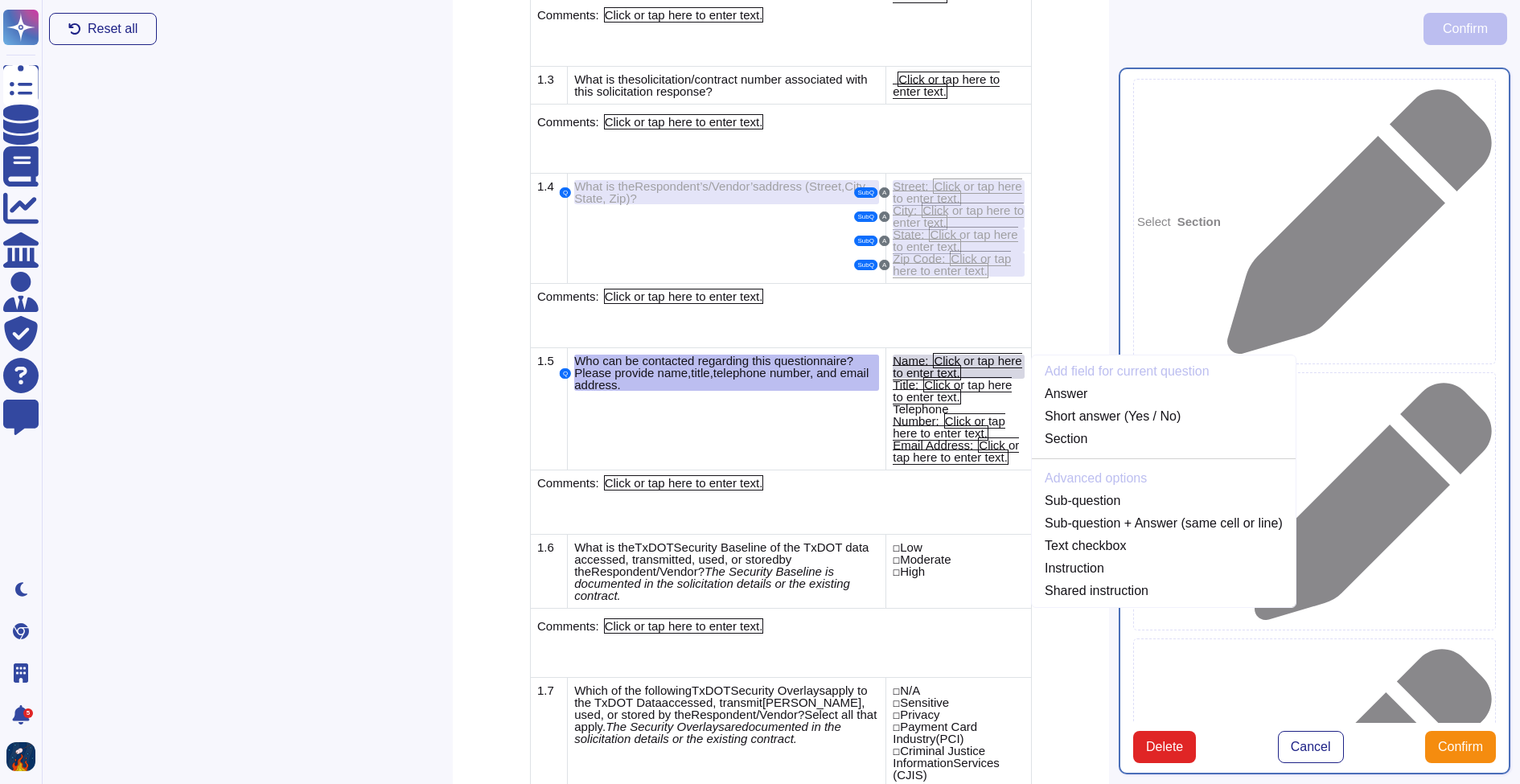 scroll, scrollTop: 692, scrollLeft: 0, axis: vertical 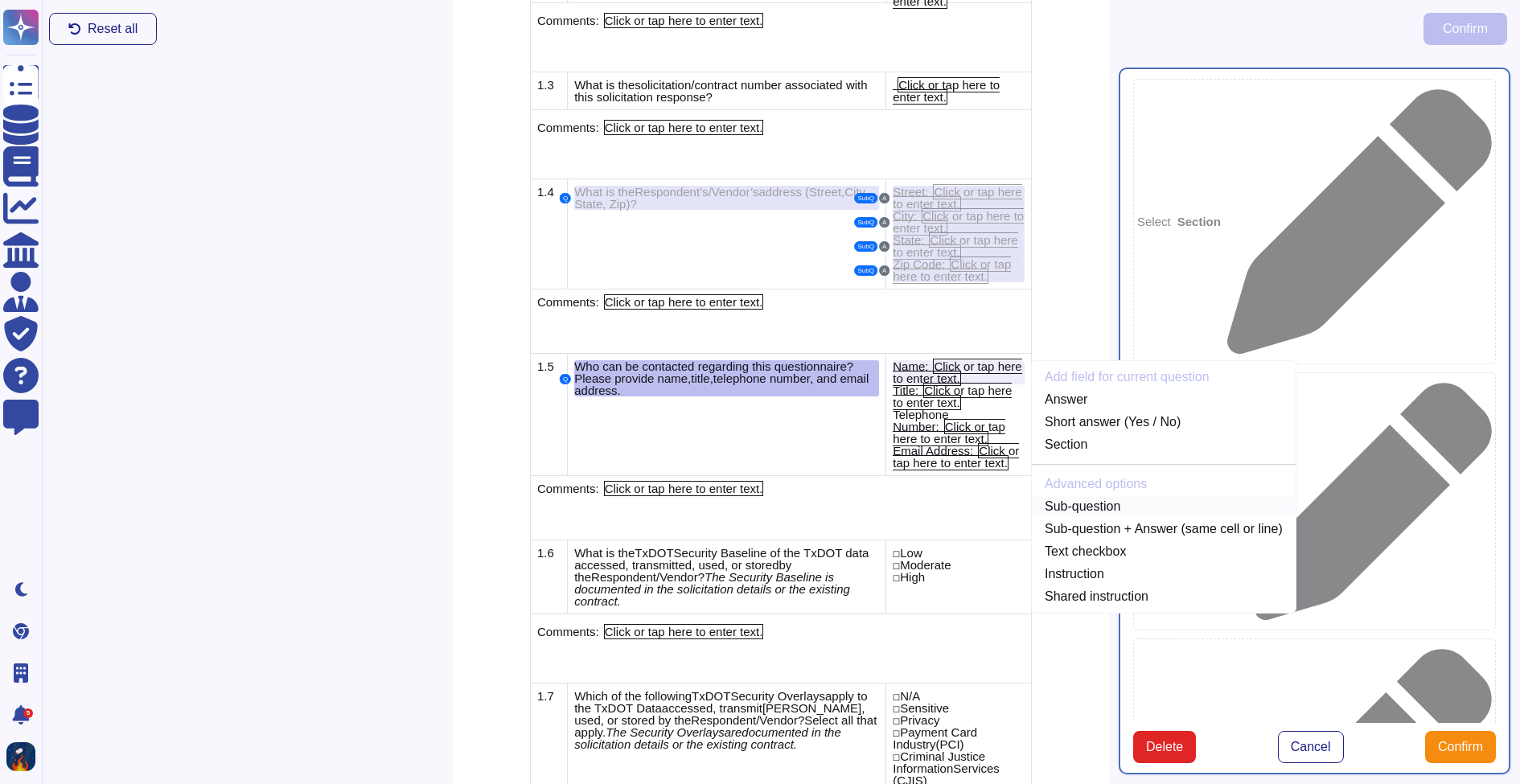 click on "Sub-question" at bounding box center [1164, 507] 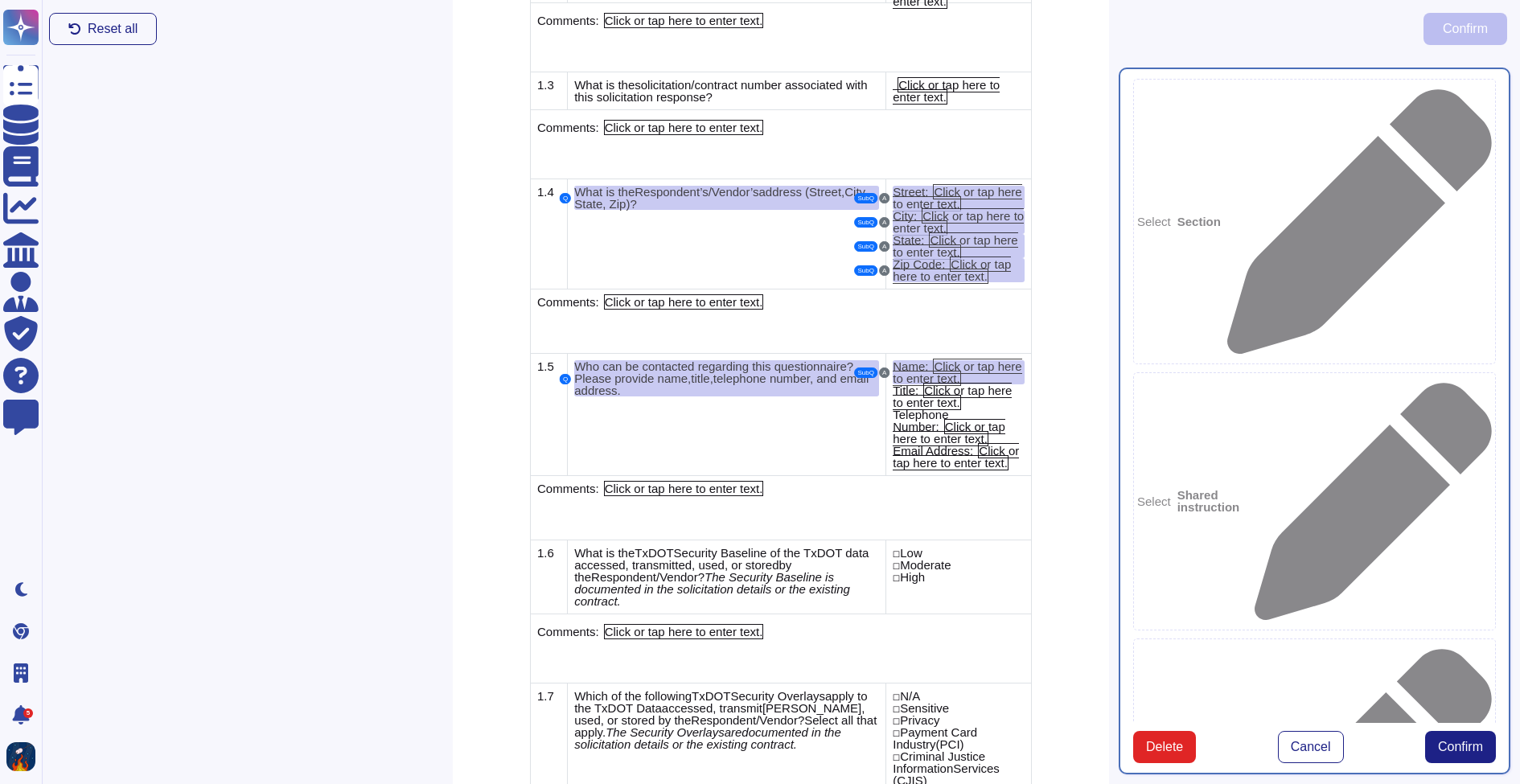 type on "Name:" 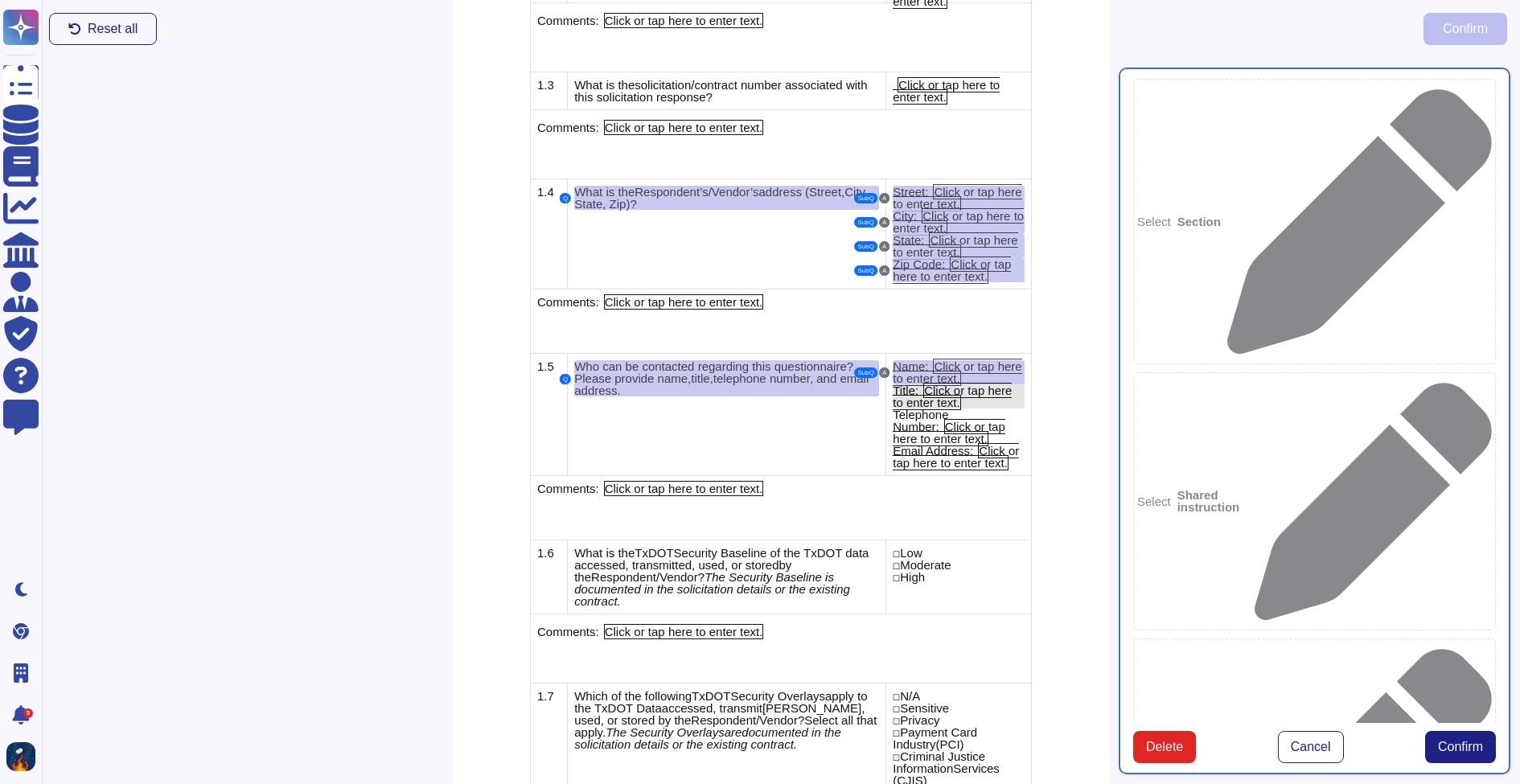 click on "Title: Click or tap here to enter text." at bounding box center (959, 396) 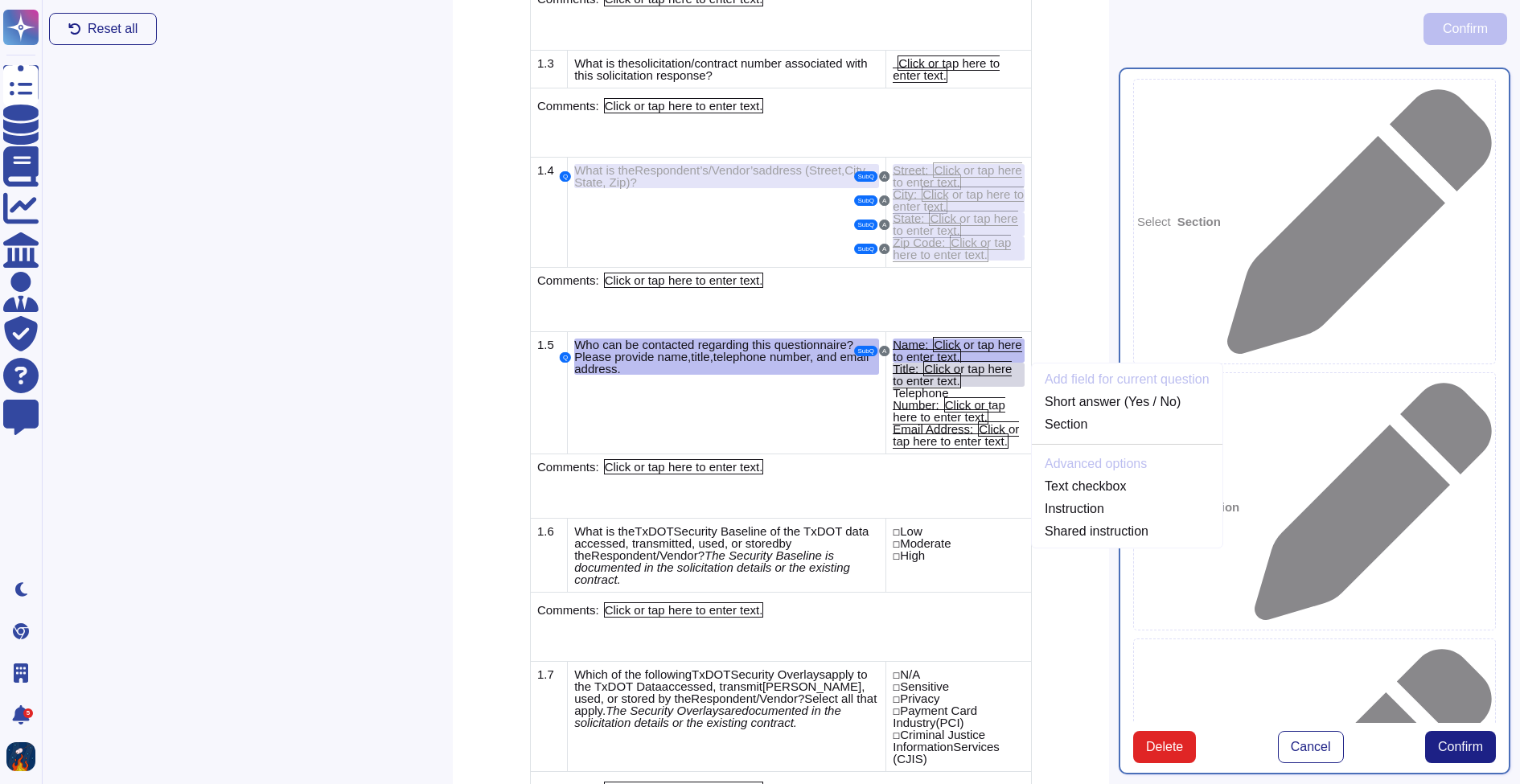scroll, scrollTop: 716, scrollLeft: 0, axis: vertical 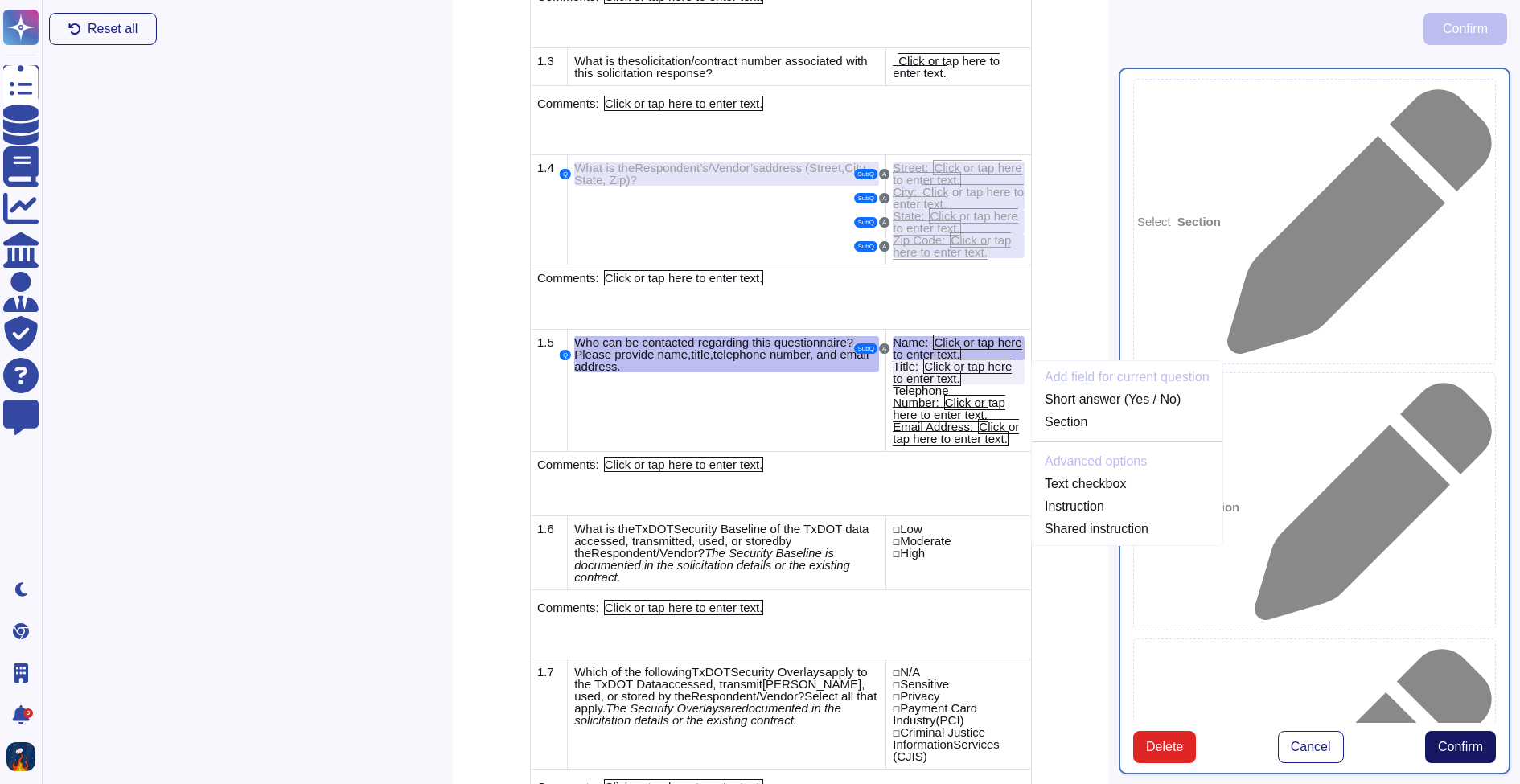 click on "Confirm" at bounding box center [1460, 747] 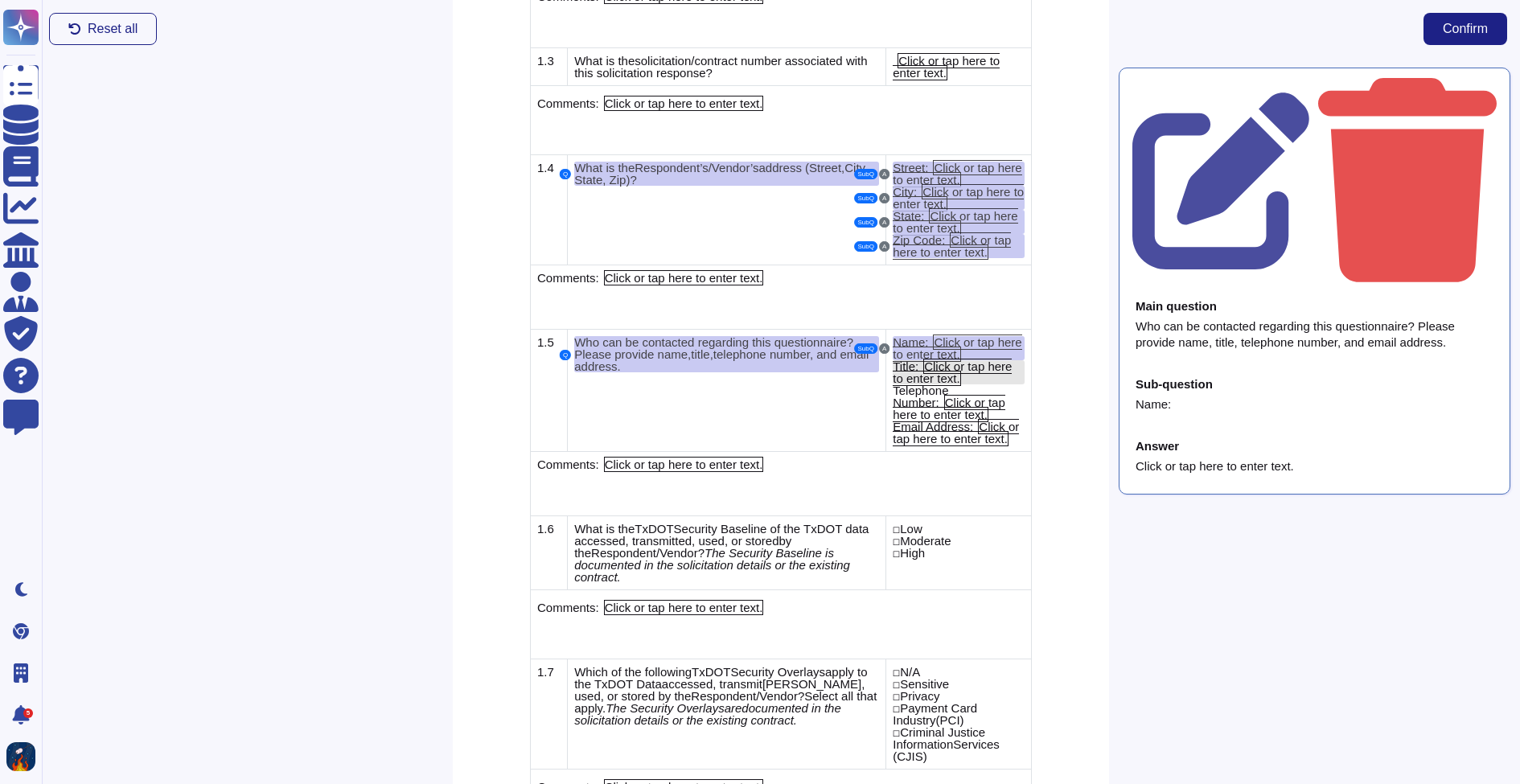 click on "Click or tap here to enter text." at bounding box center [952, 372] 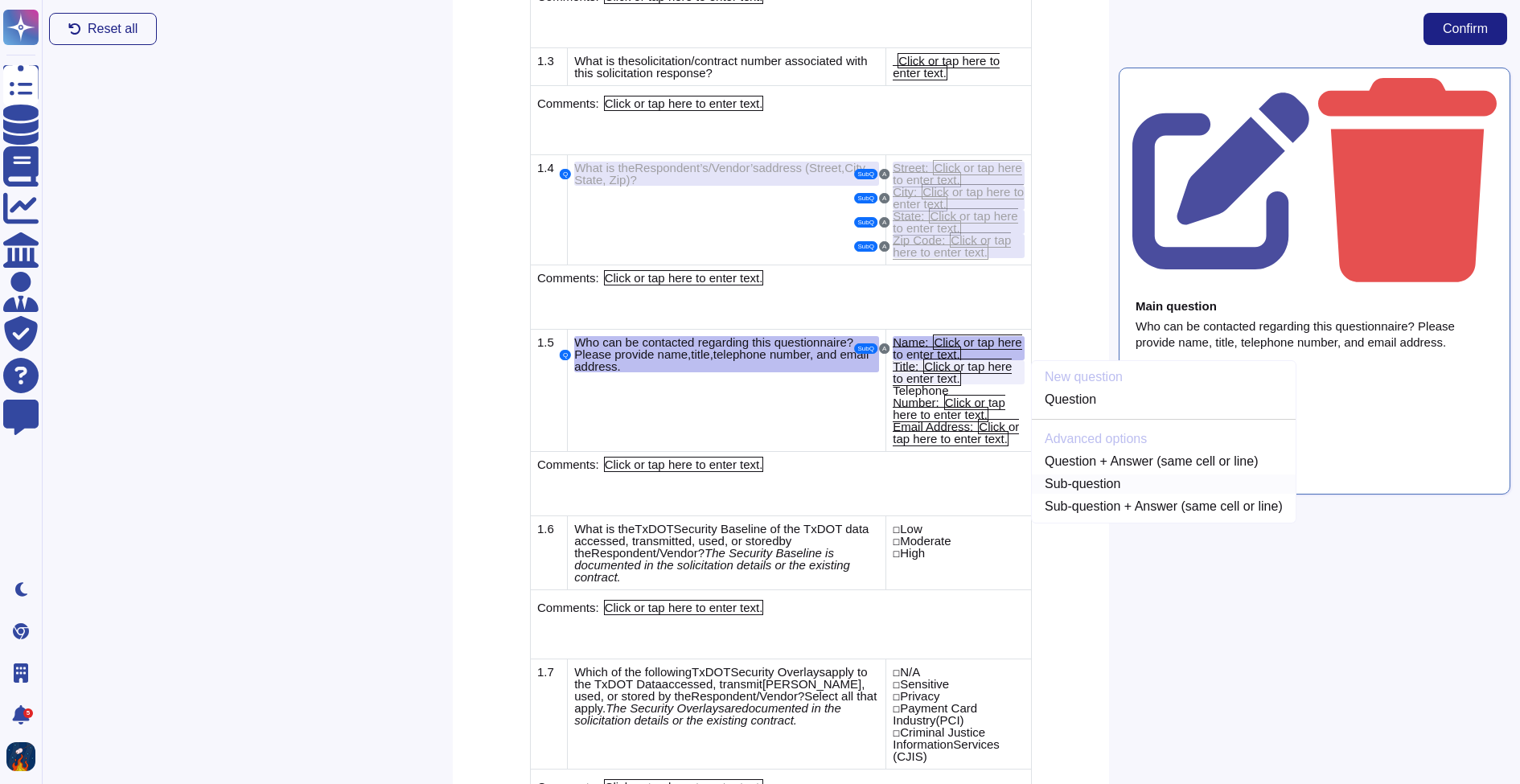 click on "Sub-question" at bounding box center [1164, 484] 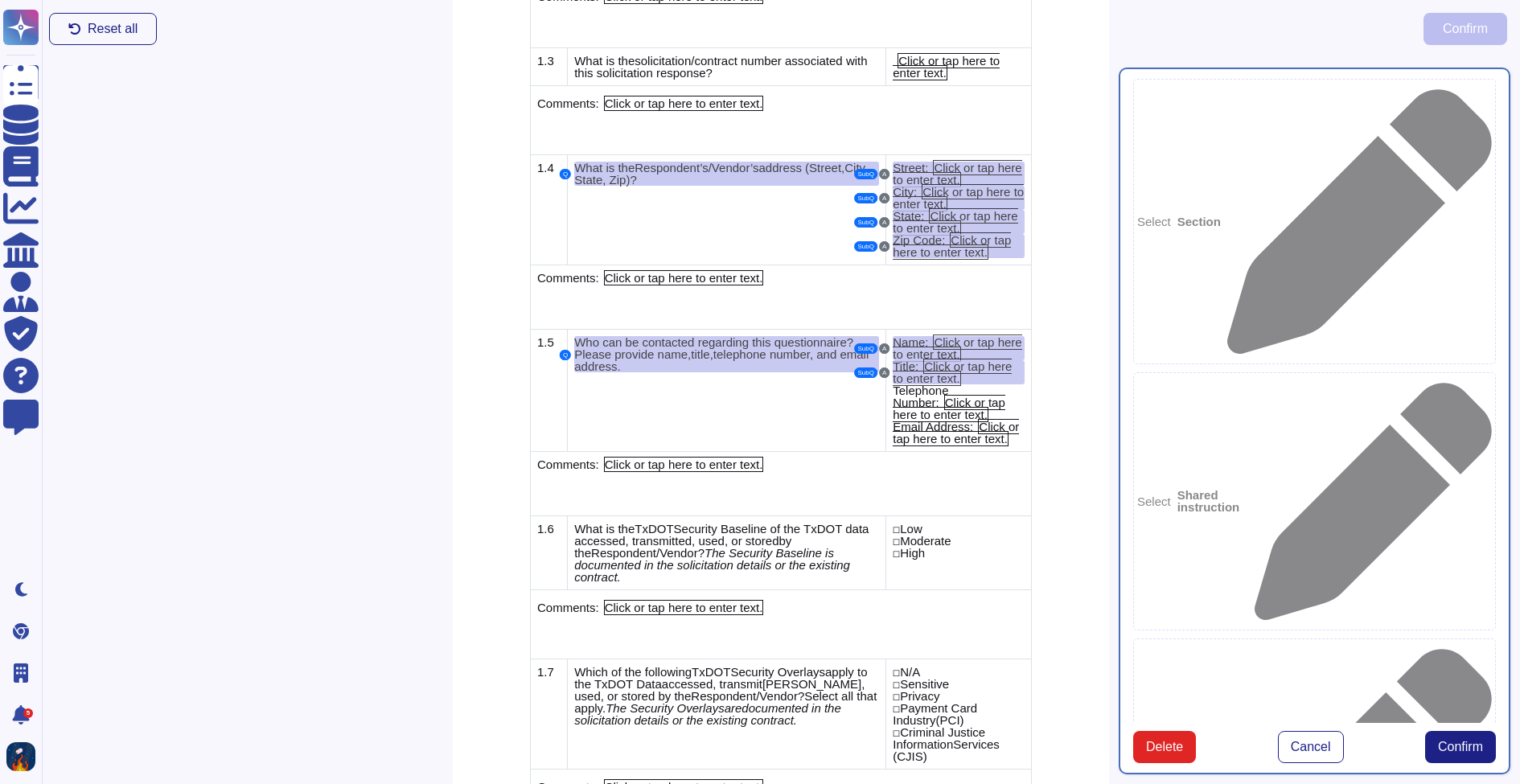 type on "Who can be contacted regarding this questionnaire? Please provide name, title, telephone number, and email address." 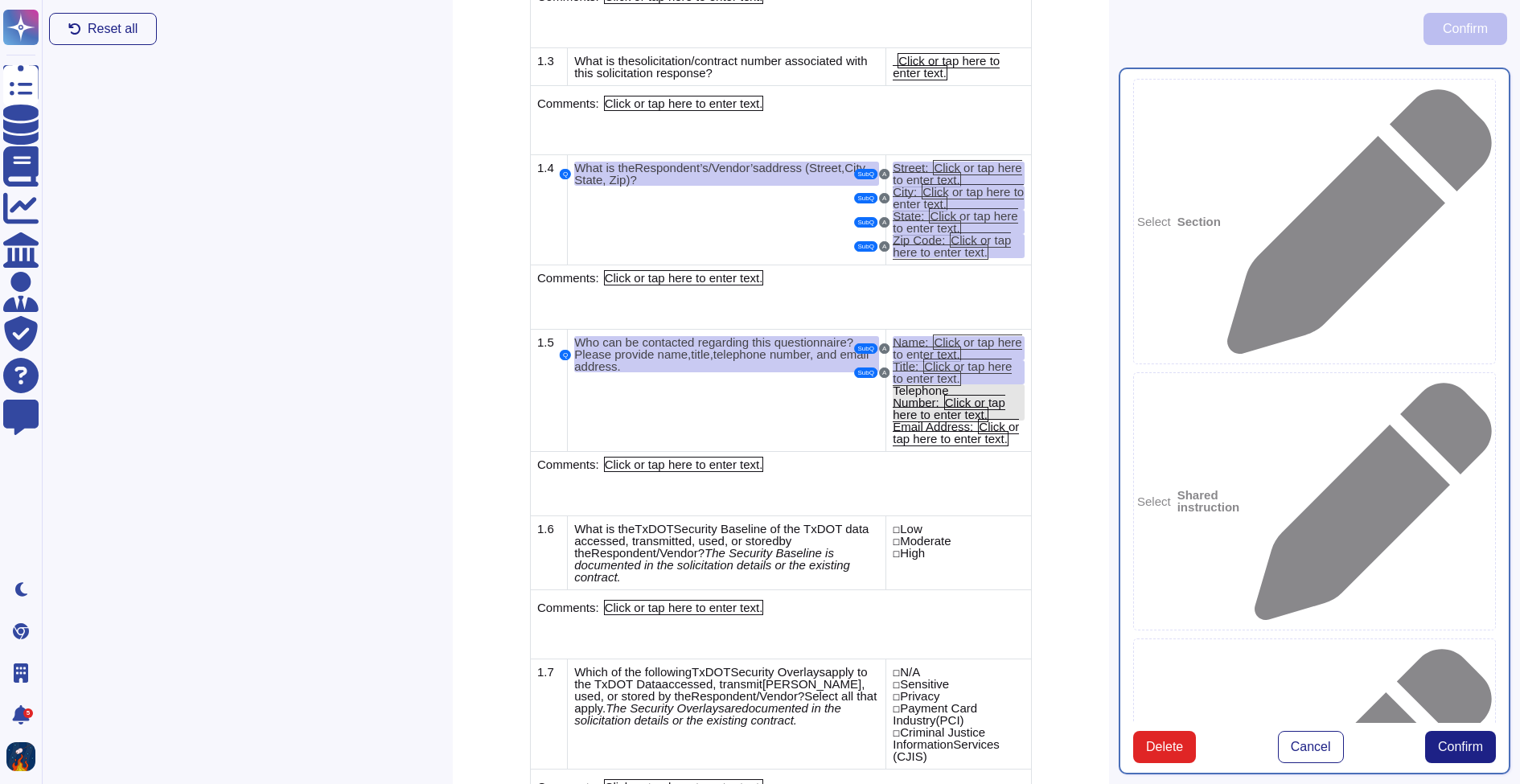 click on "Click or tap here to enter text." at bounding box center [949, 408] 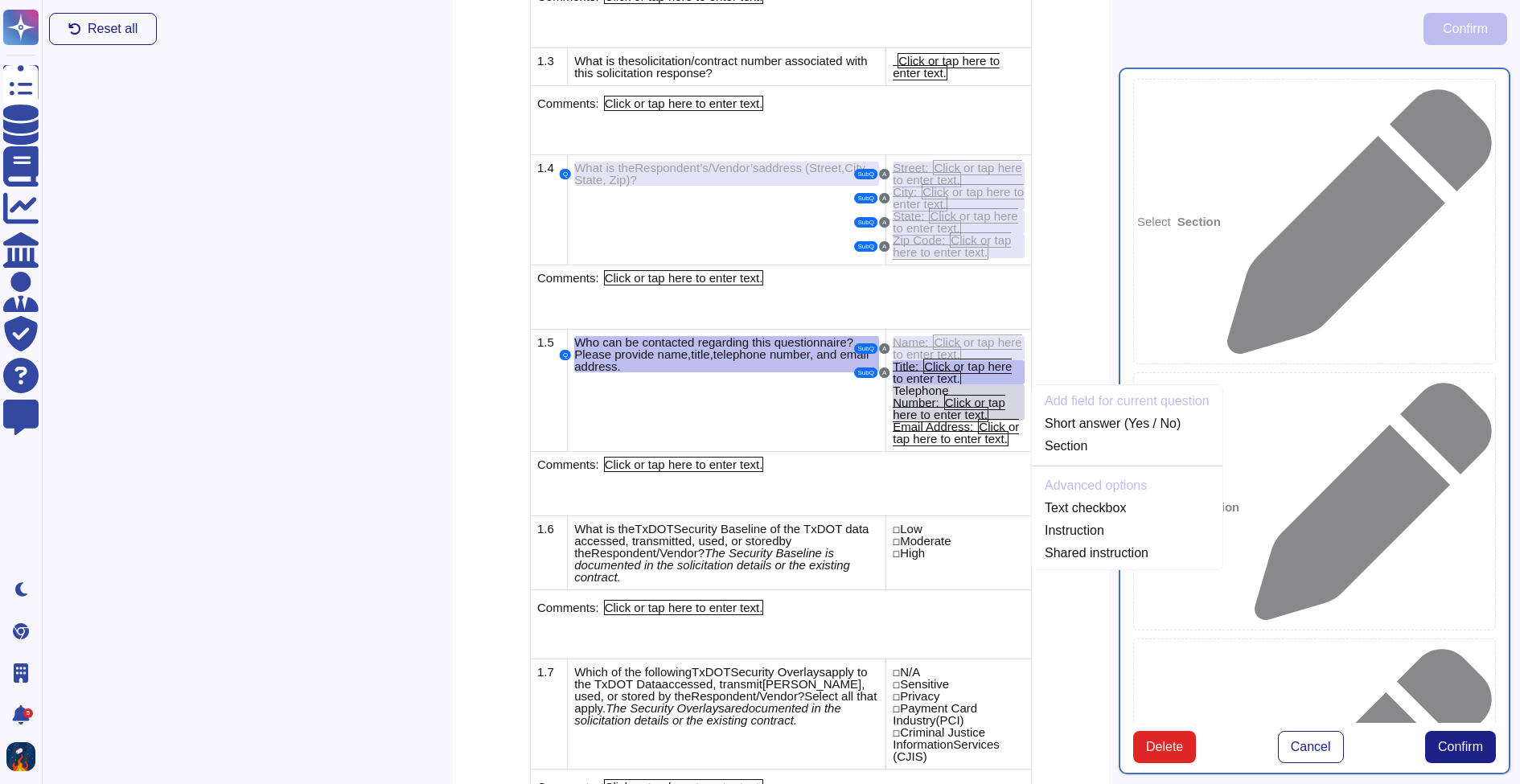scroll, scrollTop: 741, scrollLeft: 0, axis: vertical 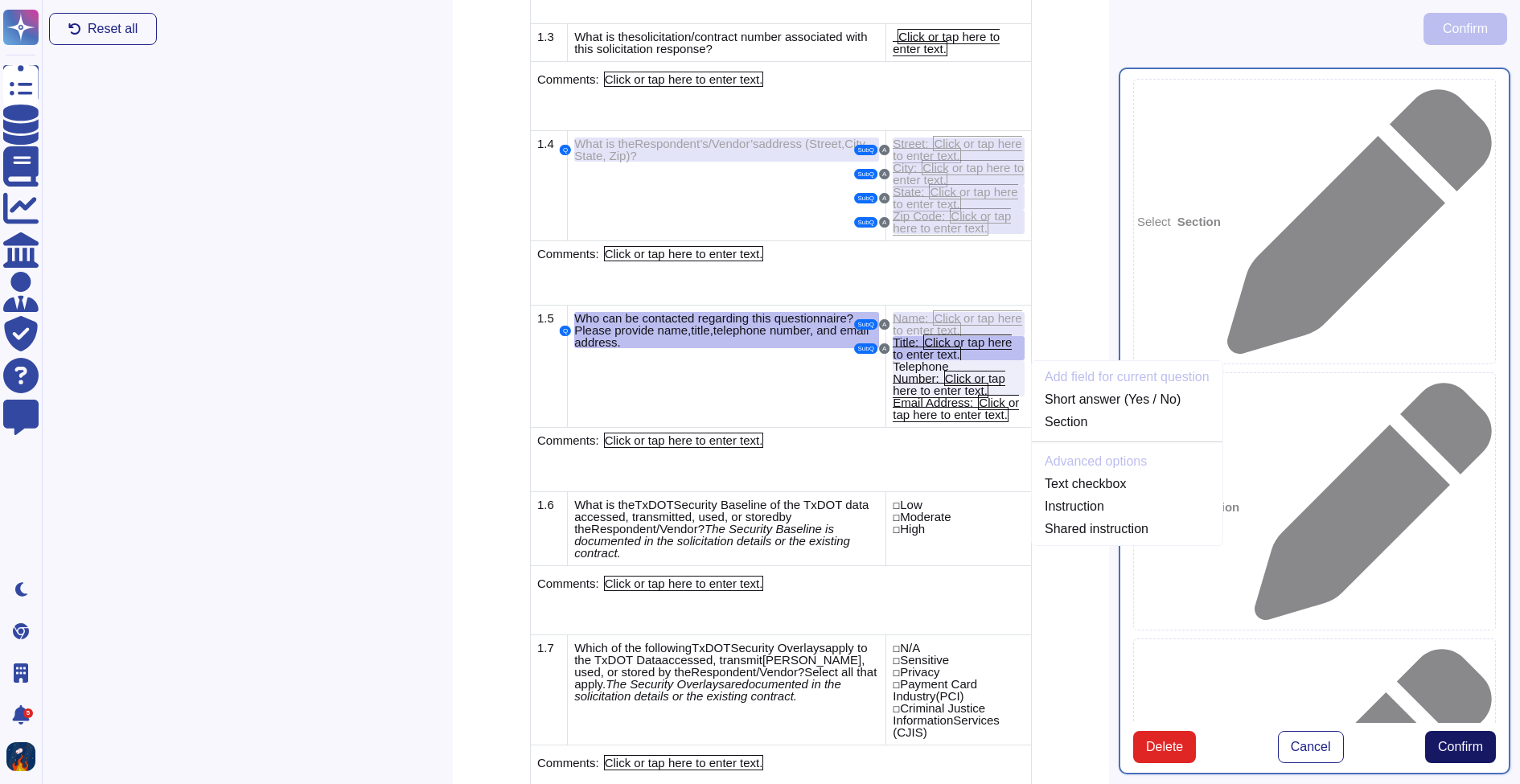 click on "Confirm" at bounding box center (1460, 747) 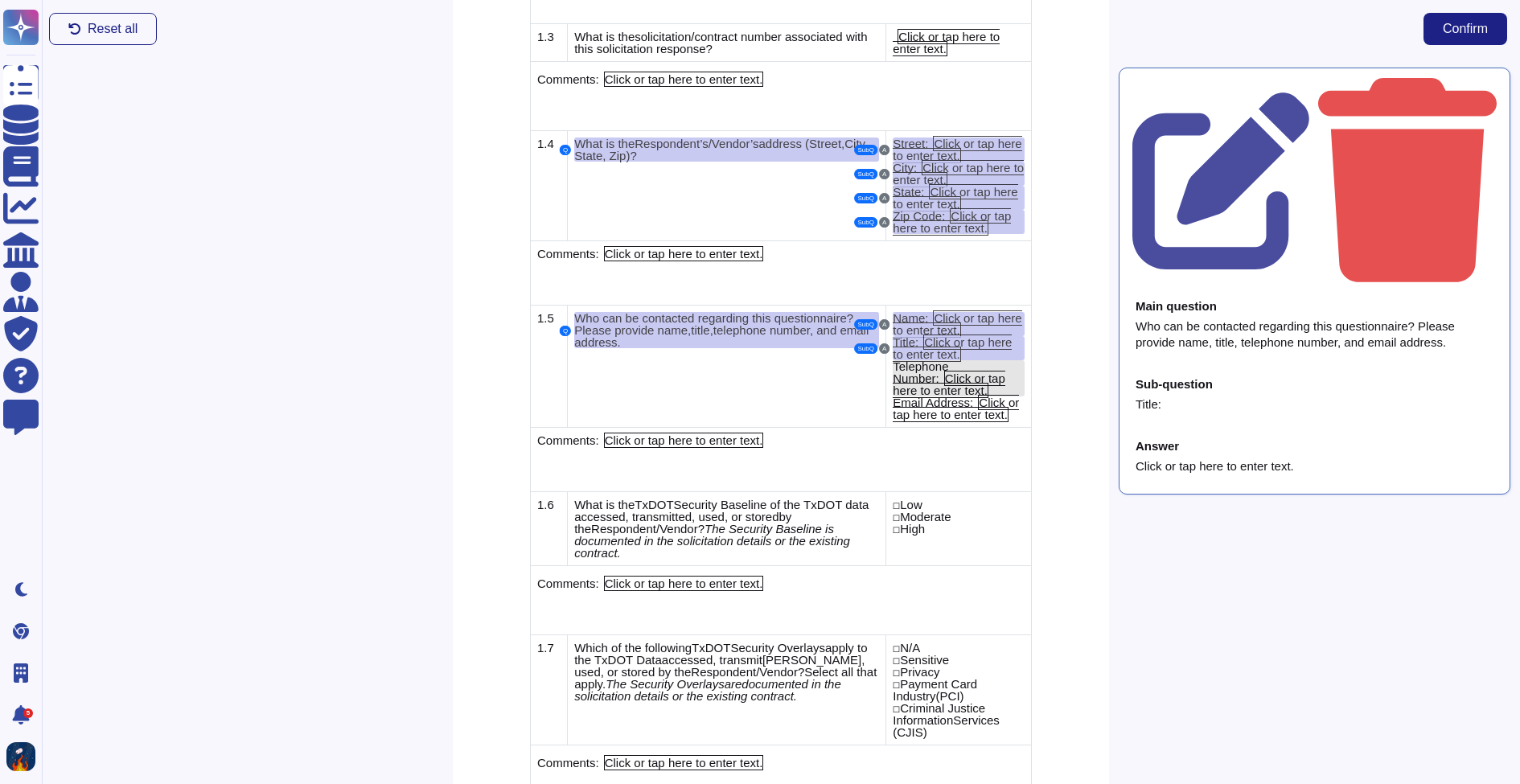 click on "Telephone Number:" at bounding box center (920, 372) 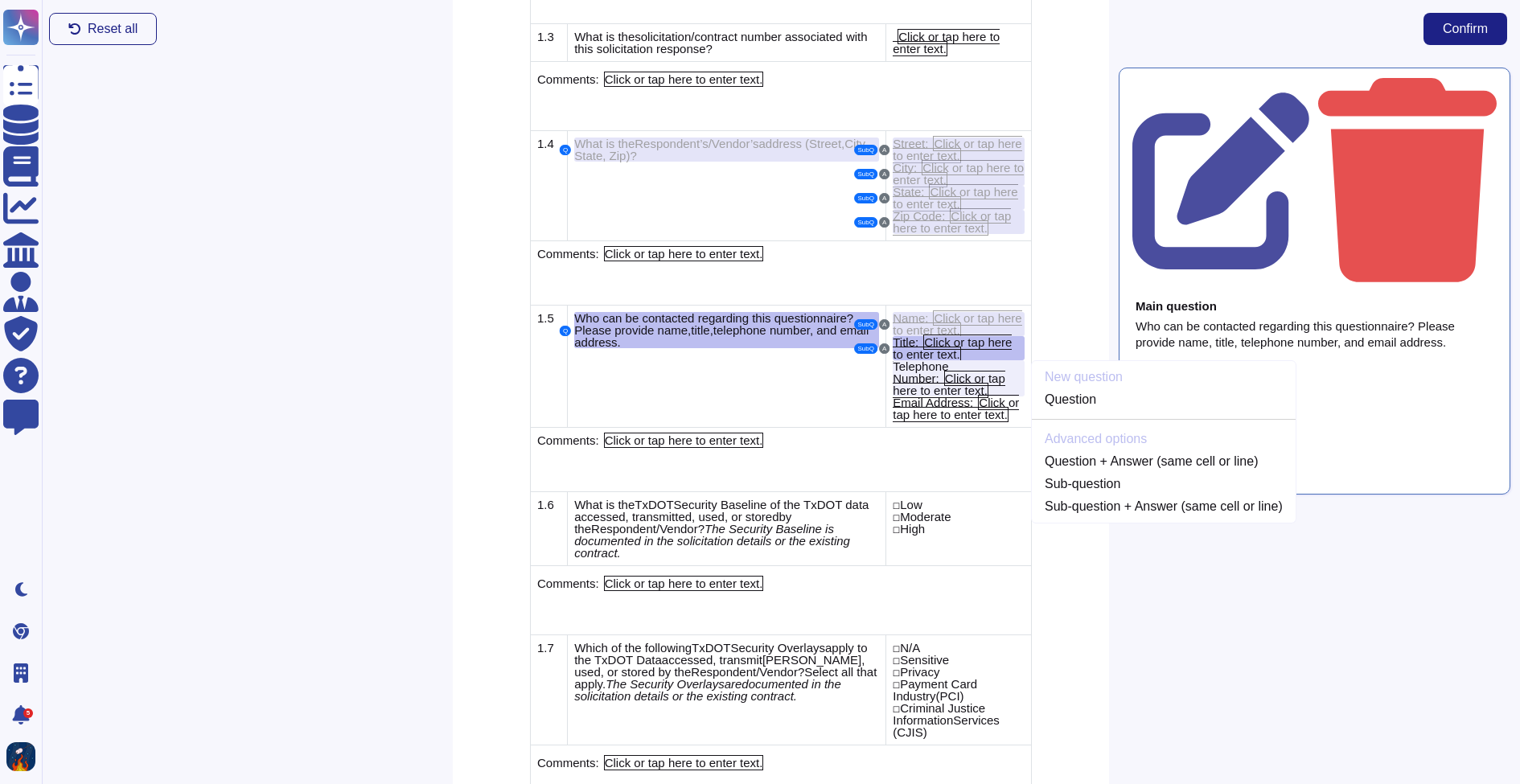 click on "New question Question Advanced options Question + Answer   (same cell or line) Sub-question Sub-question + Answer   (same cell or line)" at bounding box center [1164, 441] 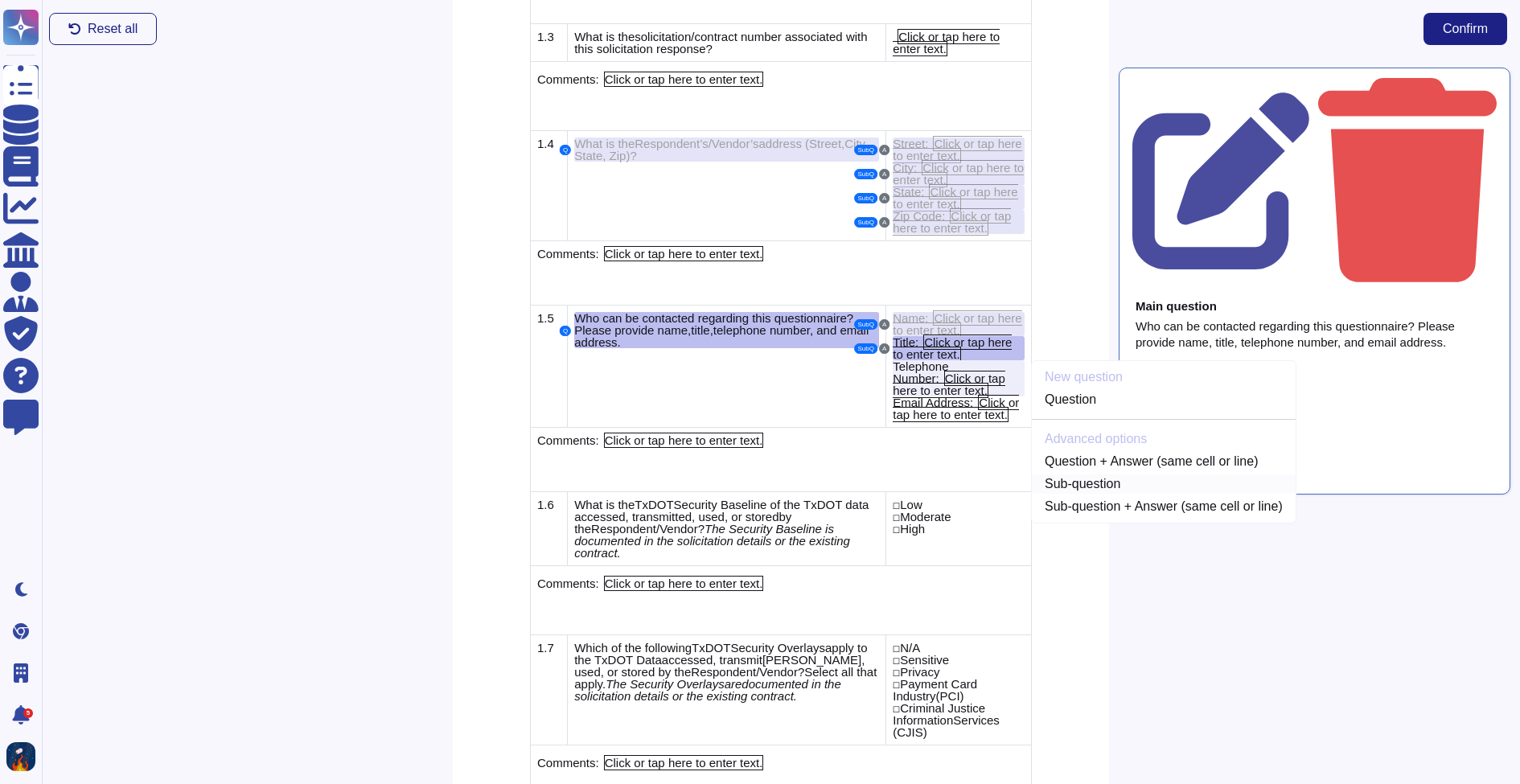 click on "Sub-question" at bounding box center (1164, 484) 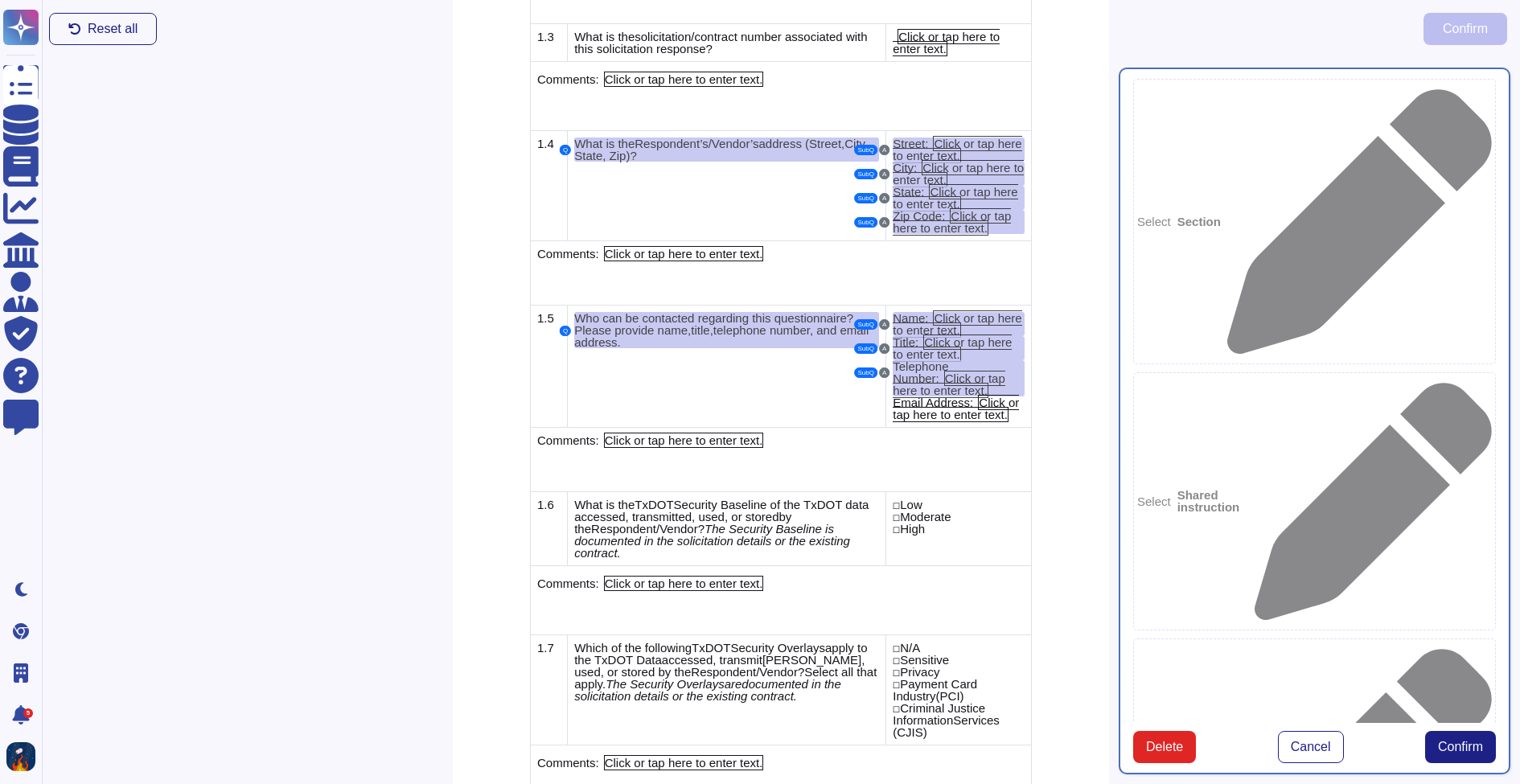 type on "Who can be contacted regarding this questionnaire? Please provide name, title, telephone number, and email address." 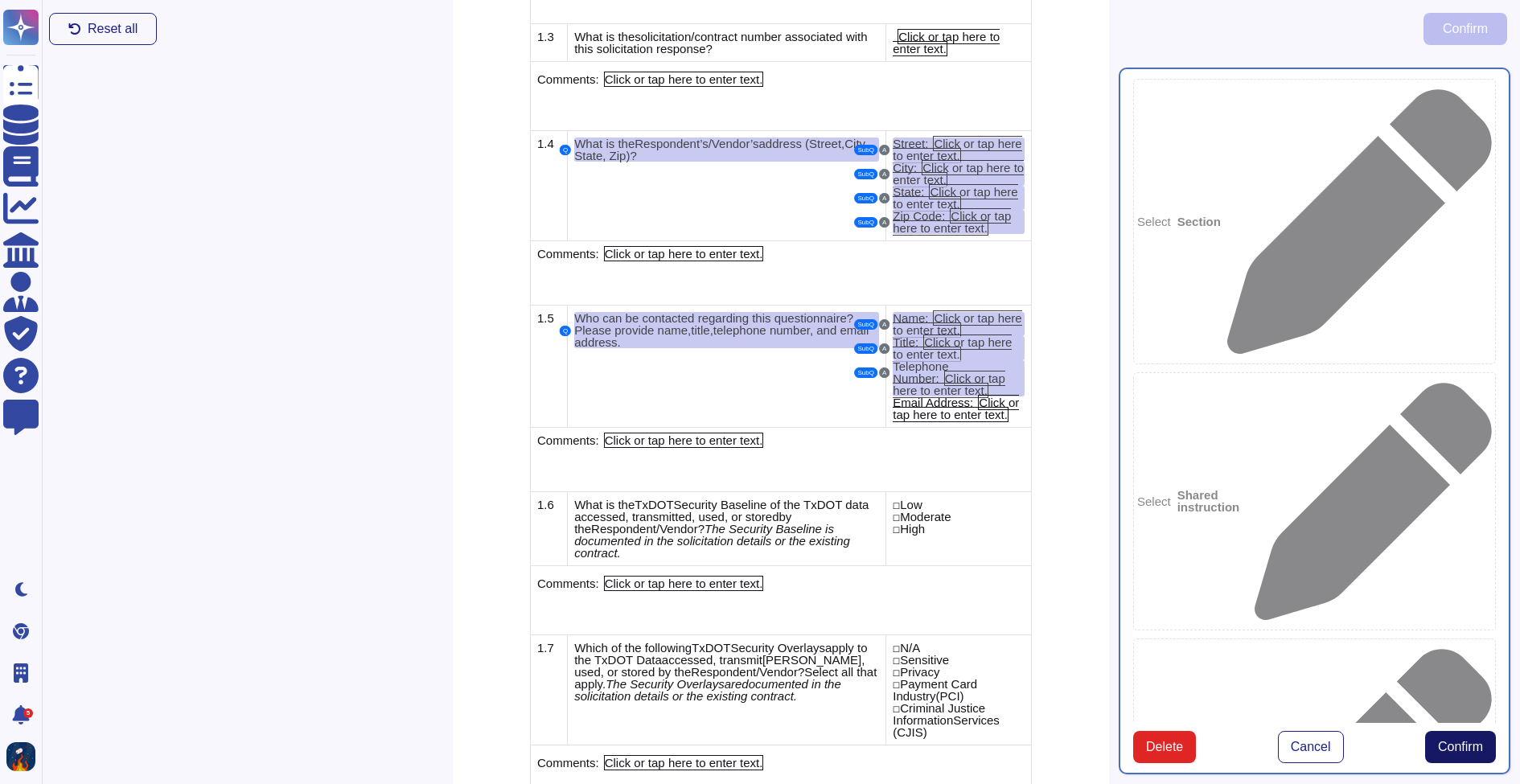 click on "Confirm" at bounding box center [1460, 747] 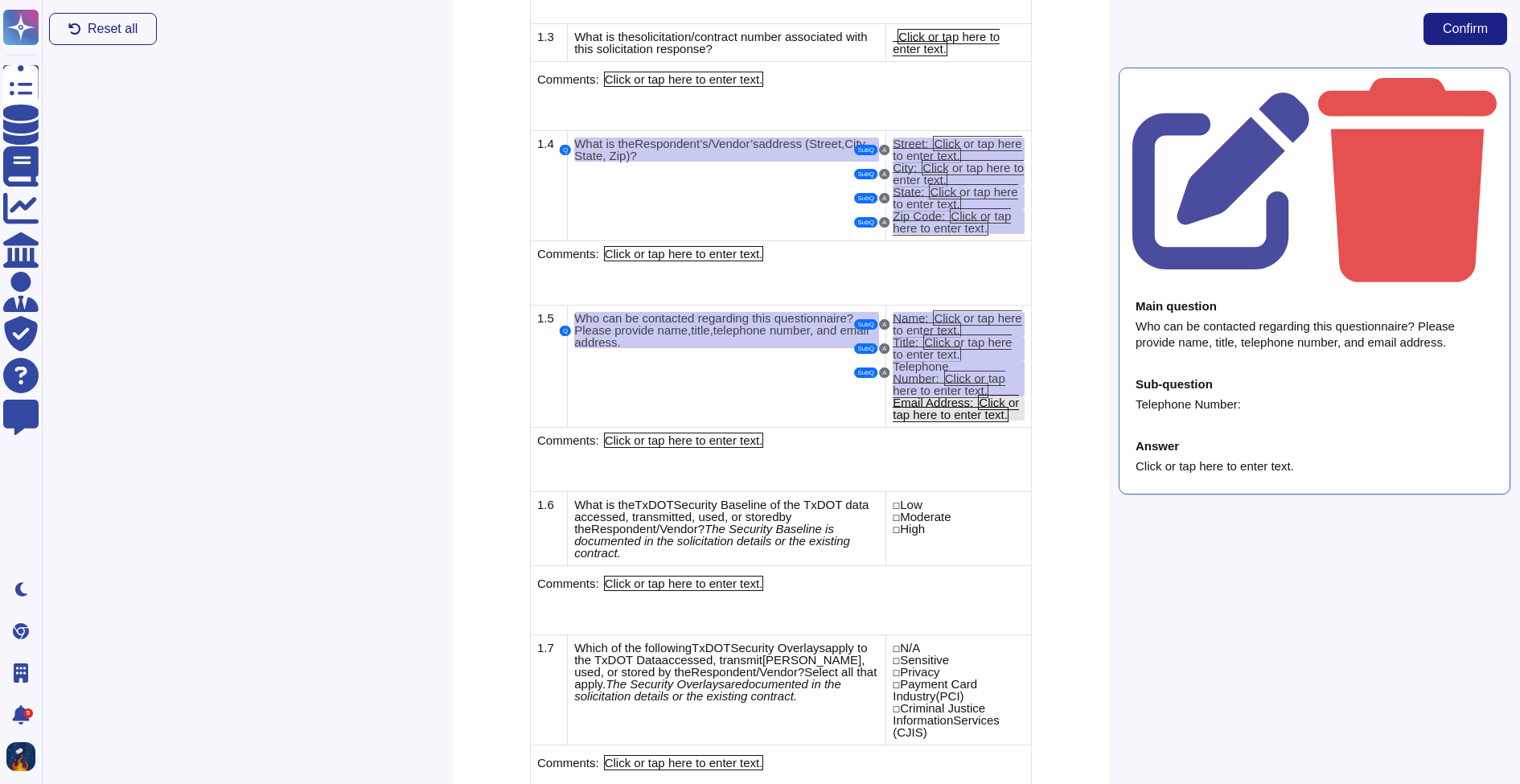 click on "Click or tap here to enter text." at bounding box center [955, 408] 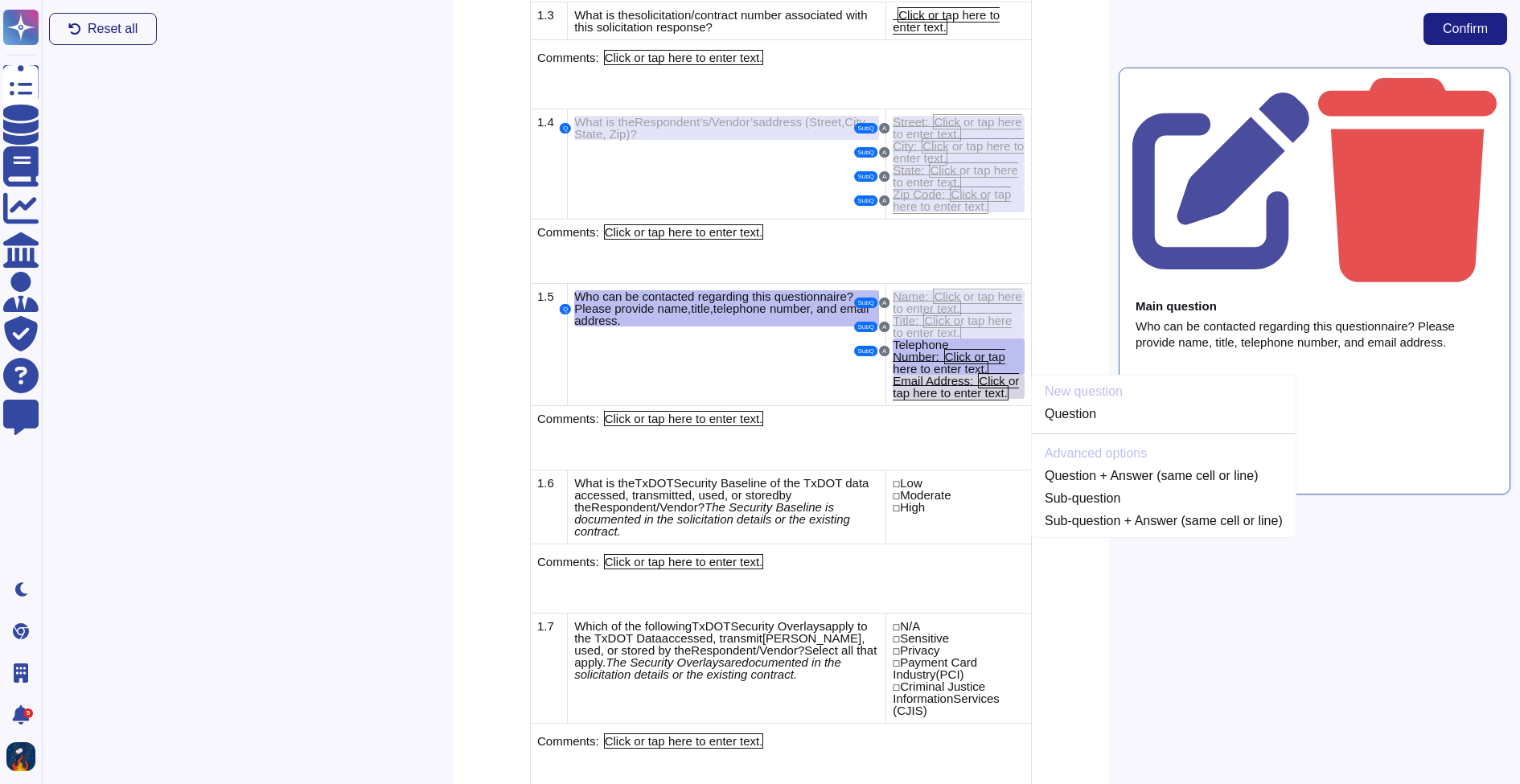 scroll, scrollTop: 765, scrollLeft: 0, axis: vertical 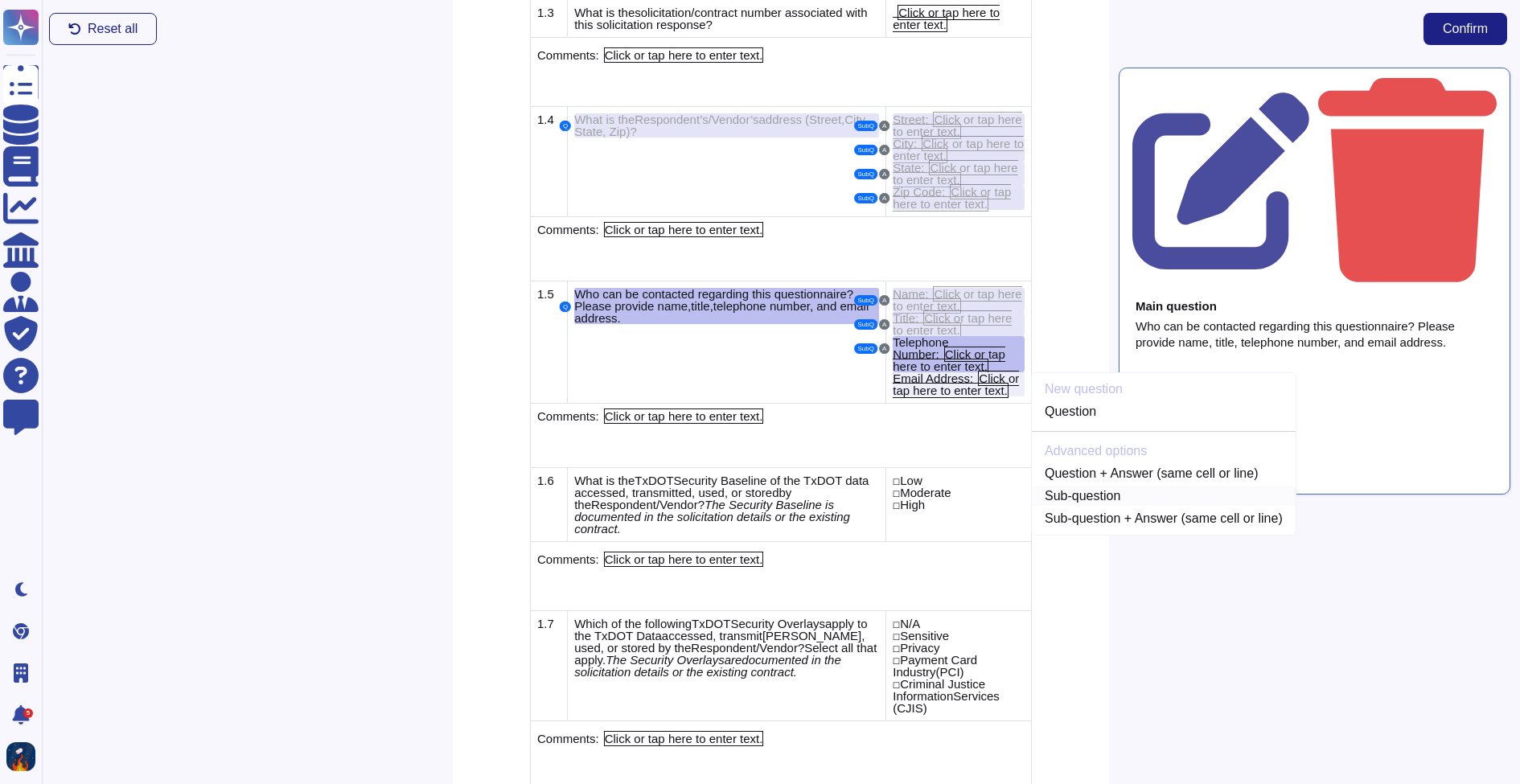 click on "Sub-question" at bounding box center (1164, 496) 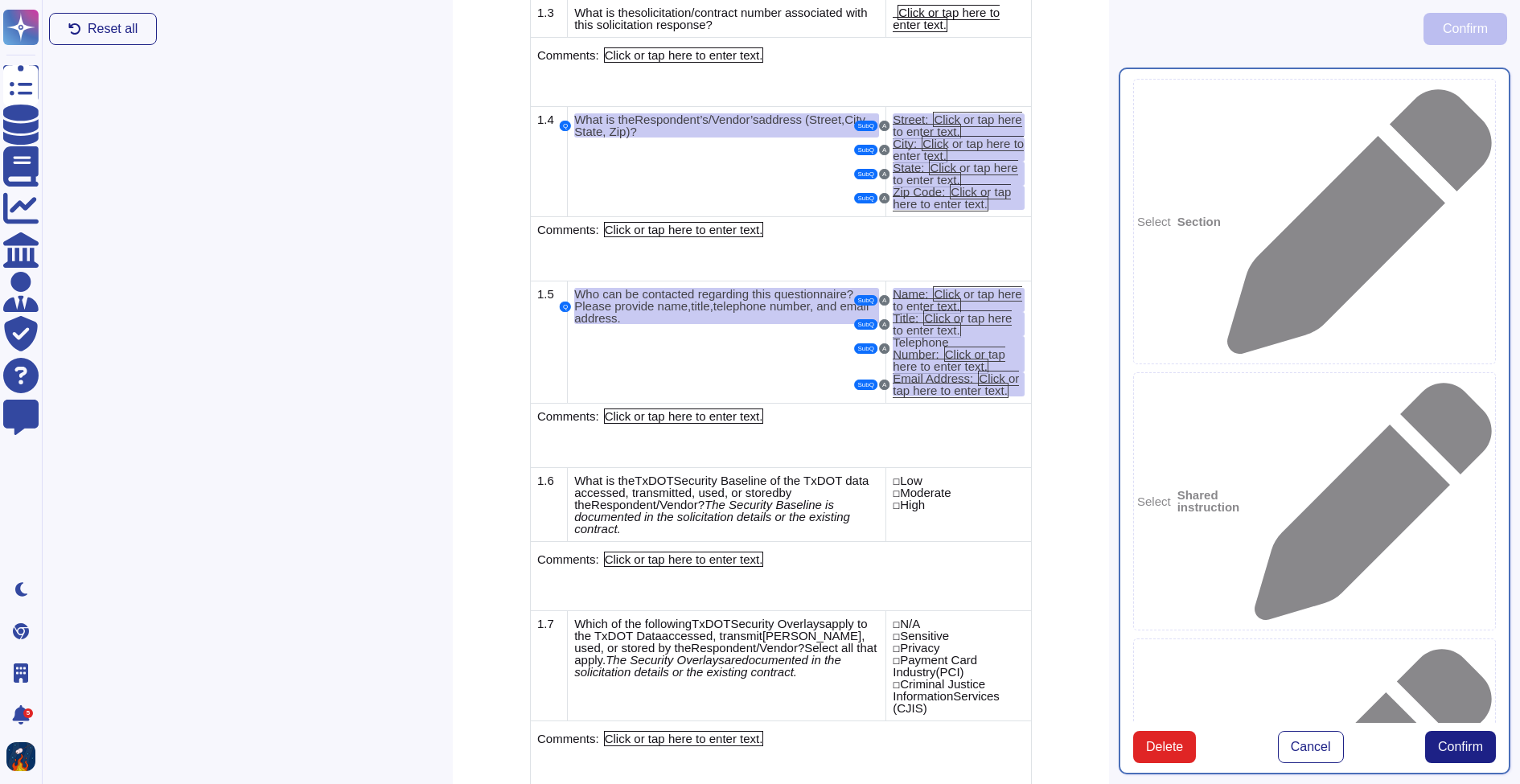 type on "Who can be contacted regarding this questionnaire? Please provide name, title, telephone number, and email address." 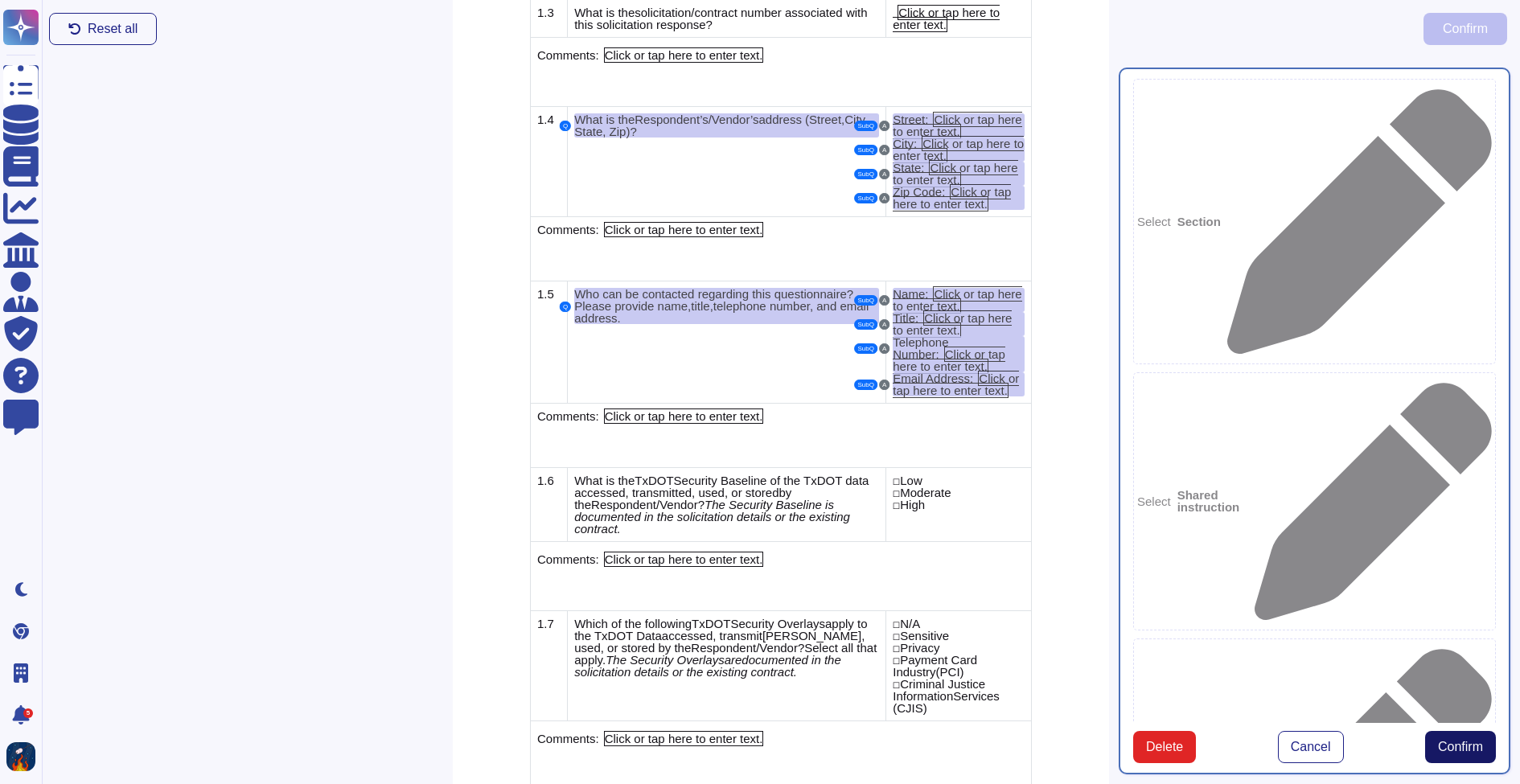 click on "Confirm" at bounding box center [1460, 747] 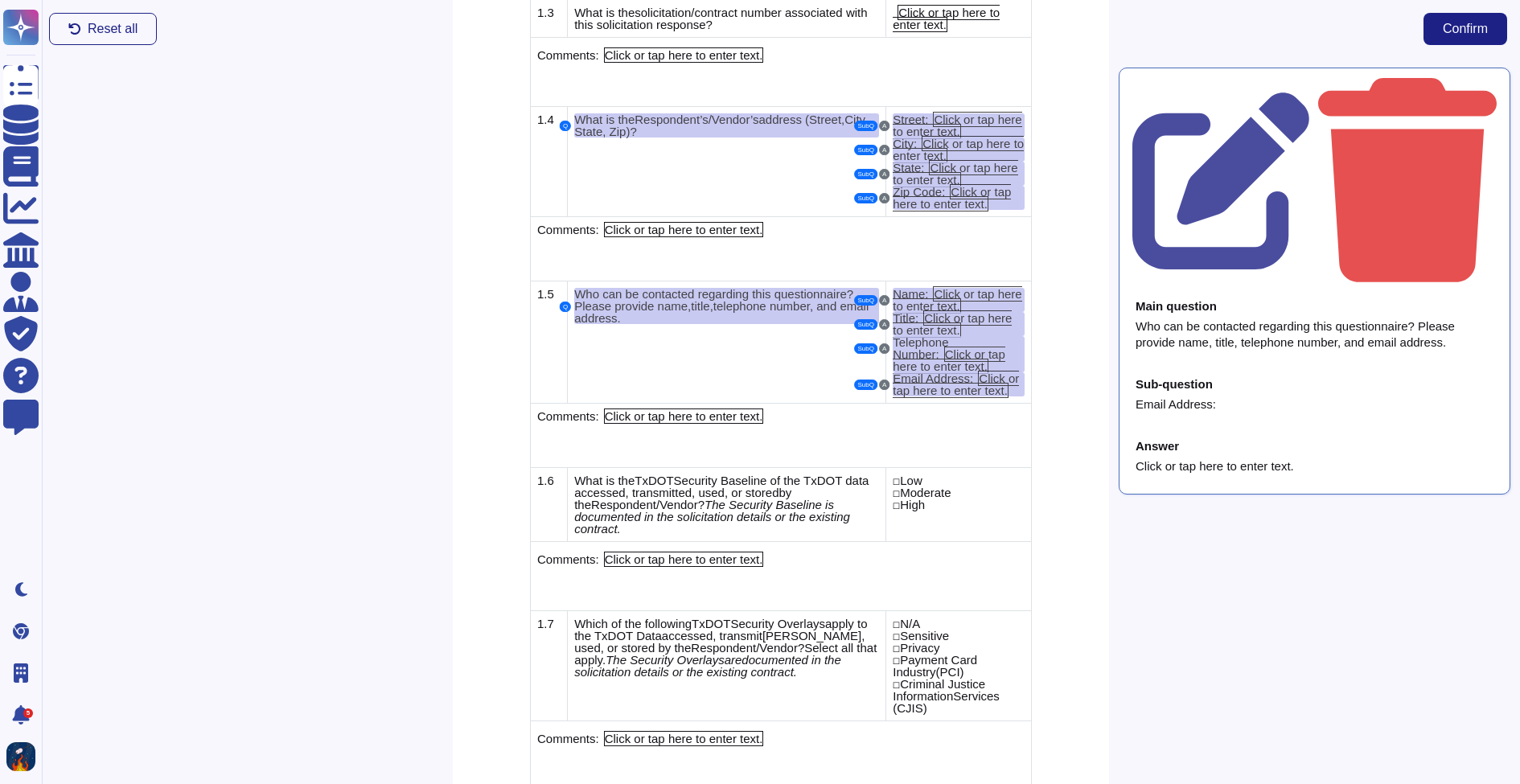 click on "Main question Who can be contacted regarding this questionnaire? Please provide name, title, telephone number, and email address. Sub-question Email Address: Answer Click or tap here to enter text." at bounding box center [1314, 421] 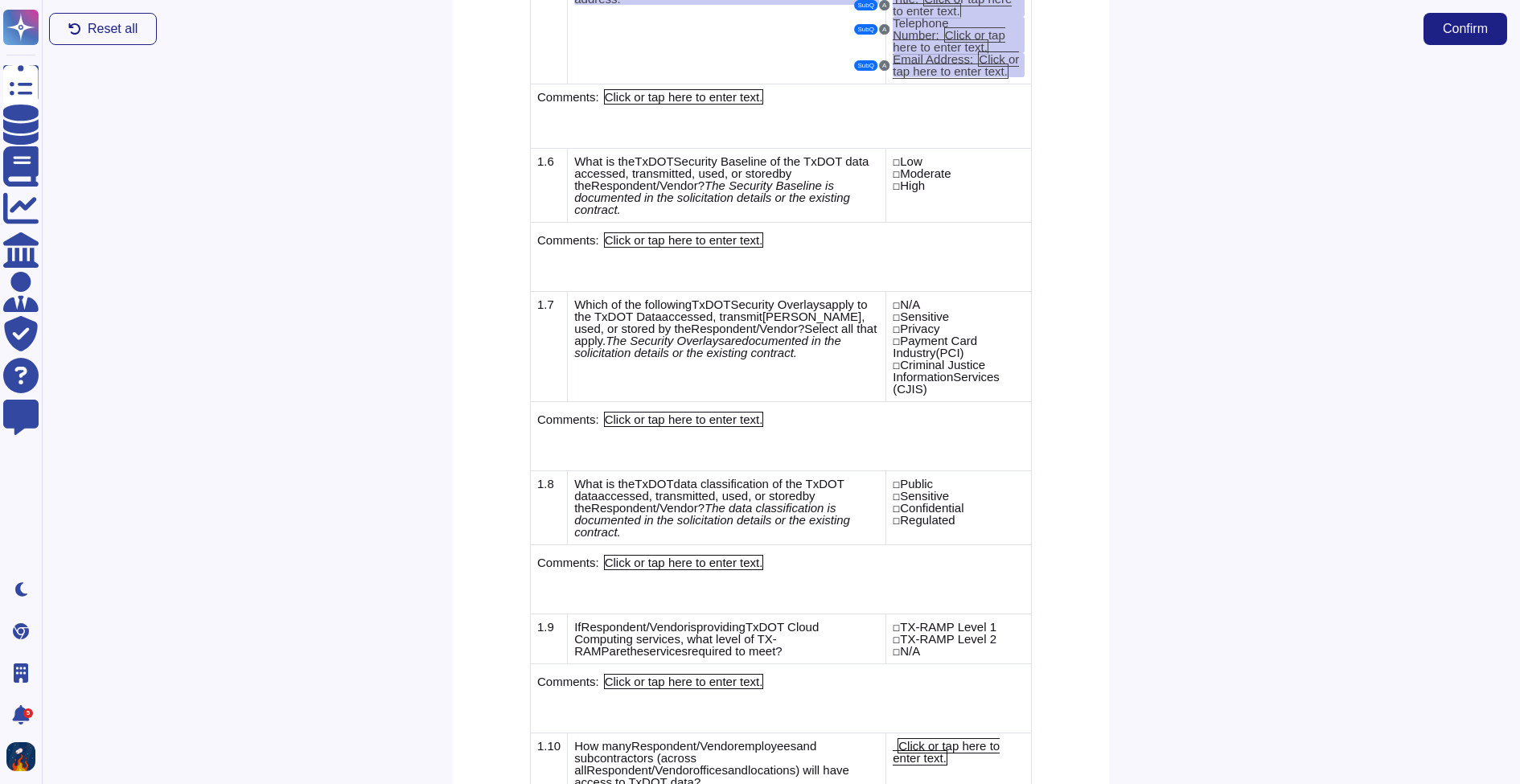 scroll, scrollTop: 1086, scrollLeft: 0, axis: vertical 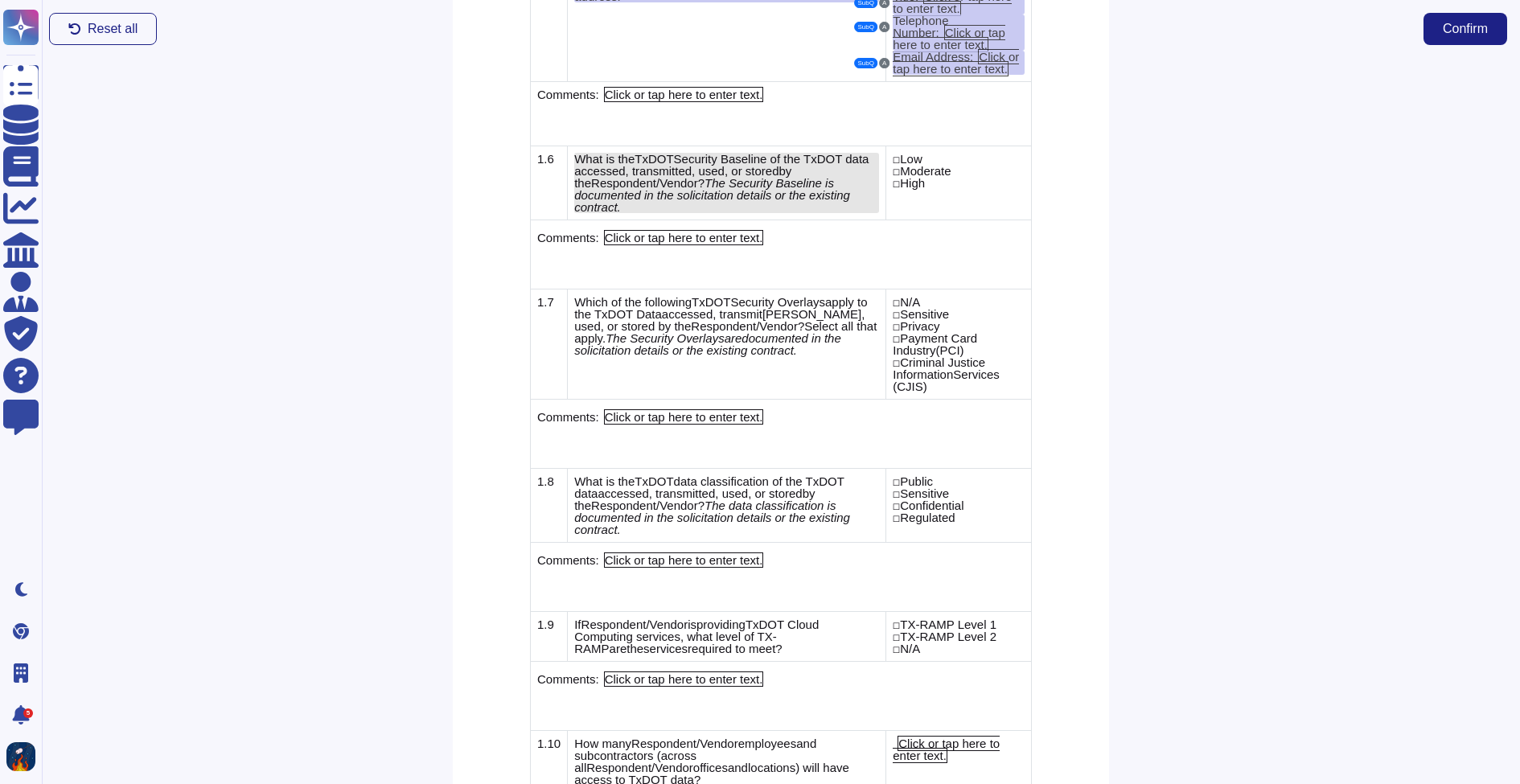 click on "Security Baseline of the TxDOT data accessed, transmitted, used, or stored" at bounding box center (721, 165) 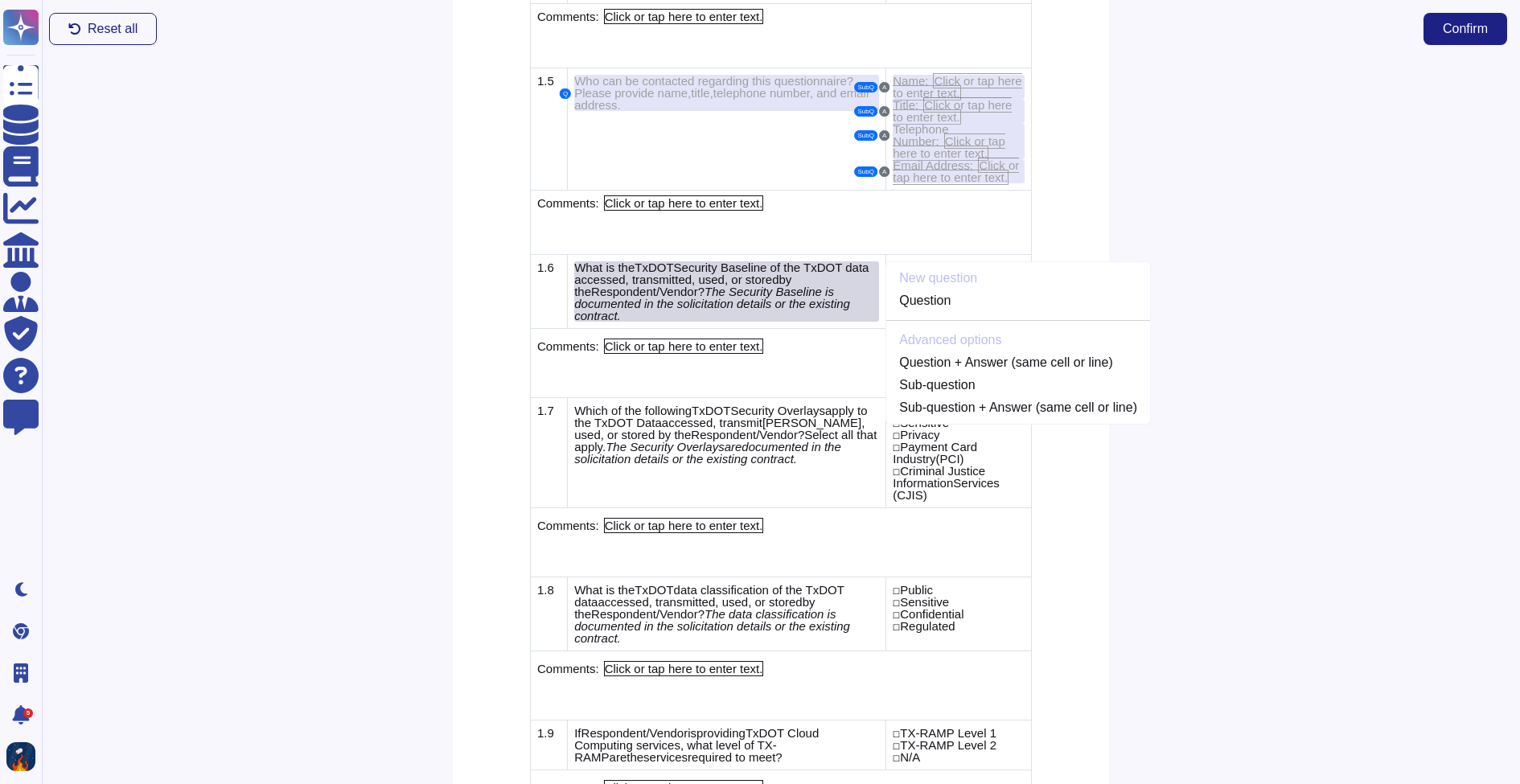 scroll, scrollTop: 885, scrollLeft: 0, axis: vertical 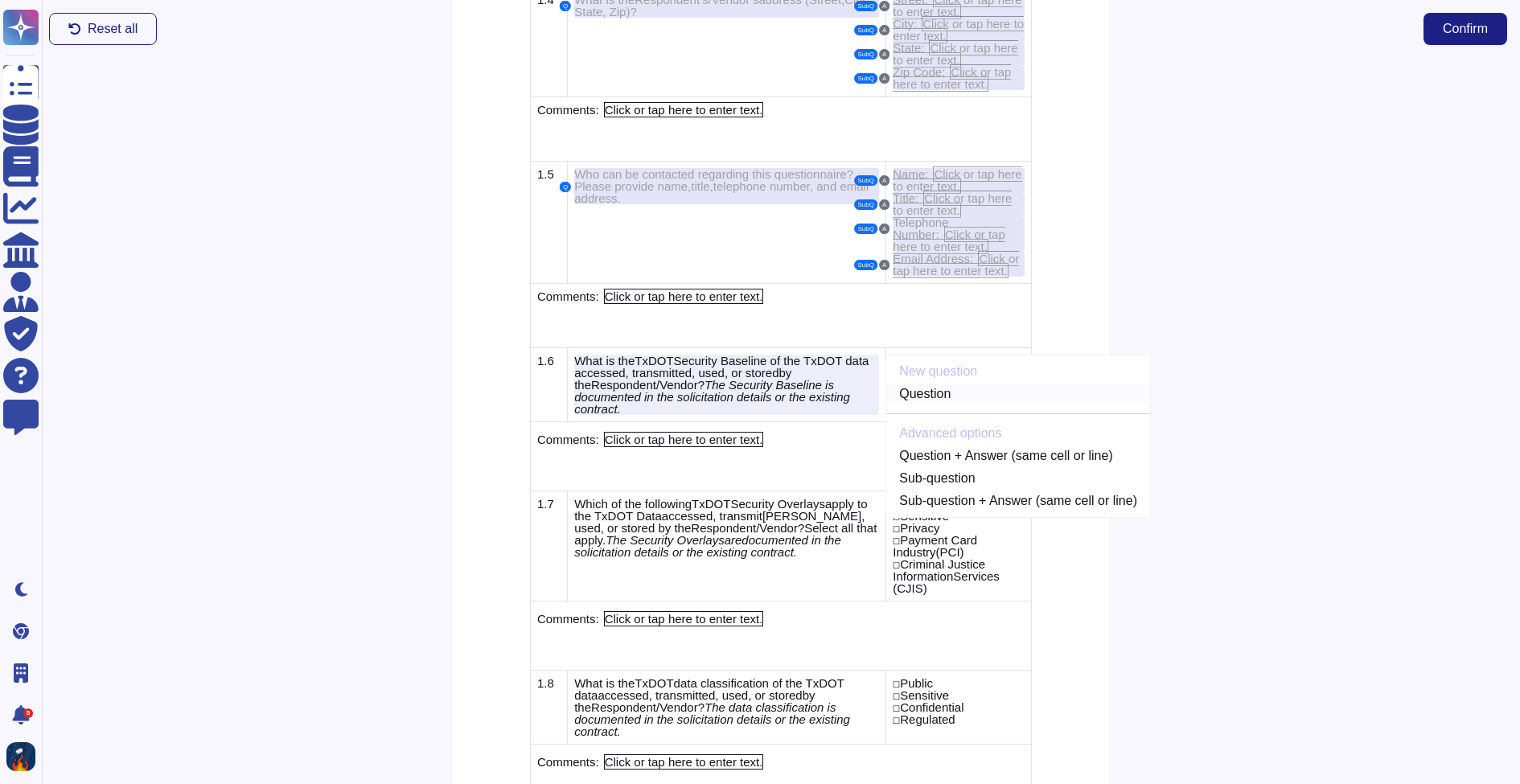 click on "Question" at bounding box center (1018, 394) 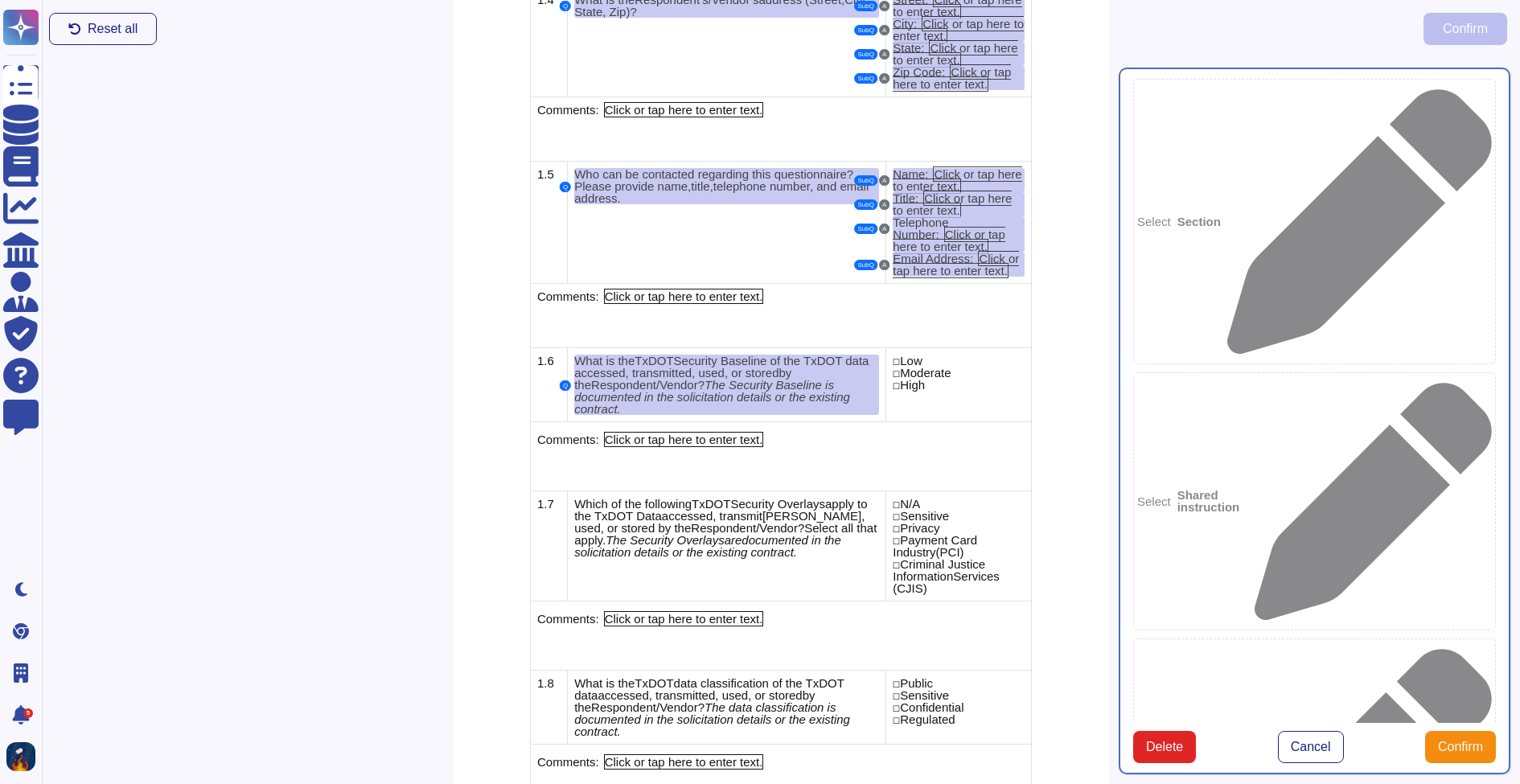 type on "What is the TxDOT Security Baseline of the TxDOT data accessed, transmitted, used, or stored by the Respondent/Vendor? The Security Baseline is documented in the solicitation details or the existing contract." 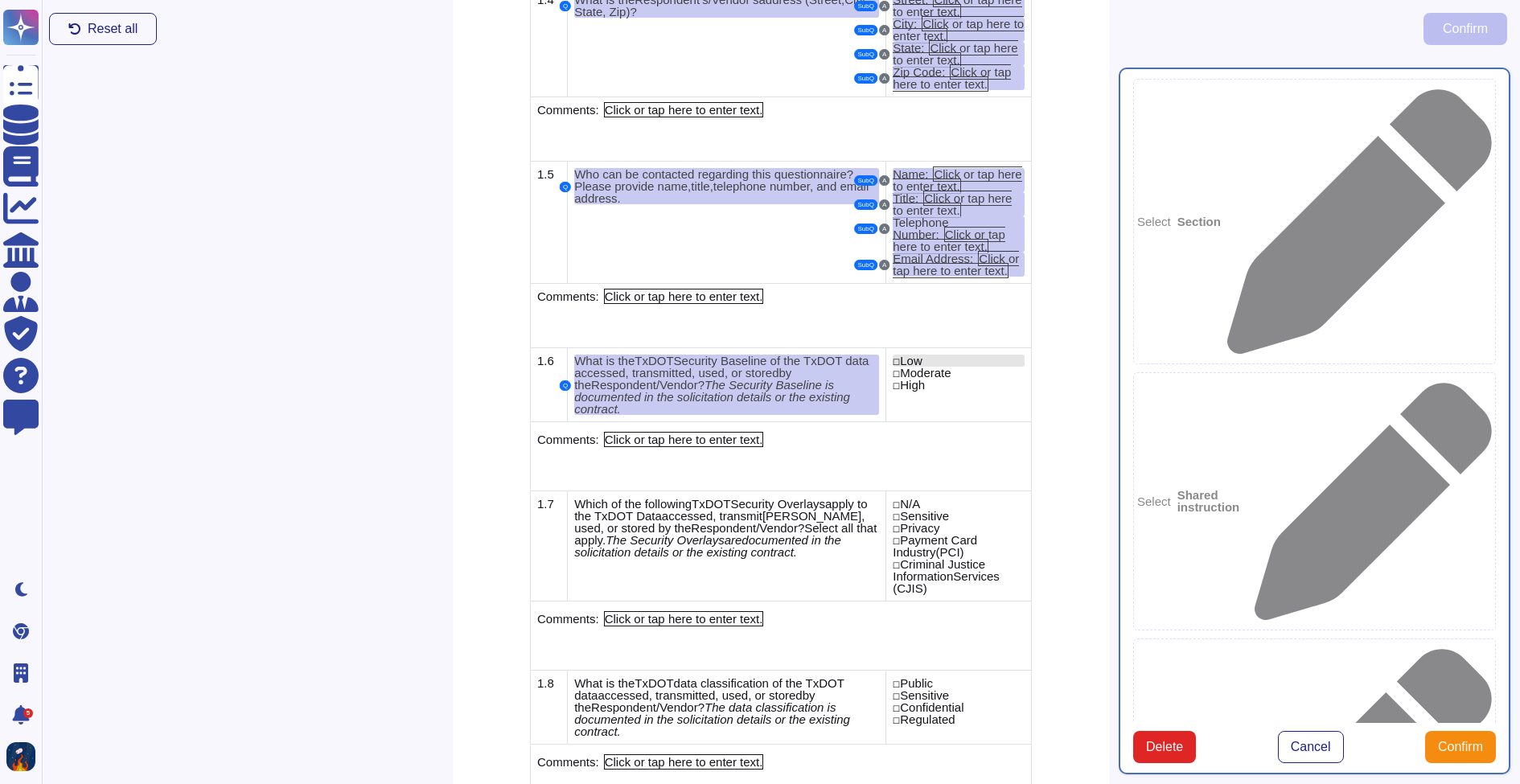 click on "☐   Low" at bounding box center (959, 360) 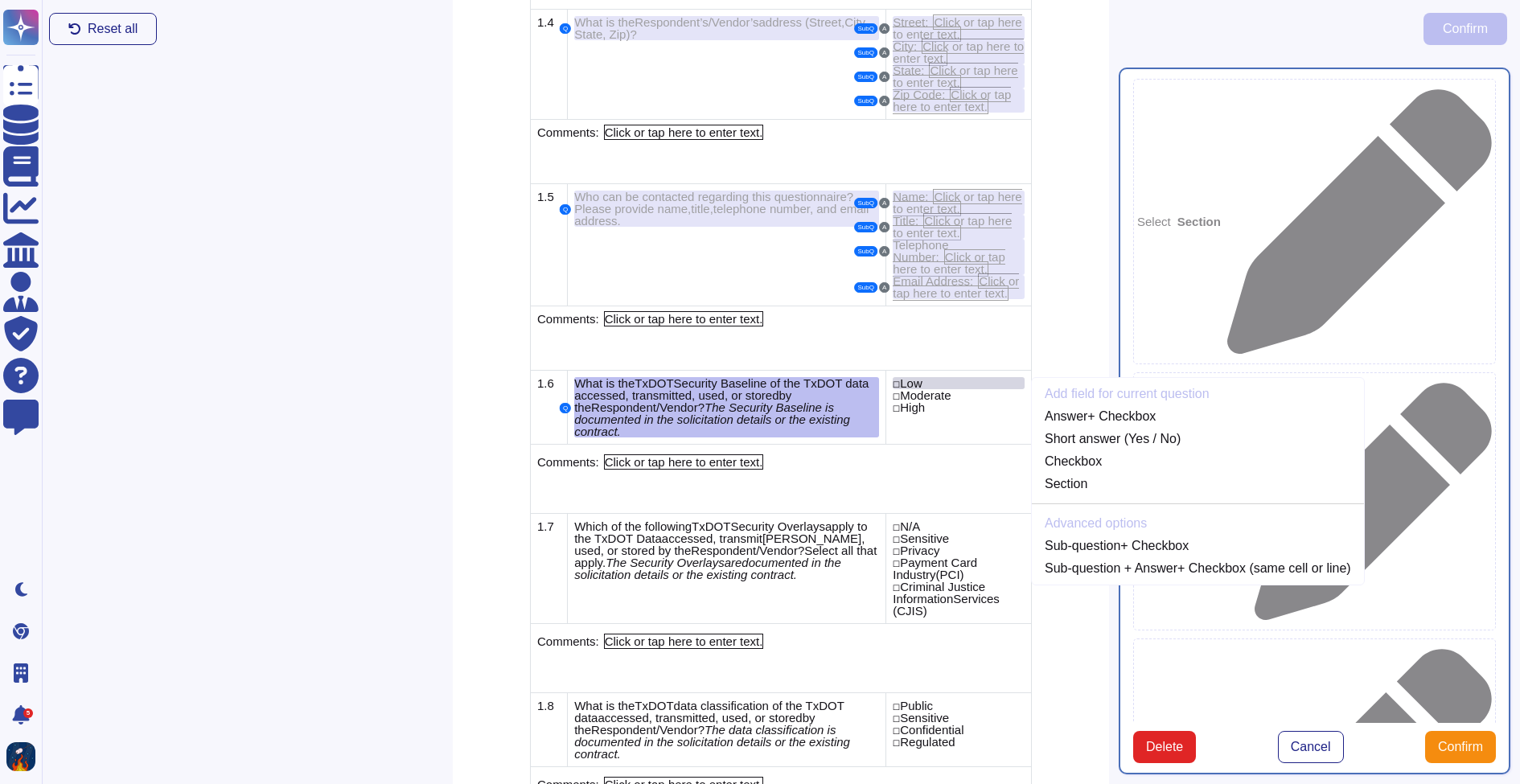 scroll, scrollTop: 860, scrollLeft: 0, axis: vertical 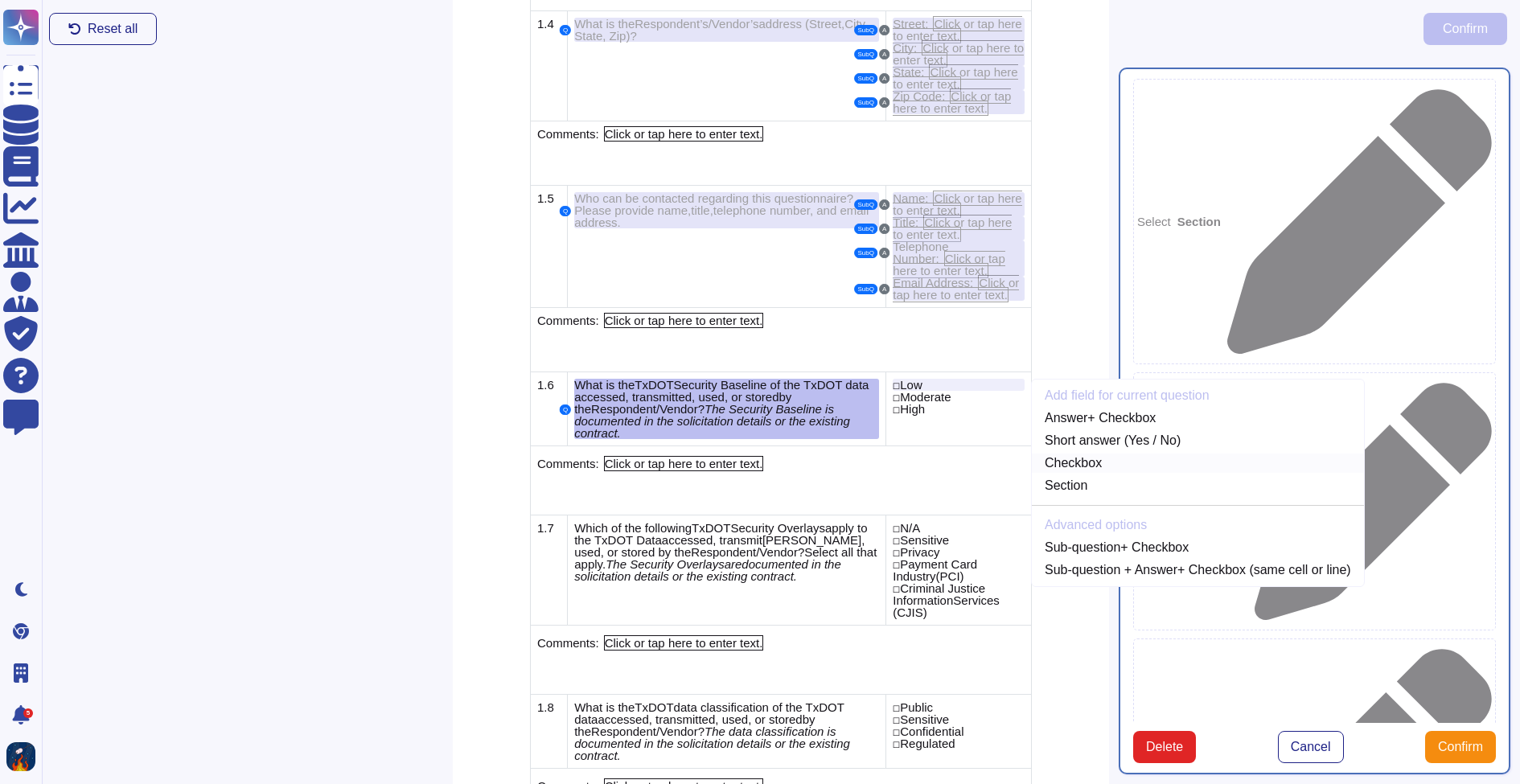 click on "Checkbox" at bounding box center [1198, 463] 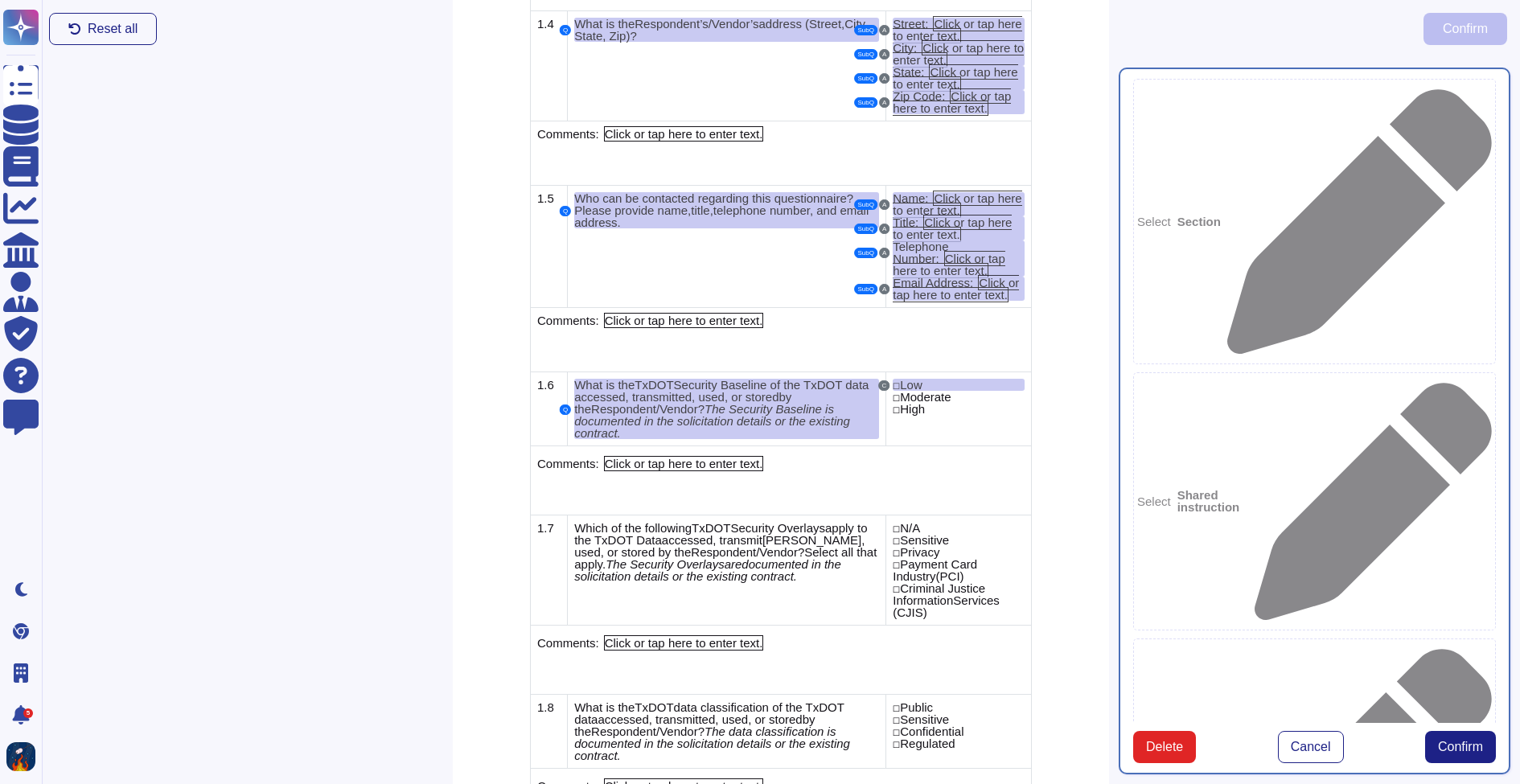 click 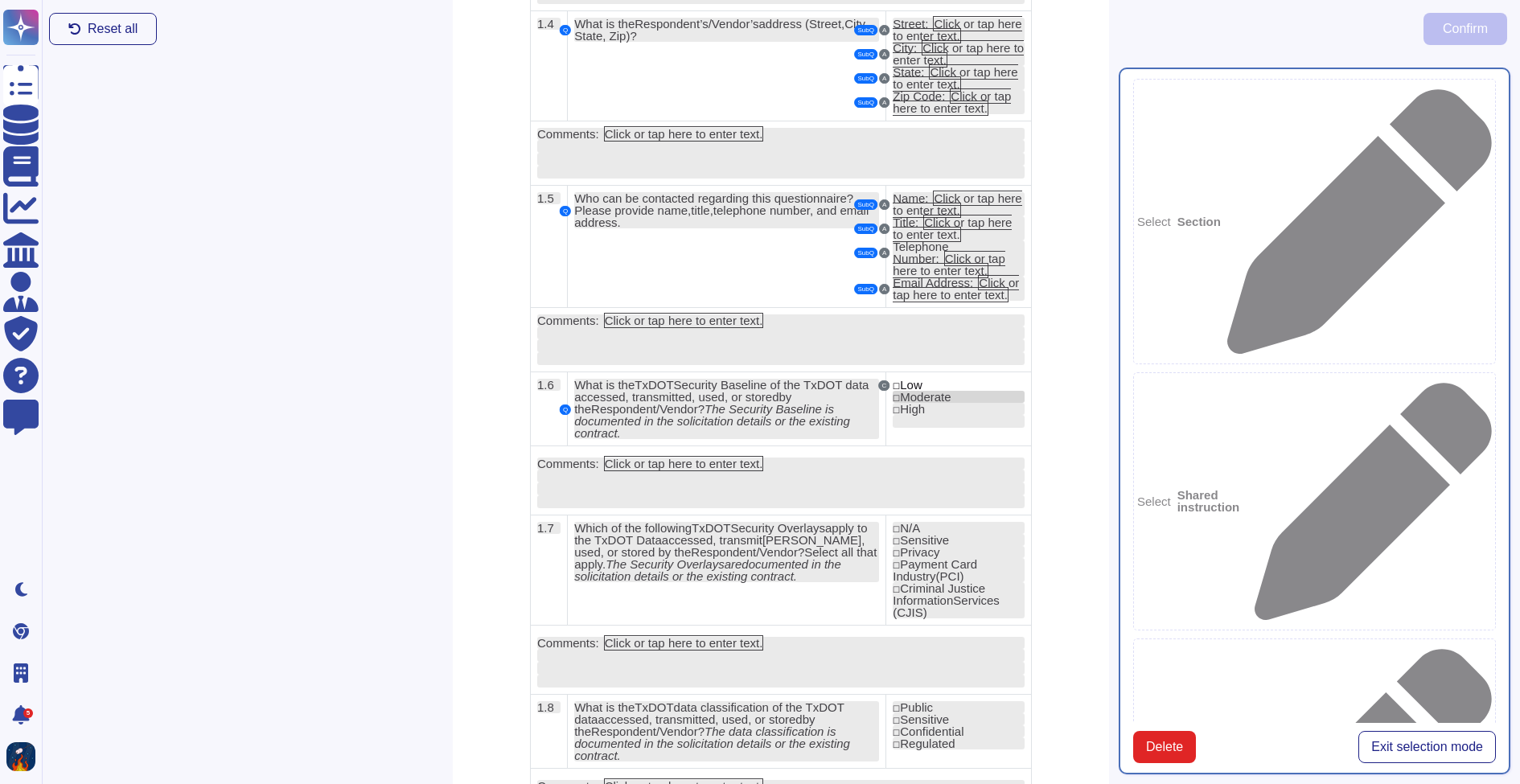 click on "☐   Moderate" at bounding box center (959, 396) 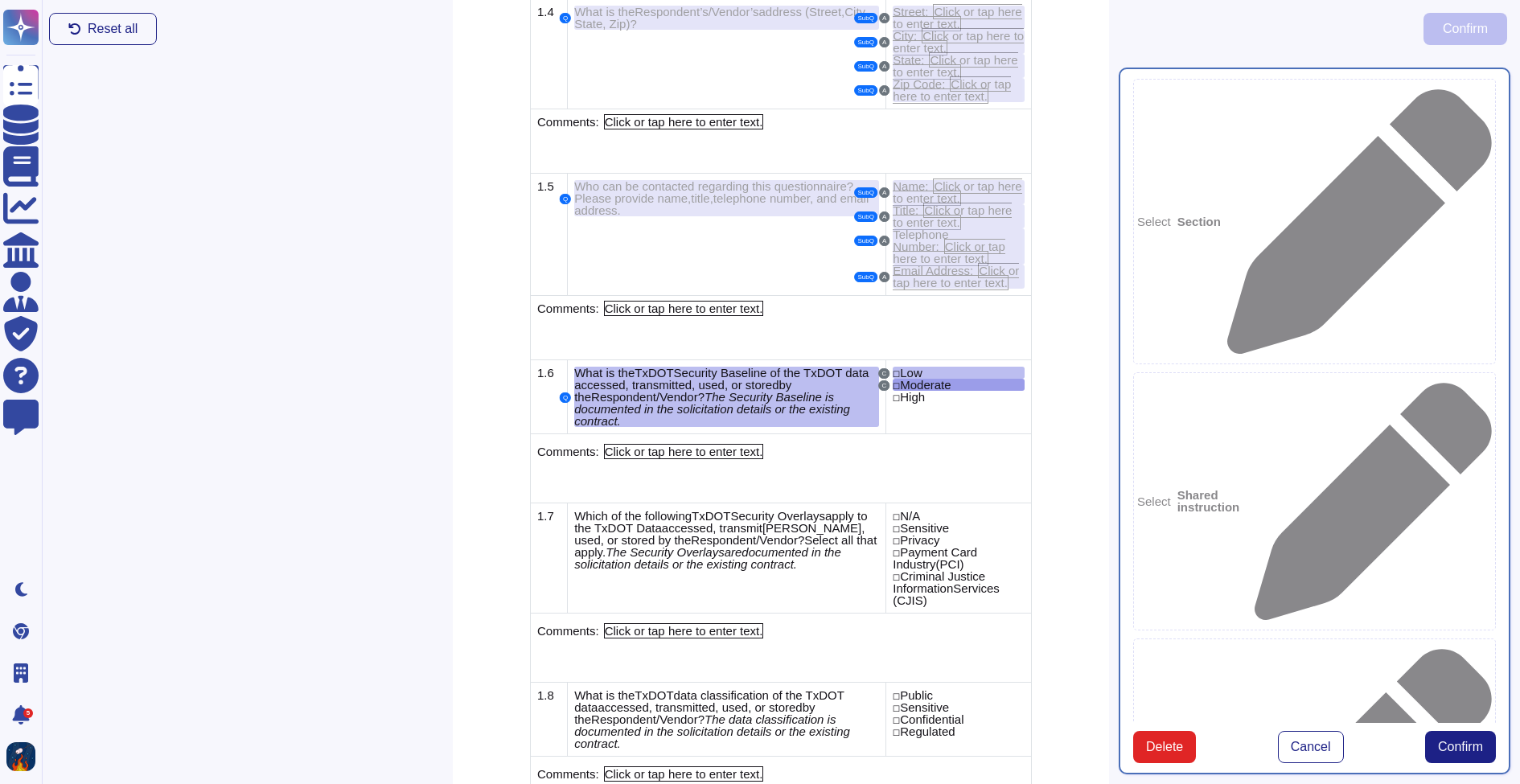 click 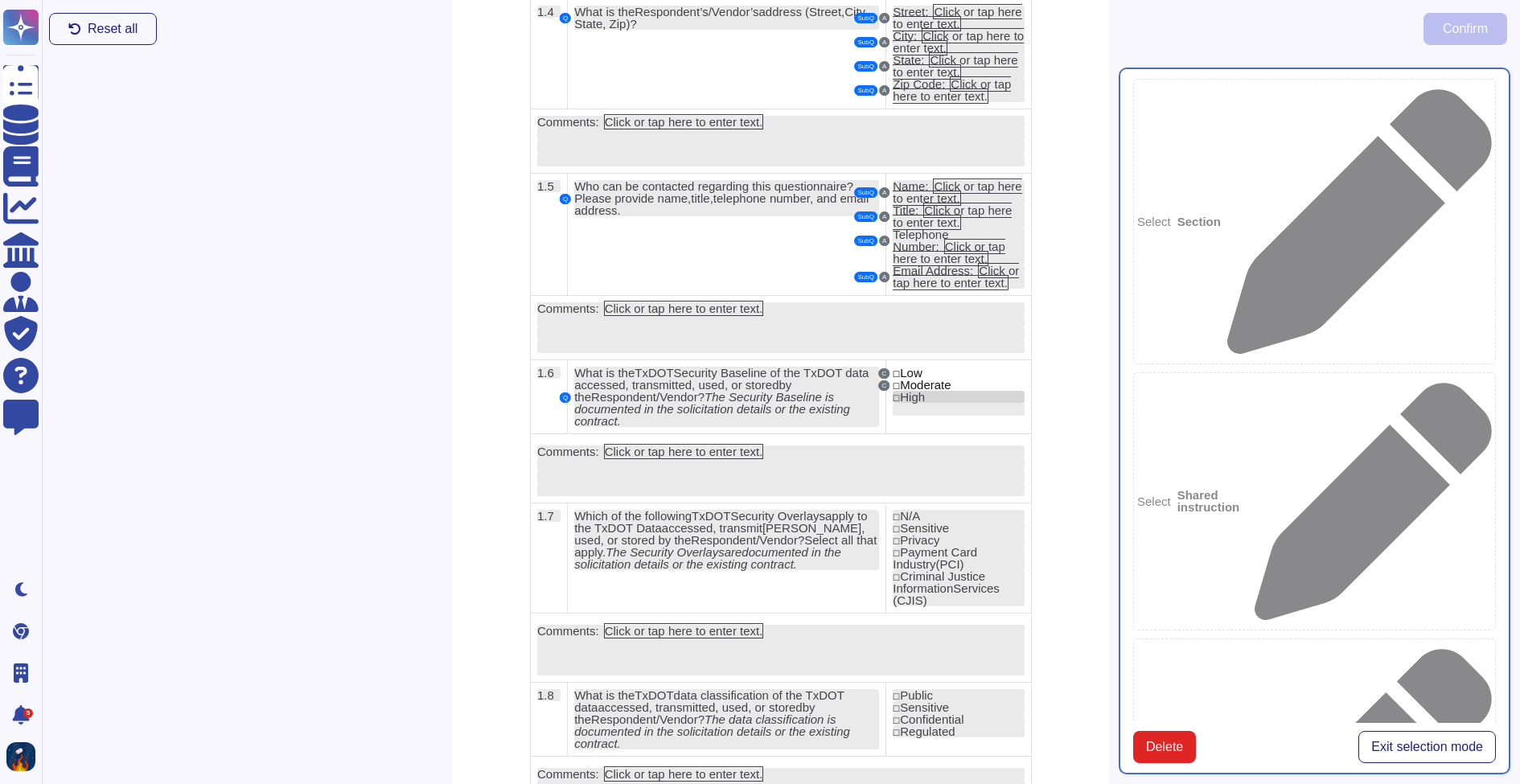click on "High" at bounding box center [912, 396] 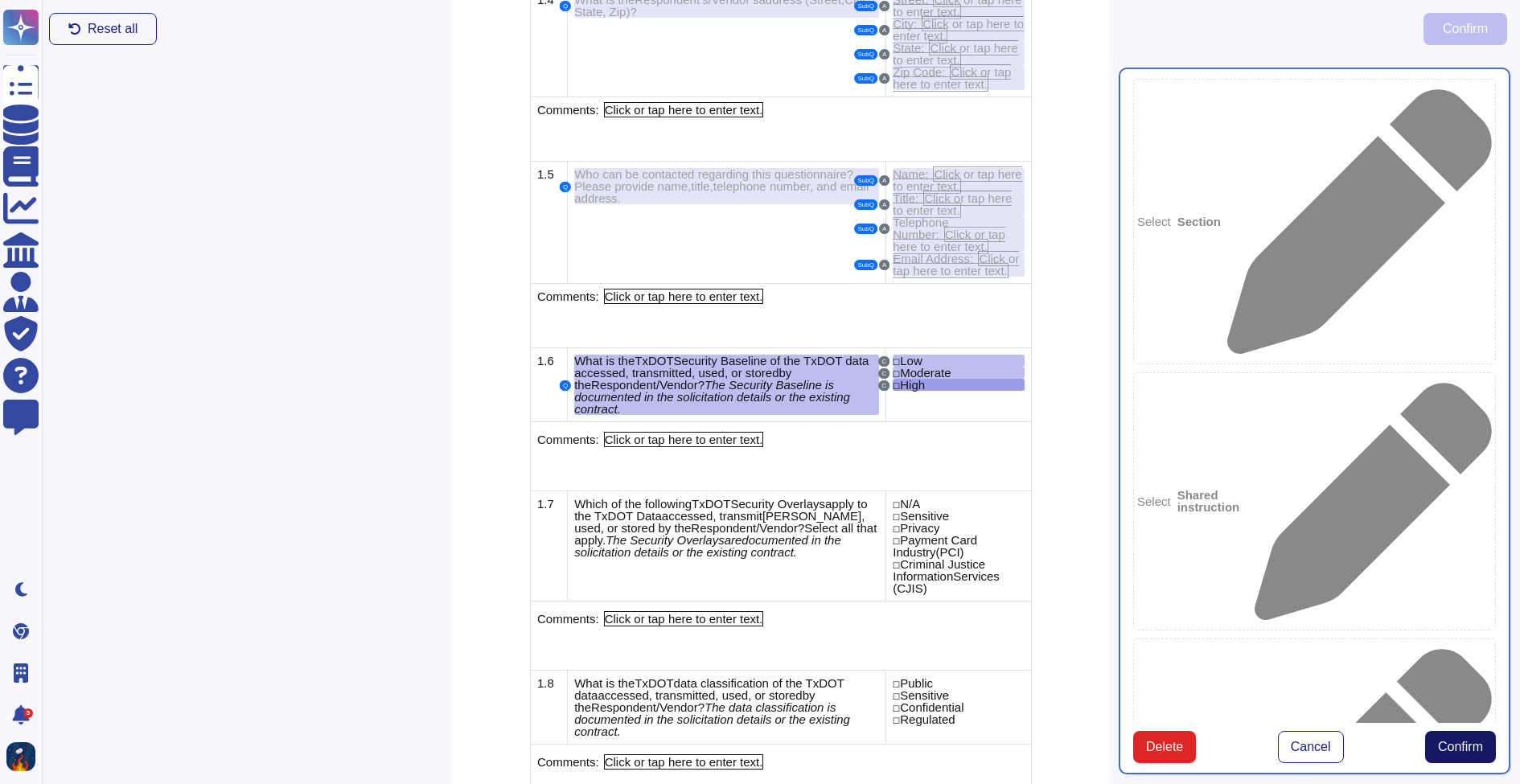 click on "Confirm" at bounding box center (1460, 747) 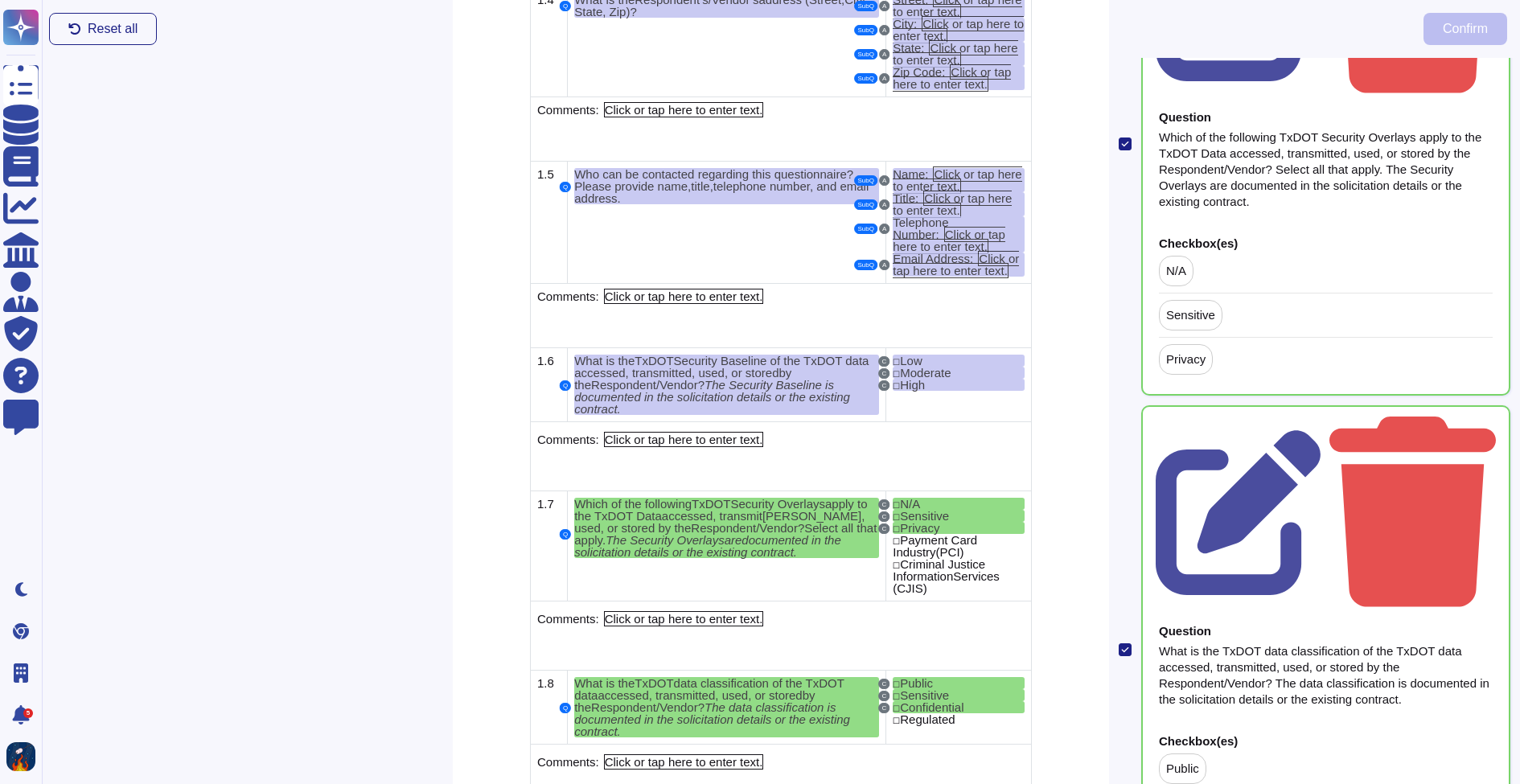 scroll, scrollTop: 222, scrollLeft: 0, axis: vertical 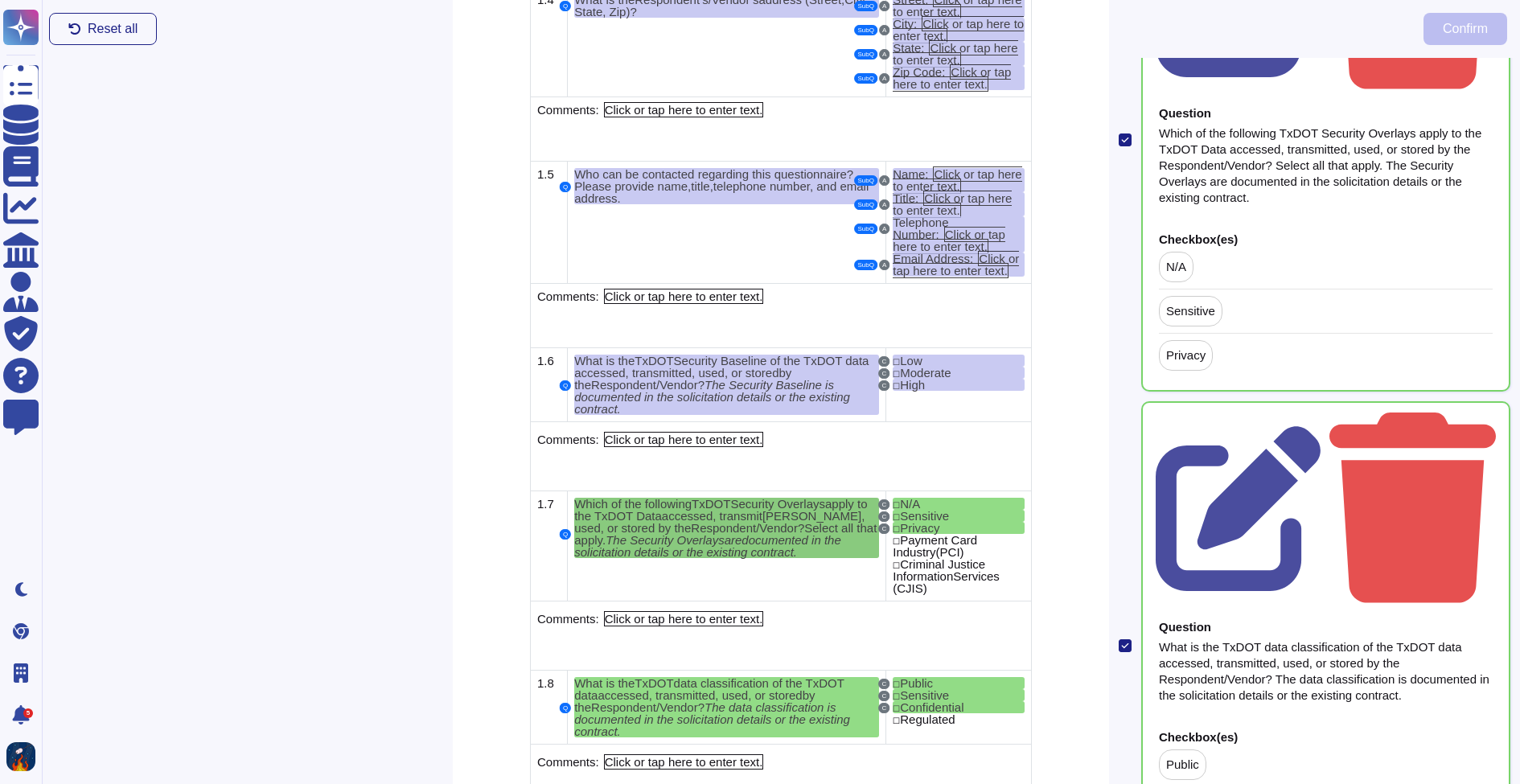 click on "Which of the following  TxDOT  Security Overlays  apply to the TxDOT Data  access ed , transmit [PERSON_NAME] , use d , or store d by the  Respondent/Vendor ?  Select all that apply.  The Security Overlay s are  documented in the solicitation details or the existing contract." at bounding box center [726, 527] 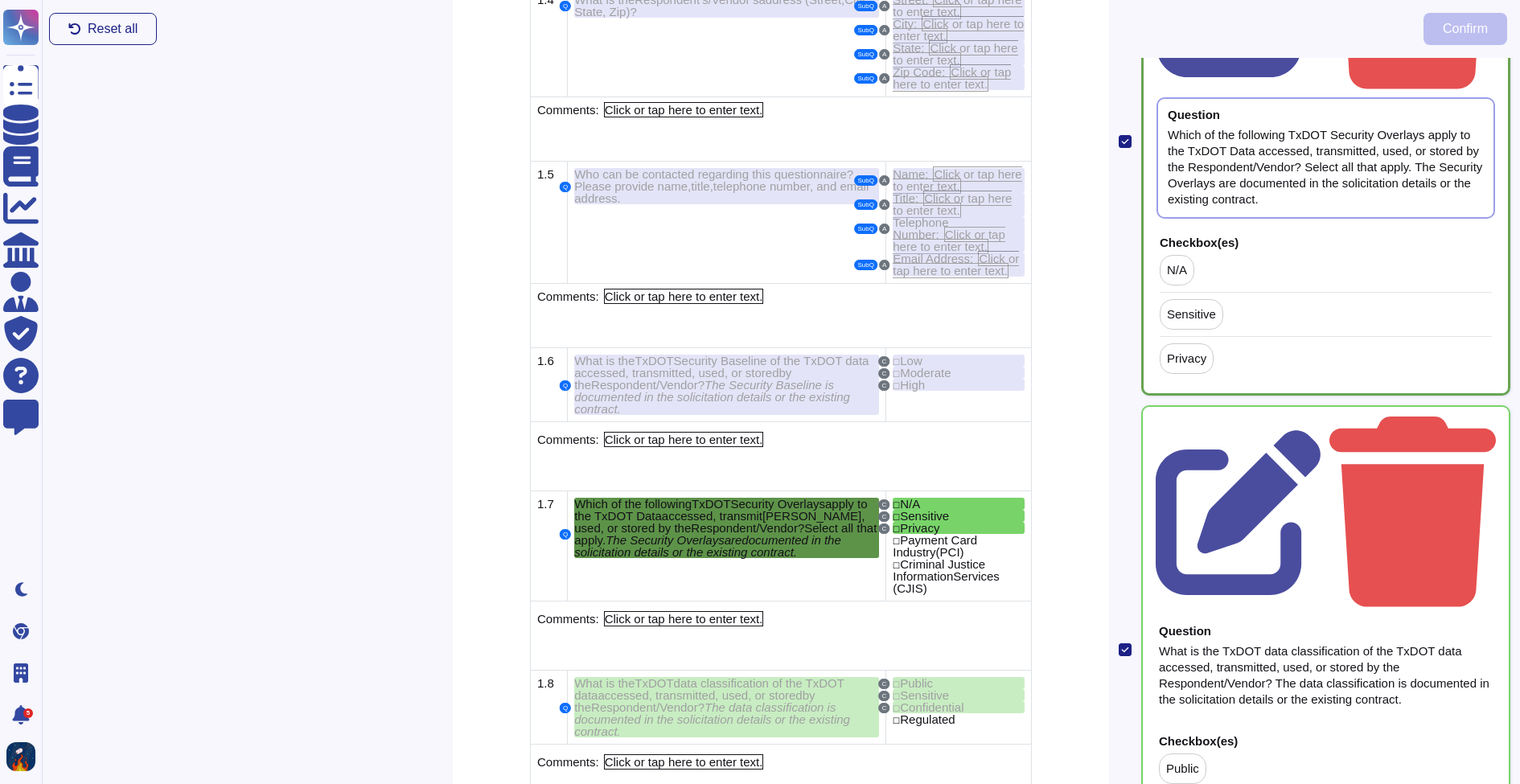 scroll, scrollTop: 986, scrollLeft: 0, axis: vertical 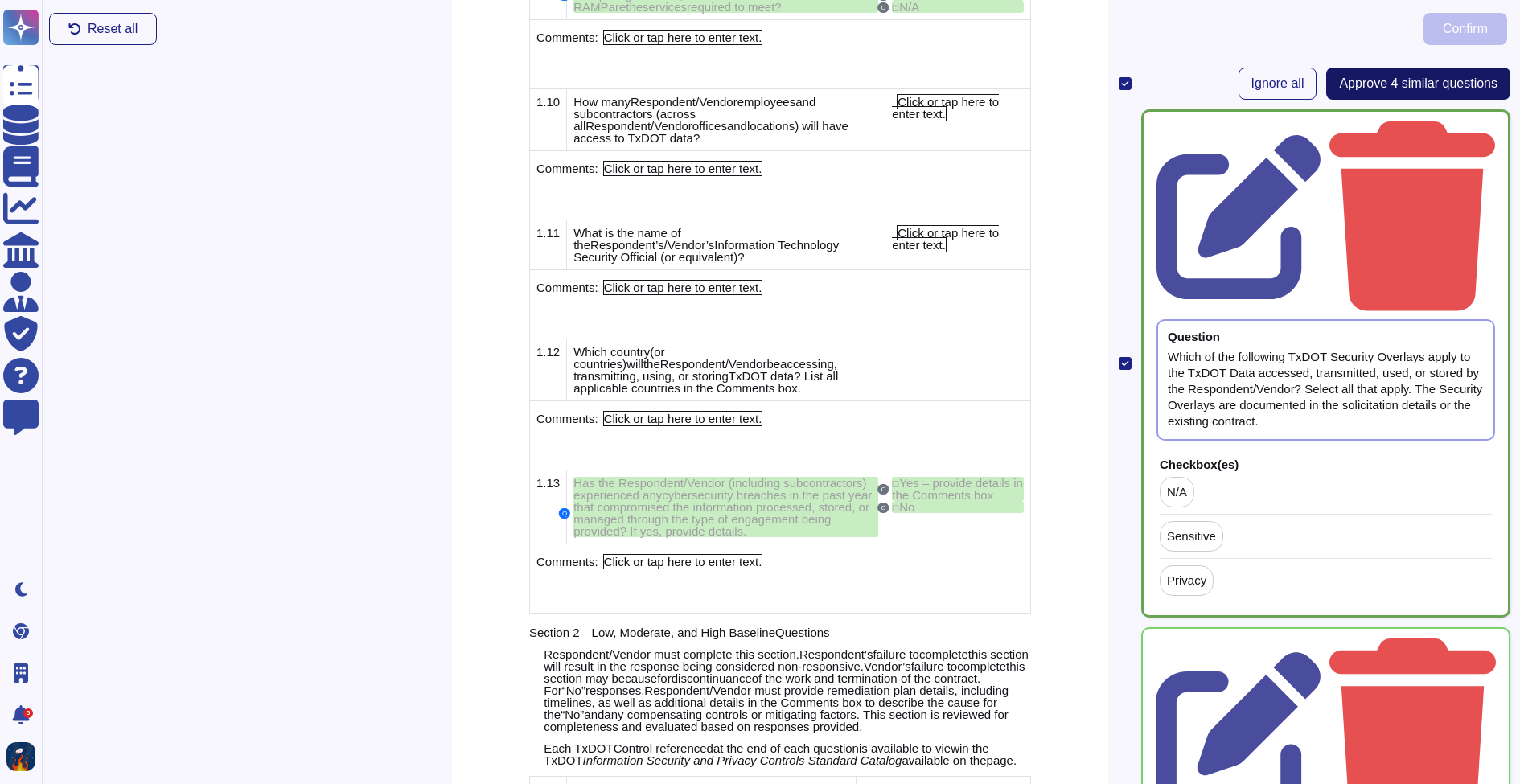 click on "Approve   4   similar question s" at bounding box center (1418, 84) 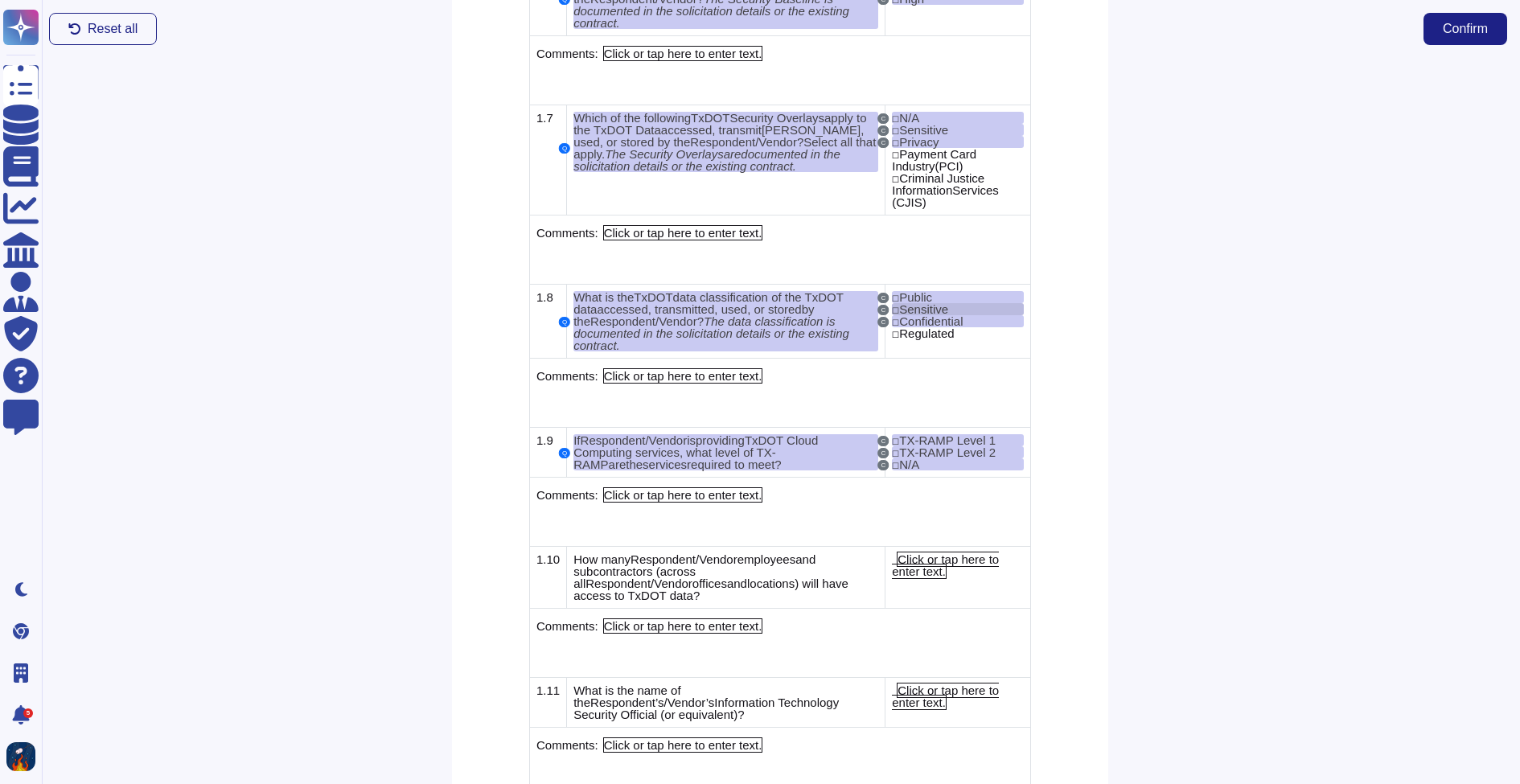 click on "☐ Sensitive" at bounding box center (958, 309) 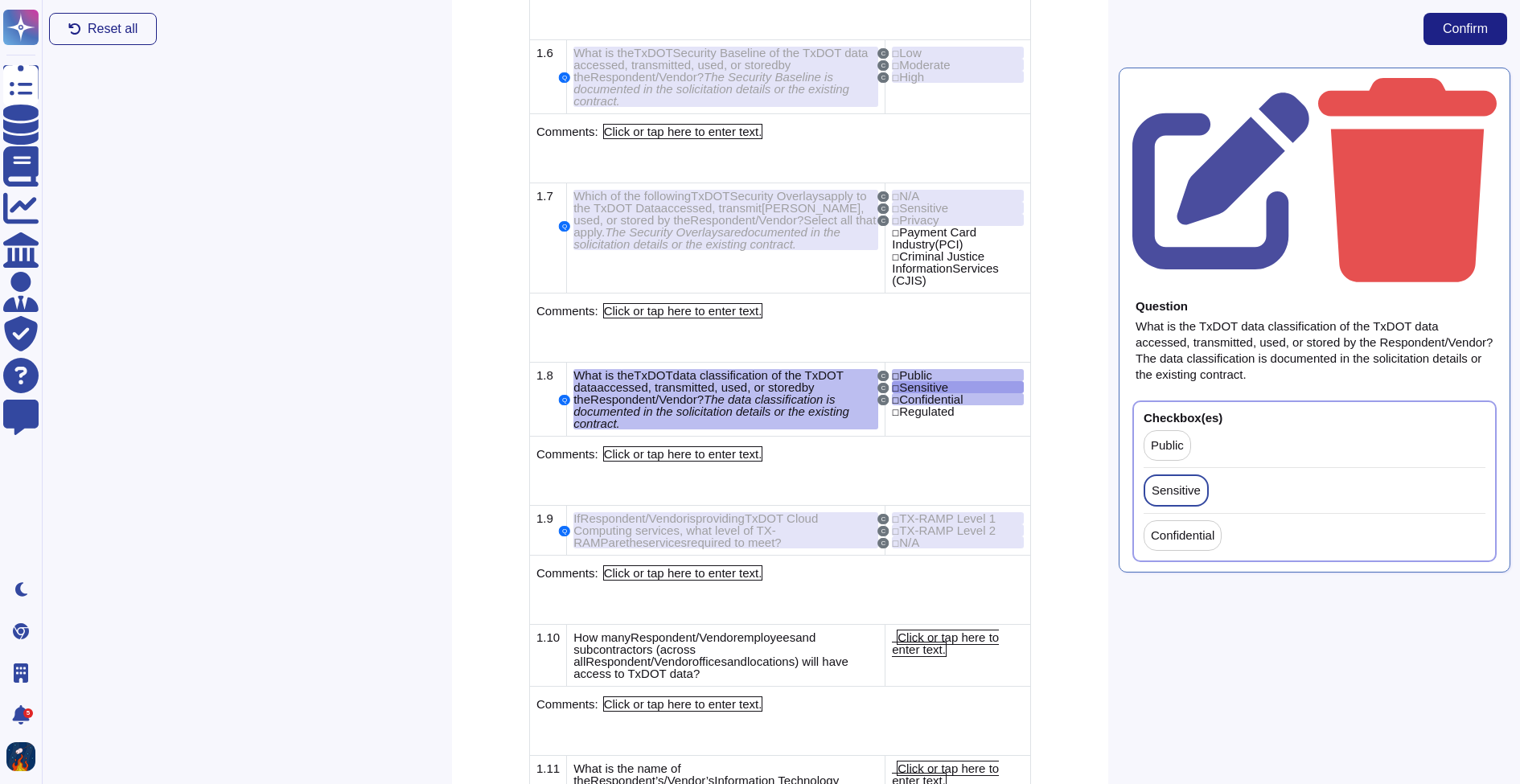 scroll, scrollTop: 1181, scrollLeft: 1, axis: both 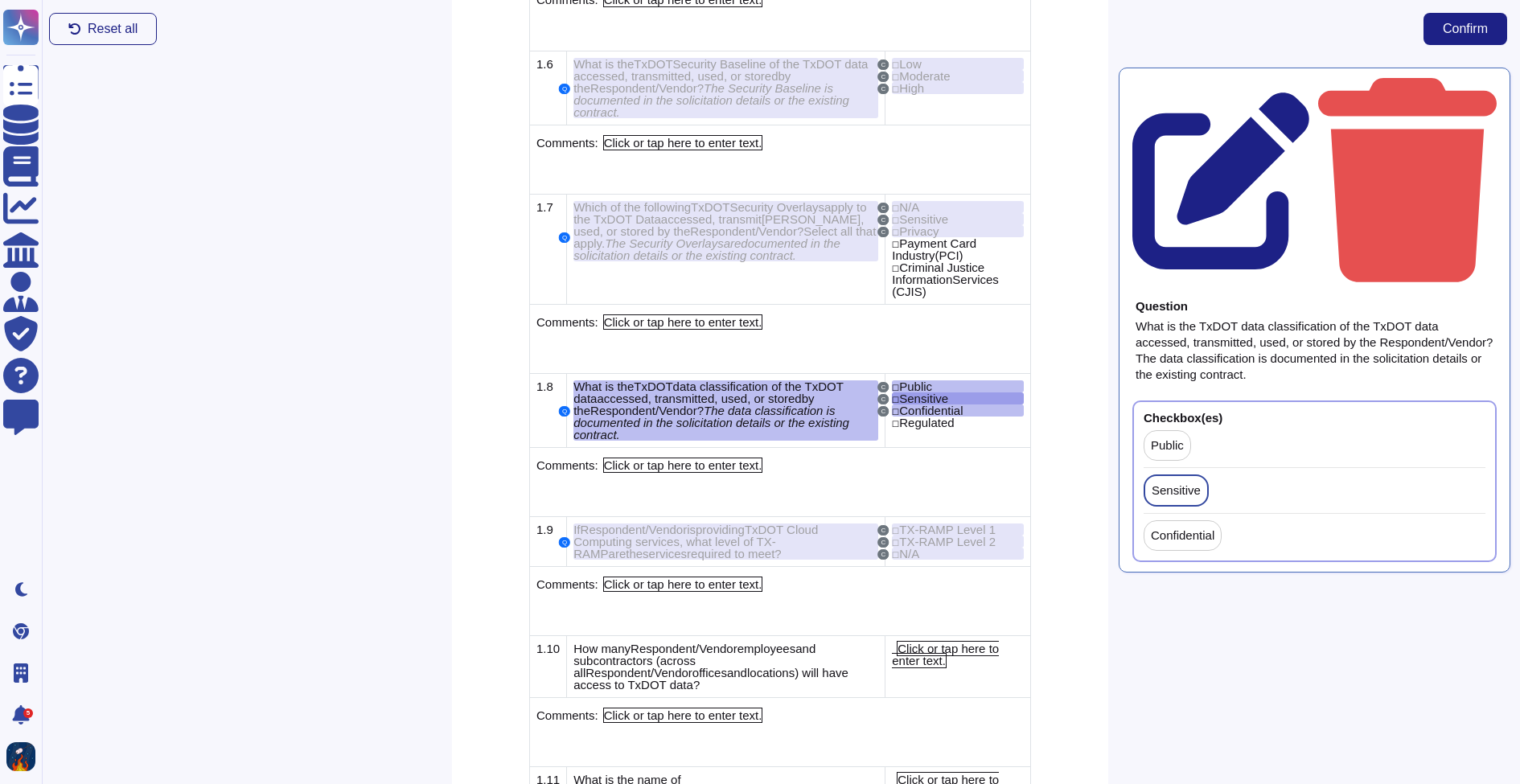 click 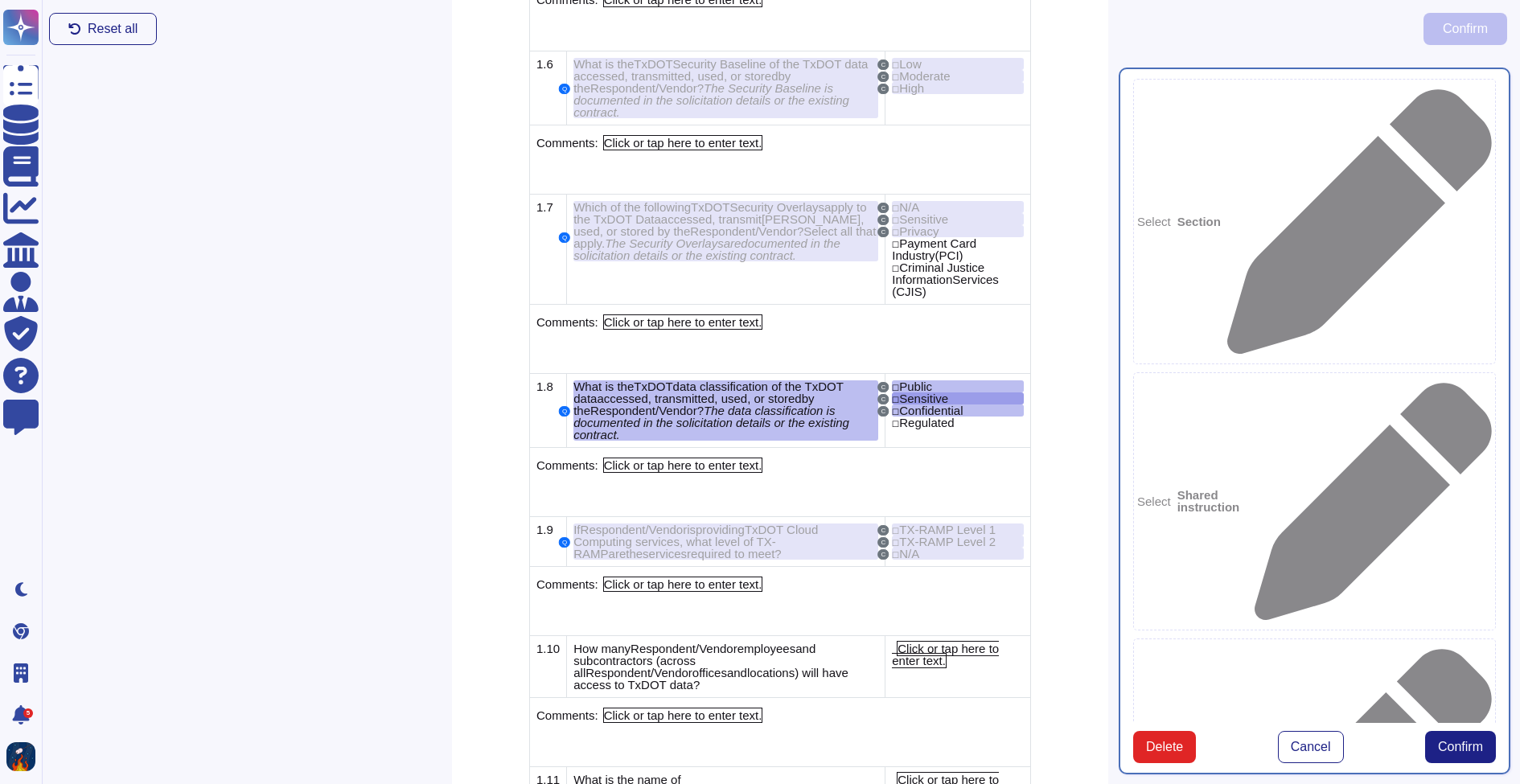 type on "What is the TxDOT data classification of the TxDOT data accessed, transmitted, used, or stored by the Respondent/Vendor? The data classification is documented in the solicitation details or the existing contract." 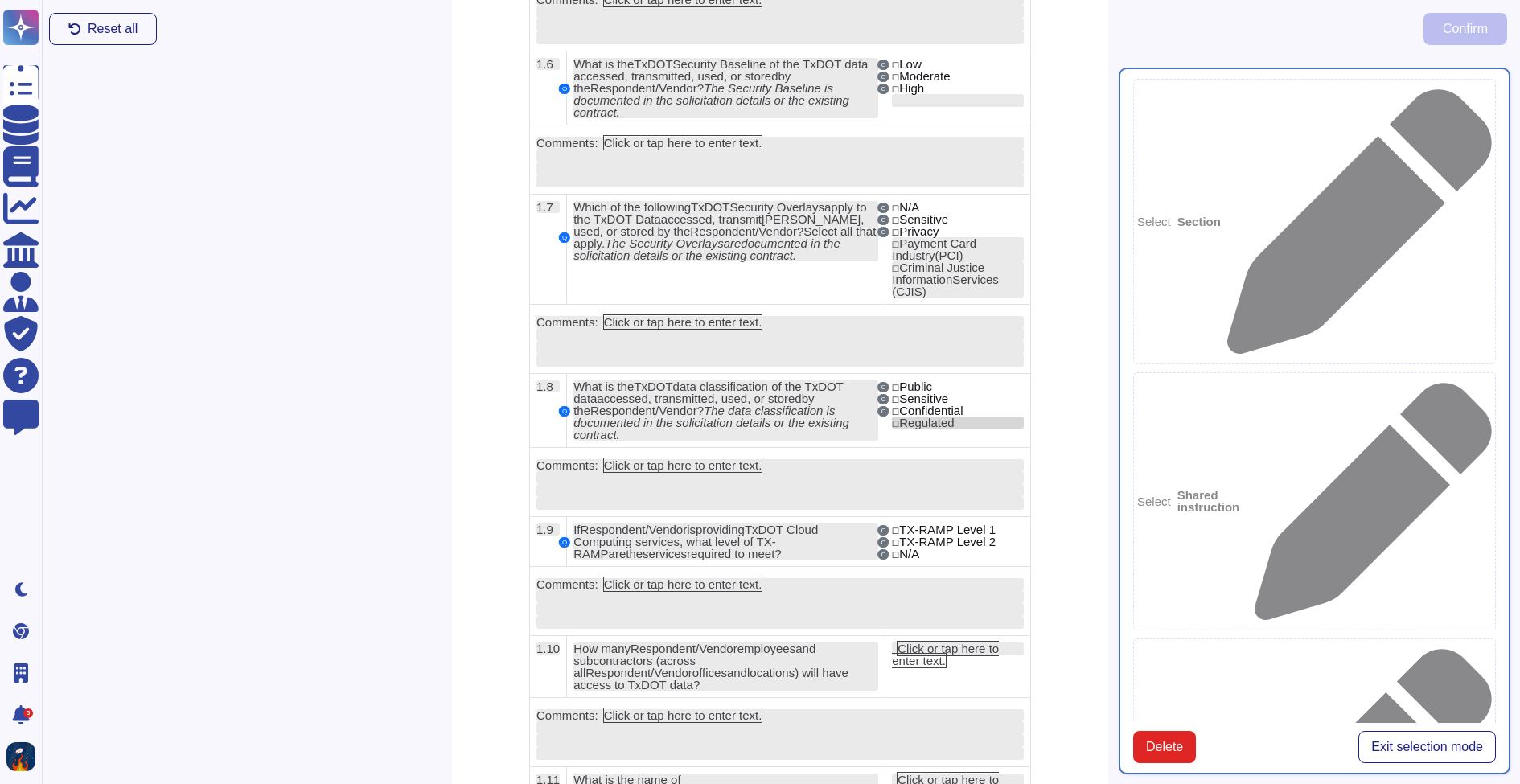 click on "☐ Regulated" at bounding box center (958, 422) 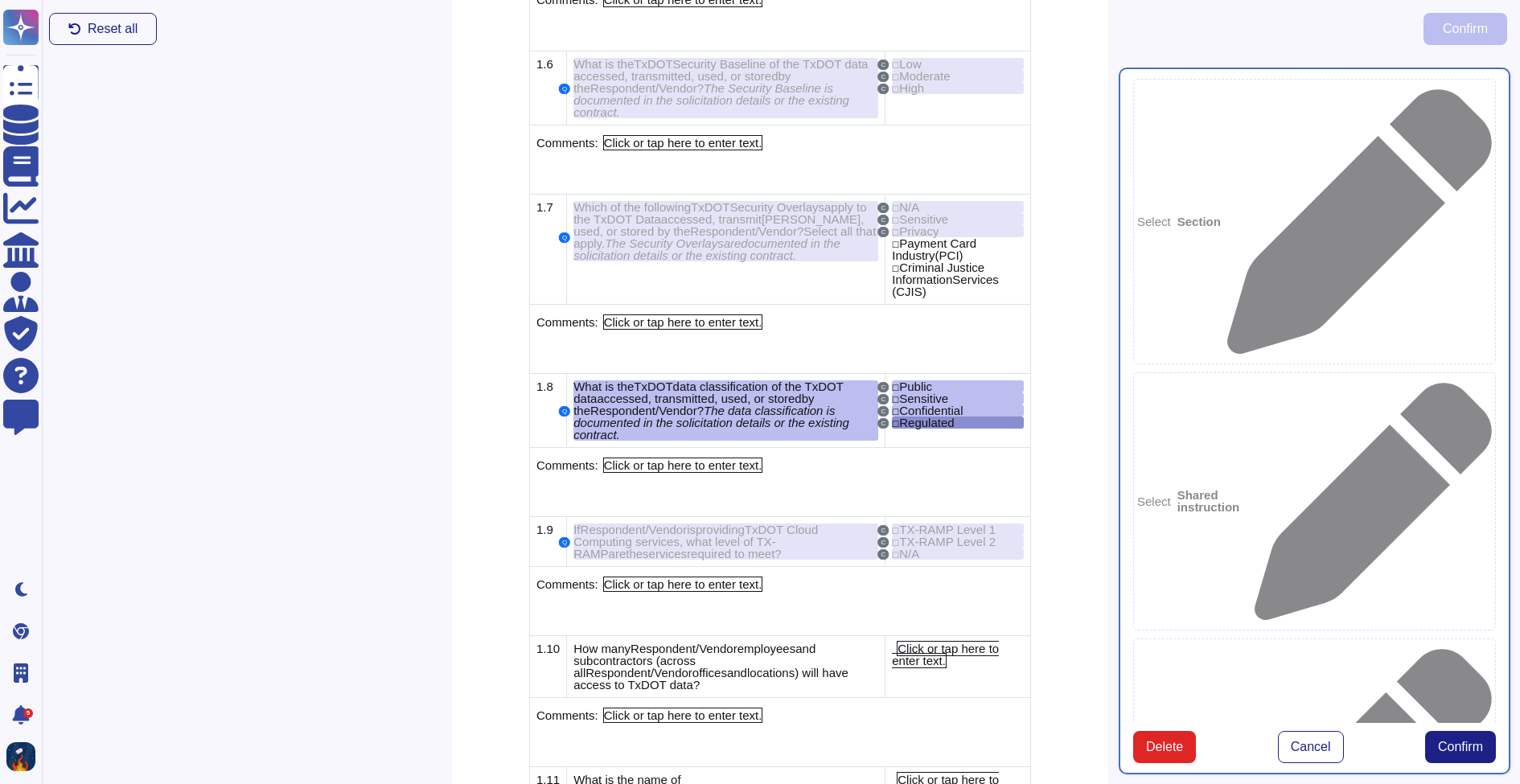 scroll, scrollTop: 1205, scrollLeft: 1, axis: both 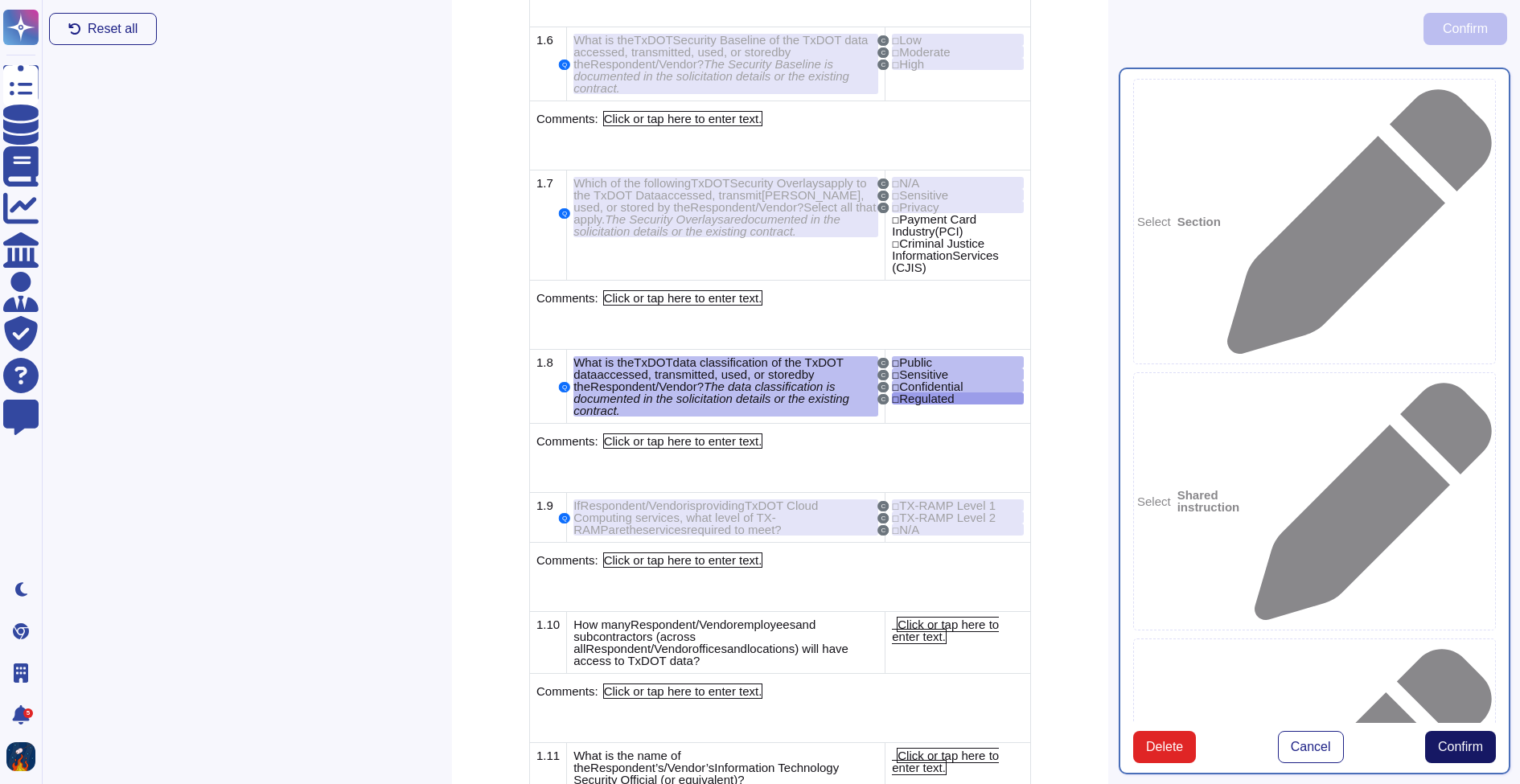 click on "Confirm" at bounding box center (1460, 747) 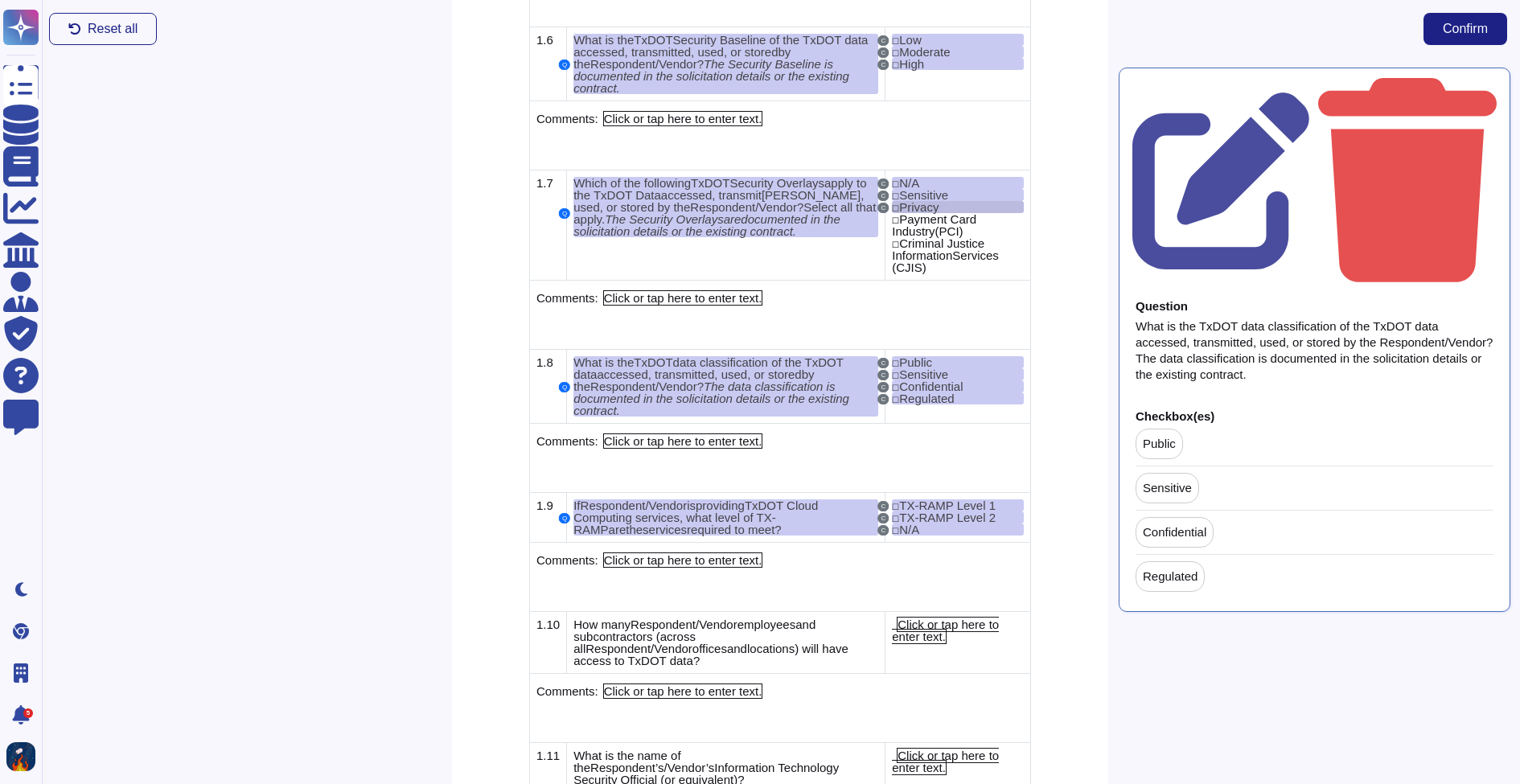 click on "☐ Privacy" at bounding box center [958, 207] 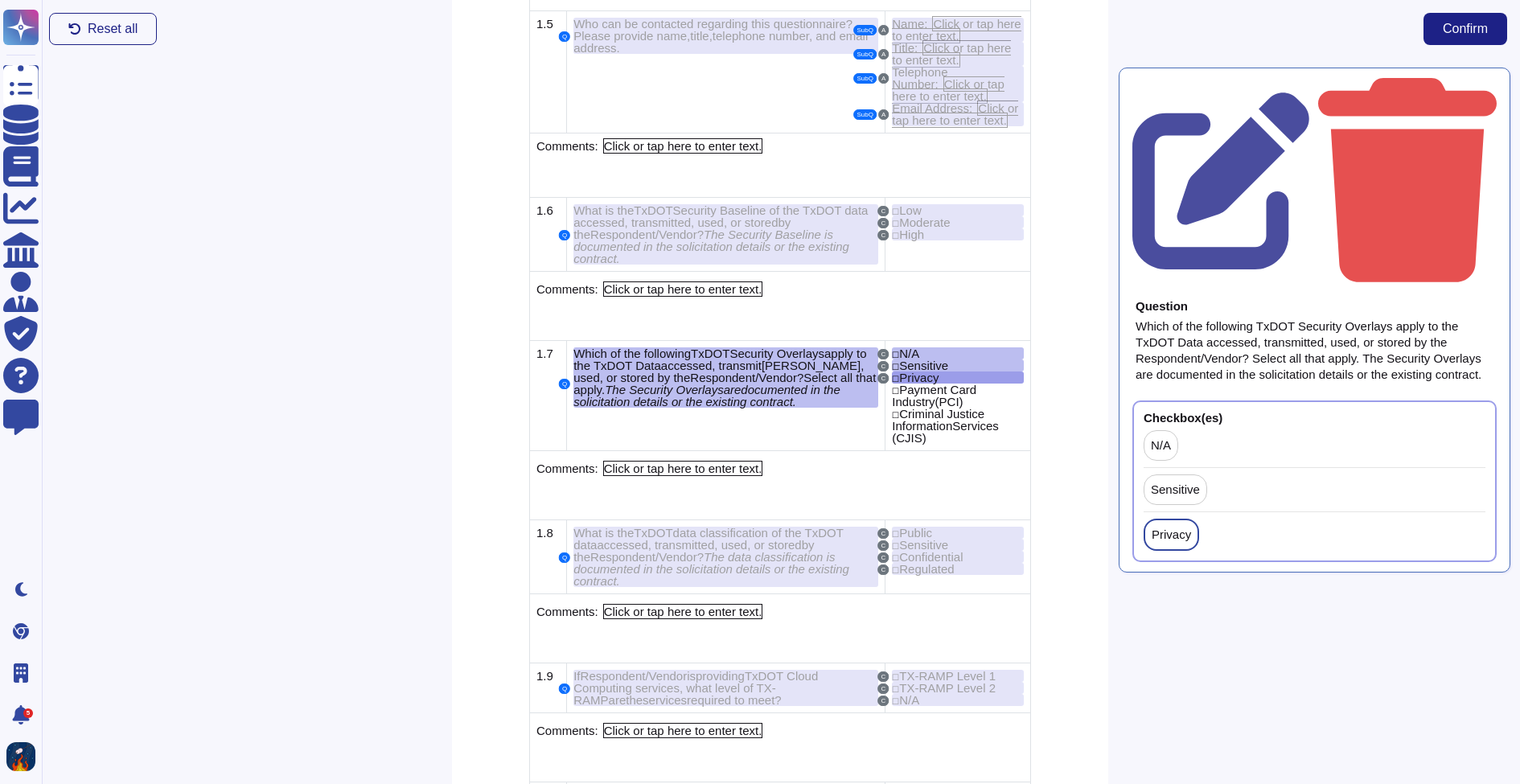 scroll, scrollTop: 1026, scrollLeft: 1, axis: both 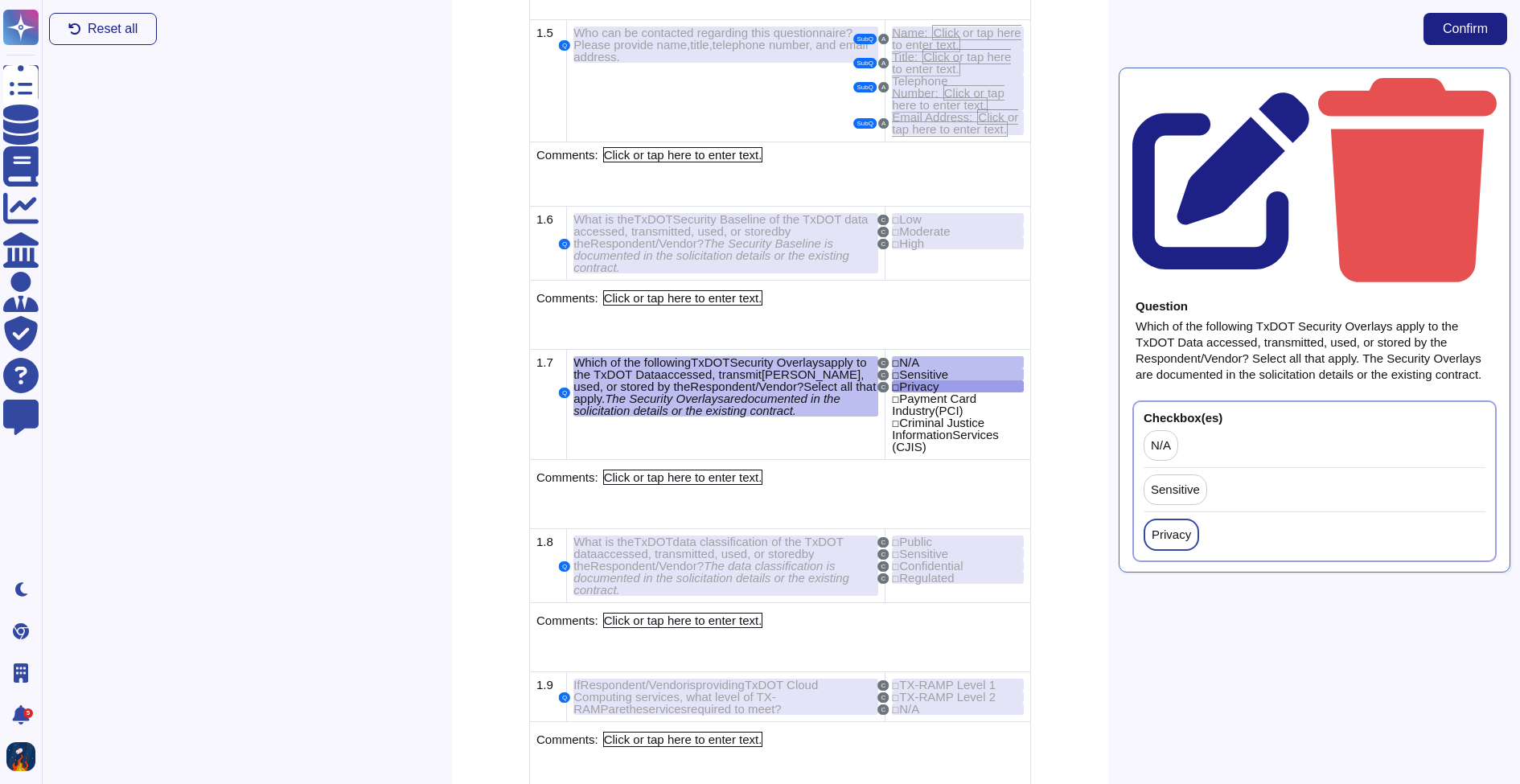 click 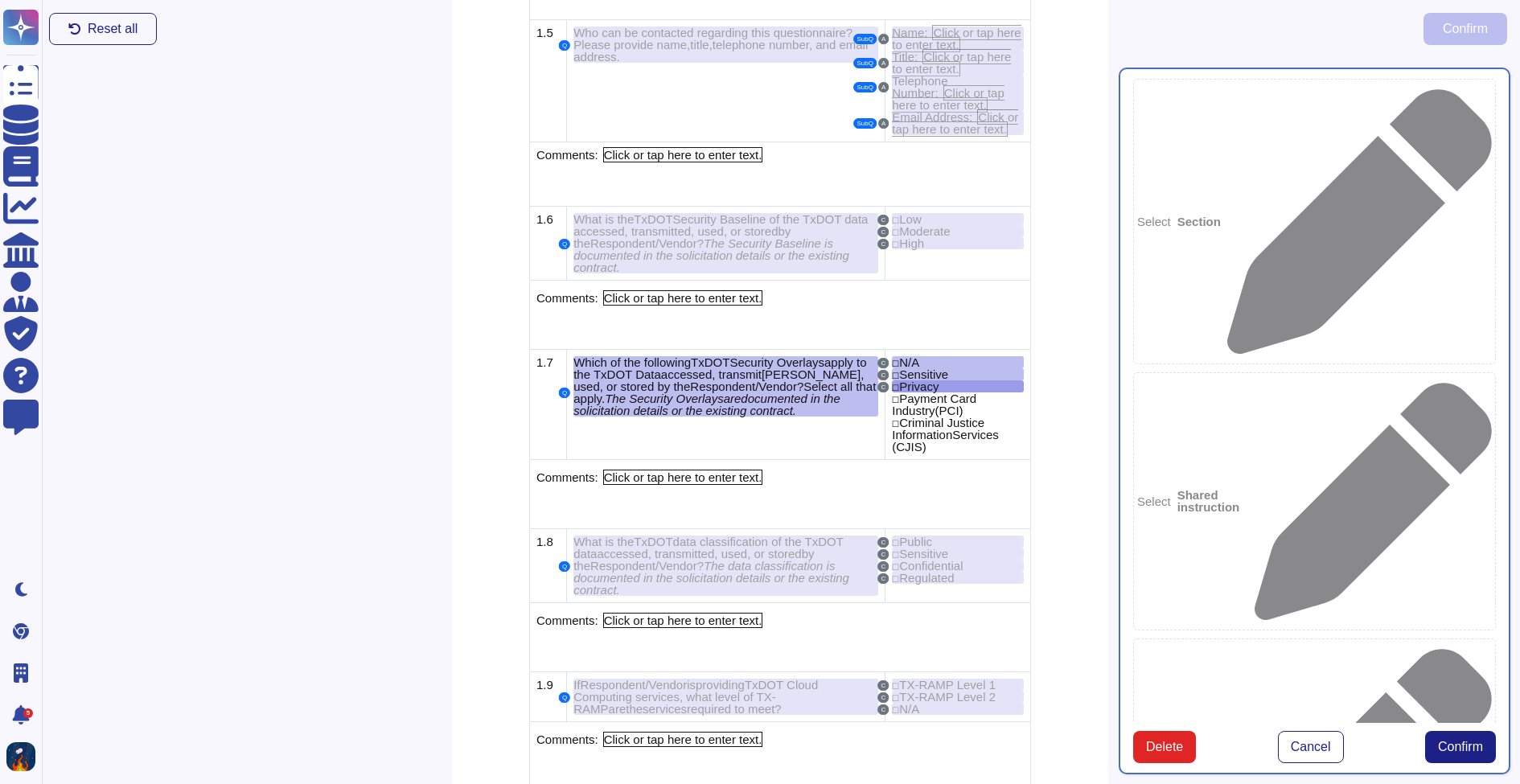 type on "Which of the following TxDOT Security Overlays apply to the TxDOT Data accessed, transmitted, used, or stored by the Respondent/Vendor? Select all that apply. The Security Overlays are documented in the solicitation details or the existing contract." 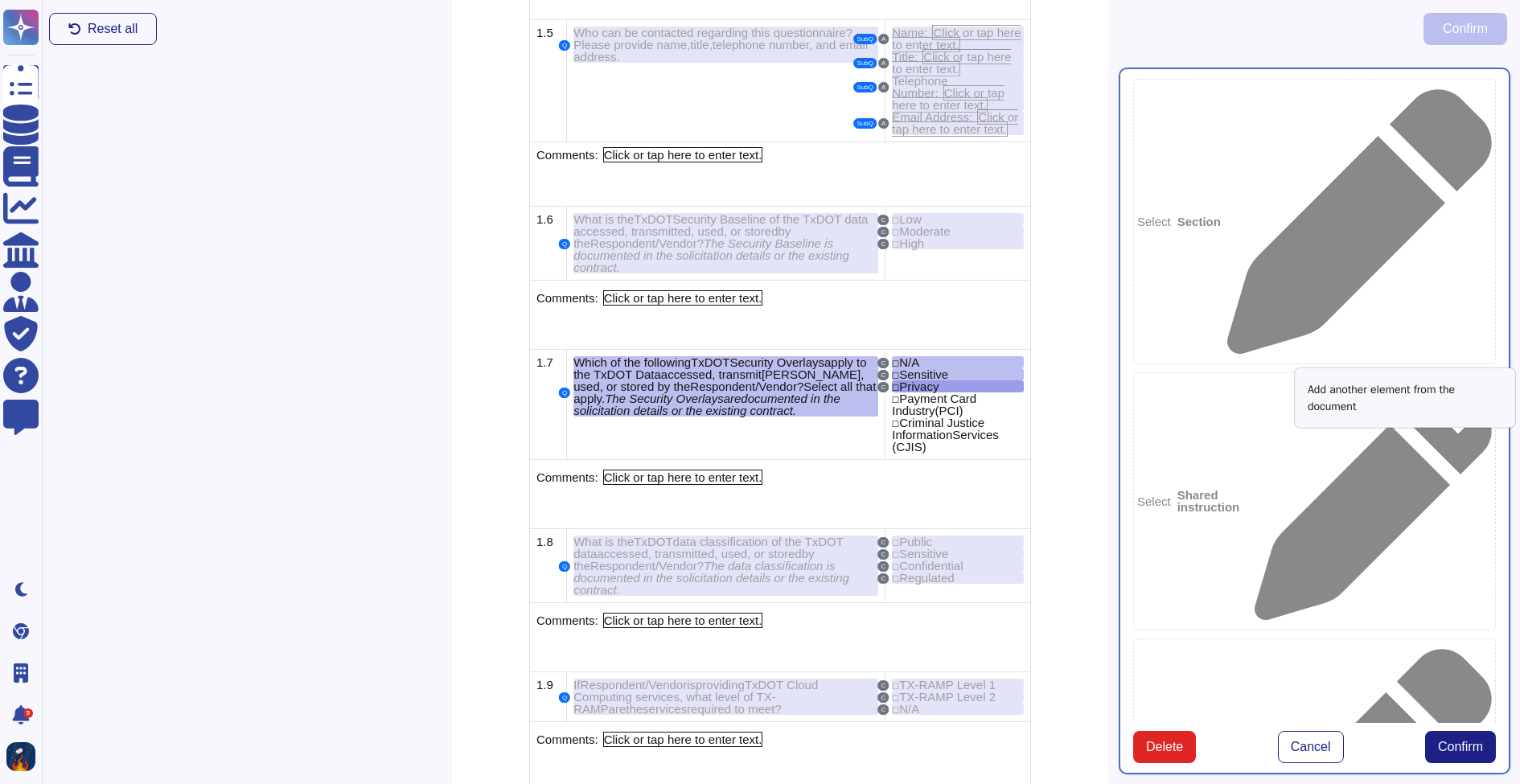 click 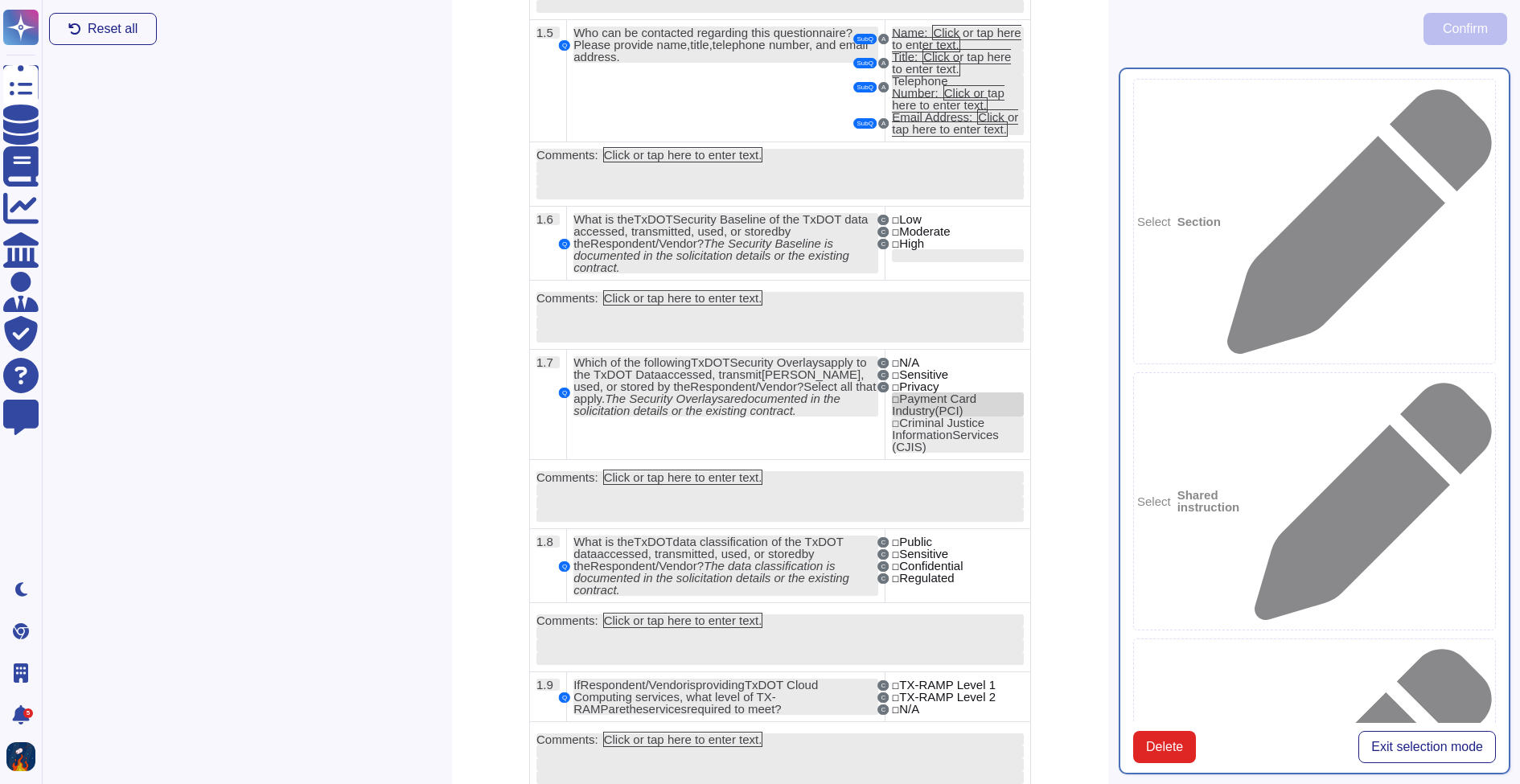 click on "☐ Payment Card Industry  (PCI)" at bounding box center [958, 404] 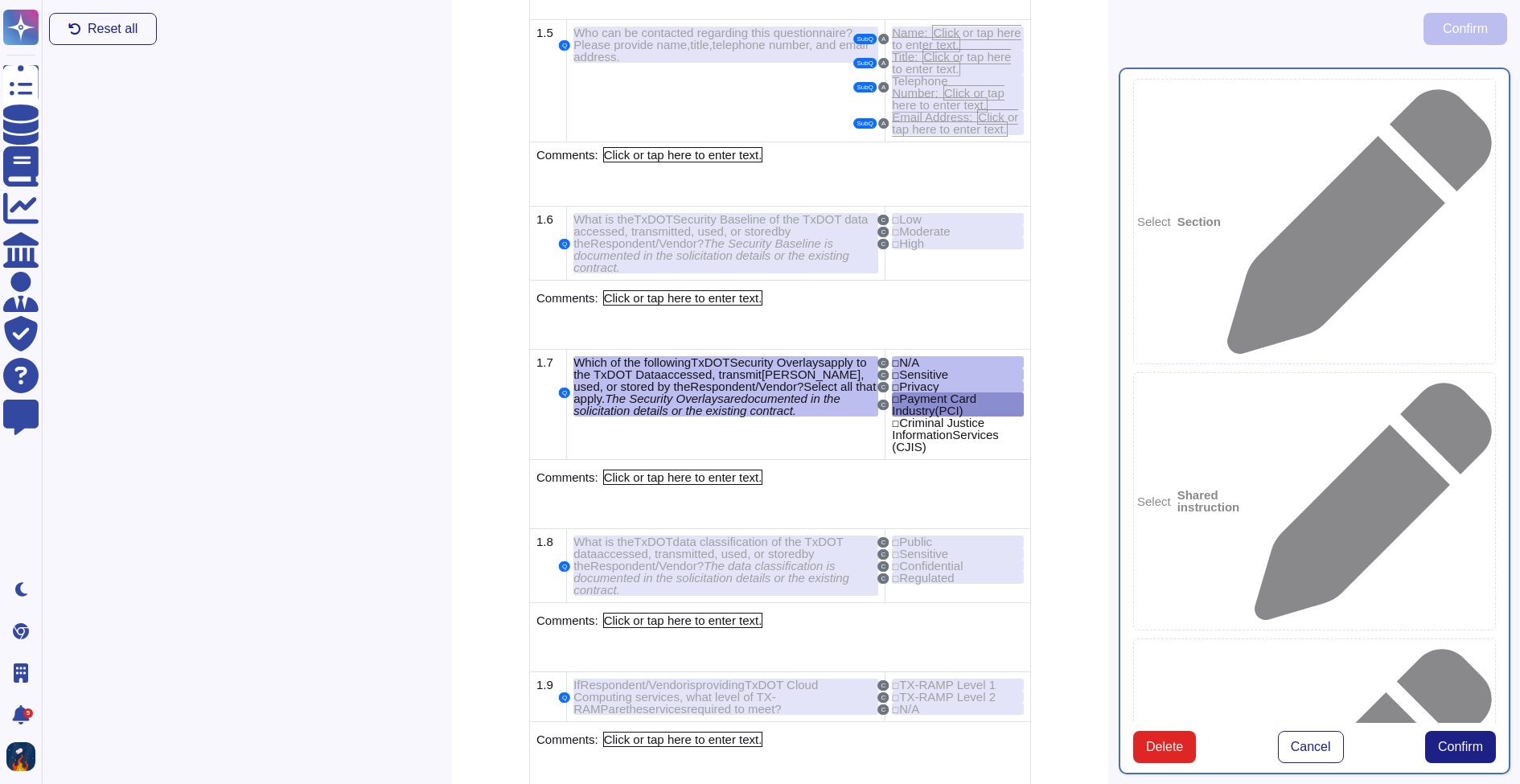 scroll, scrollTop: 1045, scrollLeft: 1, axis: both 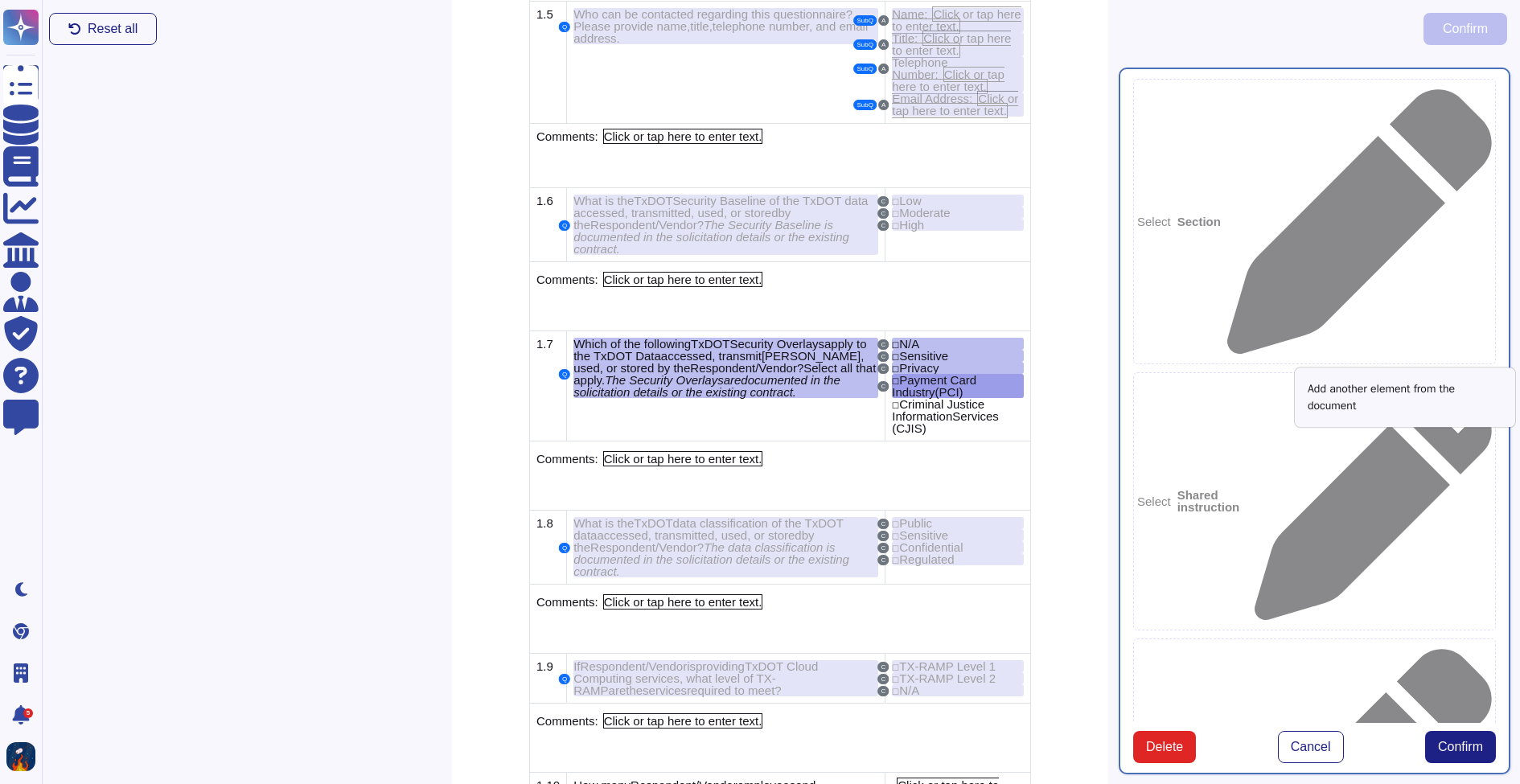 click 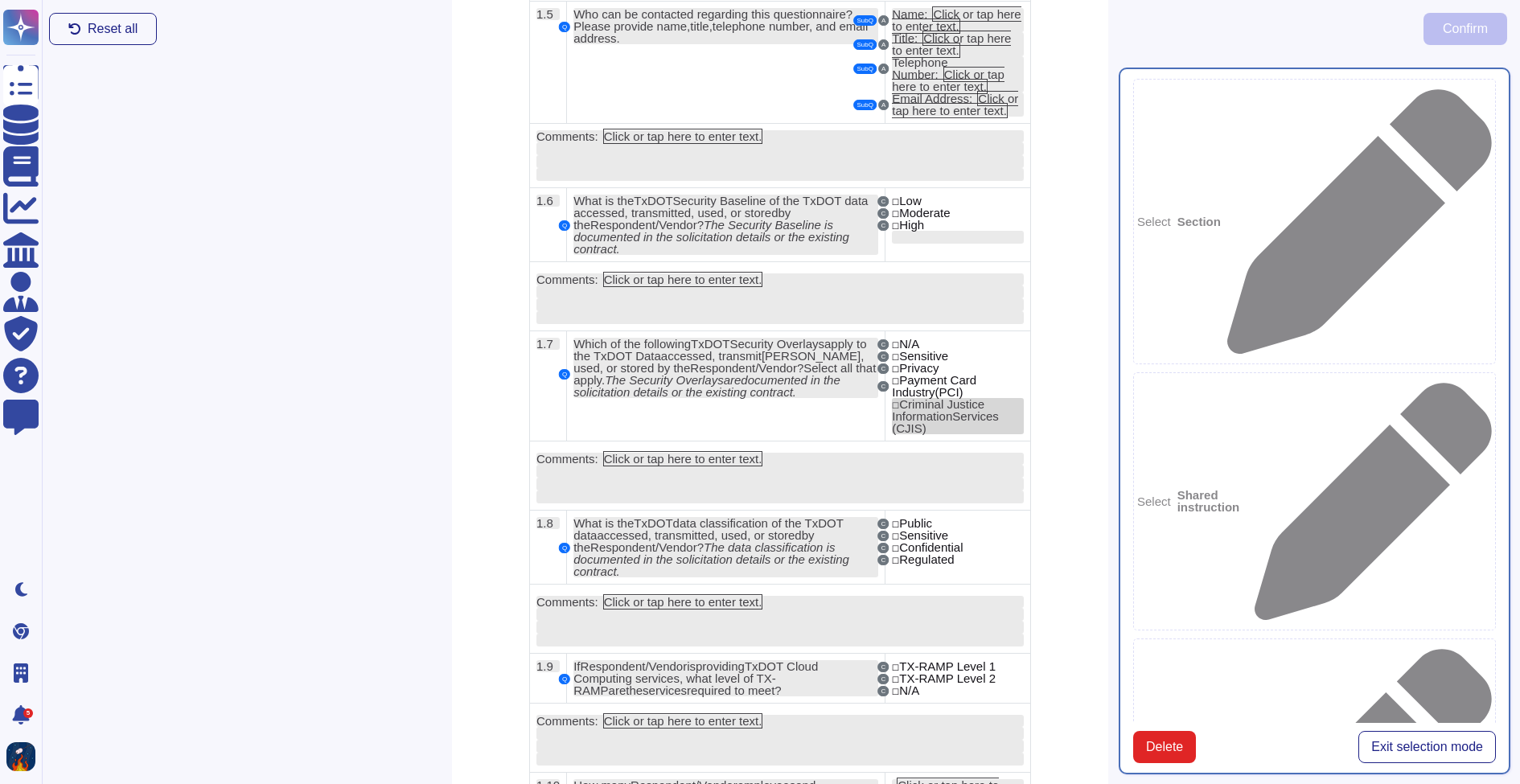 click on "☐ Criminal Justice Information Services (CJIS)" at bounding box center [958, 416] 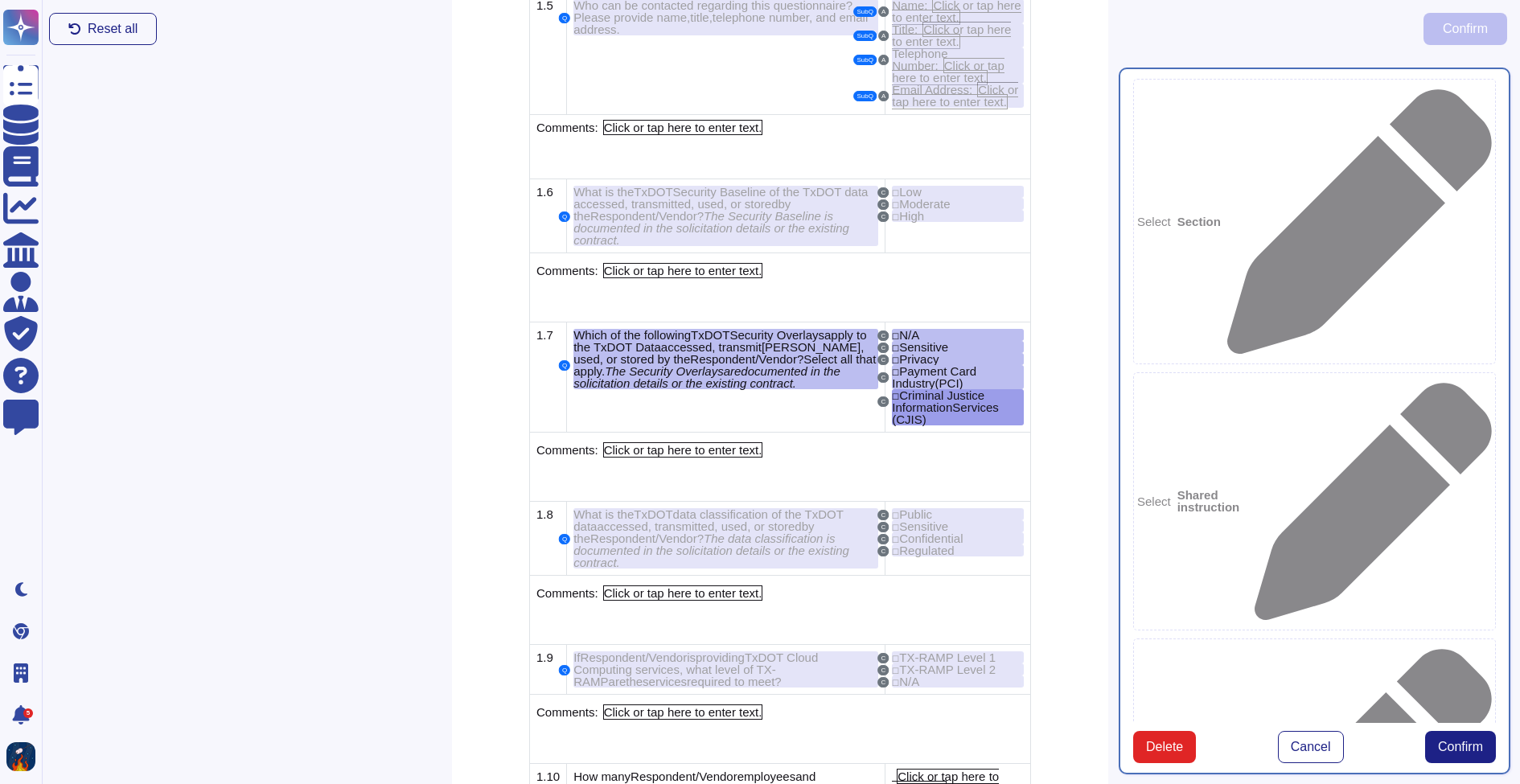 scroll, scrollTop: 1069, scrollLeft: 1, axis: both 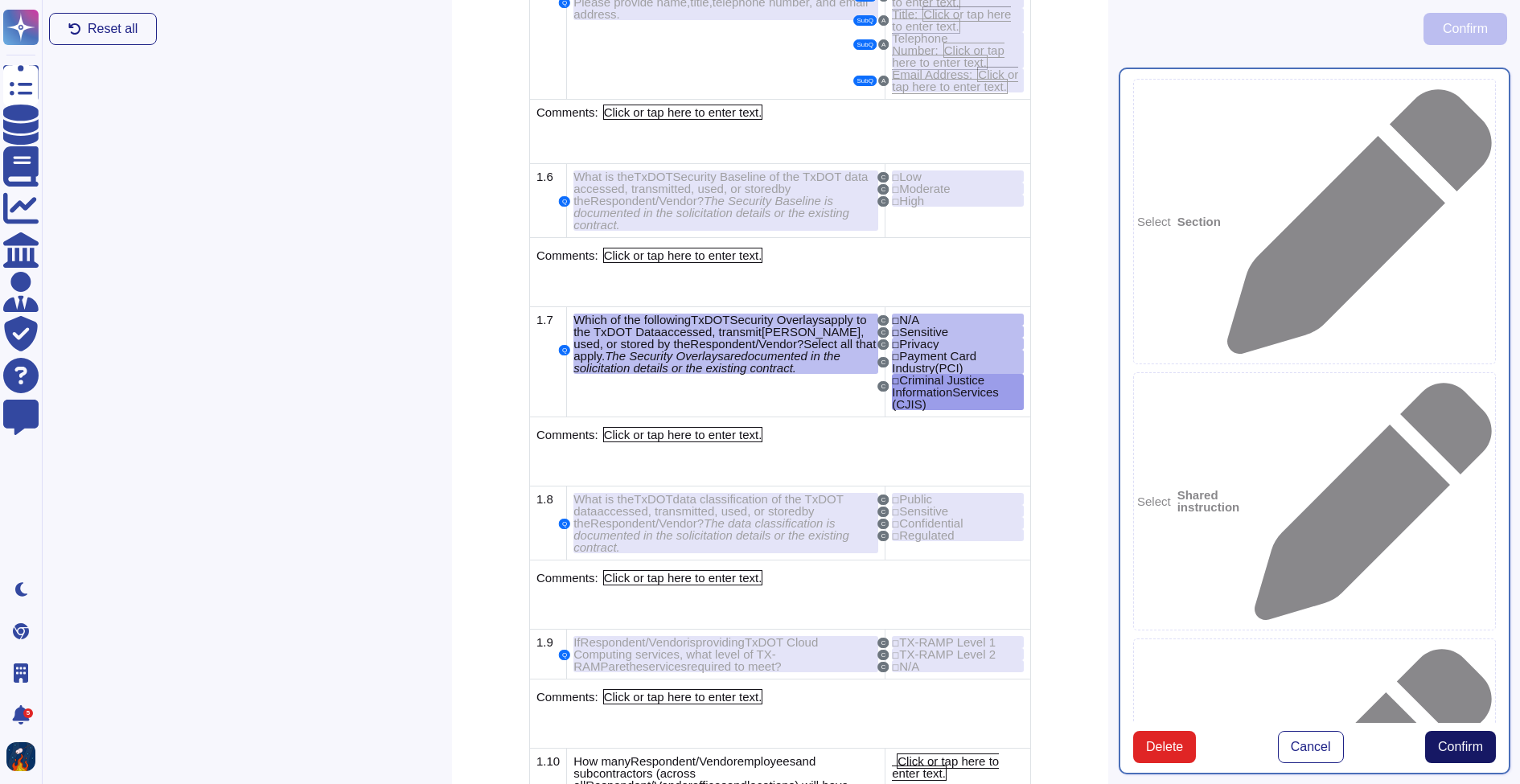 click on "Confirm" at bounding box center (1460, 747) 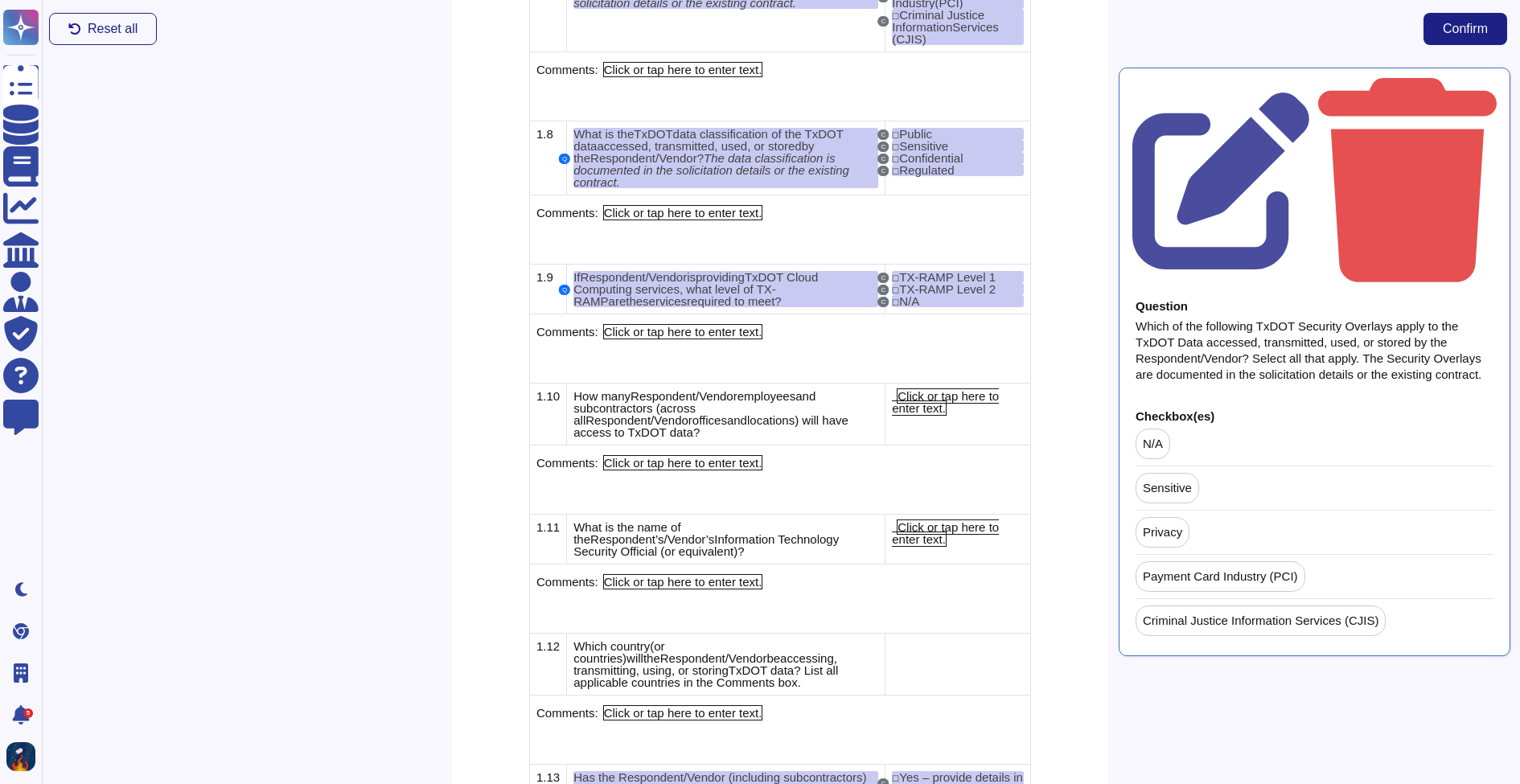 scroll, scrollTop: 1537, scrollLeft: 1, axis: both 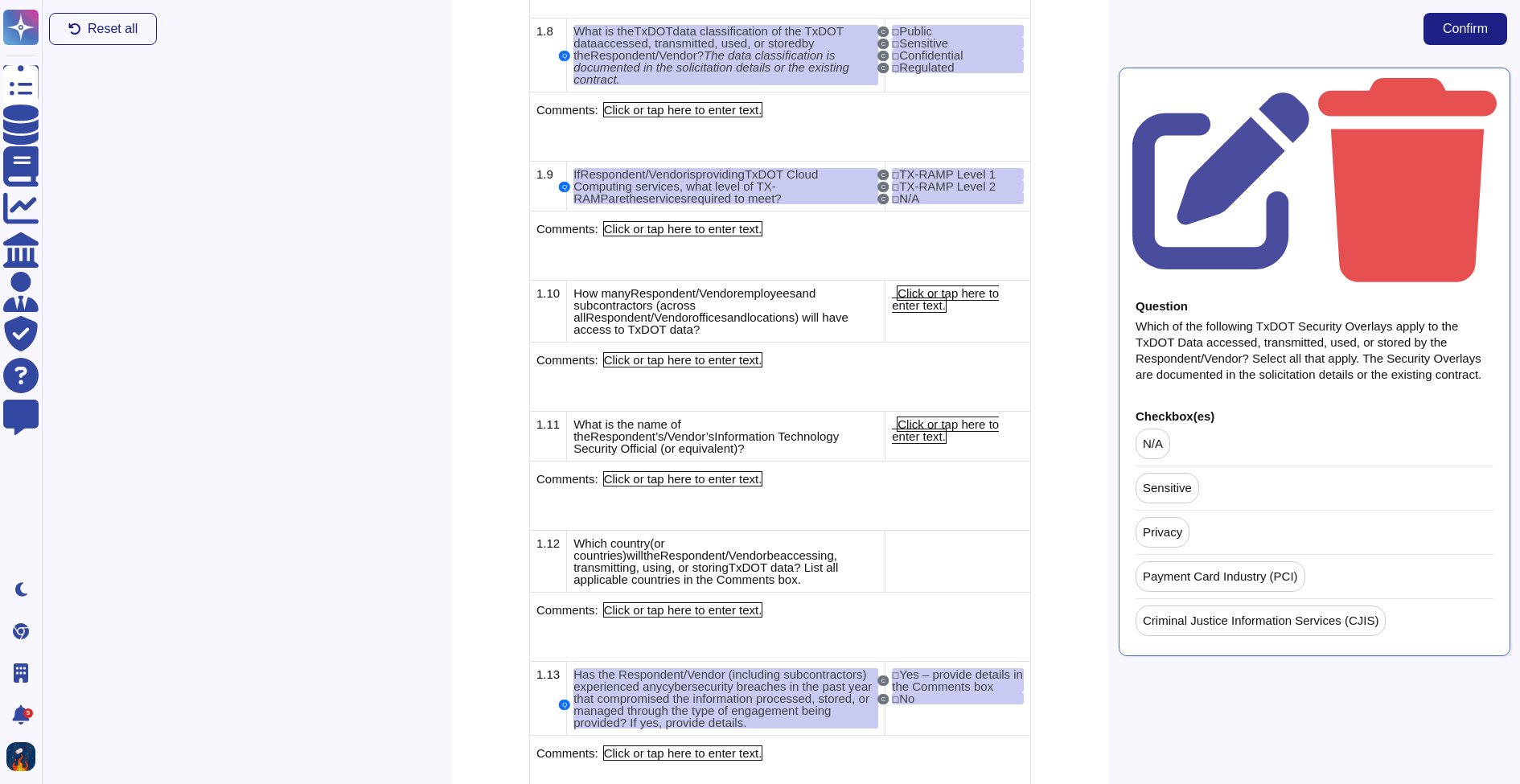 click on "Question Which of the following TxDOT Security Overlays apply to the TxDOT Data accessed, transmitted, used, or stored by the Respondent/Vendor? Select all that apply. The Security Overlays are documented in the solicitation details or the existing contract. Checkbox(es) N/A Sensitive Privacy Payment Card Industry (PCI) Criminal Justice Information Services (CJIS)" at bounding box center [1314, 421] 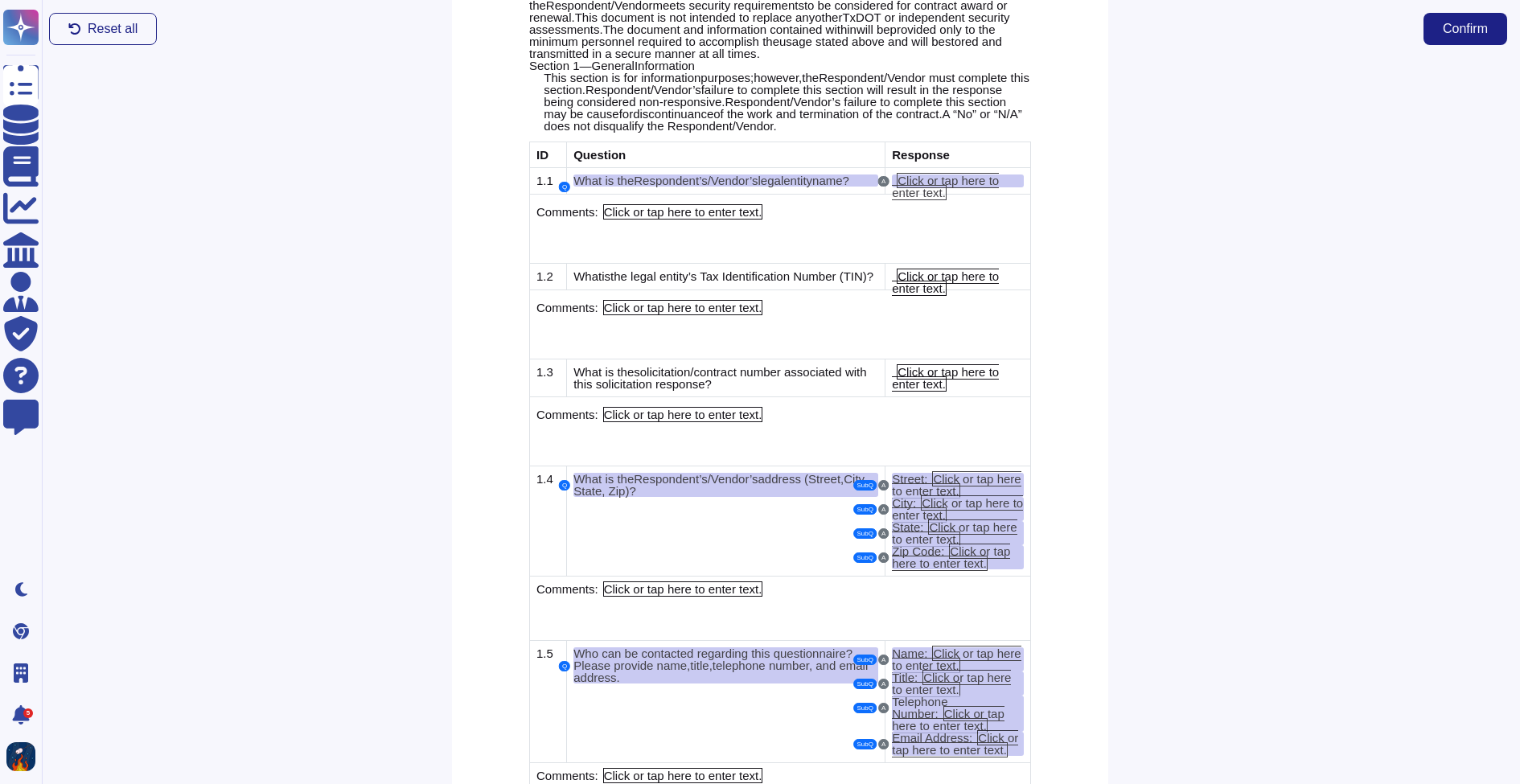 scroll, scrollTop: 0, scrollLeft: 1, axis: horizontal 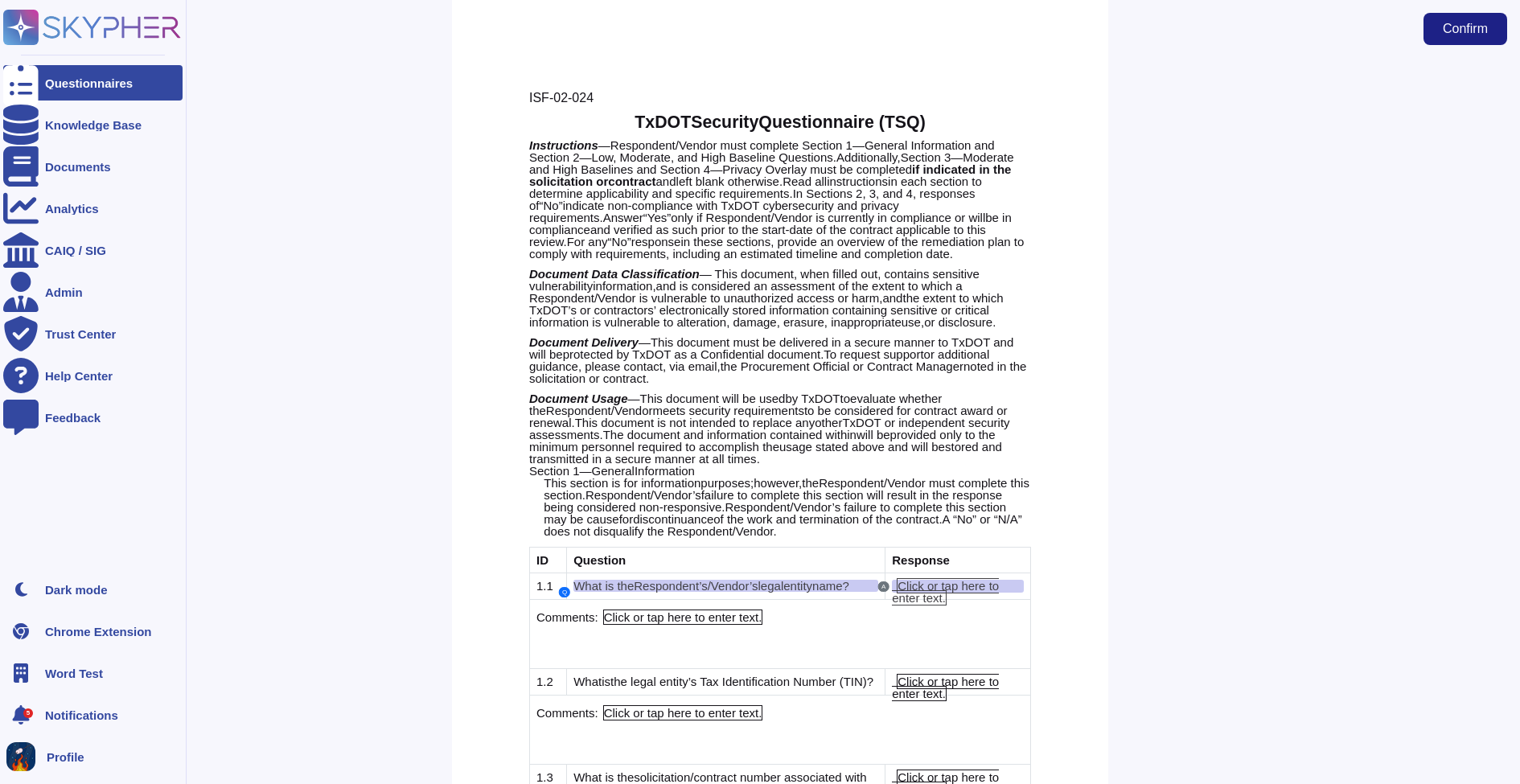 click at bounding box center (21, 83) 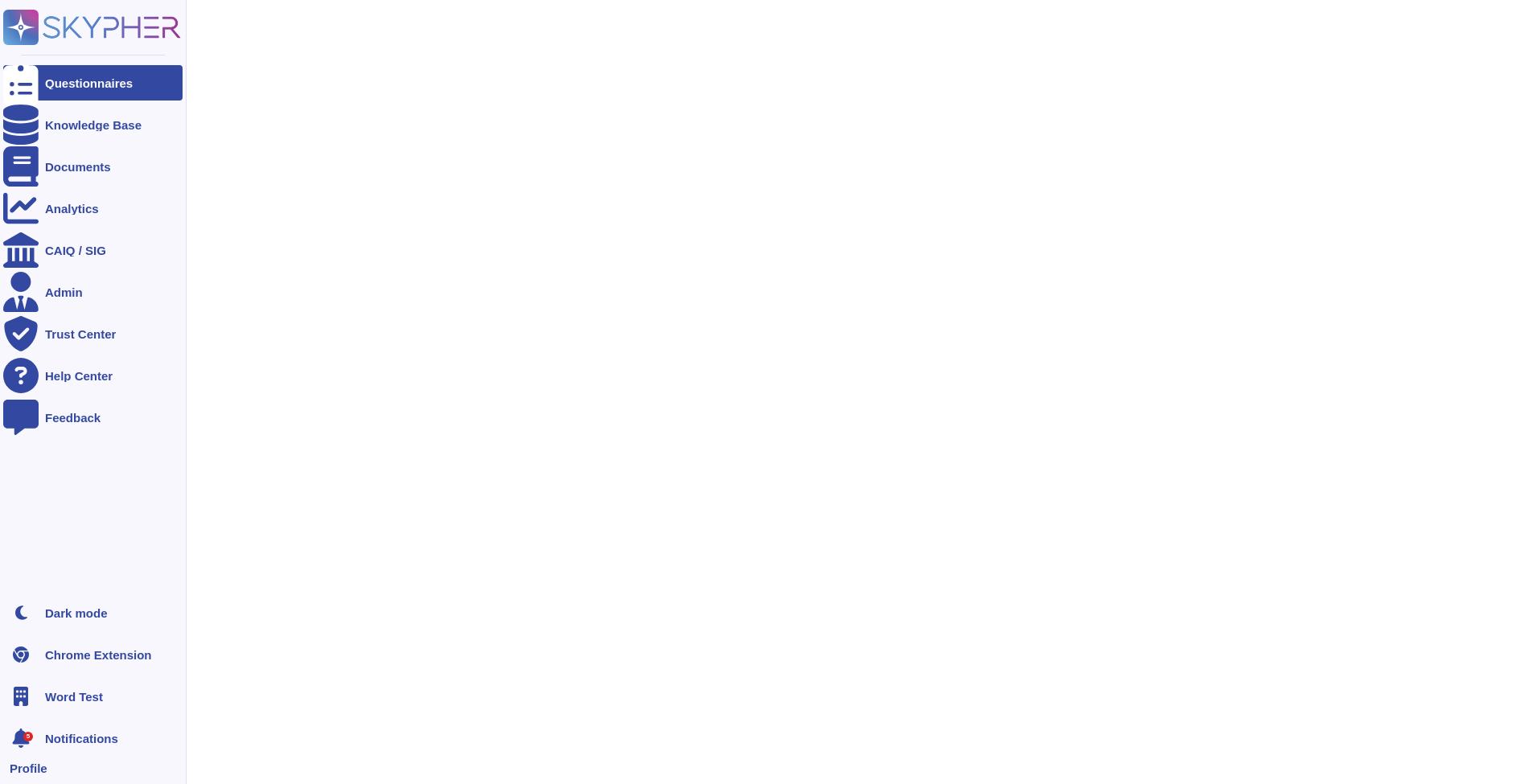 scroll, scrollTop: 0, scrollLeft: 0, axis: both 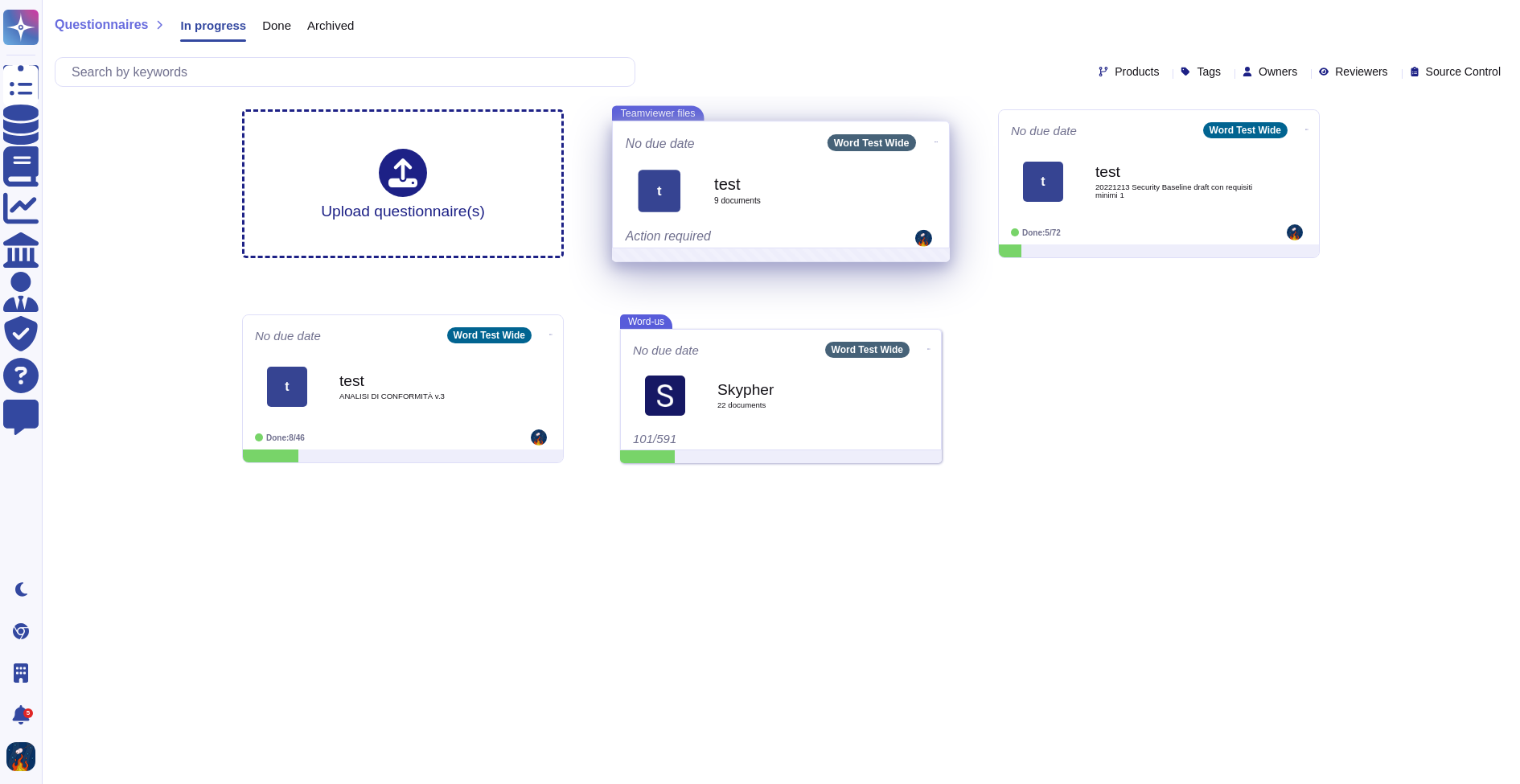 click on "test 9   document s" at bounding box center [799, 191] 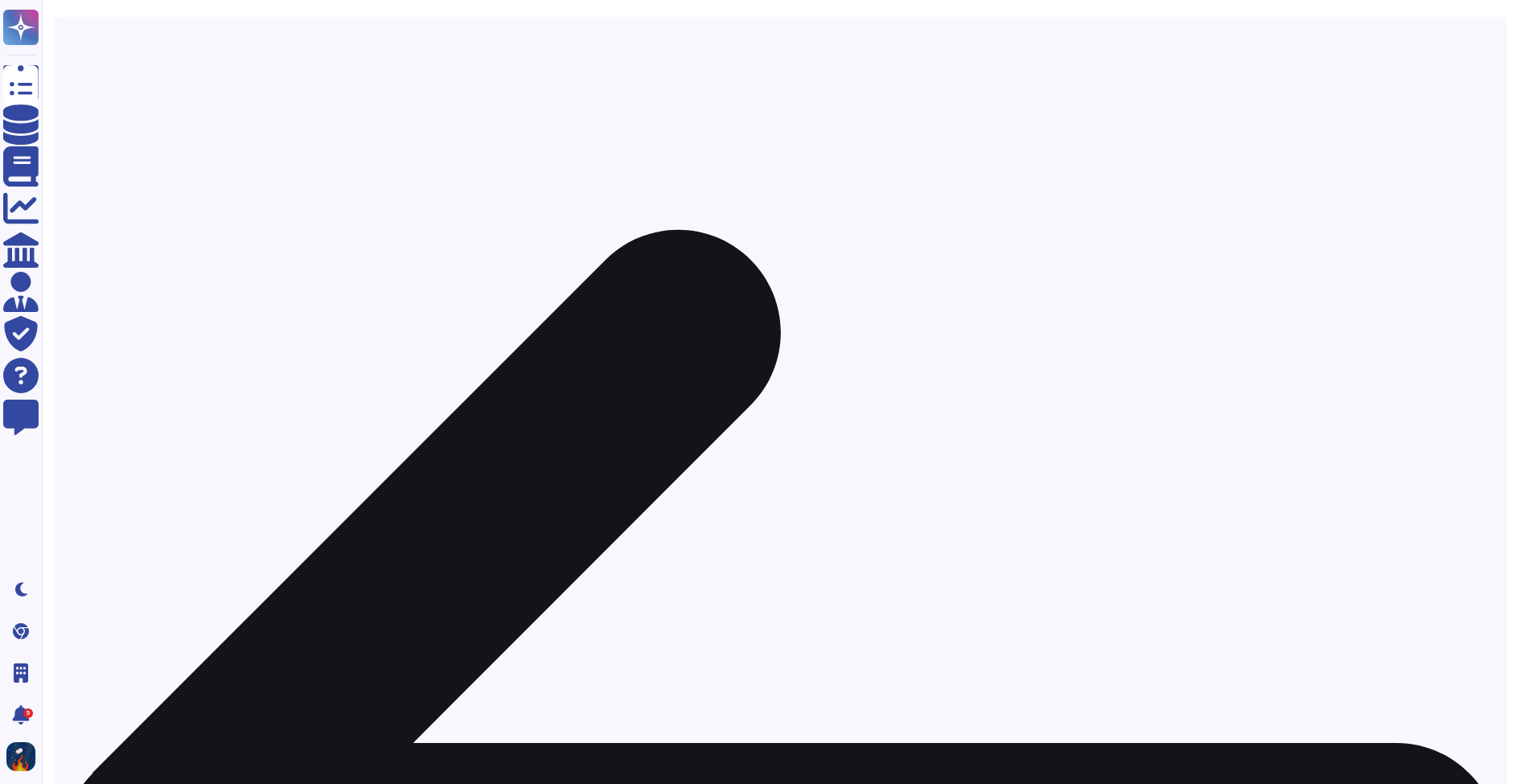 scroll, scrollTop: 107, scrollLeft: 0, axis: vertical 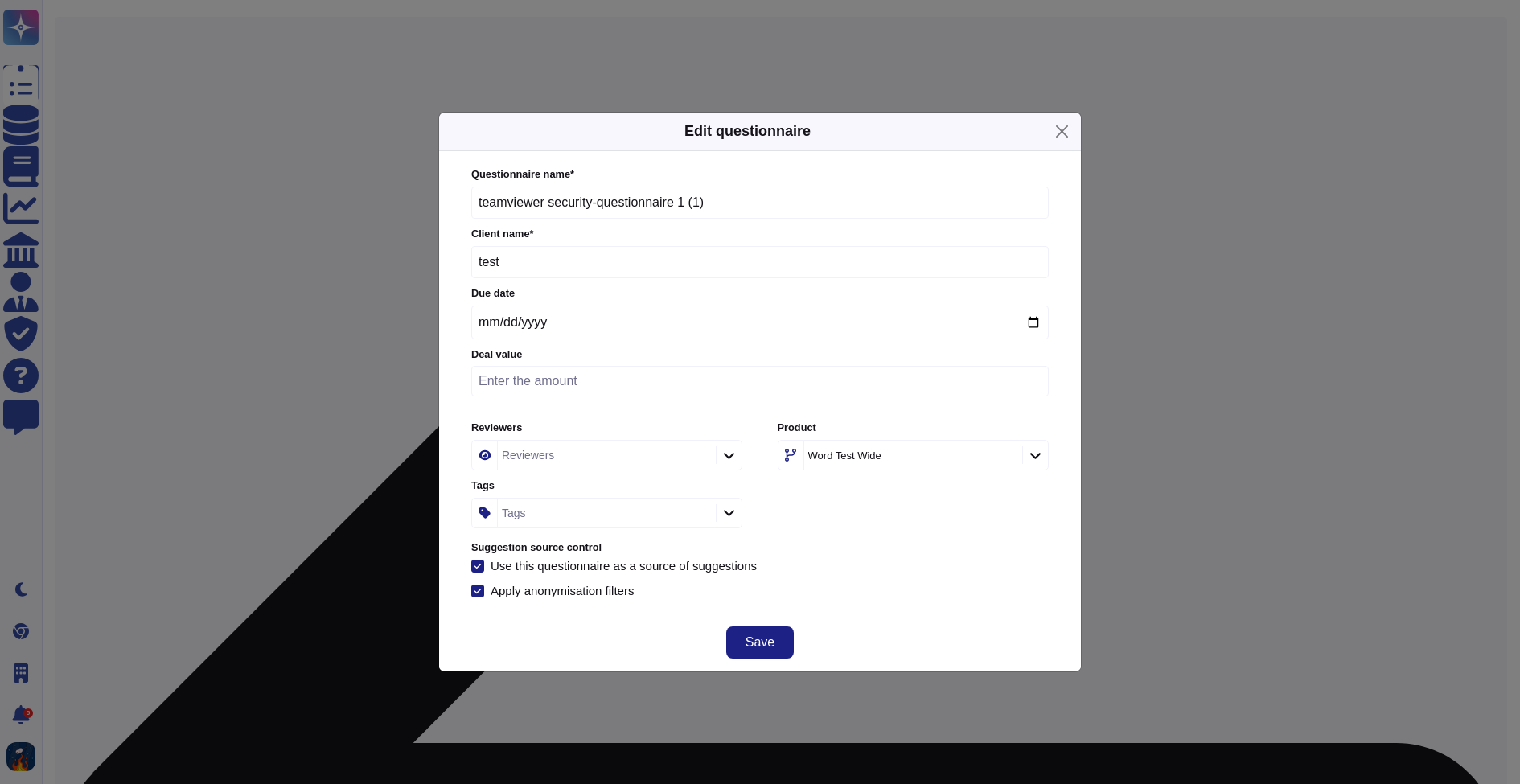 click on "teamviewer security-questionnaire 1 (1)" at bounding box center (760, 203) 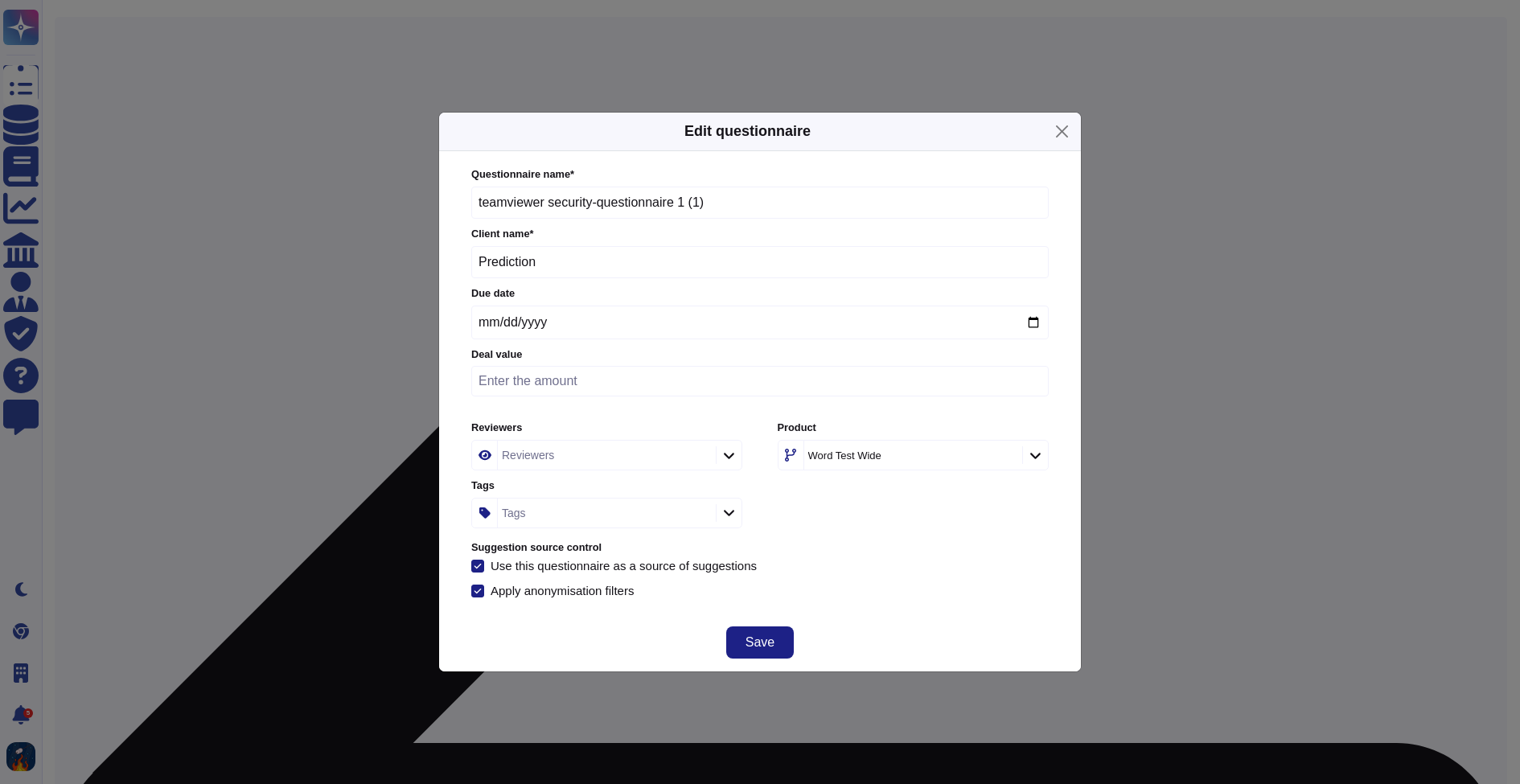 type on "Prediction" 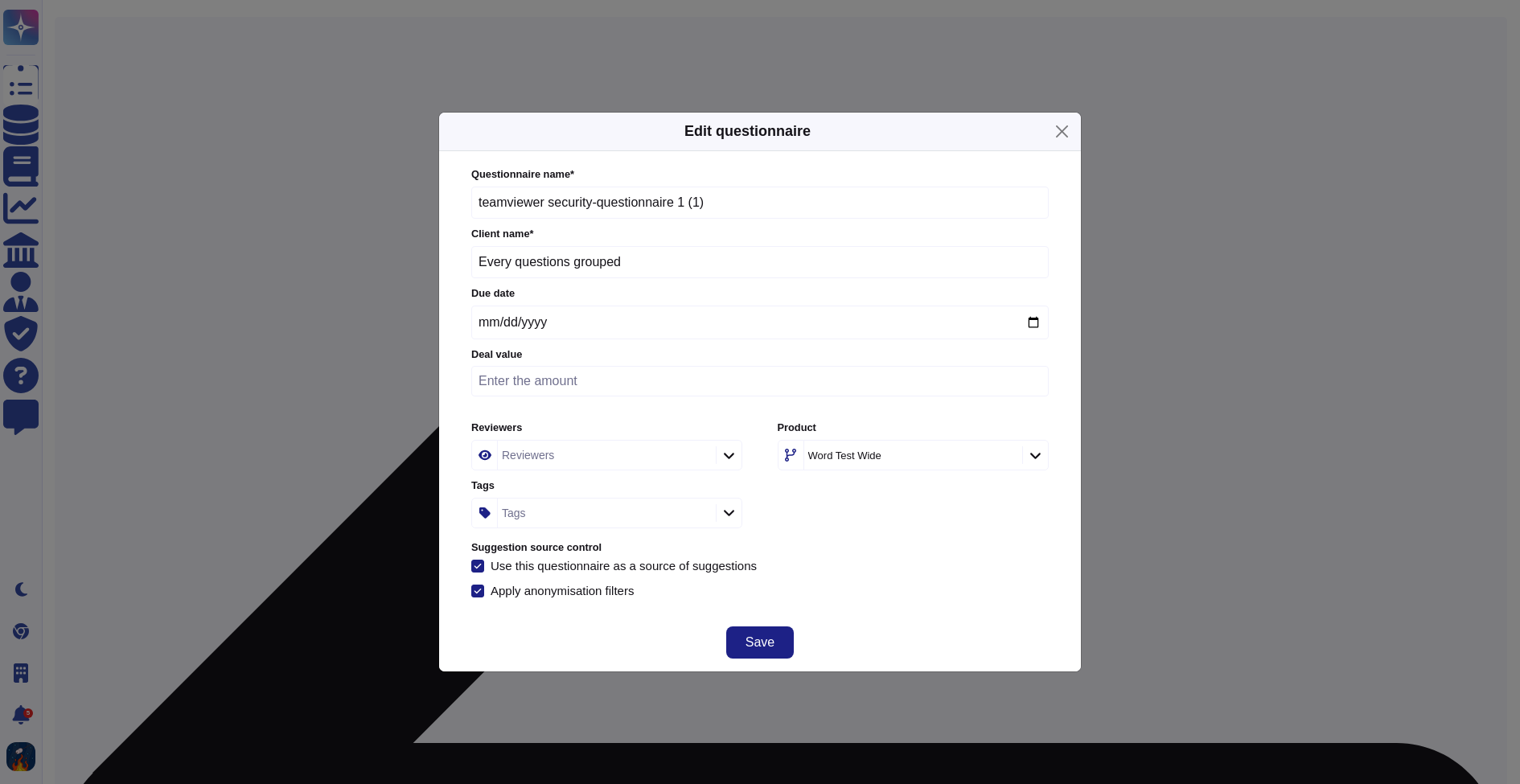 click on "Every questions grouped" at bounding box center [760, 262] 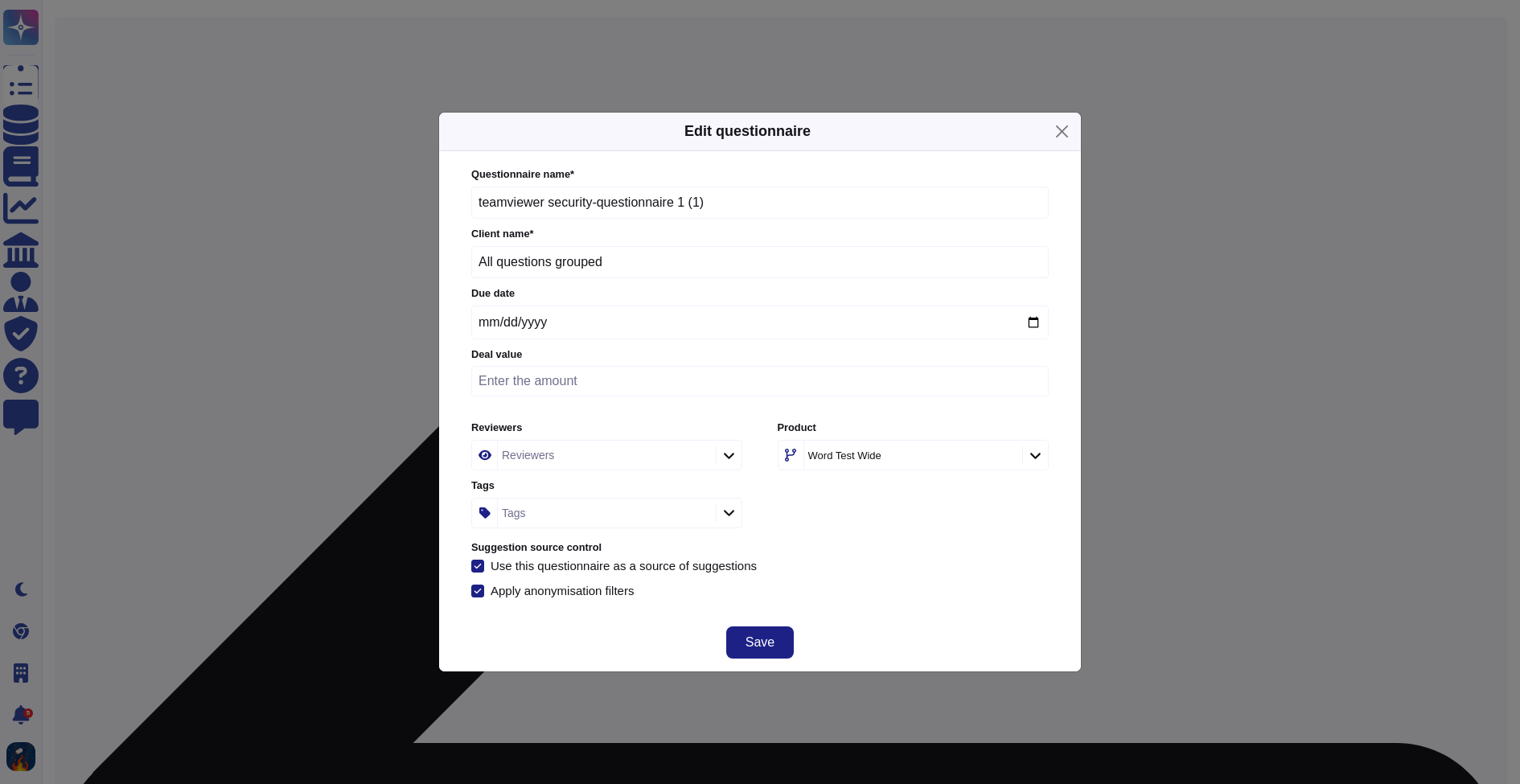 click on "All questions grouped" at bounding box center (760, 262) 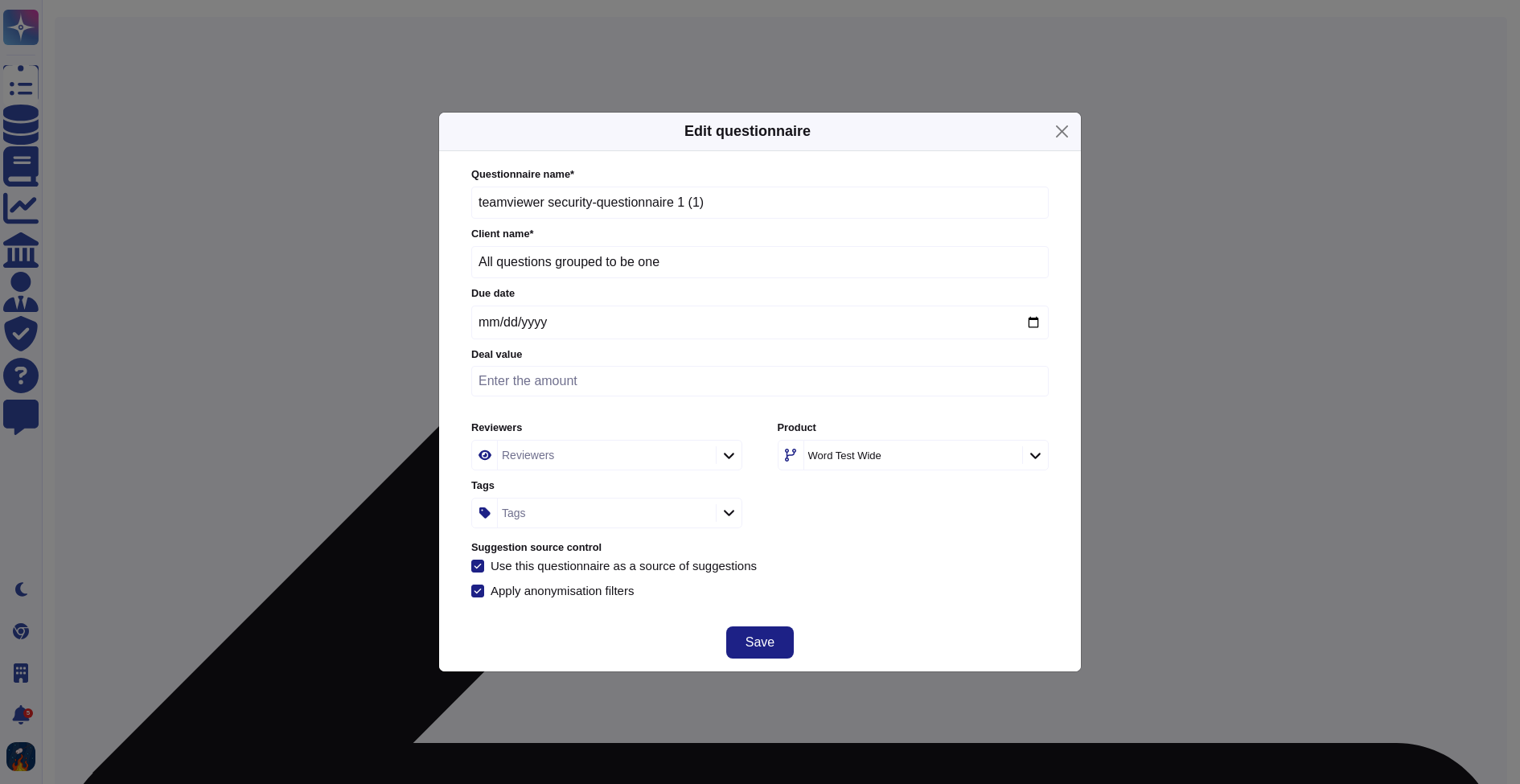 click on "All questions grouped to be one" at bounding box center (760, 262) 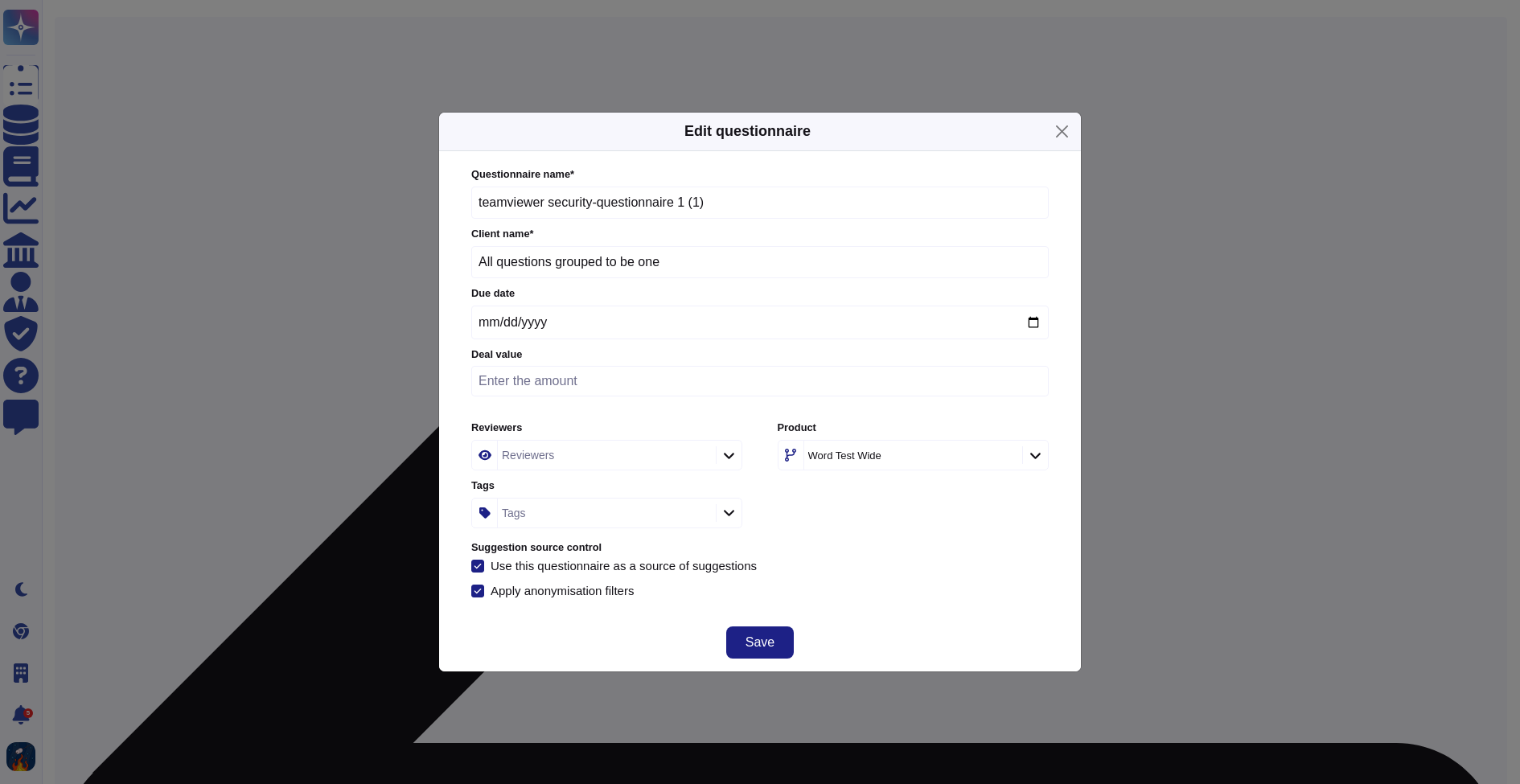 click on "All questions grouped to be one" at bounding box center (760, 262) 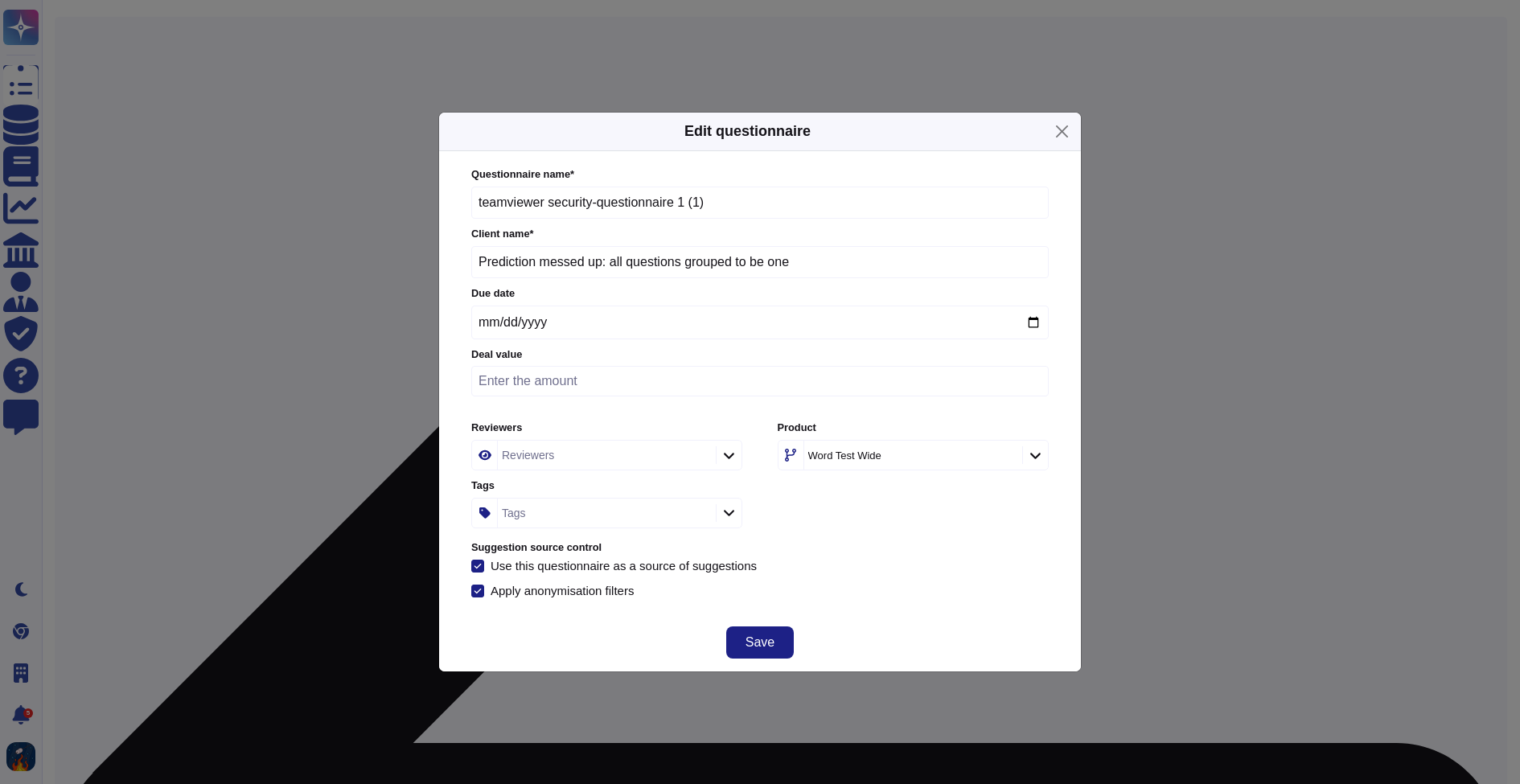 click on "Prediction messed up: all questions grouped to be one" at bounding box center [760, 262] 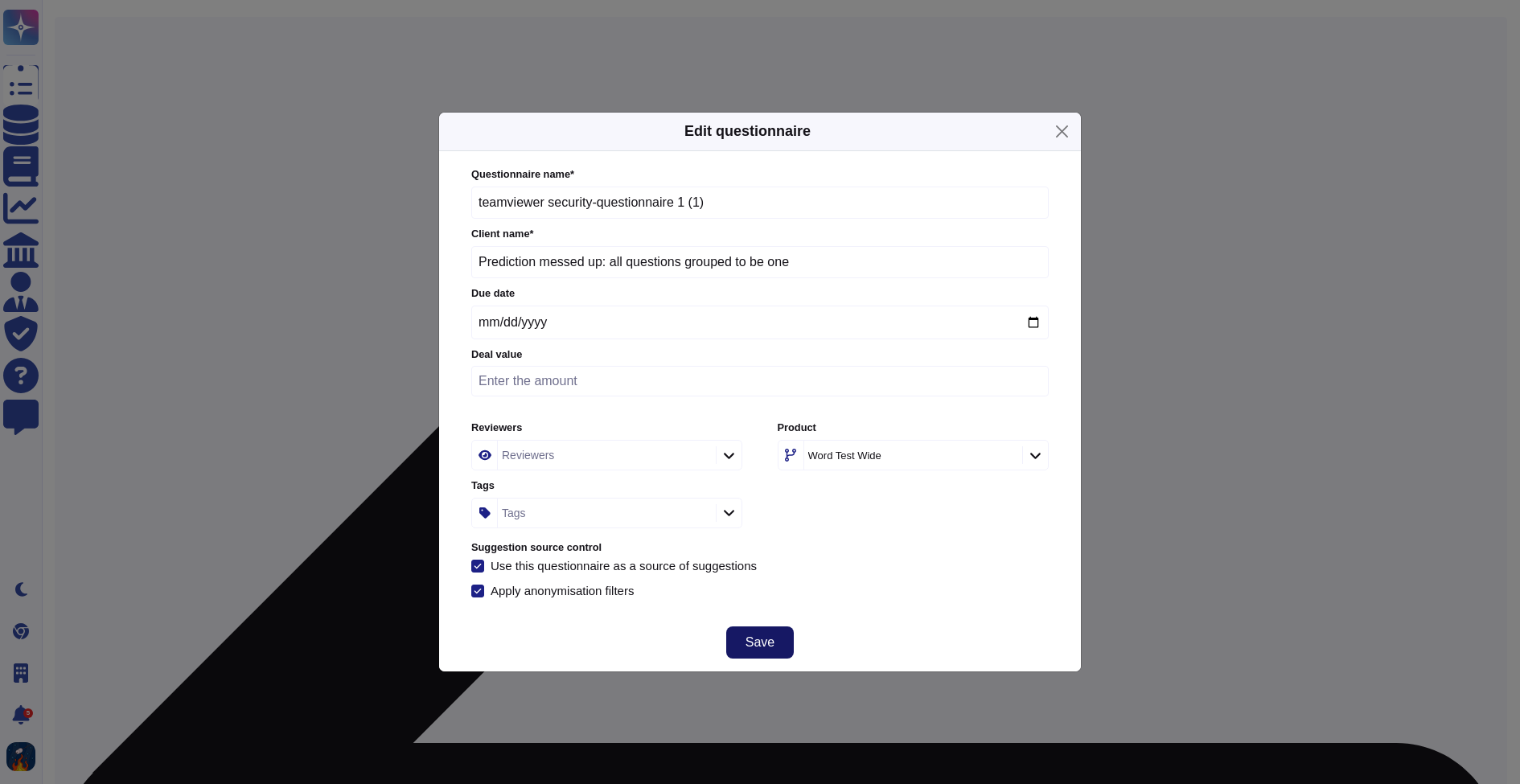 type on "Prediction messed up: all questions grouped to be one" 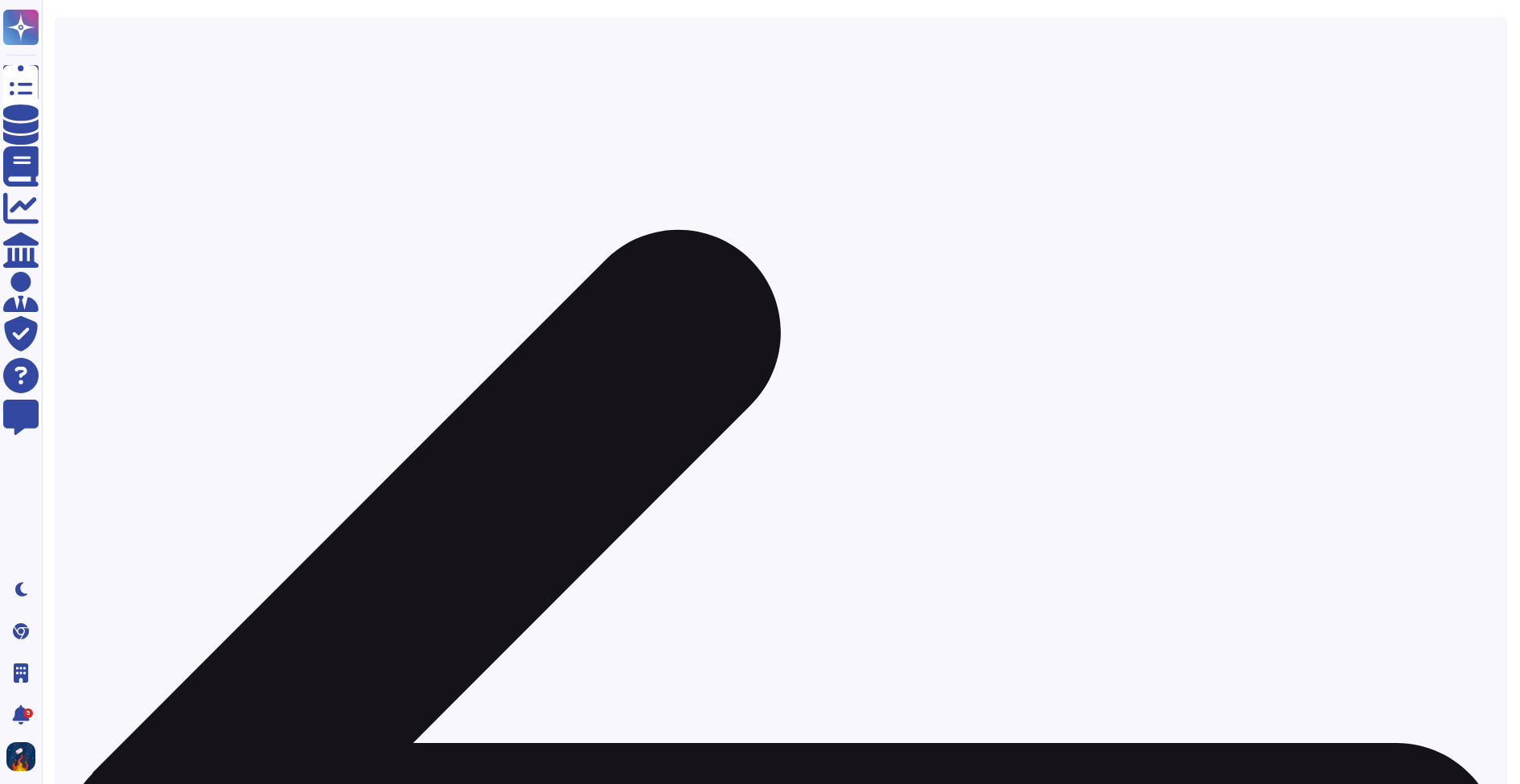scroll, scrollTop: 46, scrollLeft: 0, axis: vertical 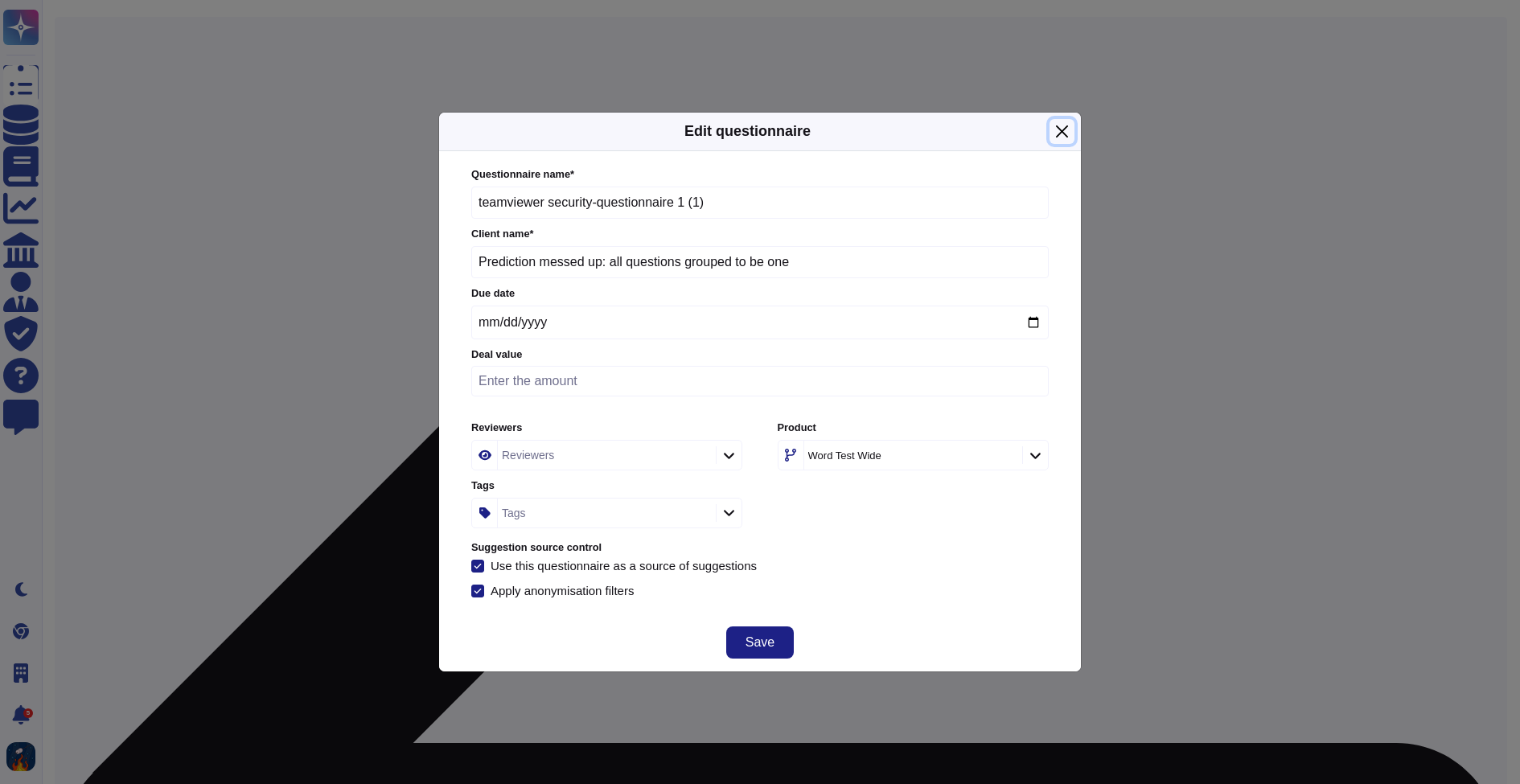 click at bounding box center (1062, 131) 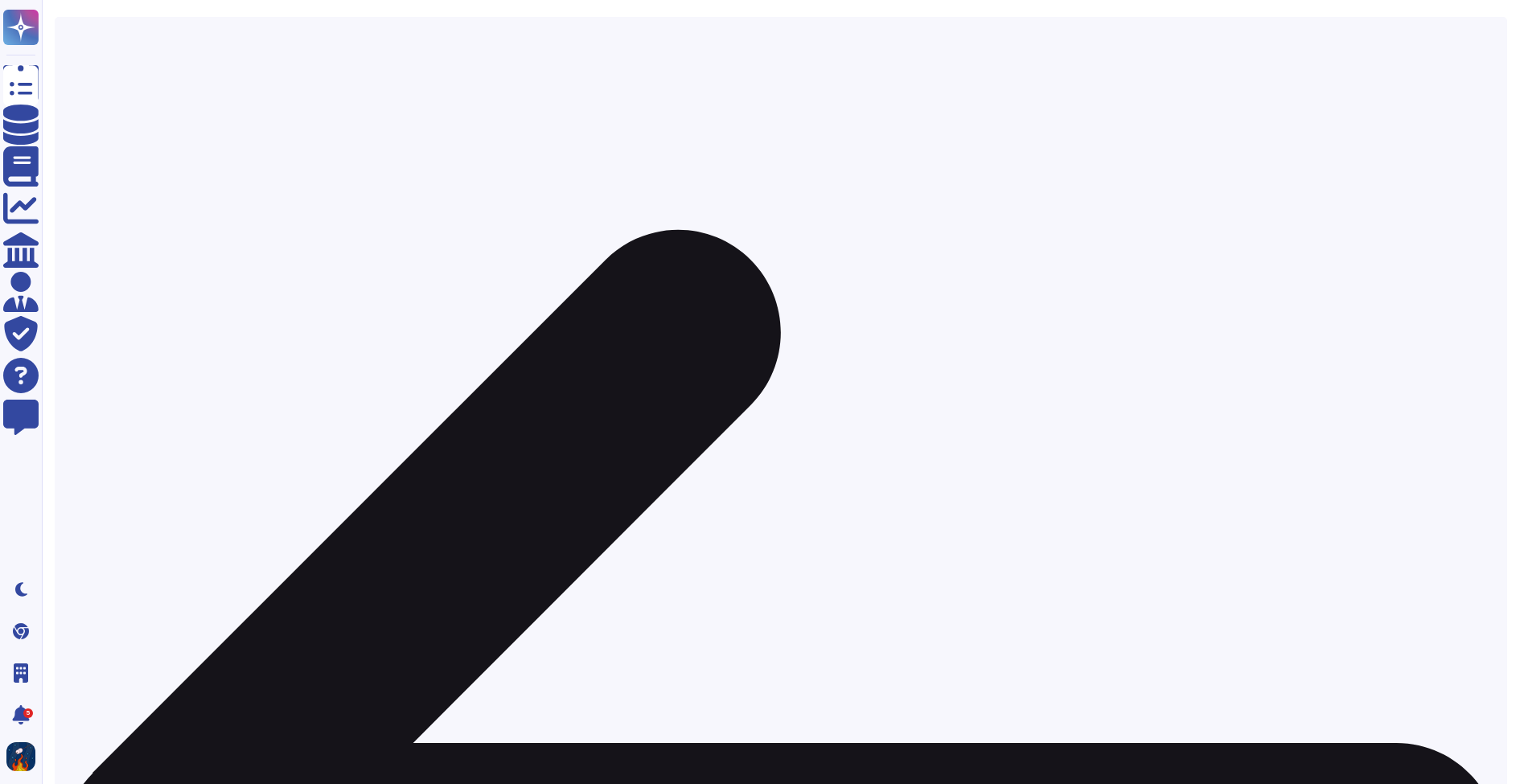 scroll, scrollTop: 0, scrollLeft: 0, axis: both 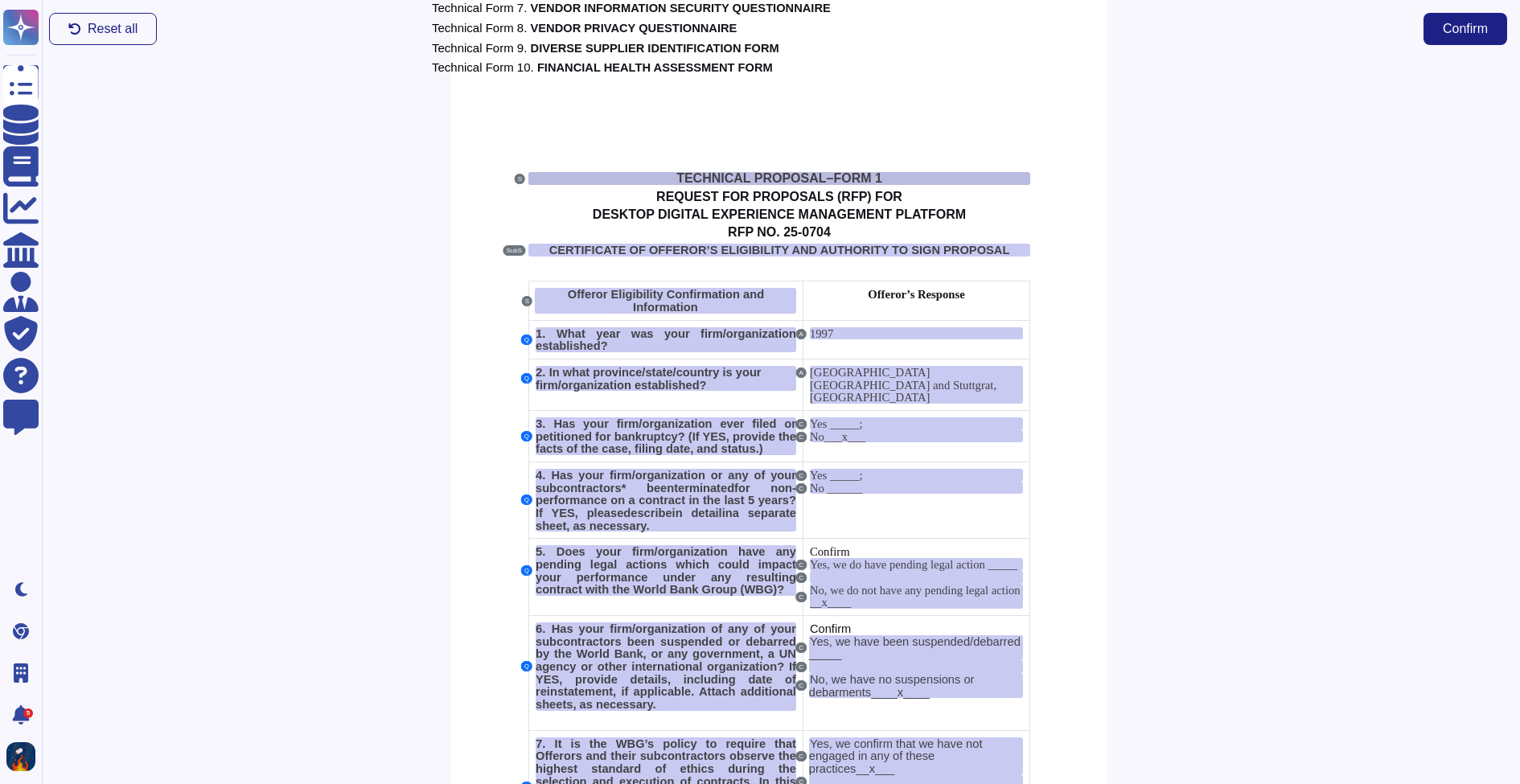 click on "FORM 1" at bounding box center [857, 178] 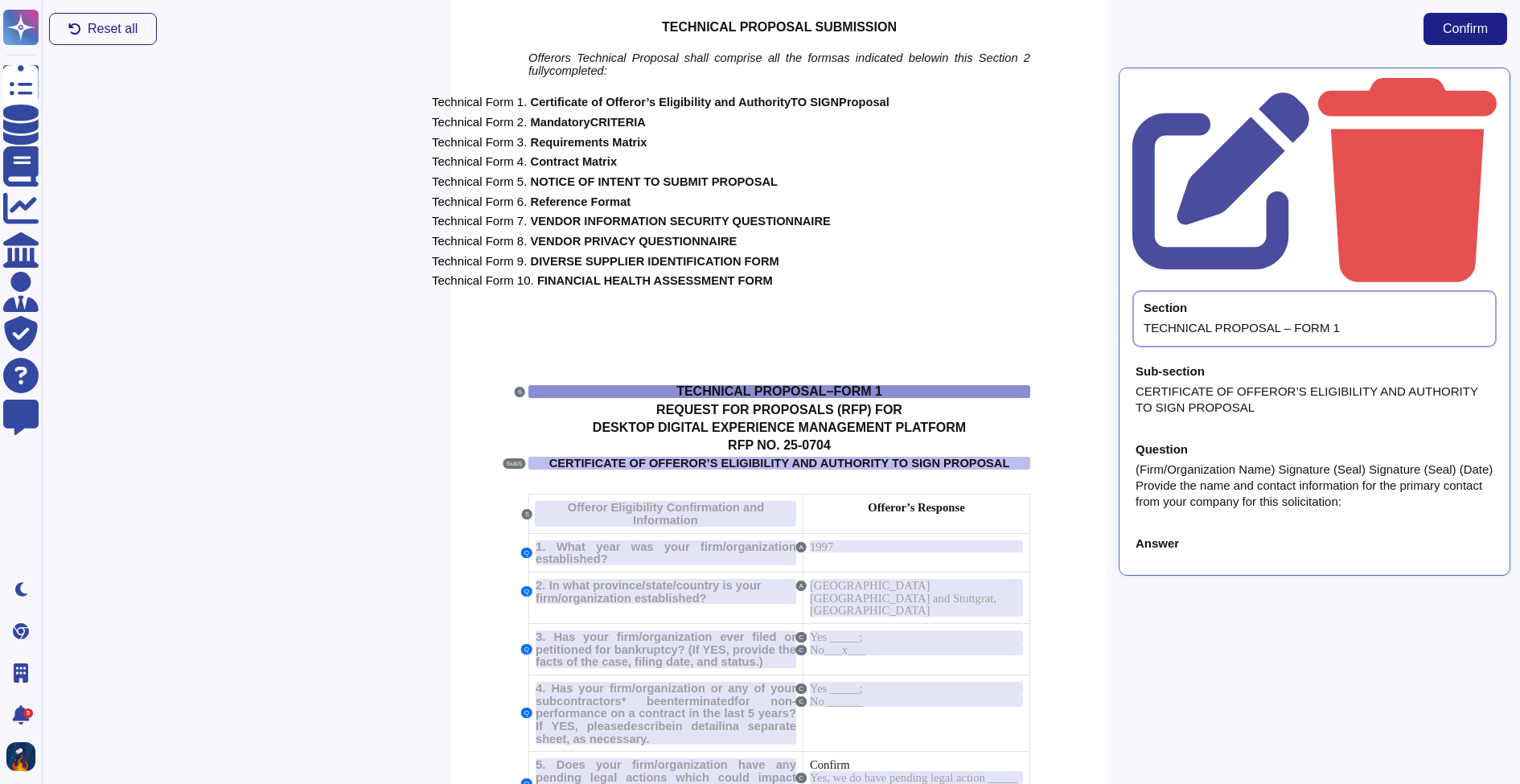 scroll, scrollTop: 4788, scrollLeft: 2, axis: both 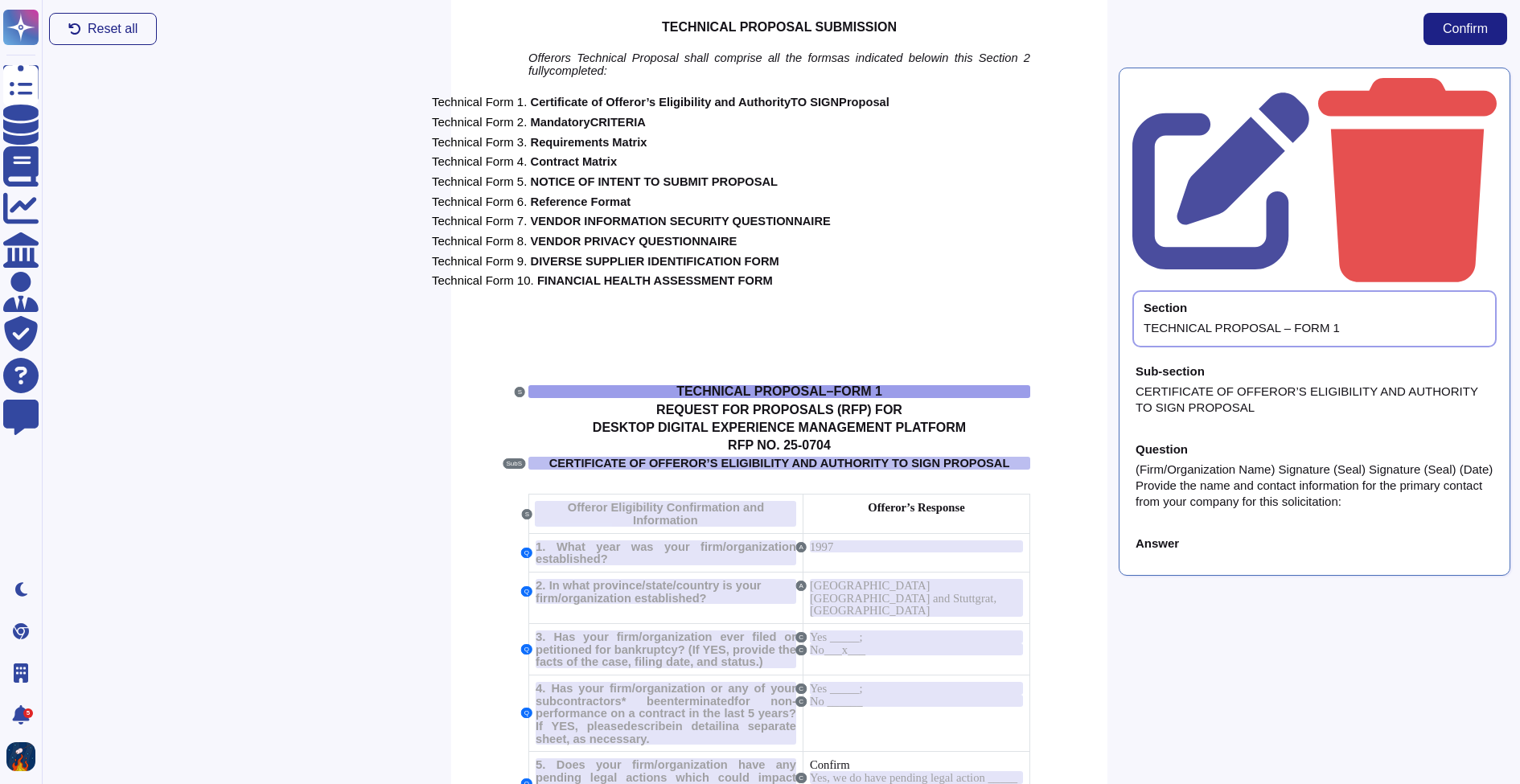 click on "(Firm/Organization Name)
Signature (Seal)
Signature (Seal)
(Date)
Provide the name and contact information for the primary contact from your company for this solicitation:" at bounding box center (1314, 486) 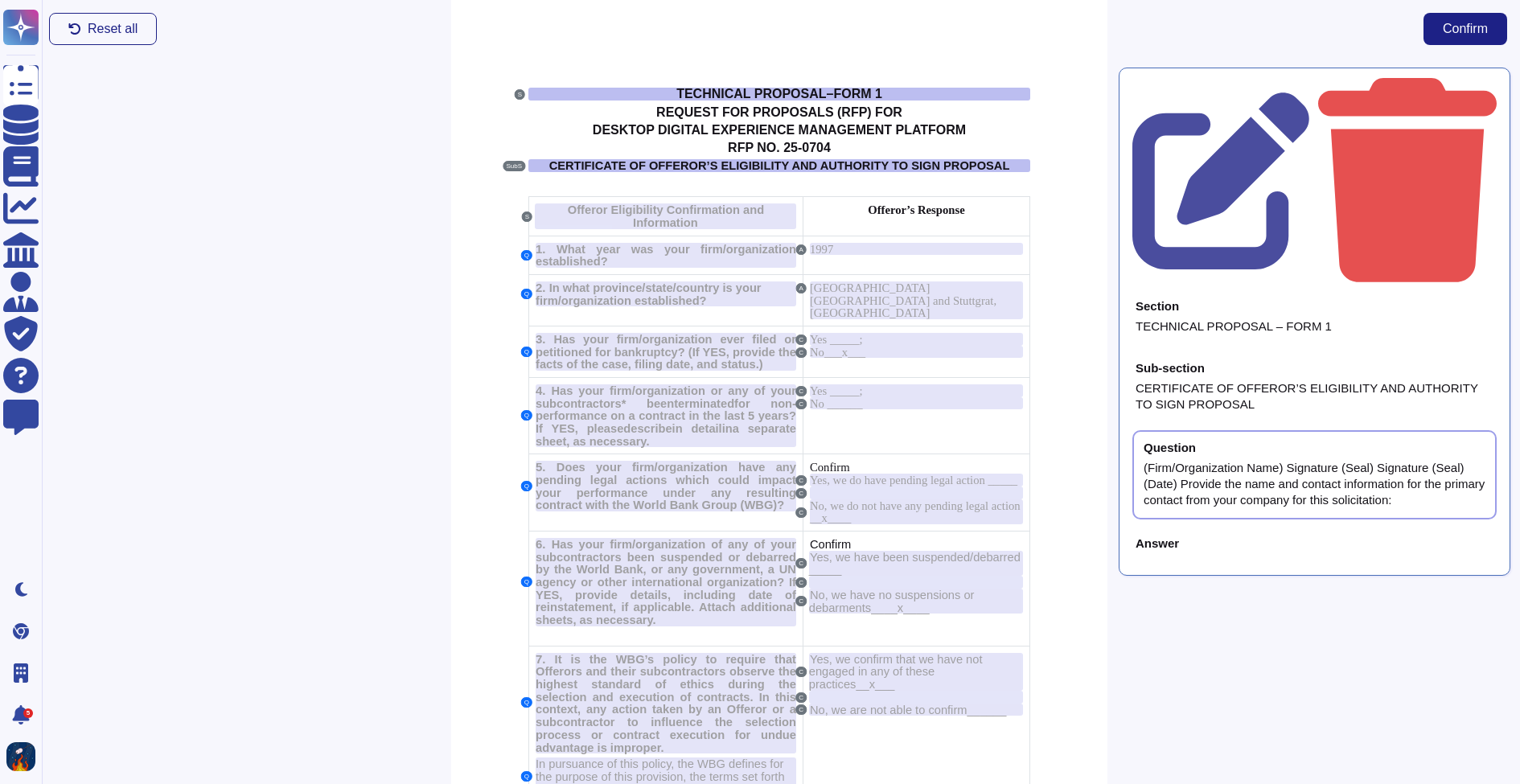 scroll, scrollTop: 5113, scrollLeft: 0, axis: vertical 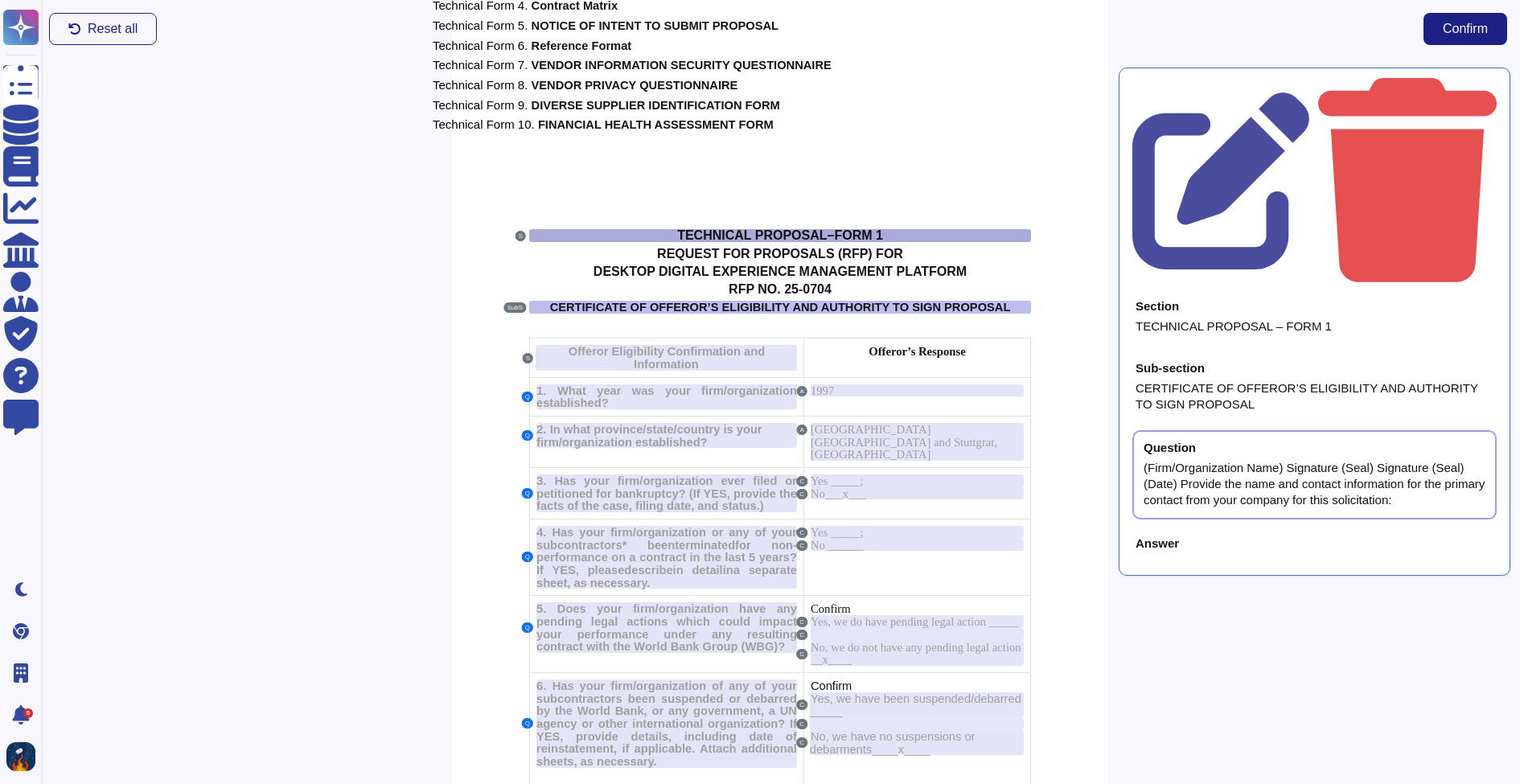 click on "FORM 1" at bounding box center (858, 235) 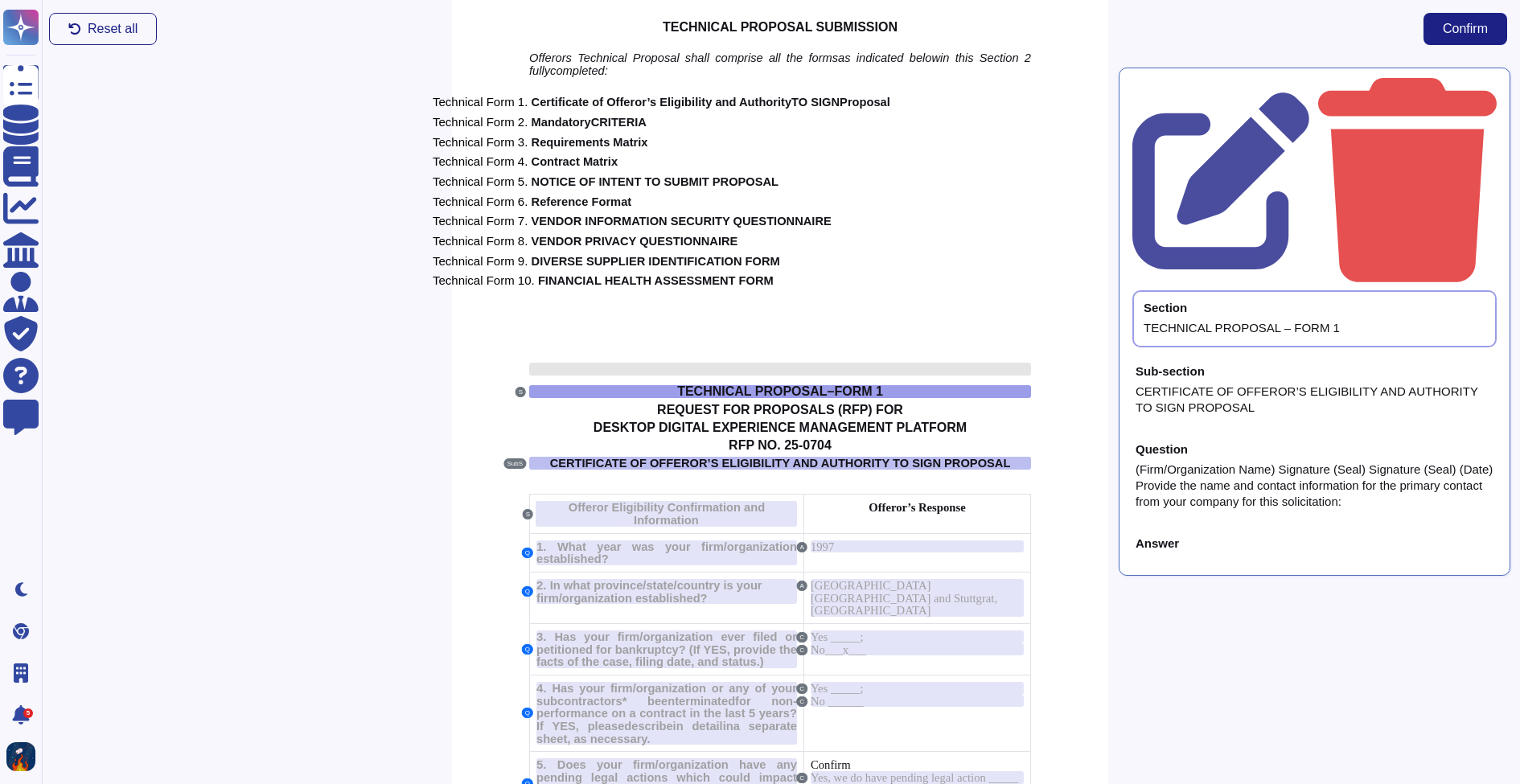 scroll, scrollTop: 4788, scrollLeft: 1, axis: both 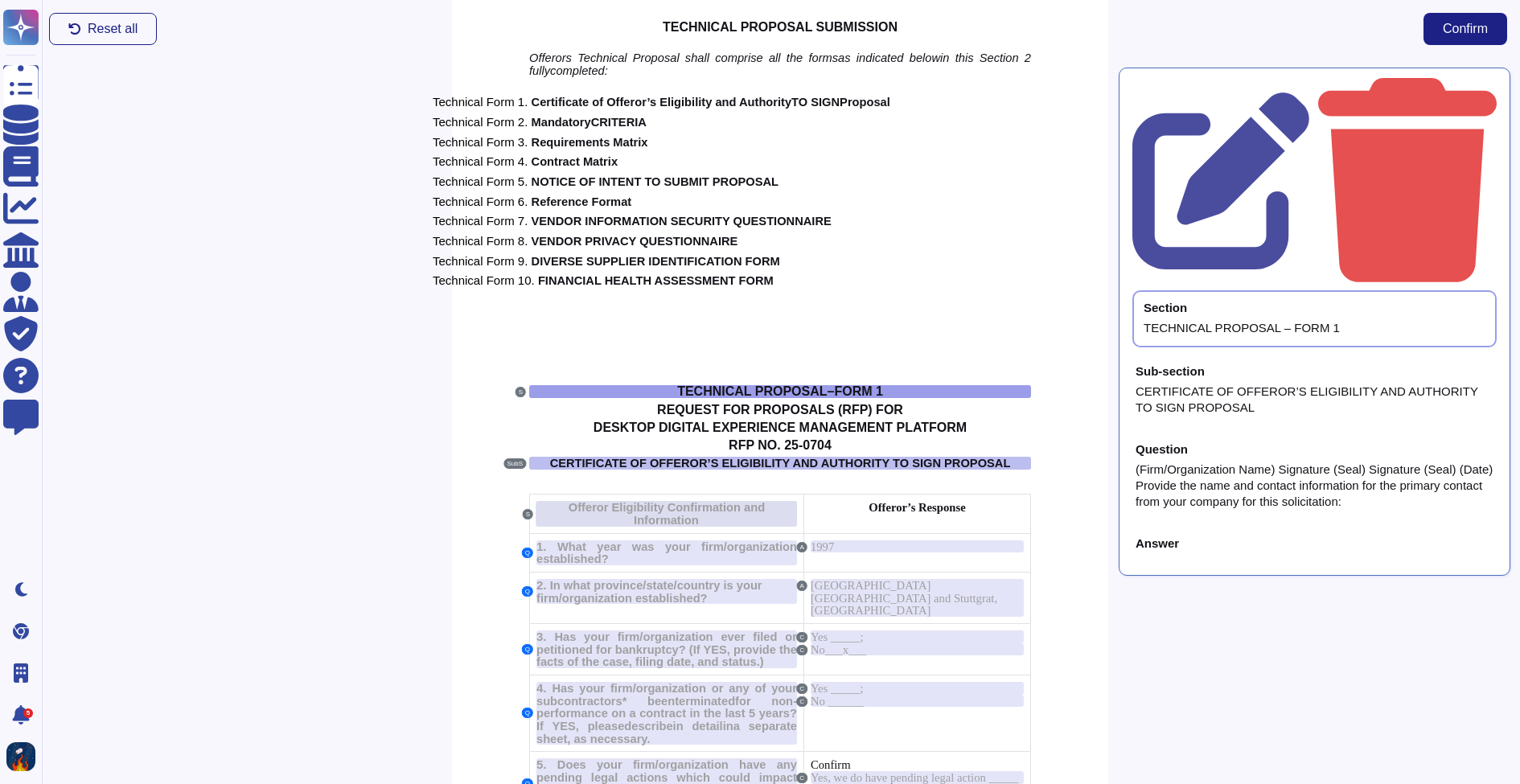 click on "Offeror Eligibility Confirmation and Information" at bounding box center (667, 514) 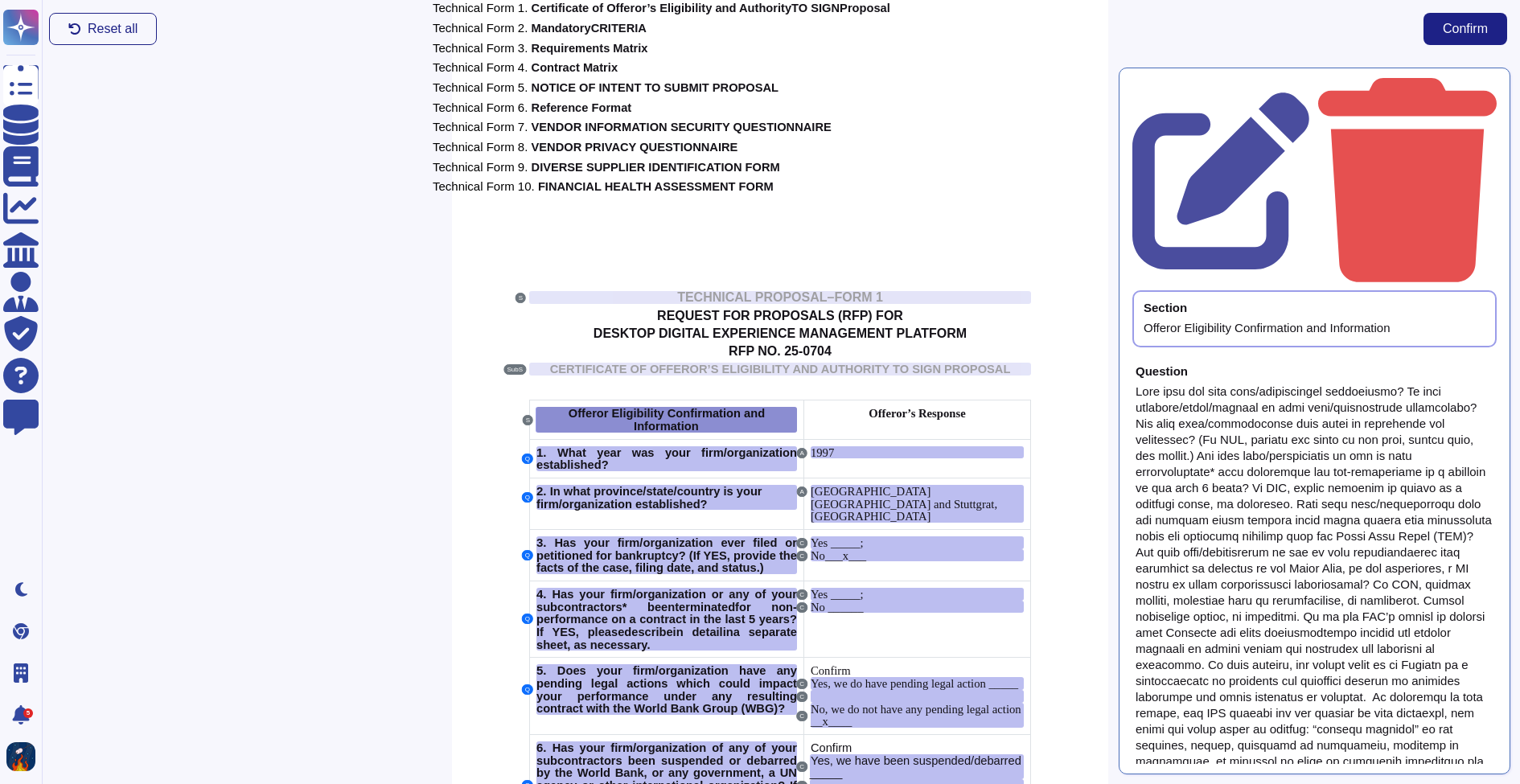 scroll, scrollTop: 4909, scrollLeft: 1, axis: both 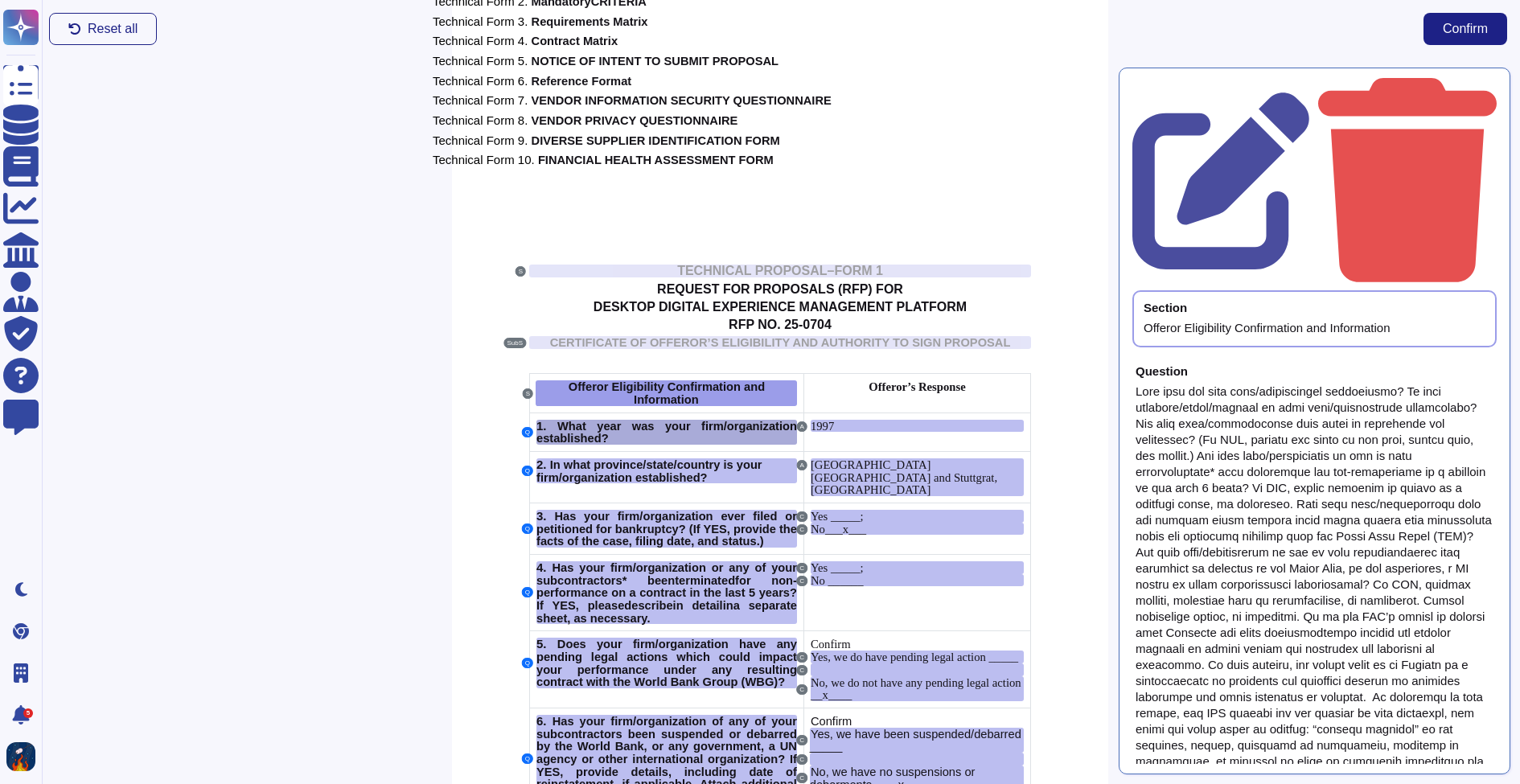 click on "1.                                                                                                                                                                                                                                                                                                                                                                                                 What year was your firm/organization established?" at bounding box center (667, 432) 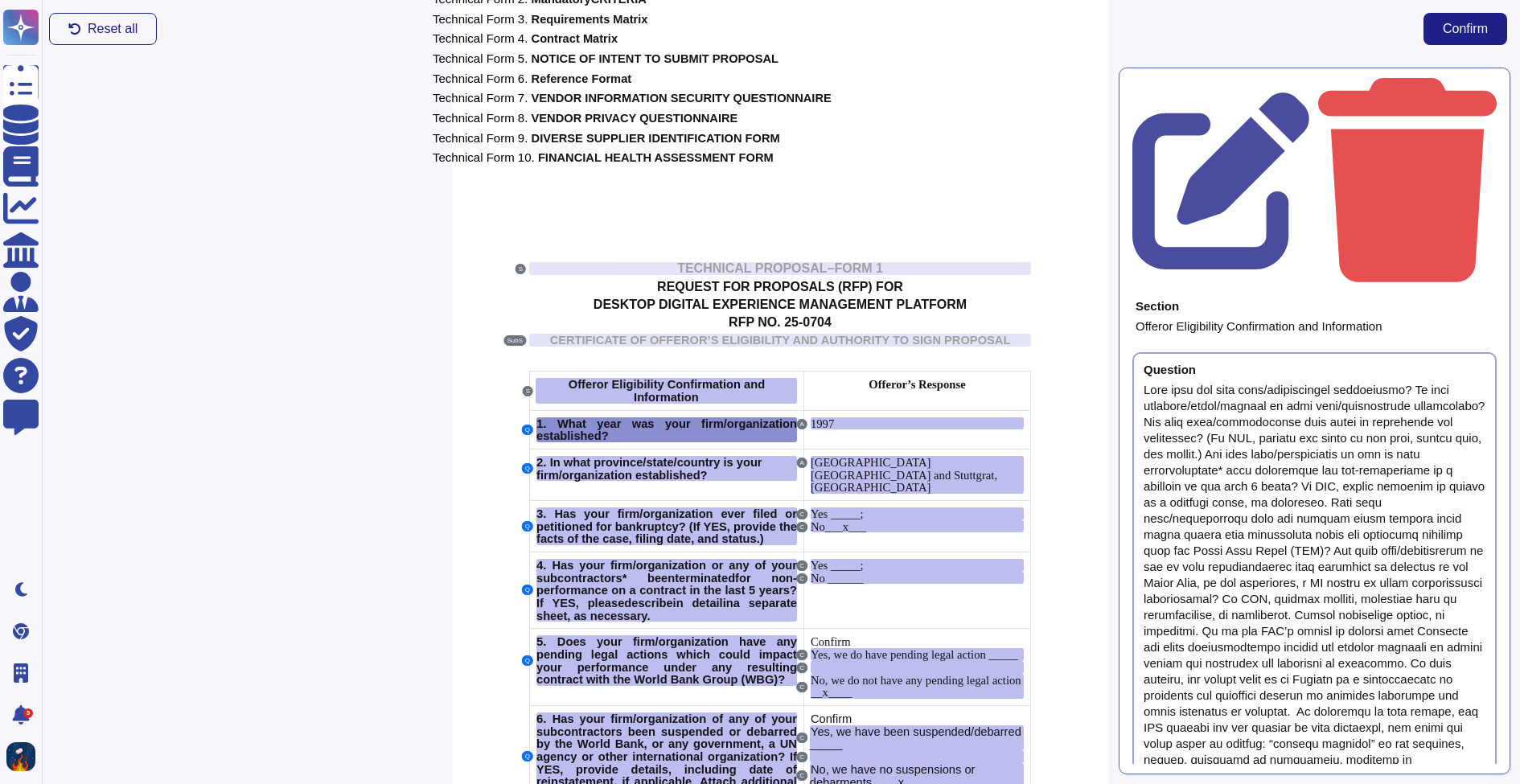 scroll, scrollTop: 4948, scrollLeft: 1, axis: both 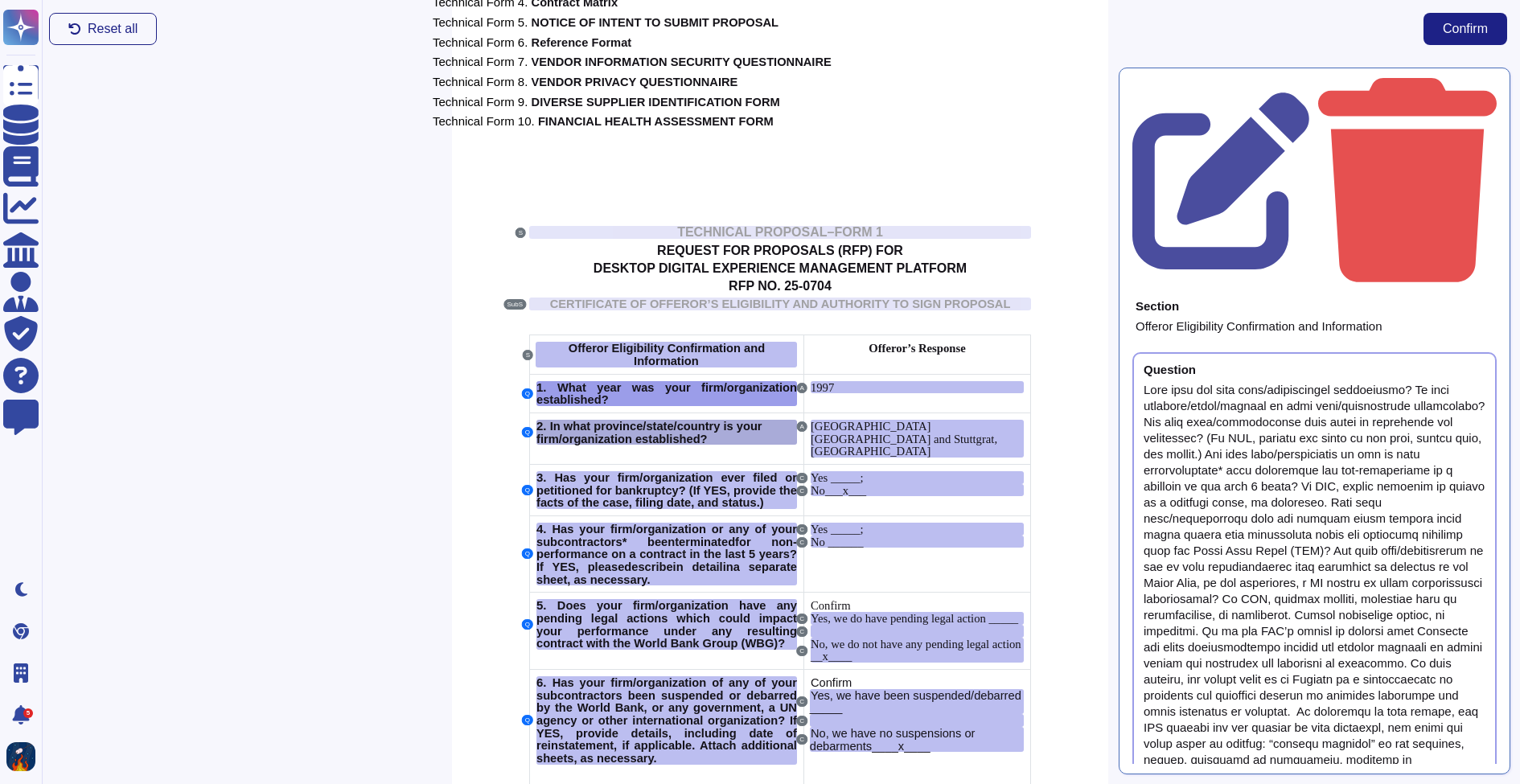 click on "In what province/state/country is your firm/organization established?" at bounding box center [649, 433] 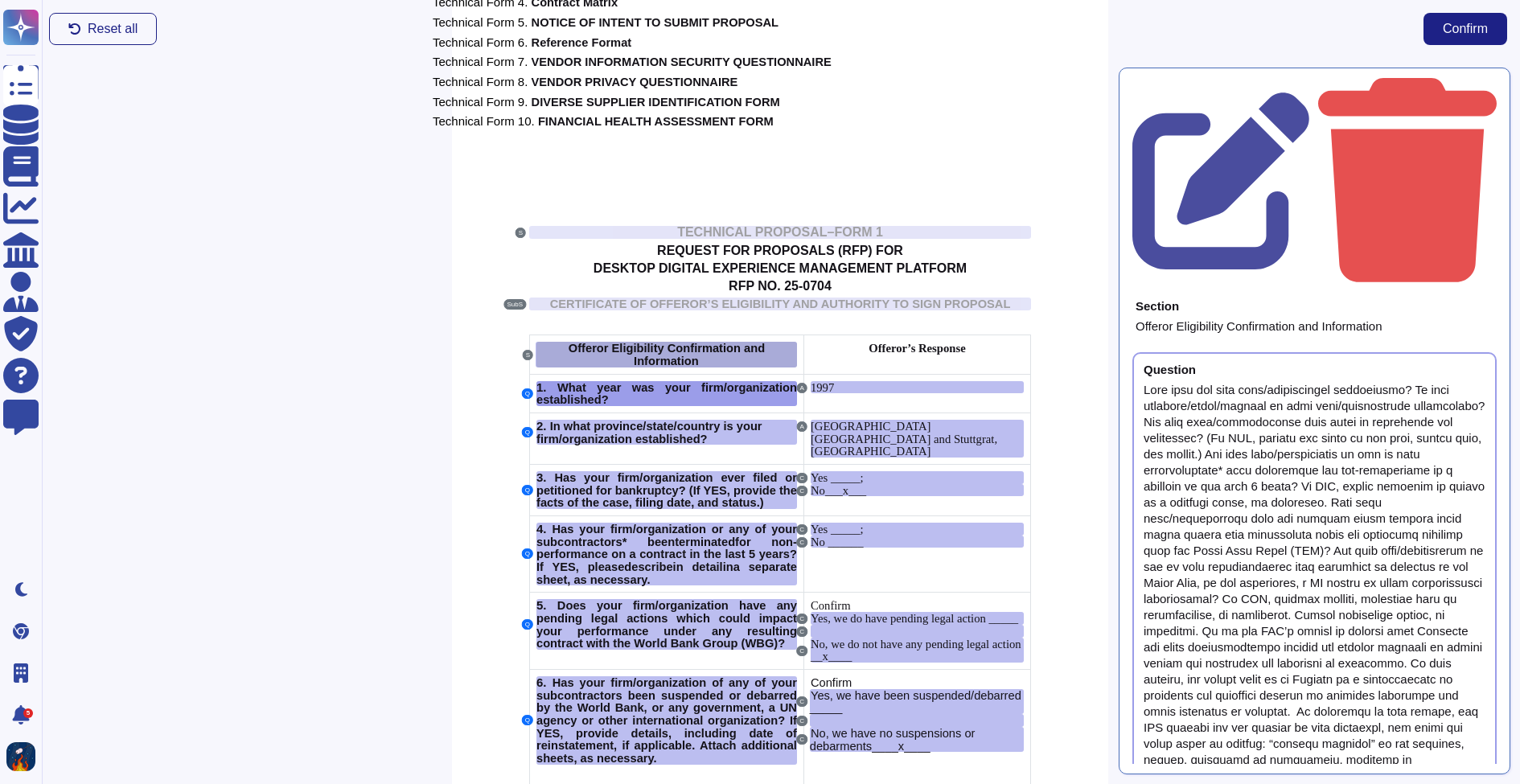 click on "Offeror Eligibility Confirmation and Information" at bounding box center [667, 355] 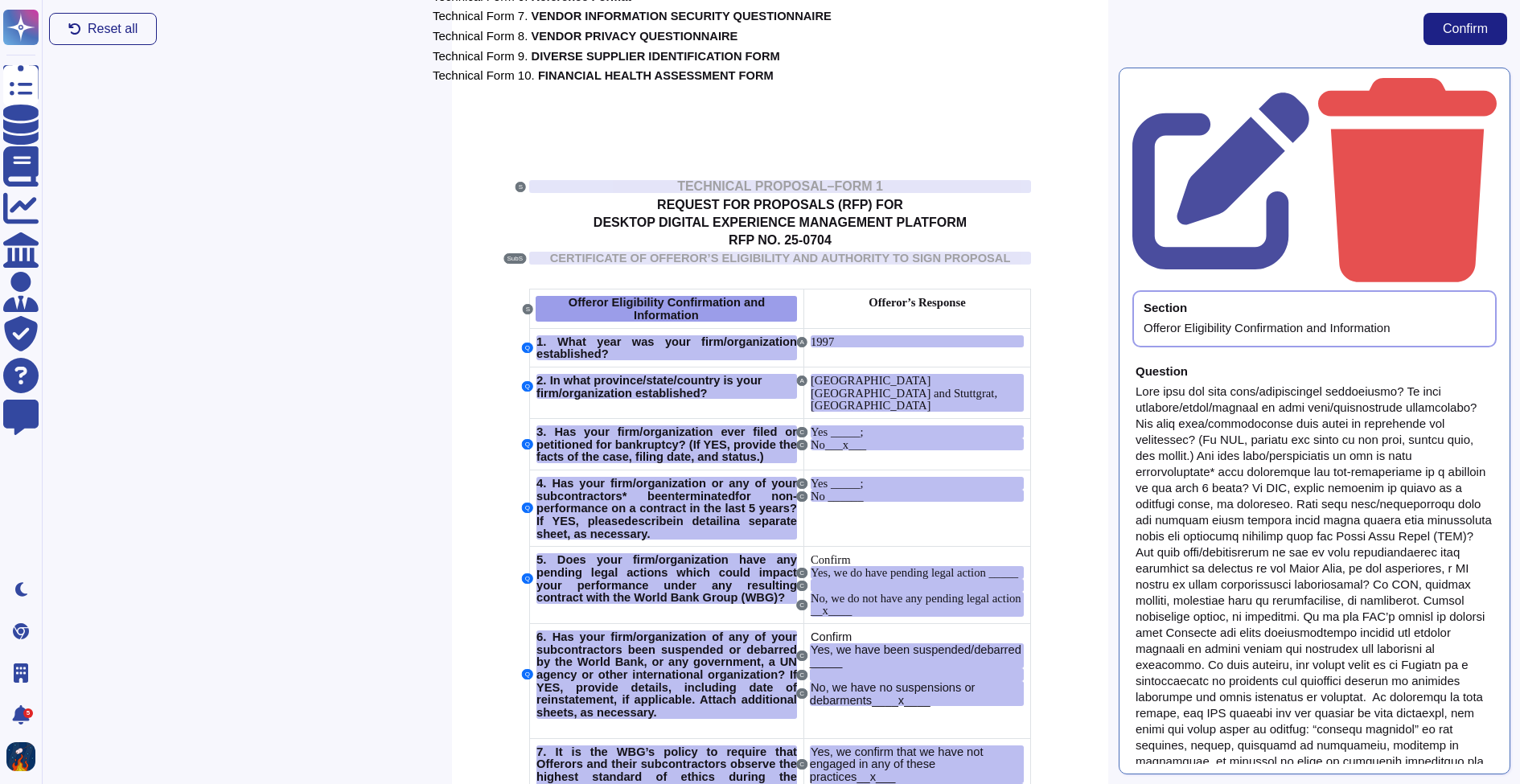 scroll, scrollTop: 5002, scrollLeft: 1, axis: both 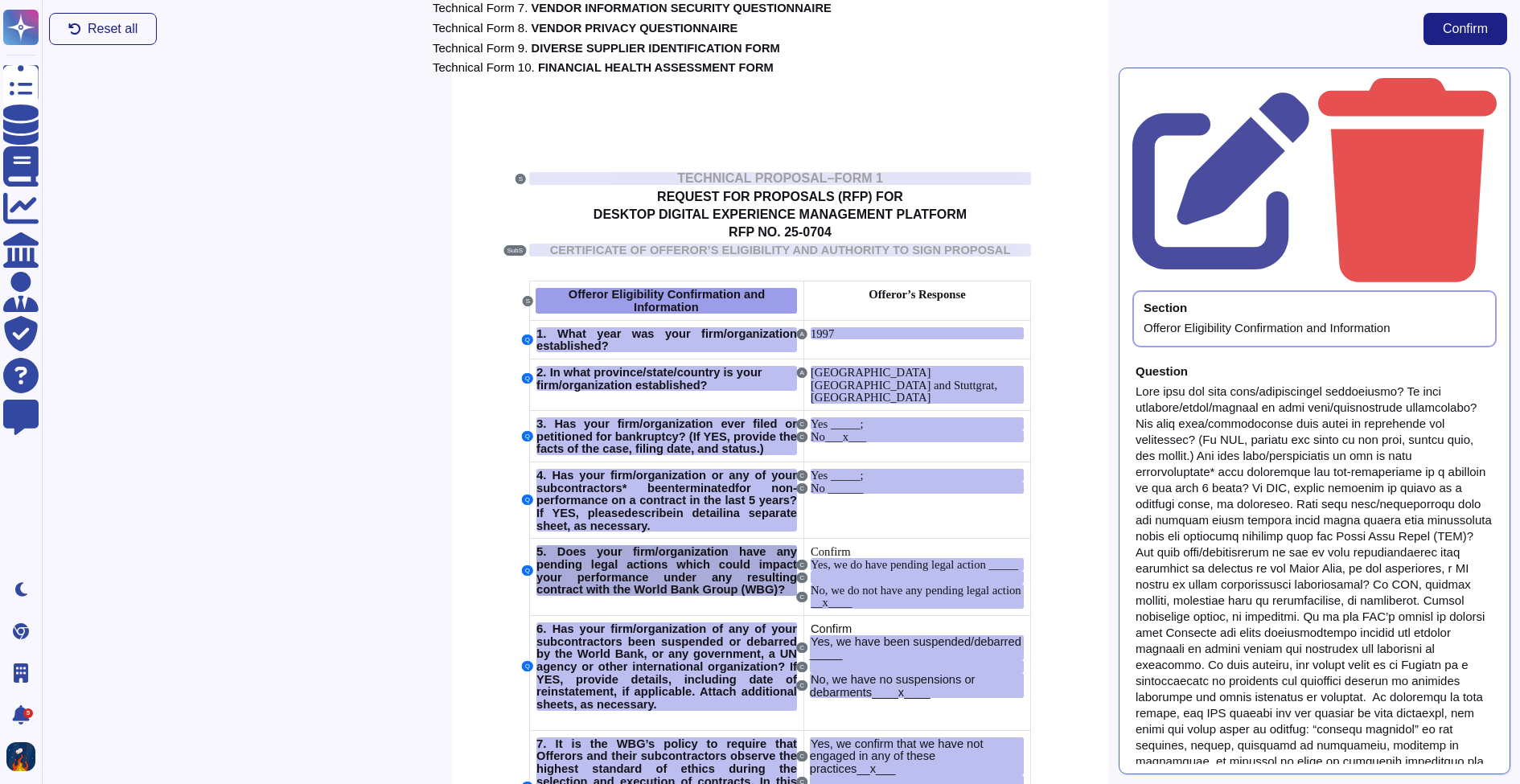 click on "Does your firm/organization have any pending legal actions which could impact your performance under any resulting contract with the World Bank Group (WBG)?" at bounding box center [667, 570] 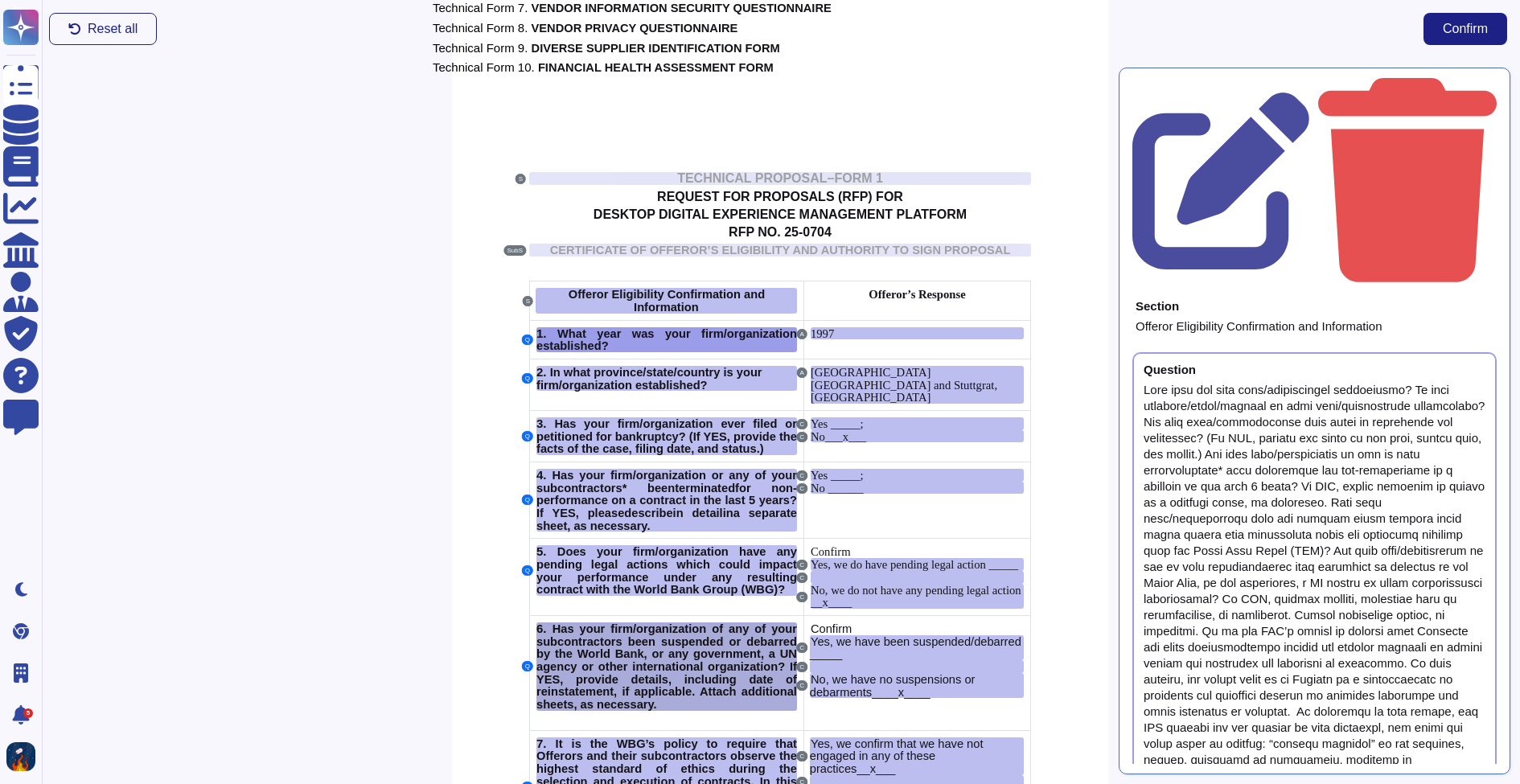 click on "Has your firm/organization of any of your subcontractors been suspended or debarred by the World Bank, or any government, a UN agency or other international organization? If YES, provide details, including date of reinstatement, if applicable. Attach additional sheets, as necessary." at bounding box center [667, 667] 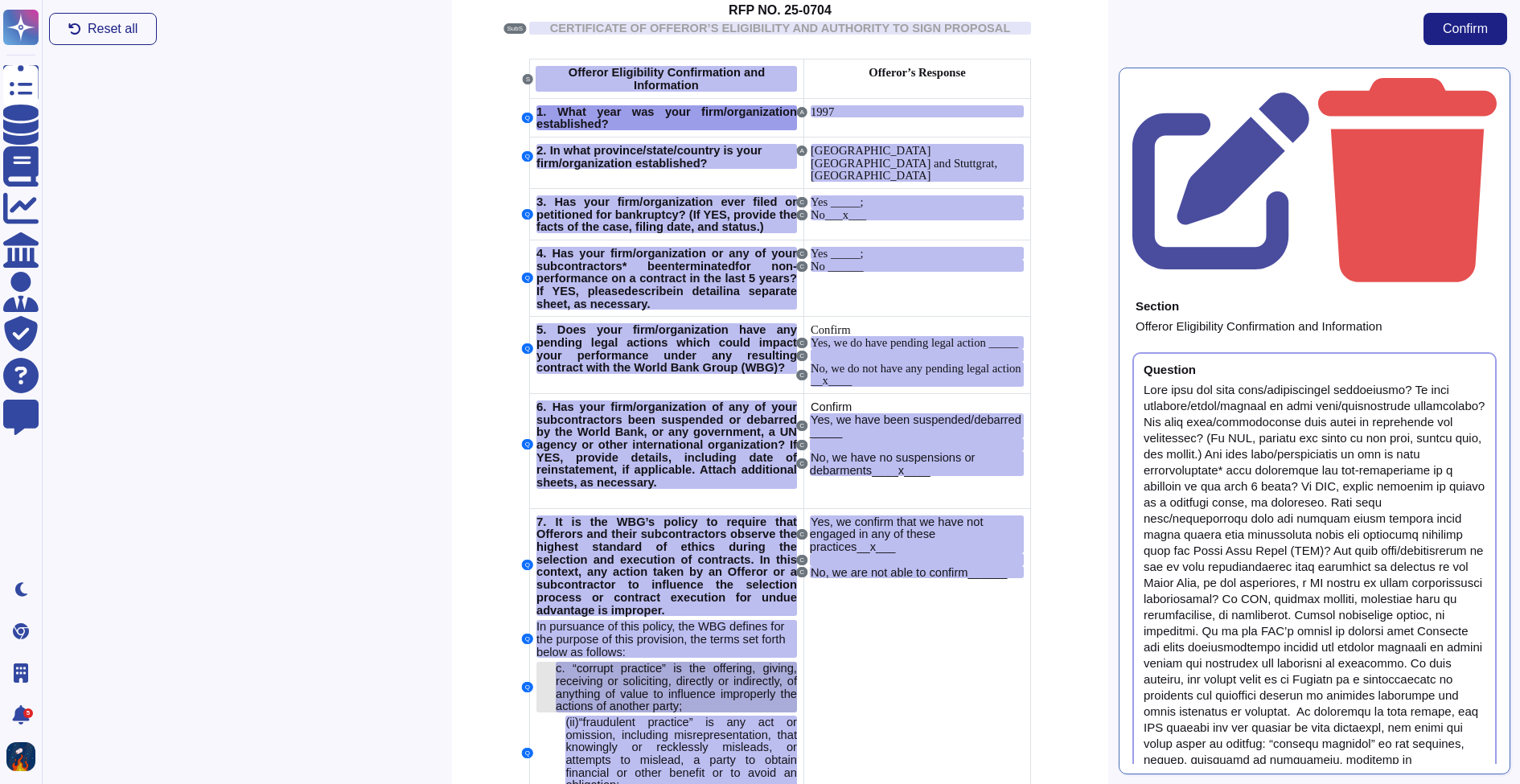 click on "“corrupt practice” is the offering, giving, receiving or soliciting, directly or indirectly, of anything of value to influence improperly the actions of another party;" at bounding box center (676, 687) 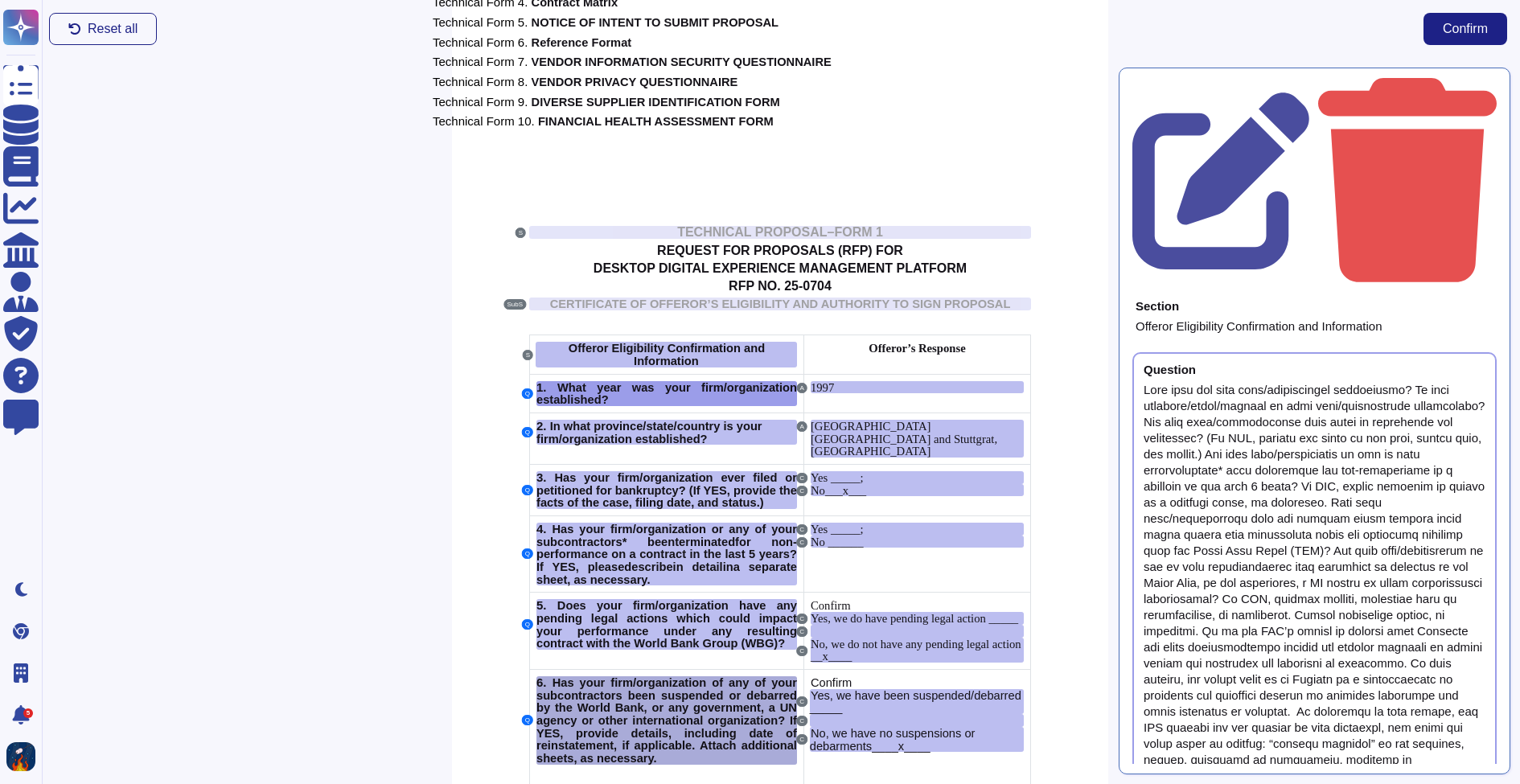 click on "Has your firm/organization of any of your subcontractors been suspended or debarred by the World Bank, or any government, a UN agency or other international organization? If YES, provide details, including date of reinstatement, if applicable. Attach additional sheets, as necessary." at bounding box center [667, 720] 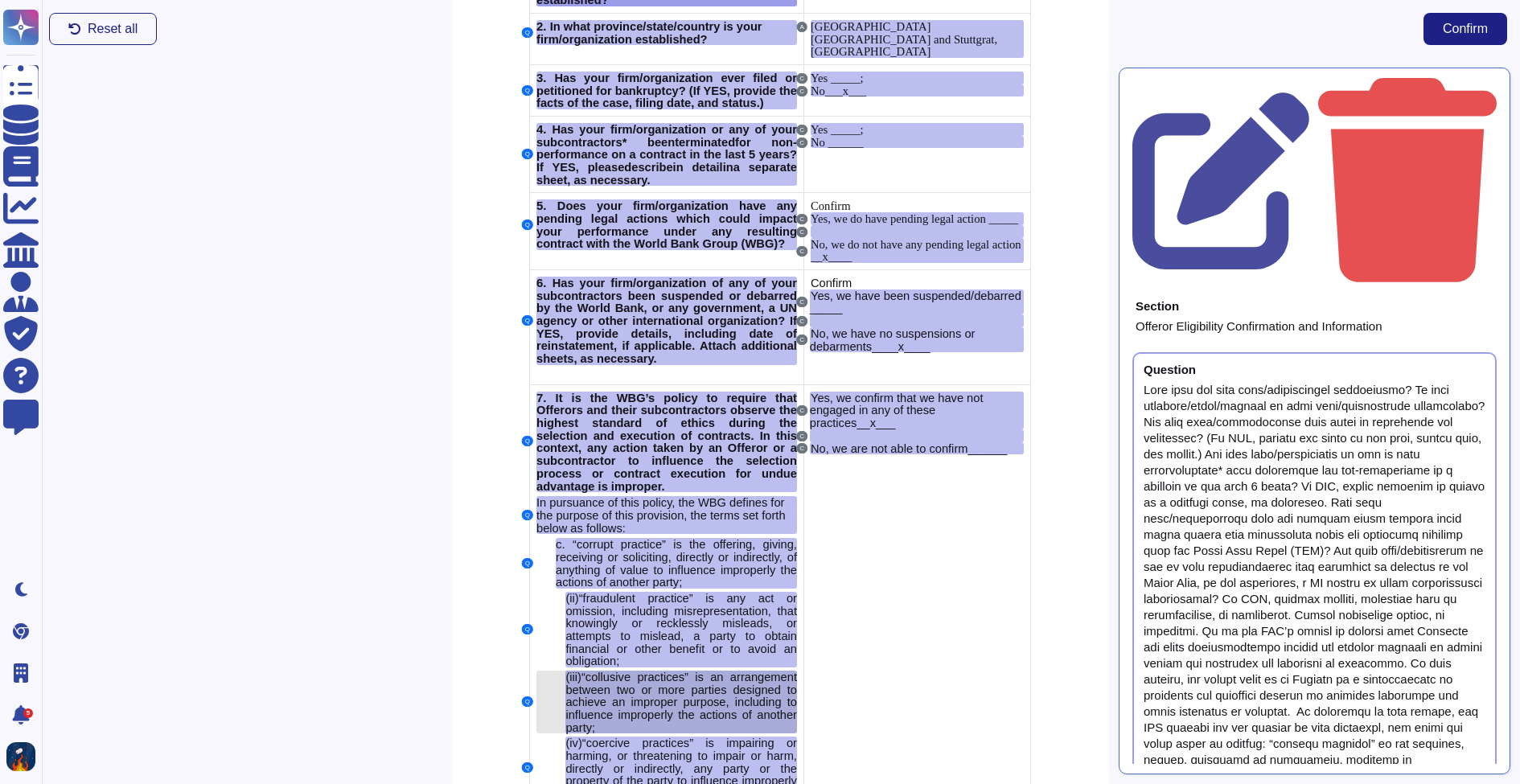 click on "“collusive practices” is an arrangement between two or more parties designed to achieve an improper purpose, including to influence improperly the actions of another party;" at bounding box center [681, 702] 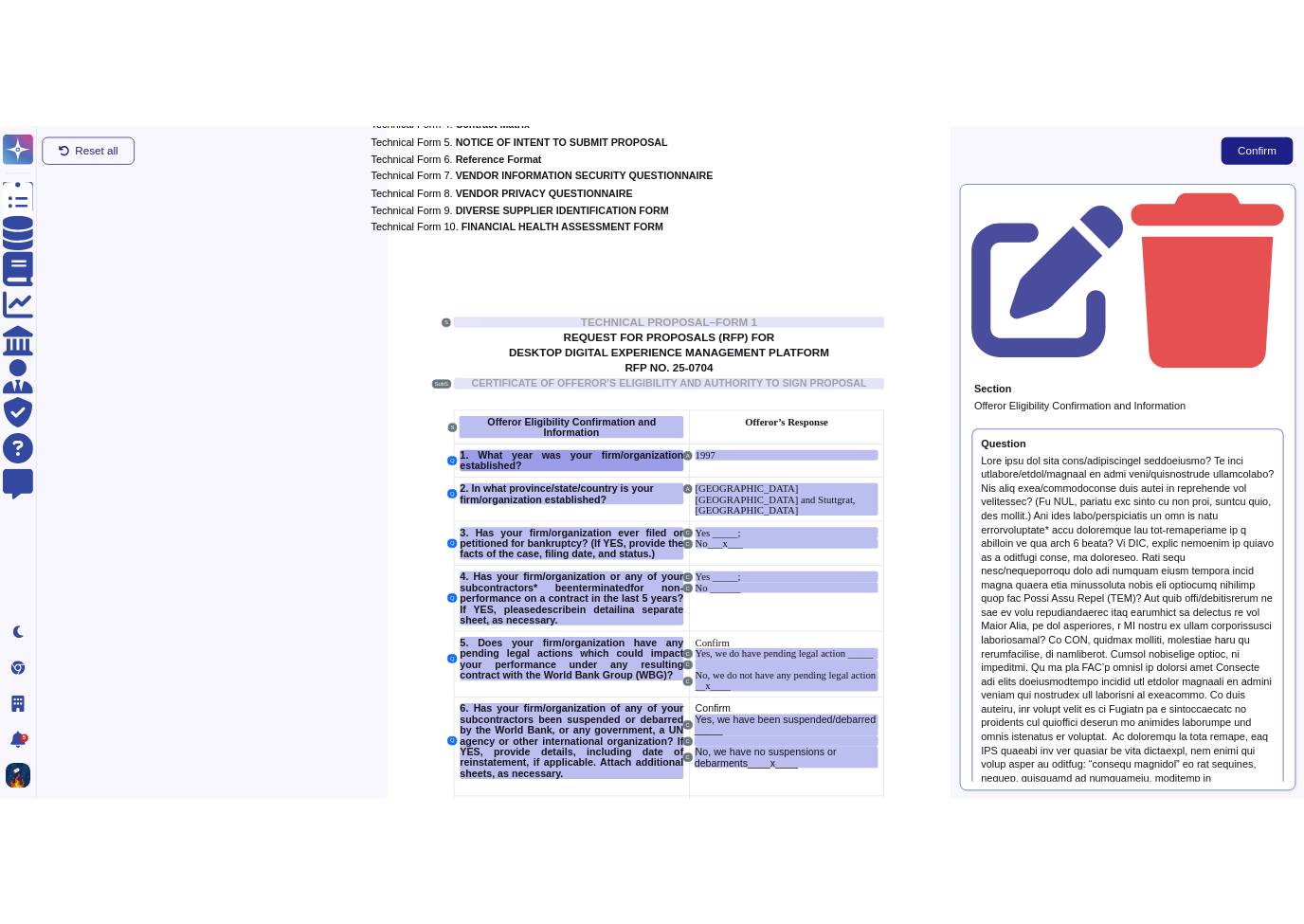 scroll, scrollTop: 5831, scrollLeft: 1, axis: both 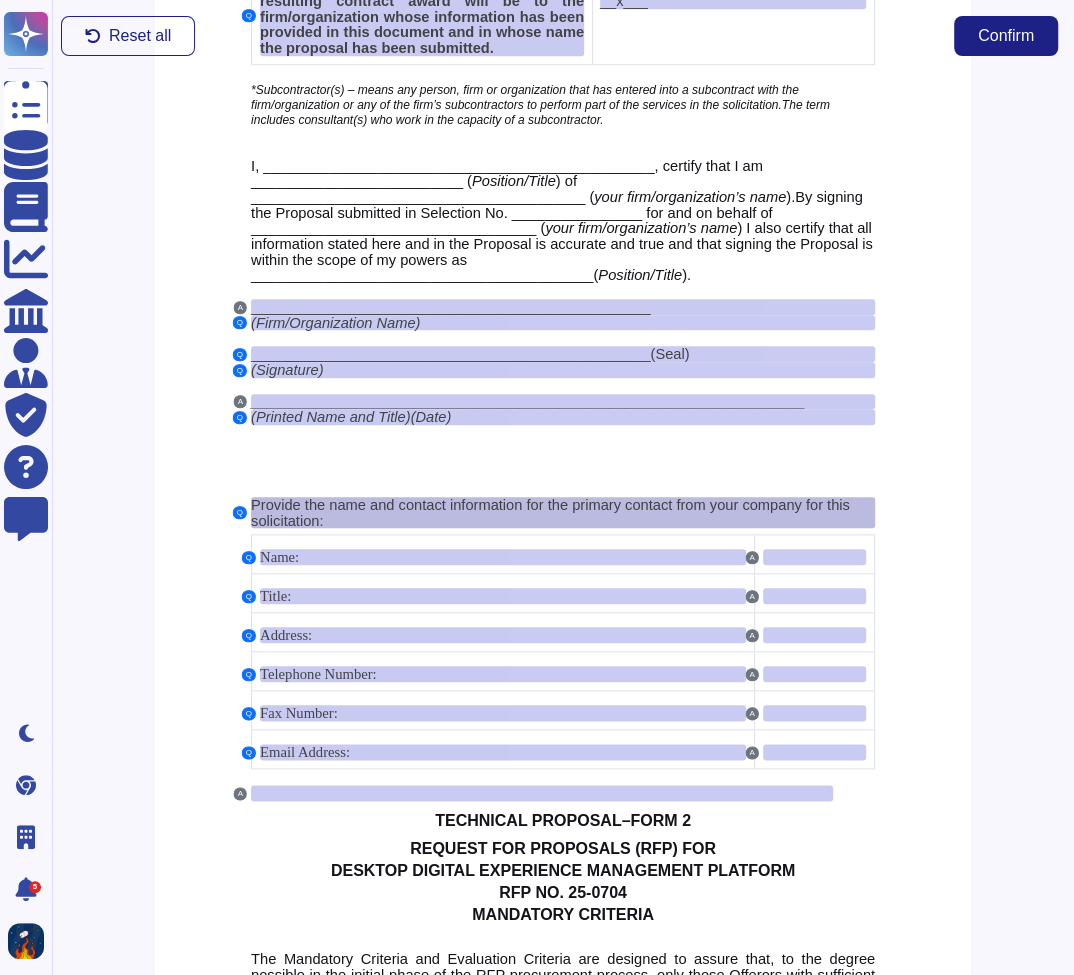 click on "Provide the name and contact information for the primary contact from your company for this solicitation:" at bounding box center [550, 513] 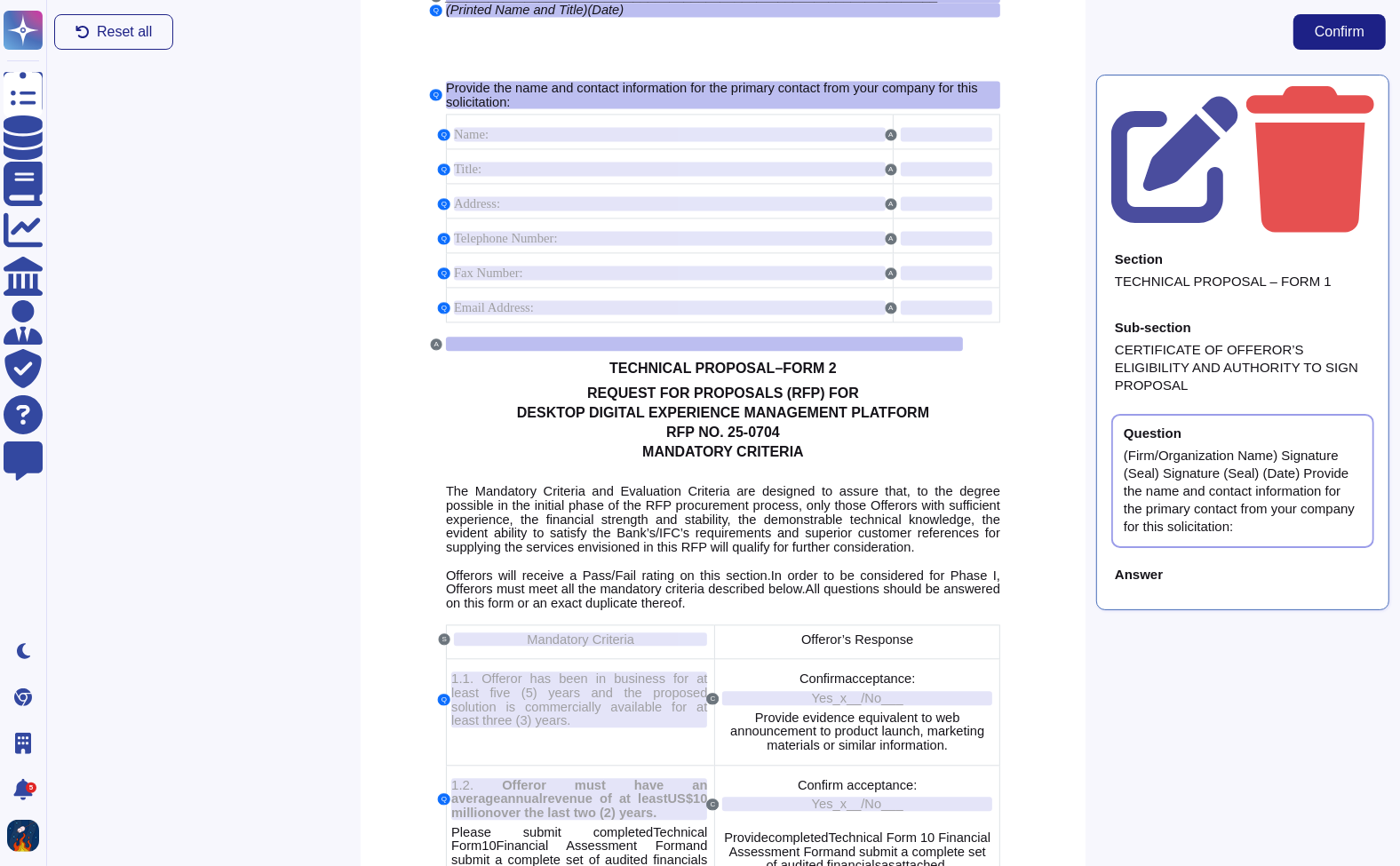 scroll, scrollTop: 8801, scrollLeft: 0, axis: vertical 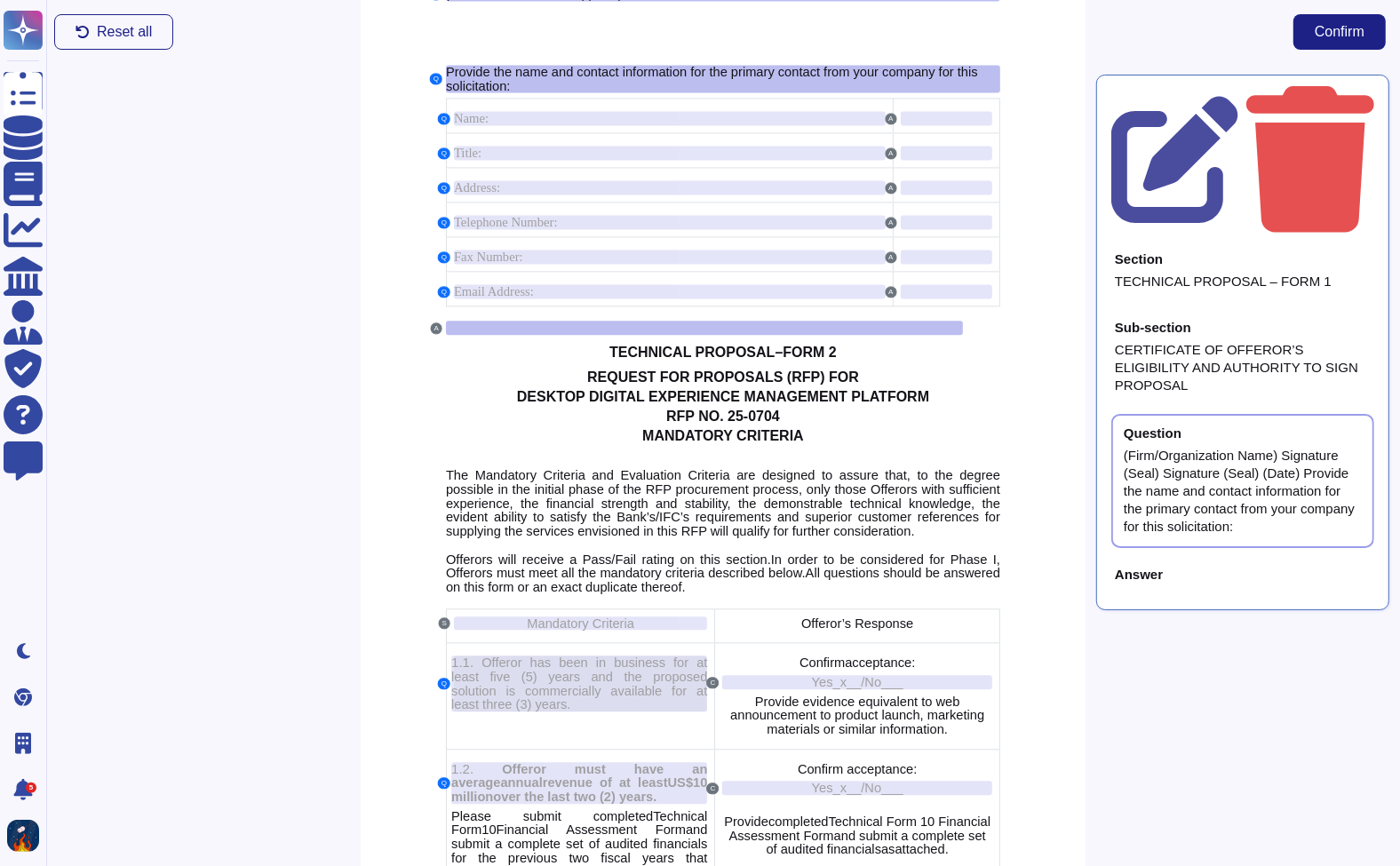 click on "Offeror has been in business for at least five (5) years and the proposed solution is commercially available for at least three (3) years." at bounding box center (579, 683) 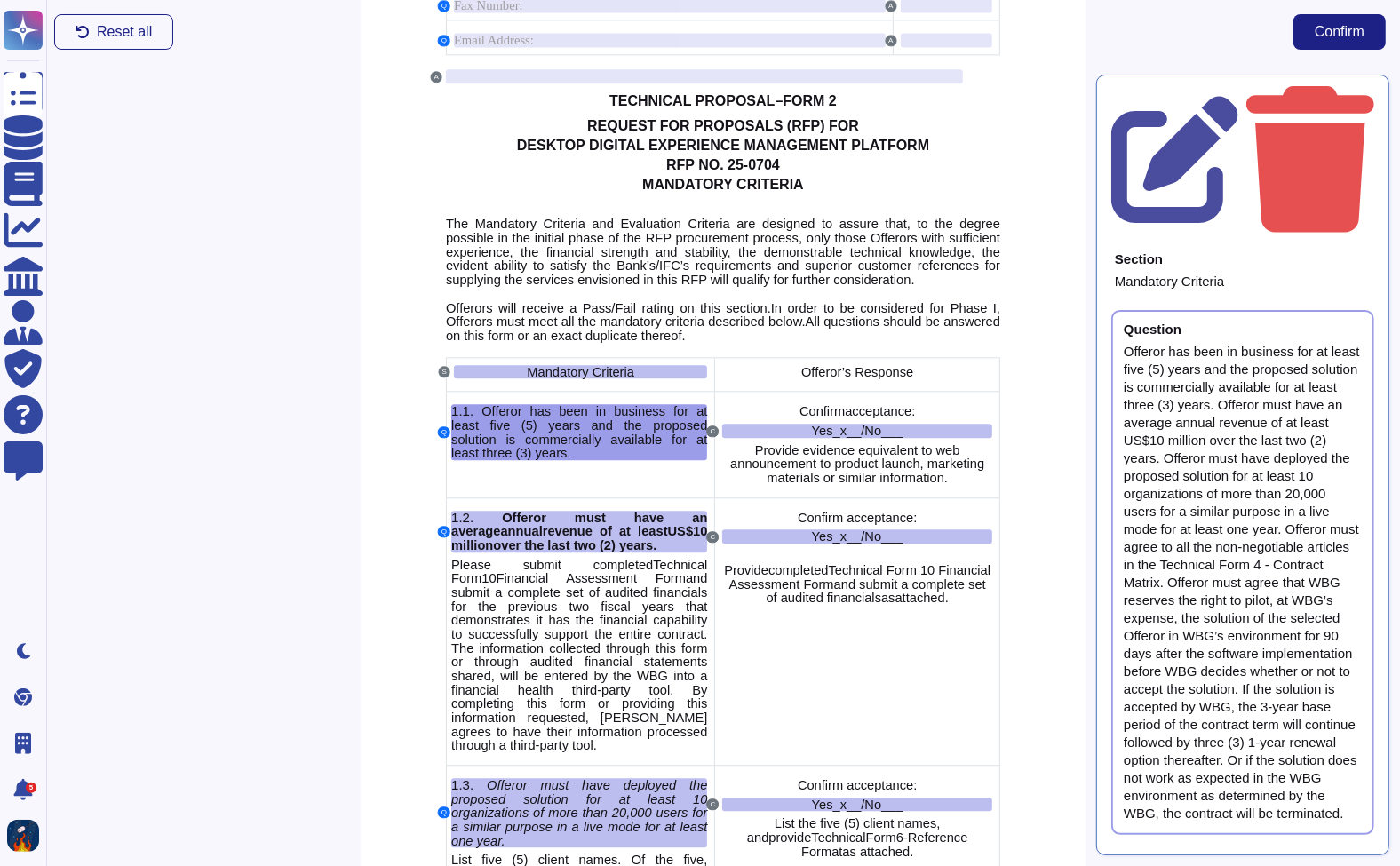 scroll, scrollTop: 9043, scrollLeft: 0, axis: vertical 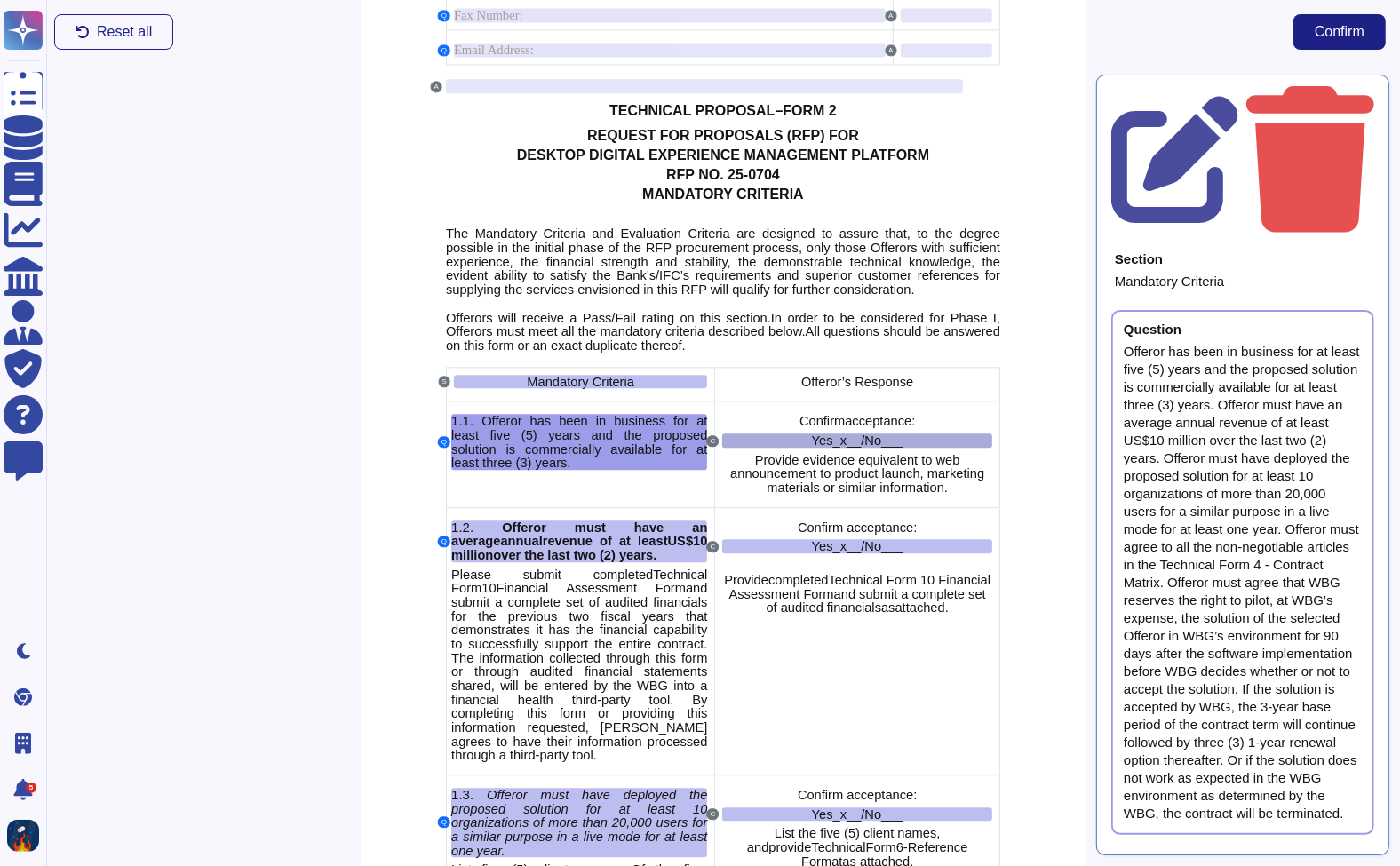 click on "__/No___" at bounding box center (875, 441) 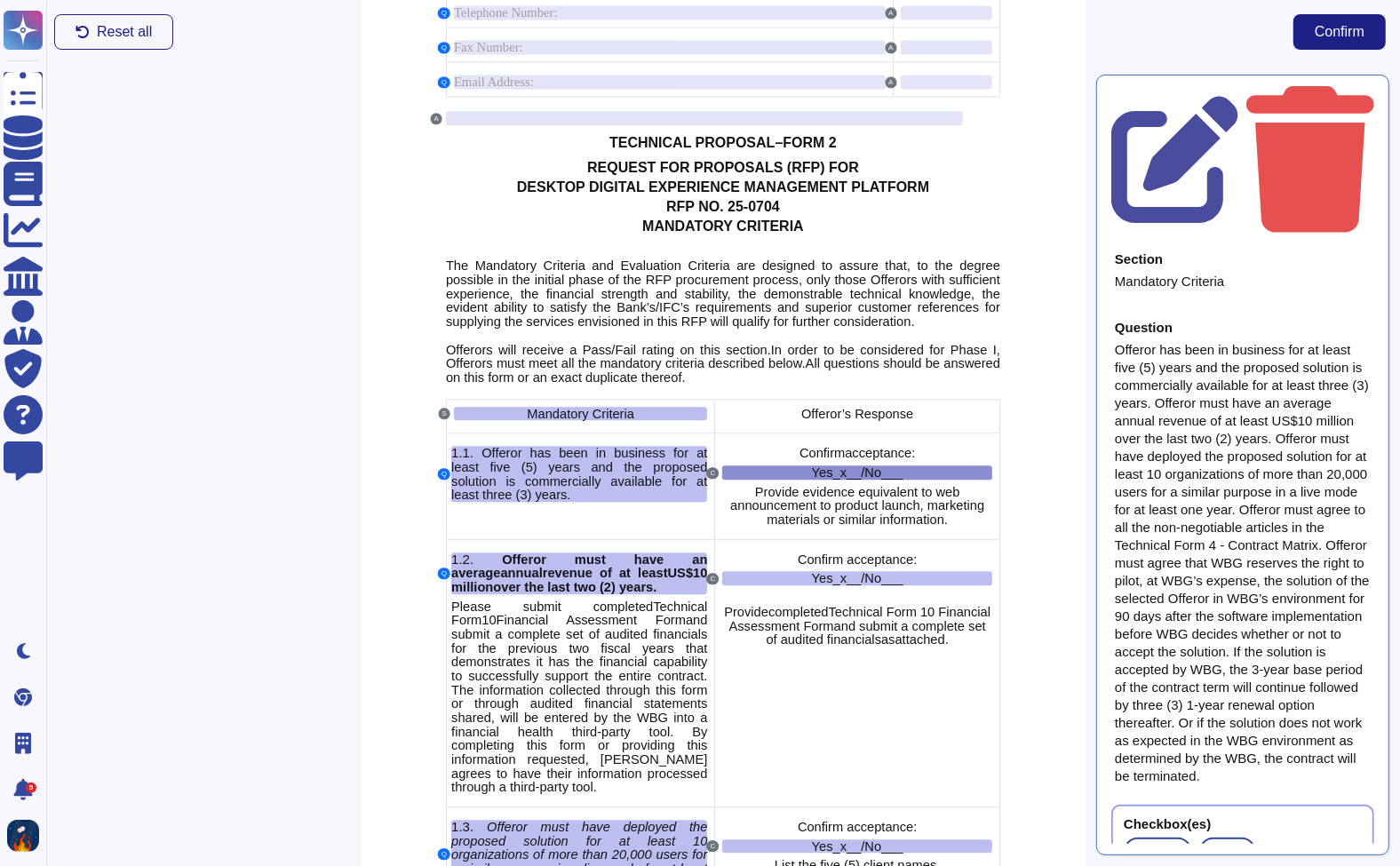 scroll, scrollTop: 8992, scrollLeft: 0, axis: vertical 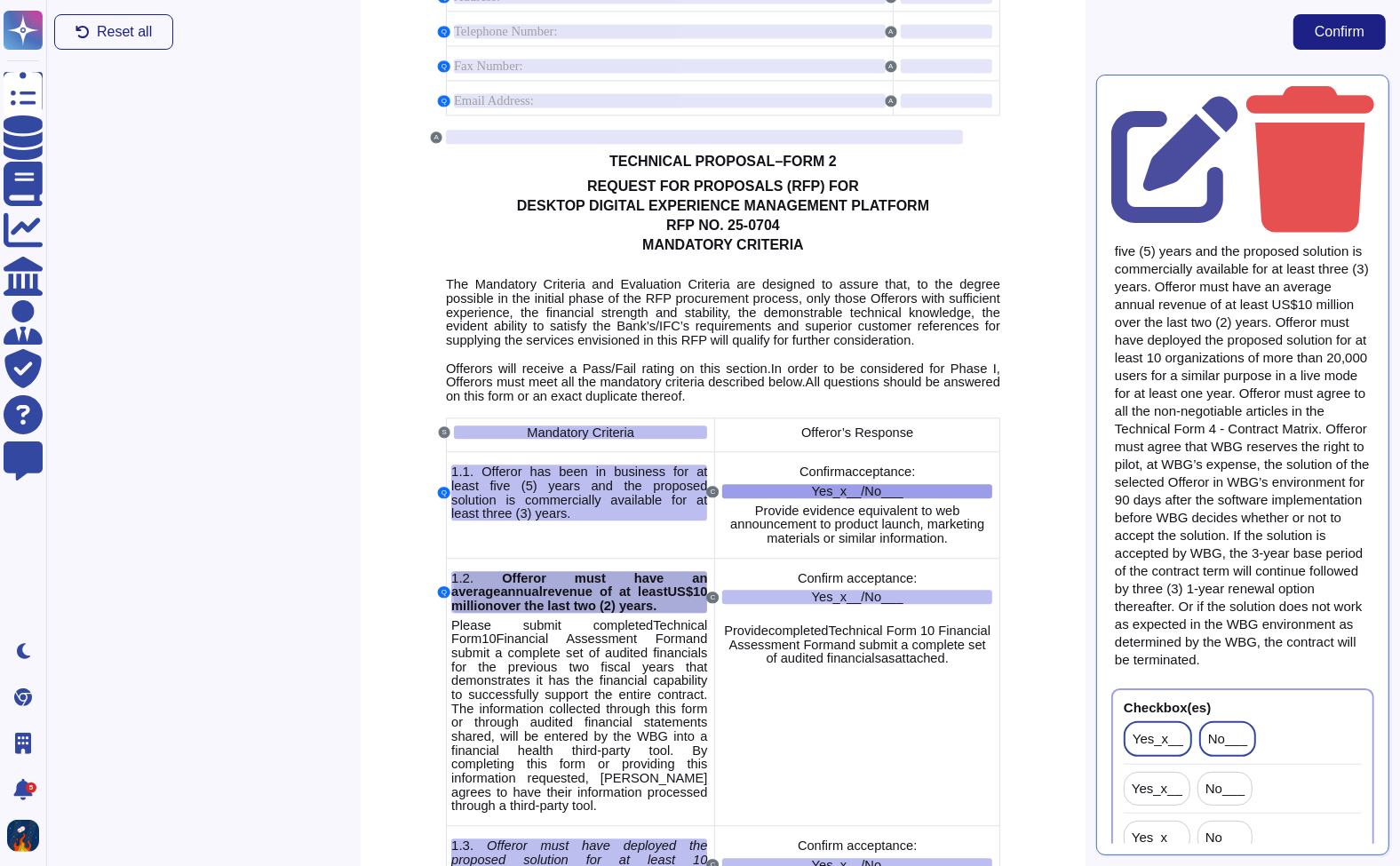 click on "10 million" at bounding box center [579, 599] 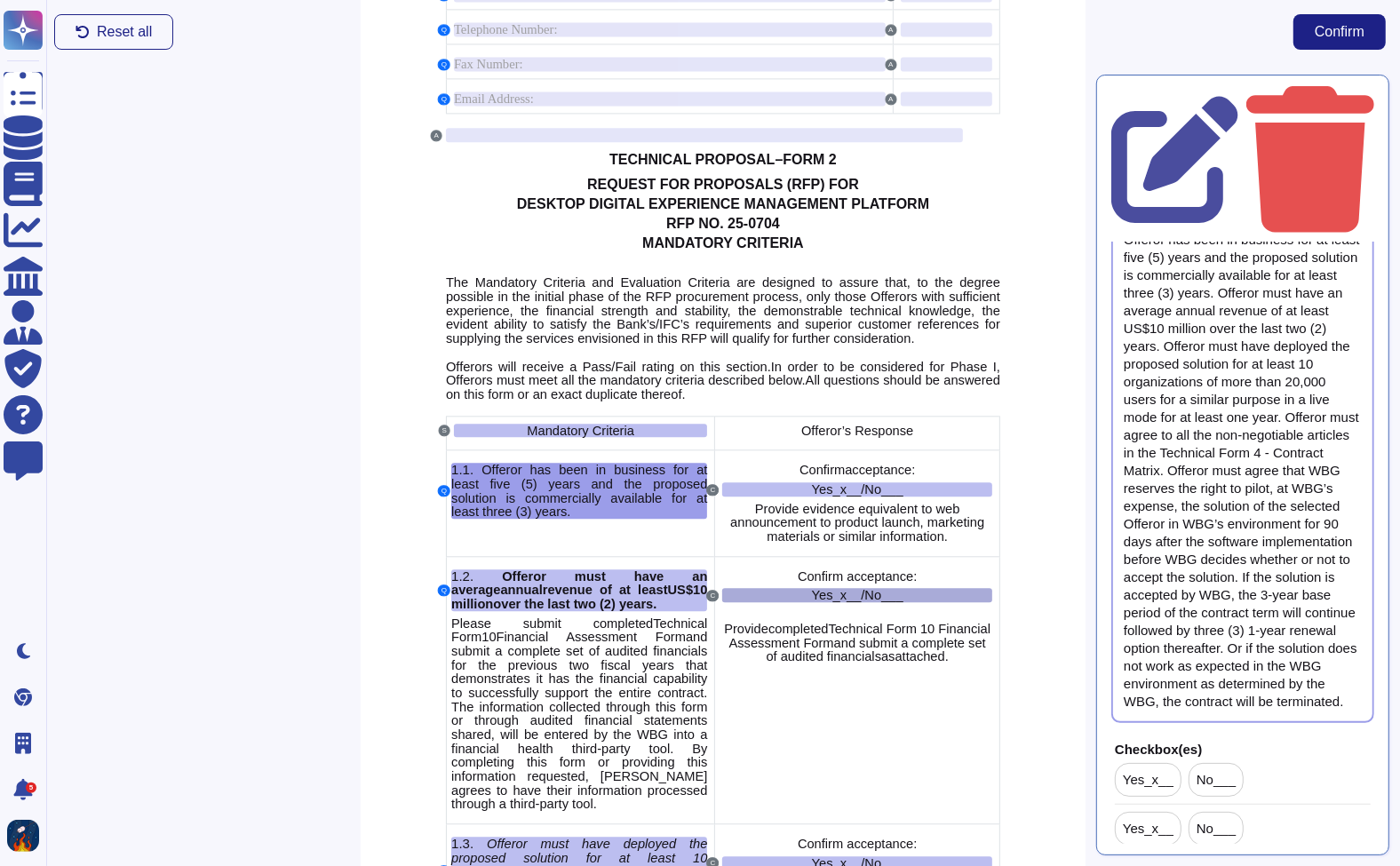 click on "Yes_ x __/No___" at bounding box center (857, 595) 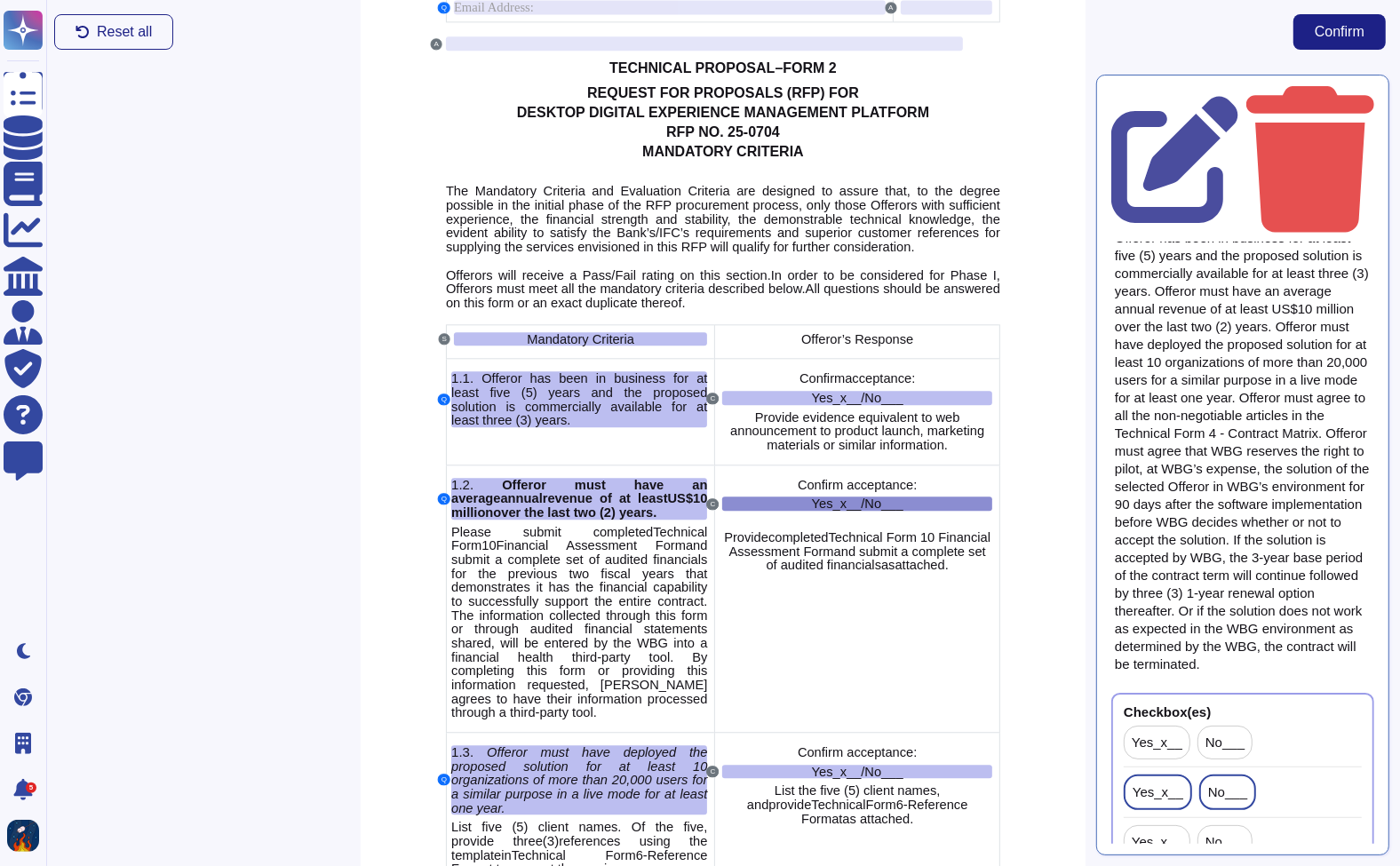scroll, scrollTop: 9096, scrollLeft: 0, axis: vertical 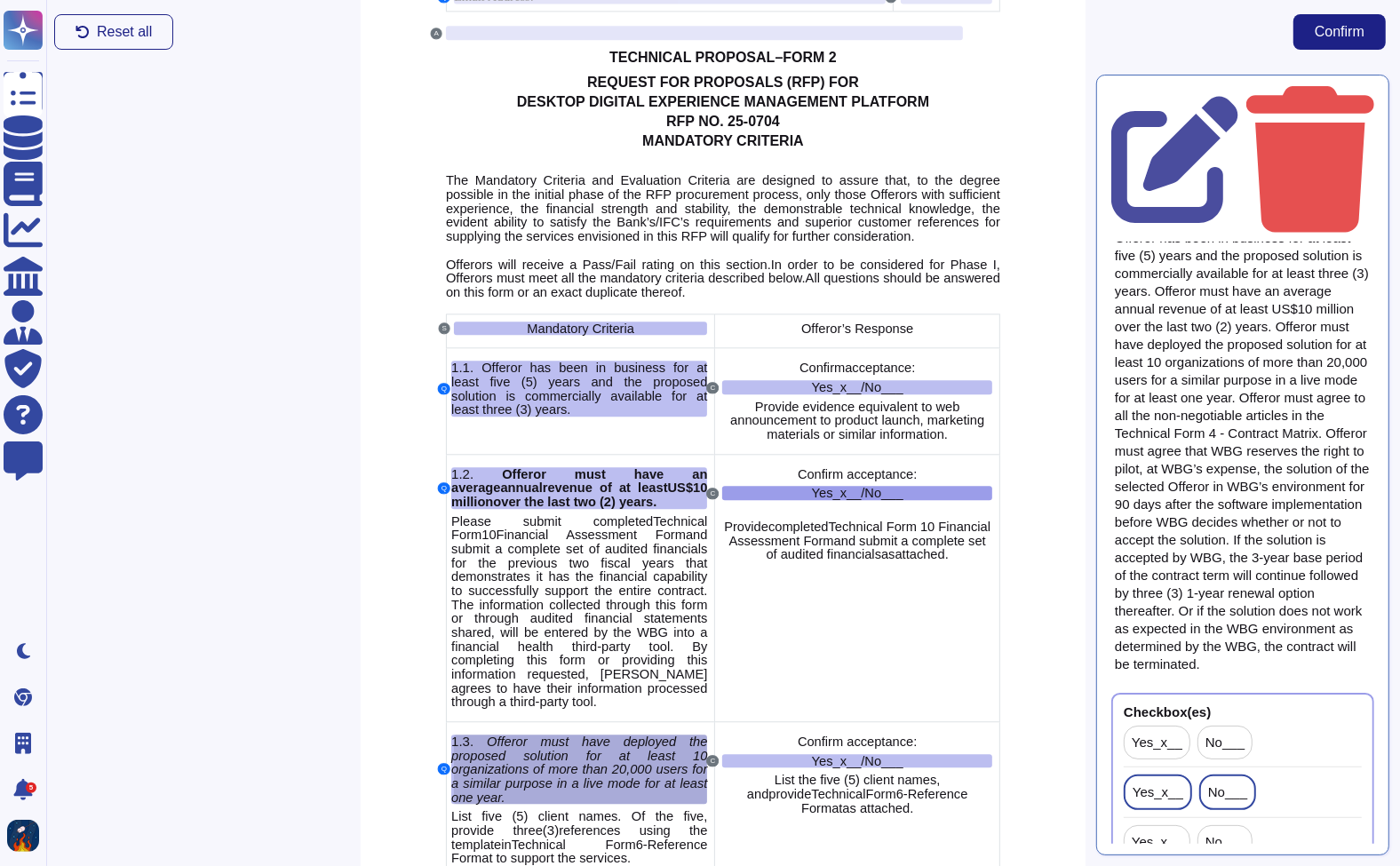 click on "Offeror must have deployed the proposed solution for at least 10 organizations of more than 20,000 users for a similar purpose in a live mode for at least one year." at bounding box center [579, 769] 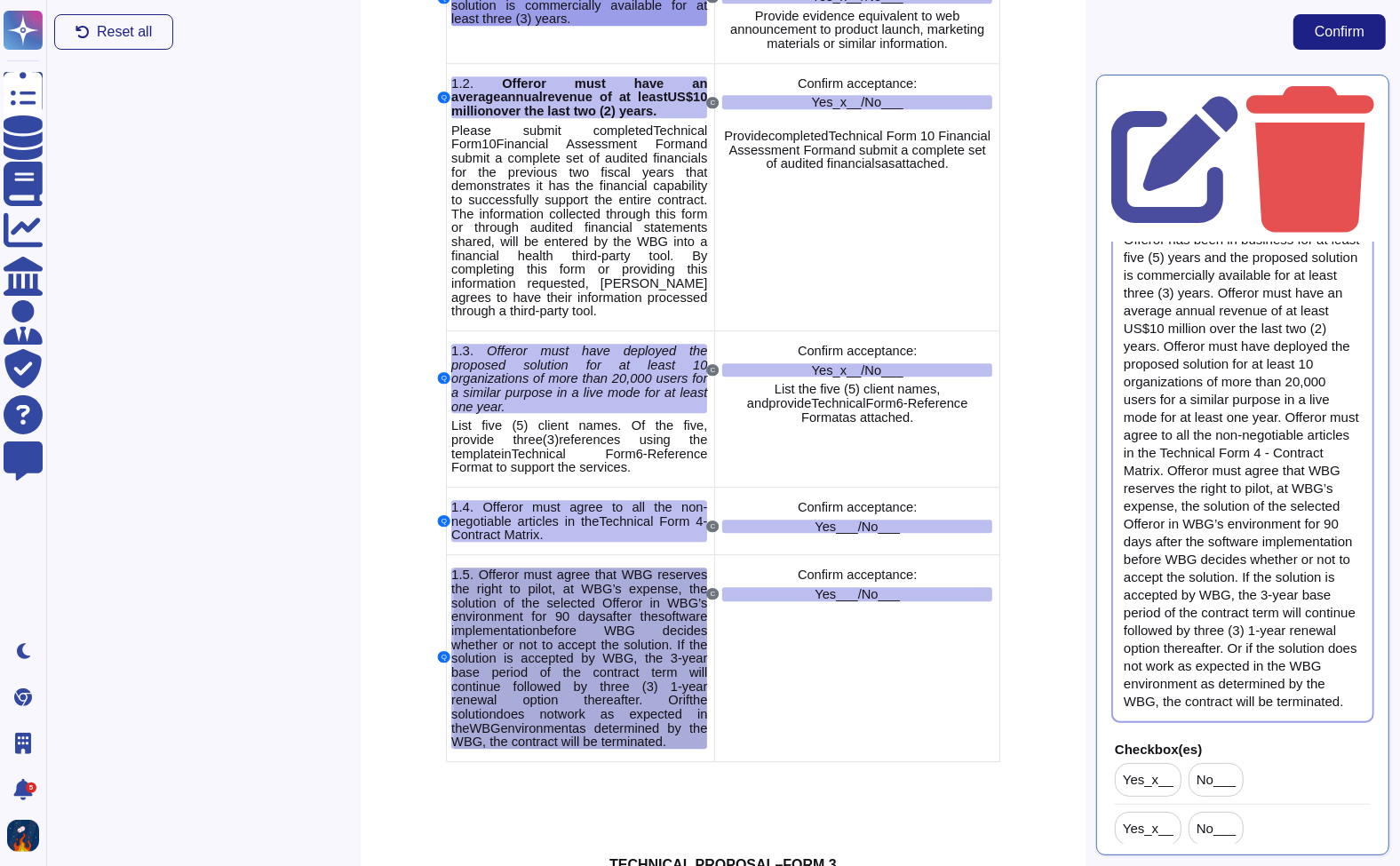 click on "before WBG decides whether or not to accept the solution. If the solution is accepted by WBG, the 3-year base period of the contract term will continue followed by three (3) 1-year renewal option thereafter. Or" at bounding box center (579, 665) 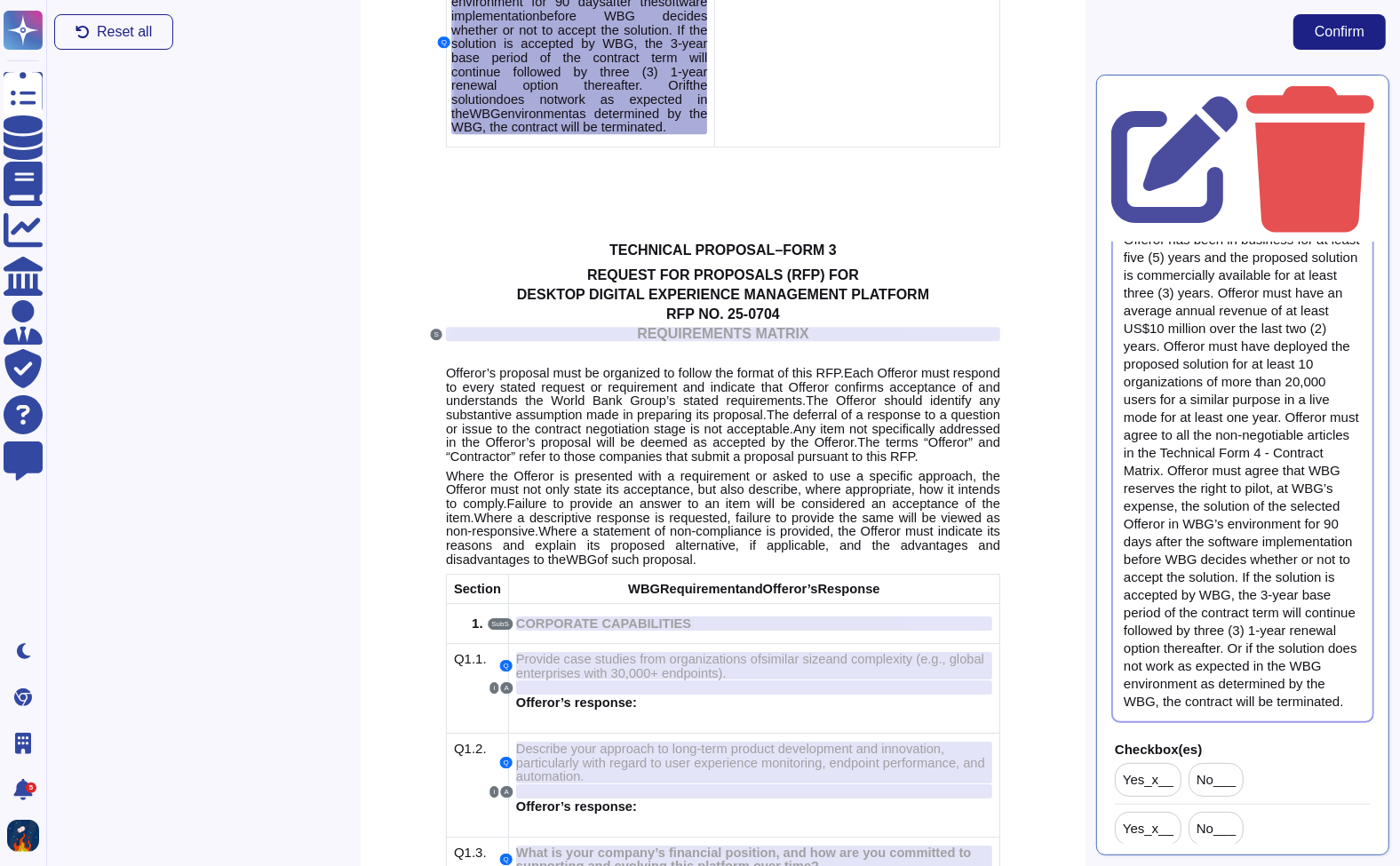 scroll, scrollTop: 10645, scrollLeft: 0, axis: vertical 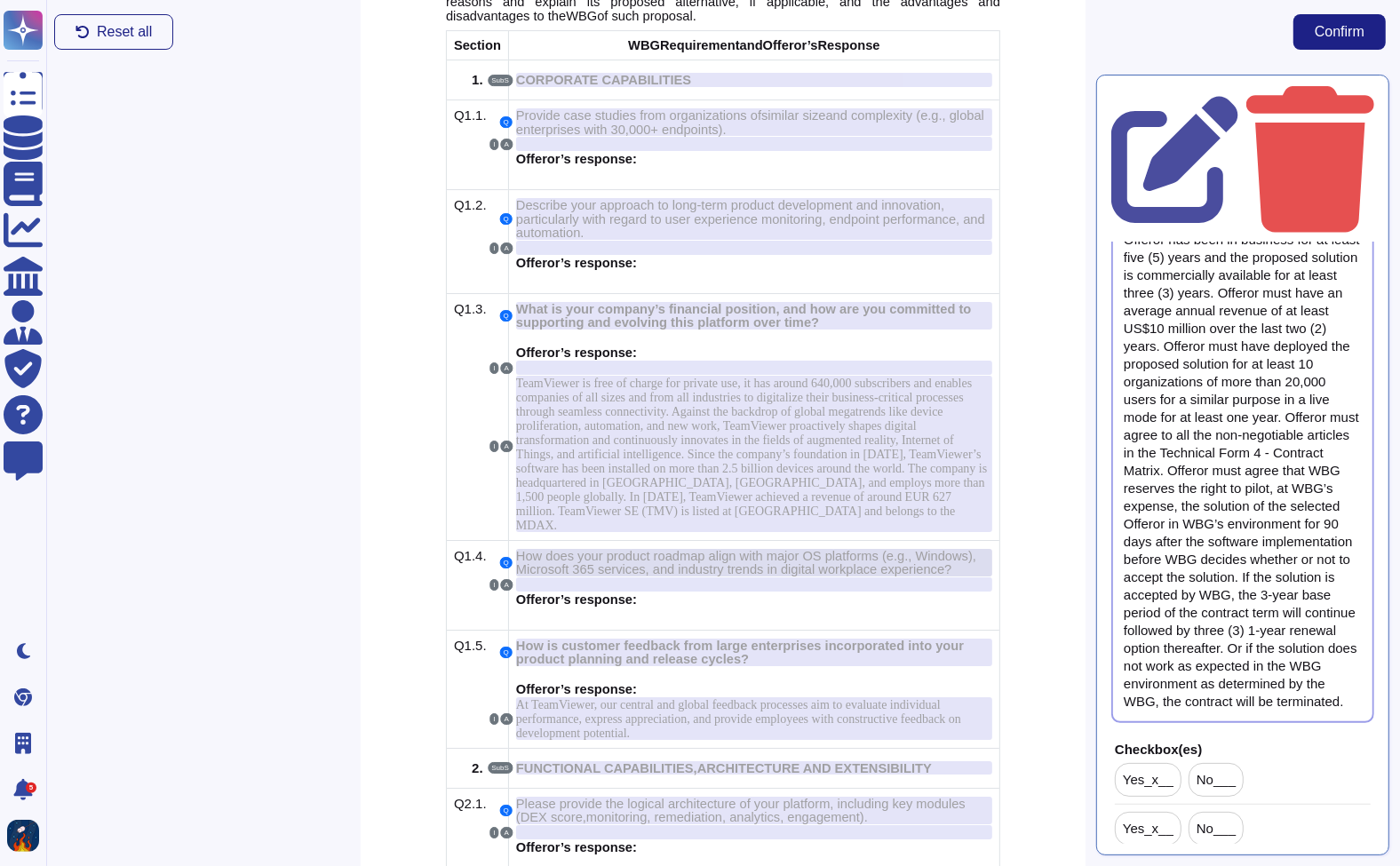 click on "How does your product roadmap align with major OS platforms (e.g., Windows), Microsoft 365 services, and industry trends in digital workplace experience?" at bounding box center [746, 563] 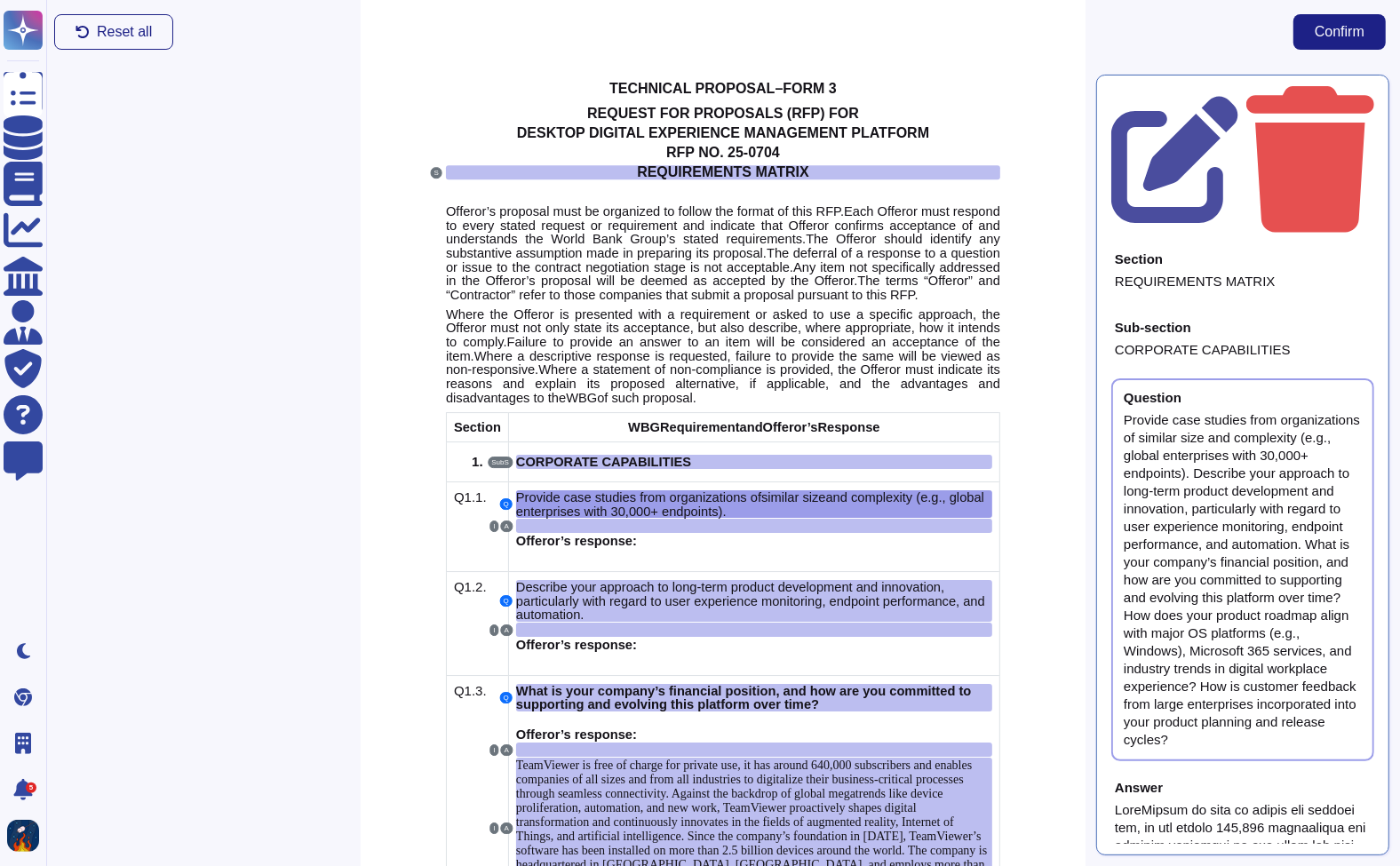 scroll, scrollTop: 10253, scrollLeft: 0, axis: vertical 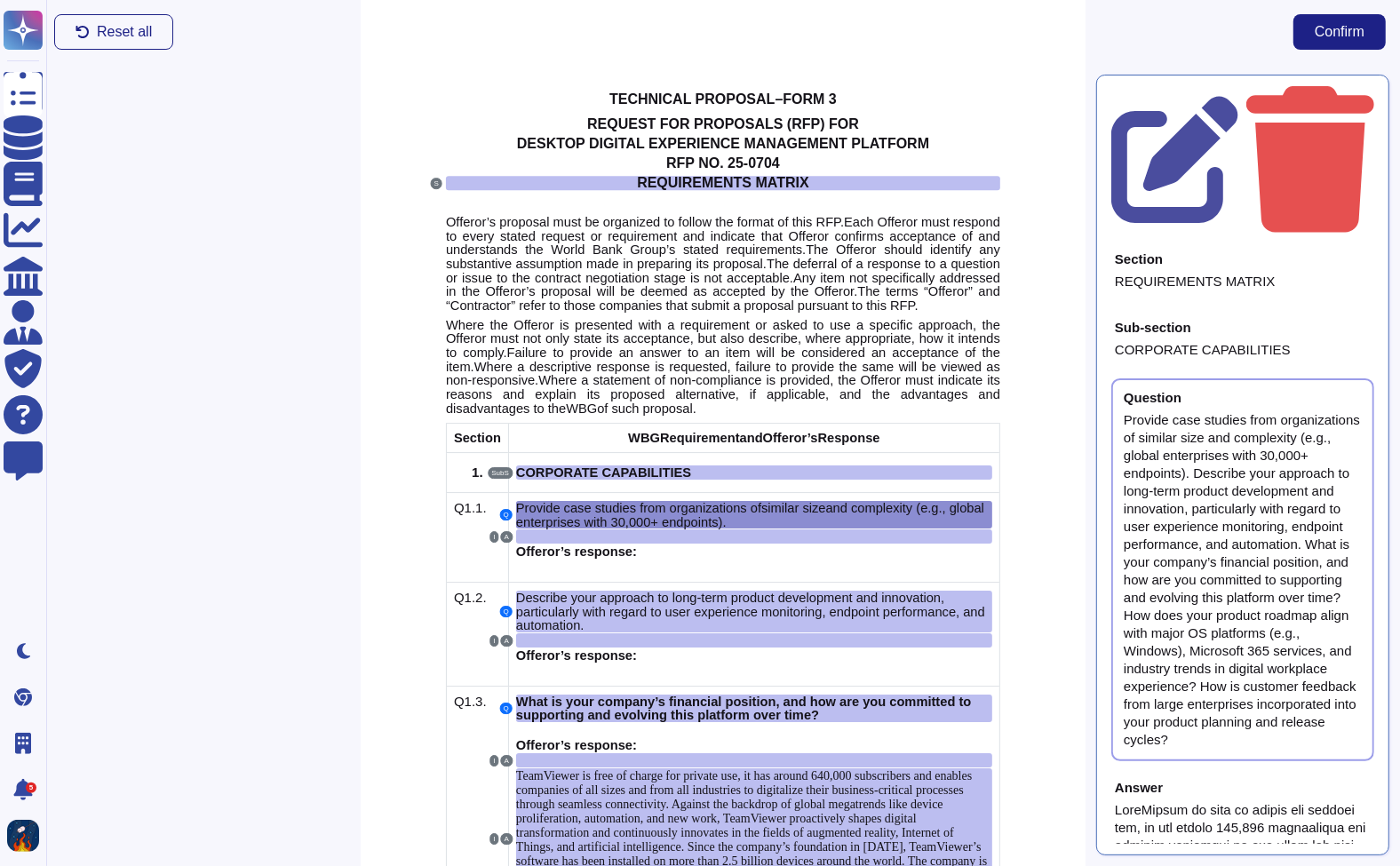 click on "Provide case studies from organizations of" at bounding box center [639, 508] 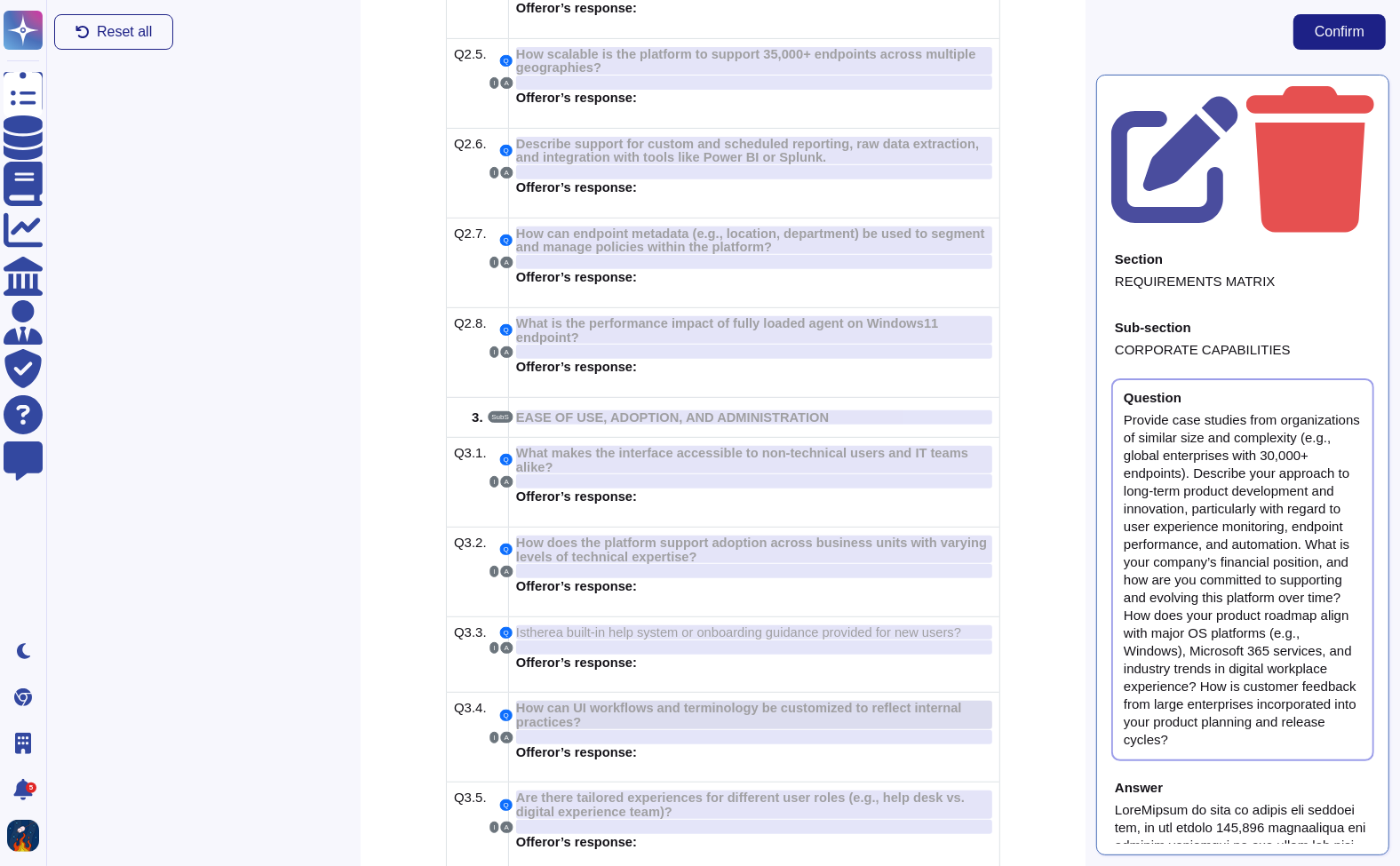 click on "How can UI workflows and terminology be customized to reflect internal practices?" at bounding box center (739, 715) 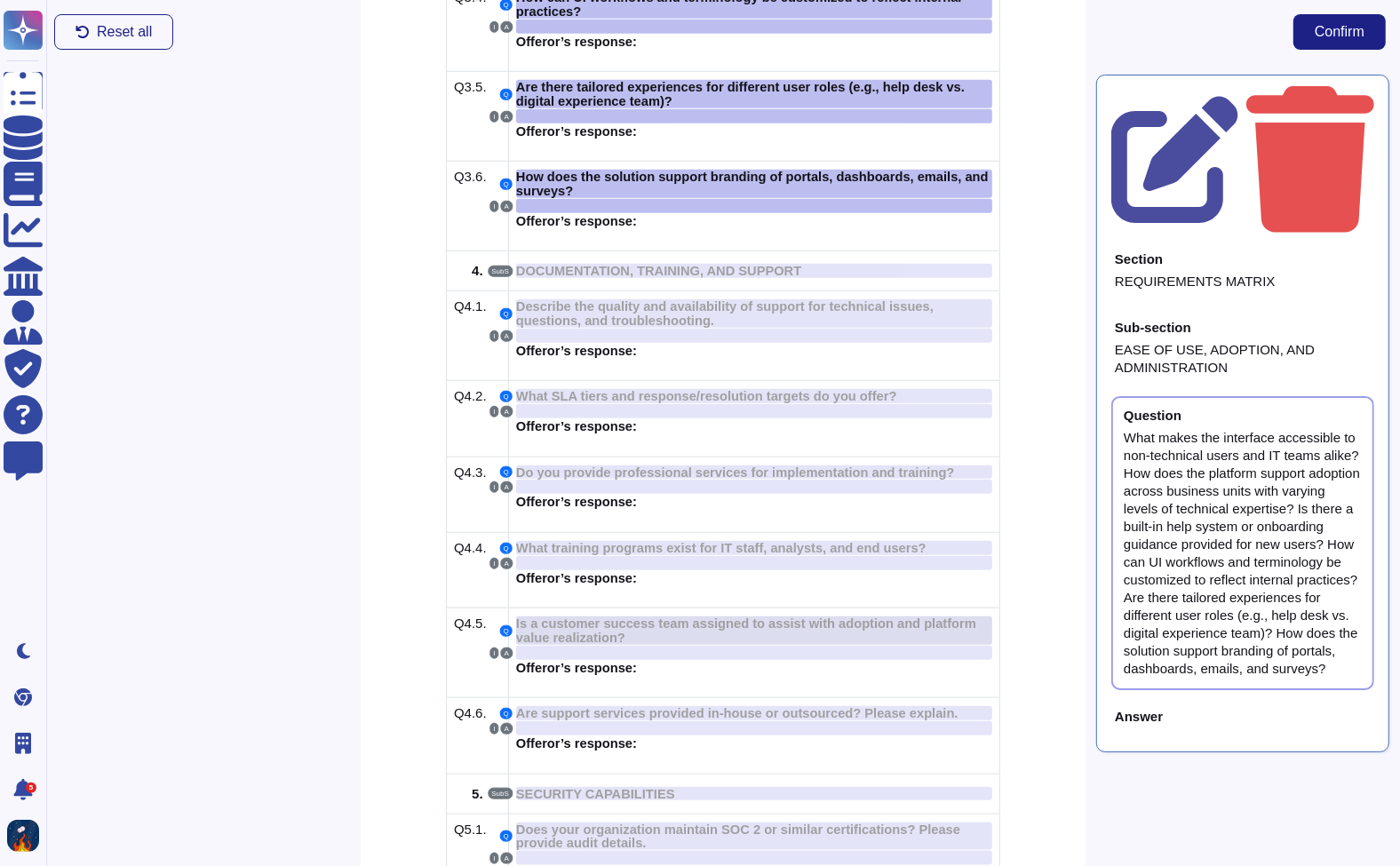 click on "Is a customer success team assigned to assist with adoption and platform value realization?" at bounding box center [746, 631] 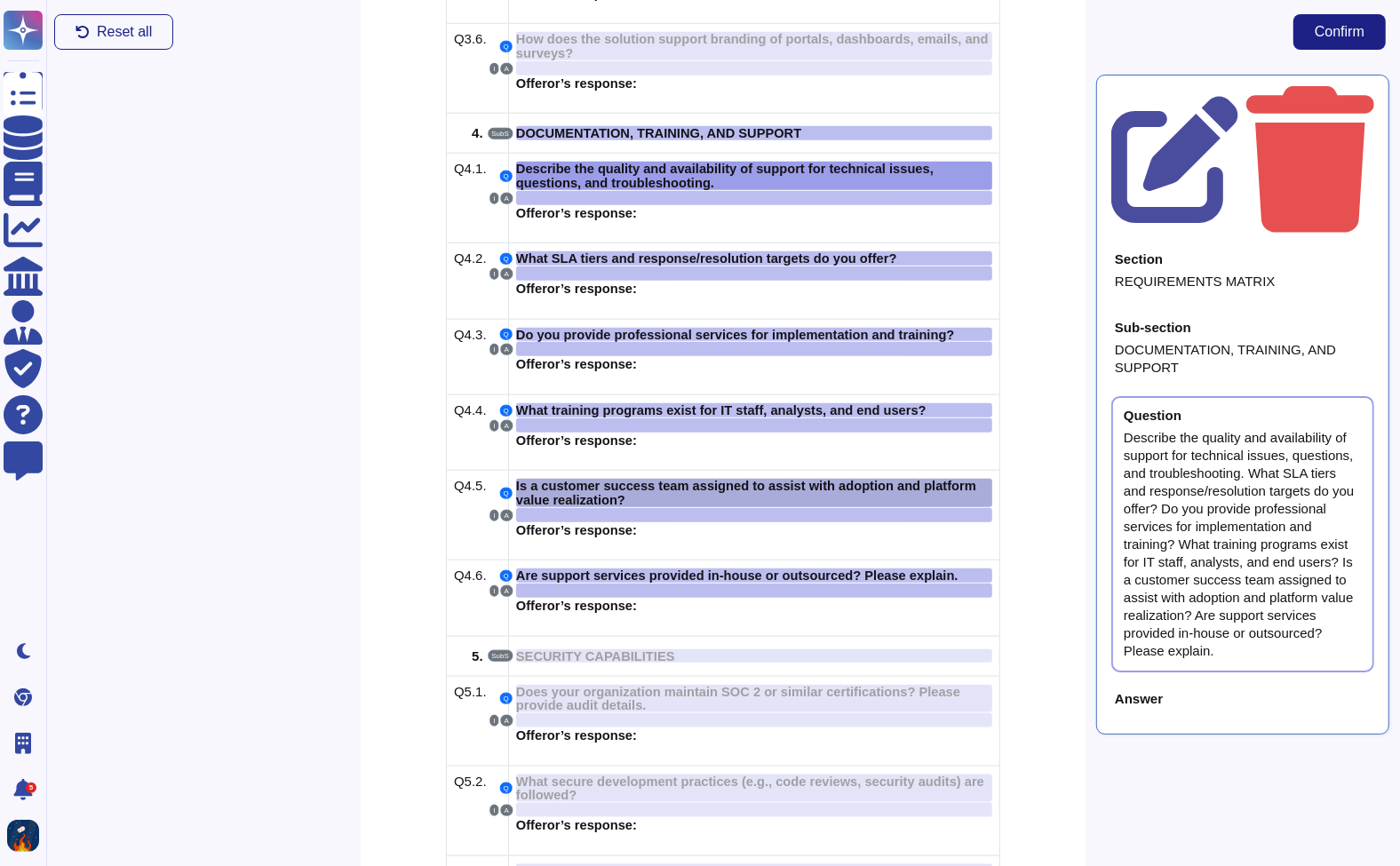 scroll, scrollTop: 12615, scrollLeft: 0, axis: vertical 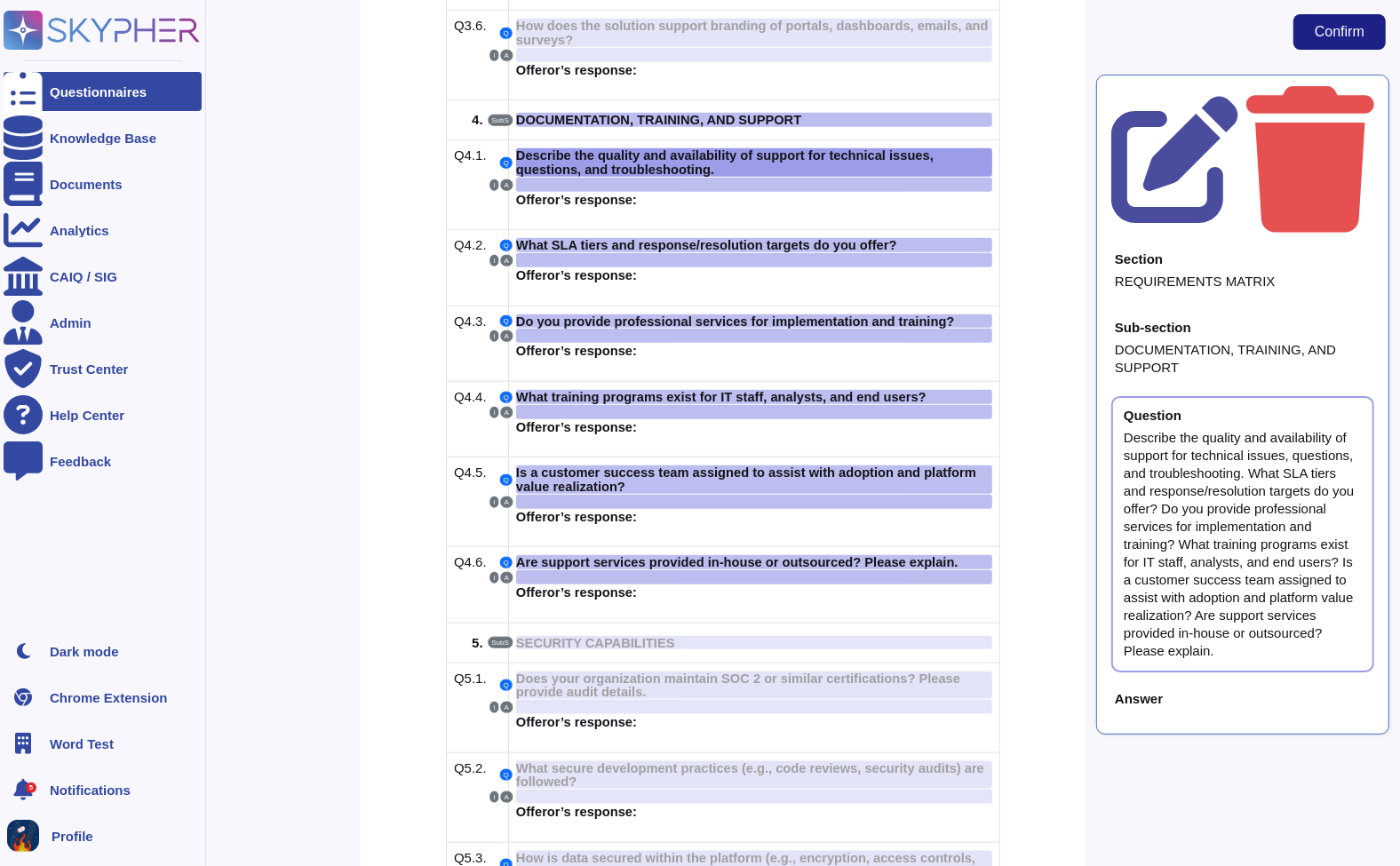 click 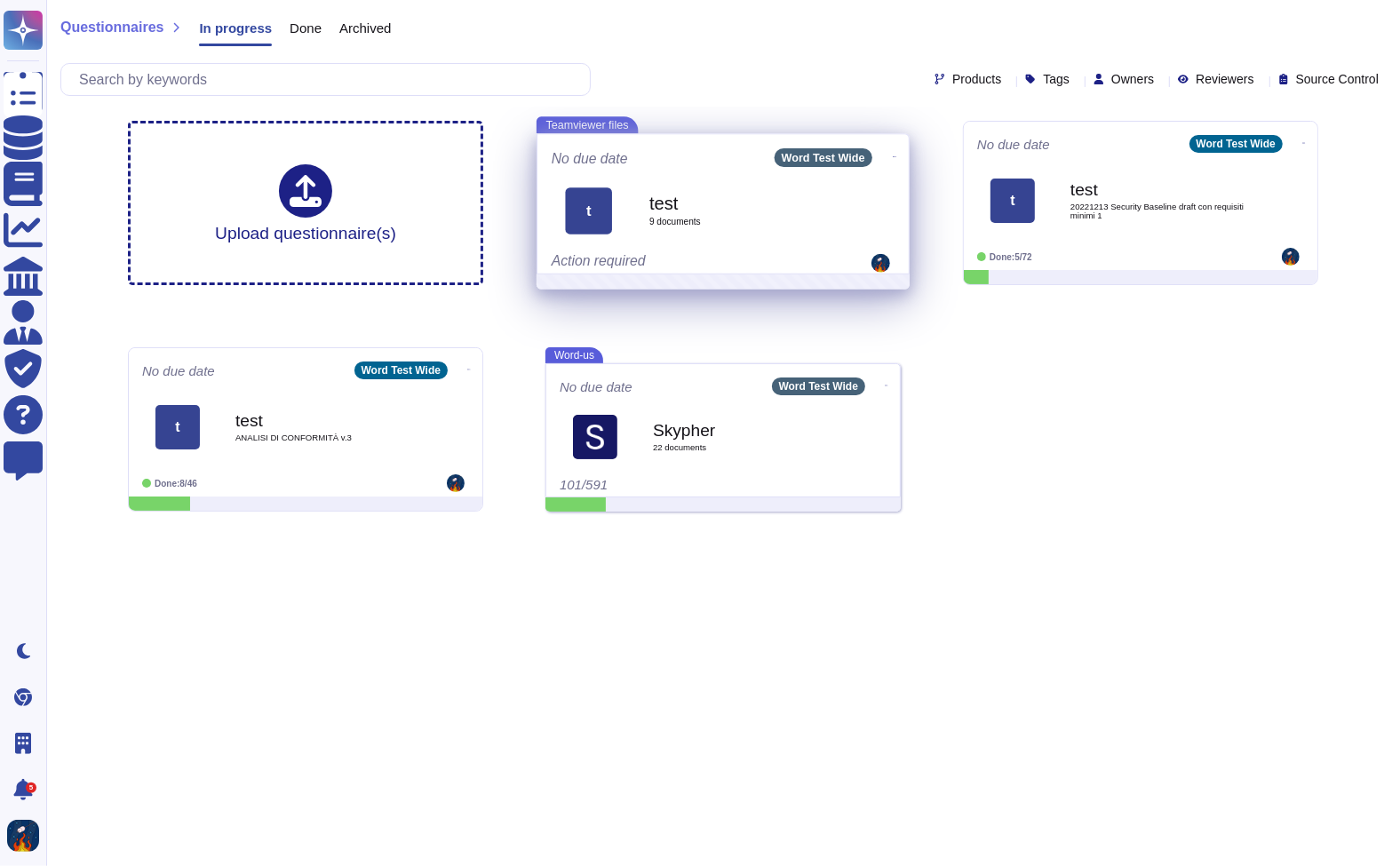 click on "test" at bounding box center [743, 203] 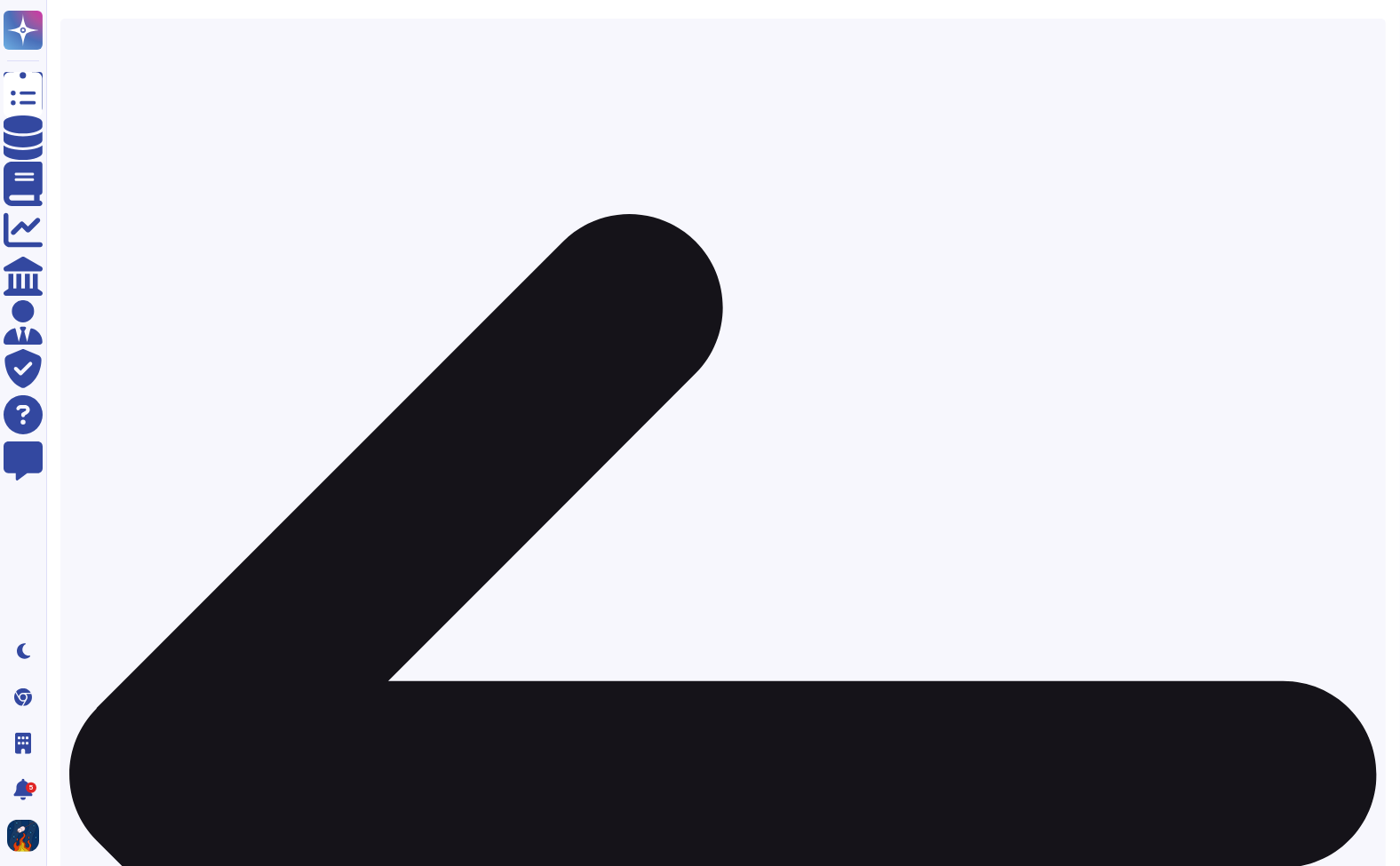 scroll, scrollTop: 0, scrollLeft: 0, axis: both 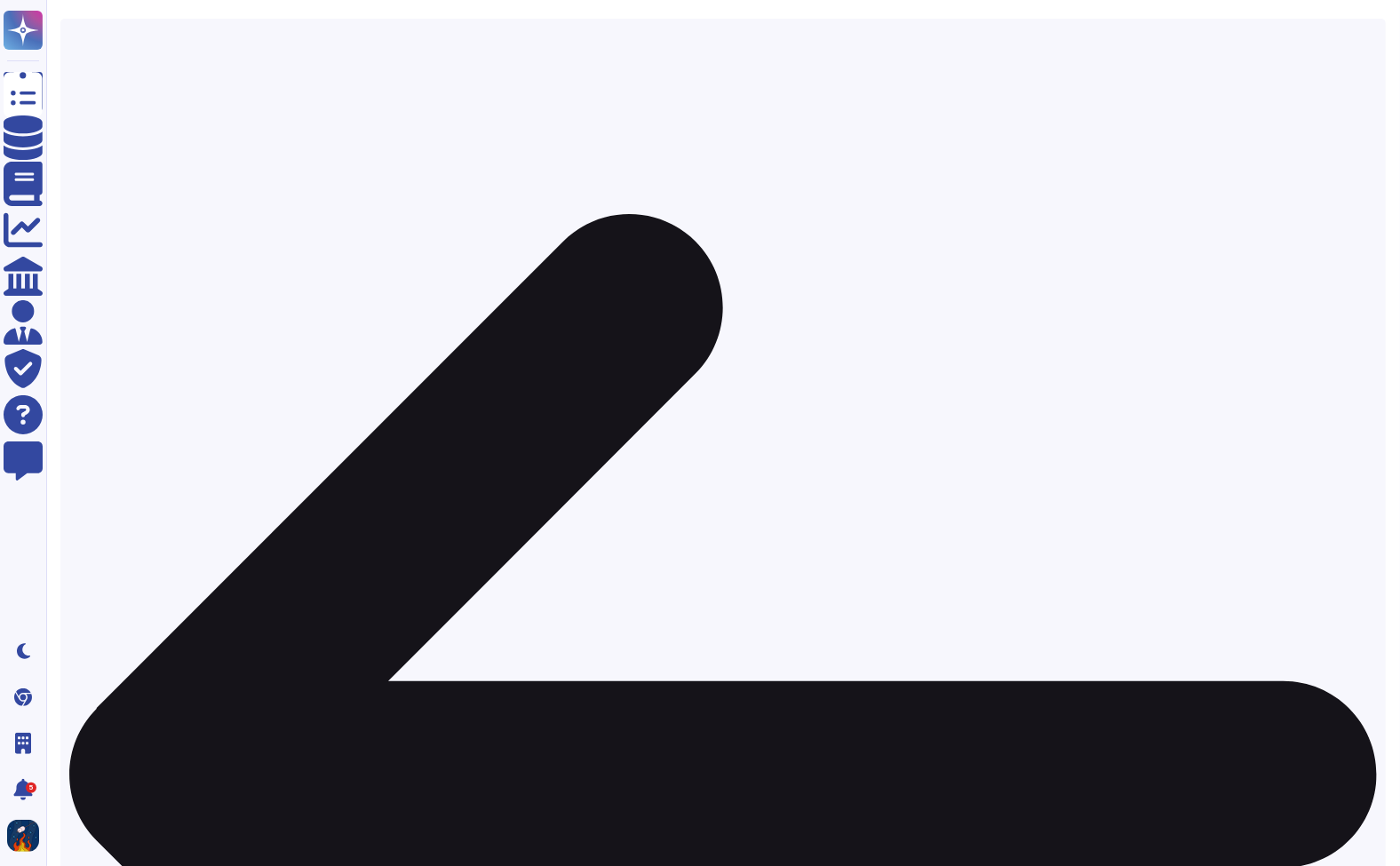 click 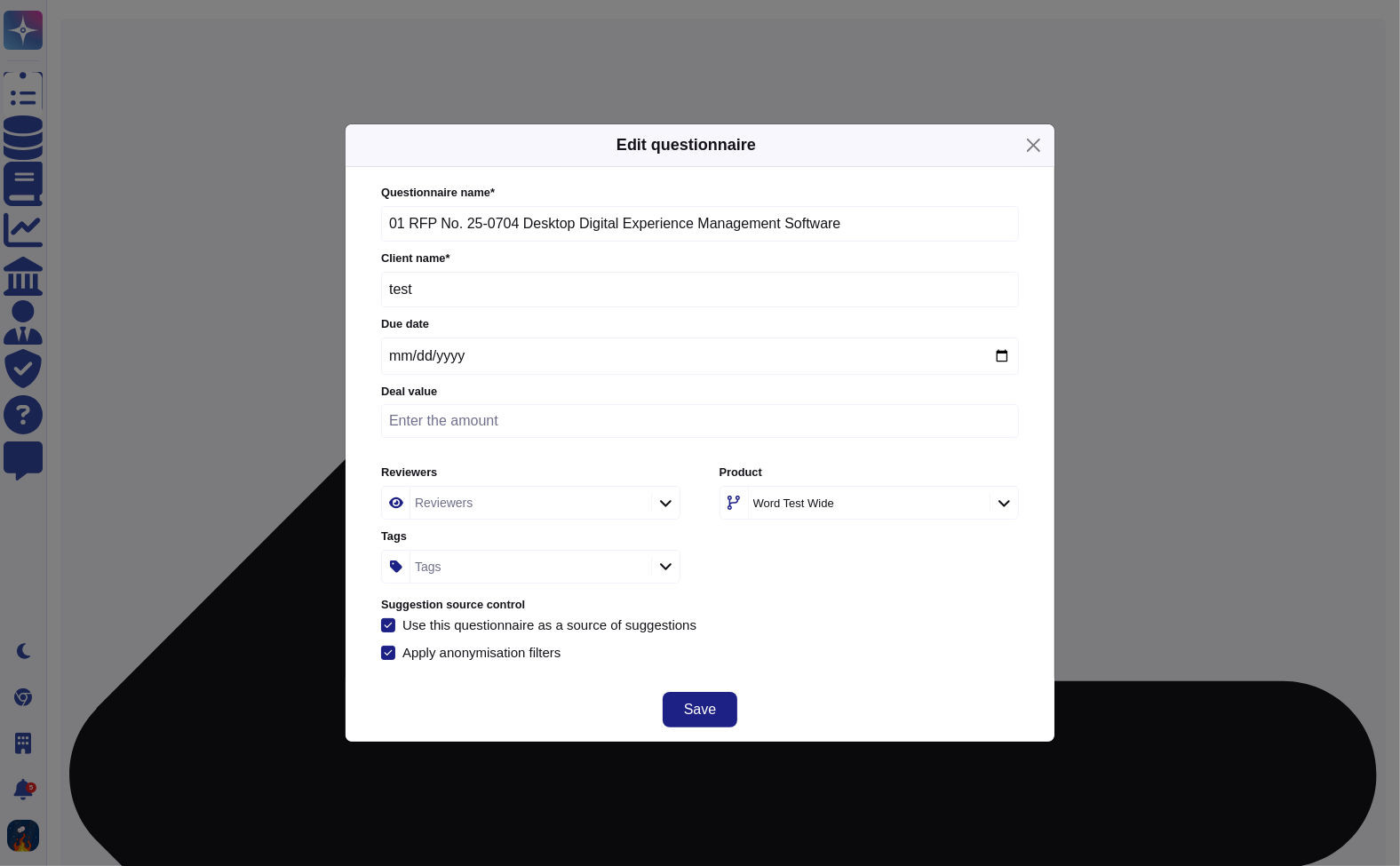 click on "test" at bounding box center (700, 290) 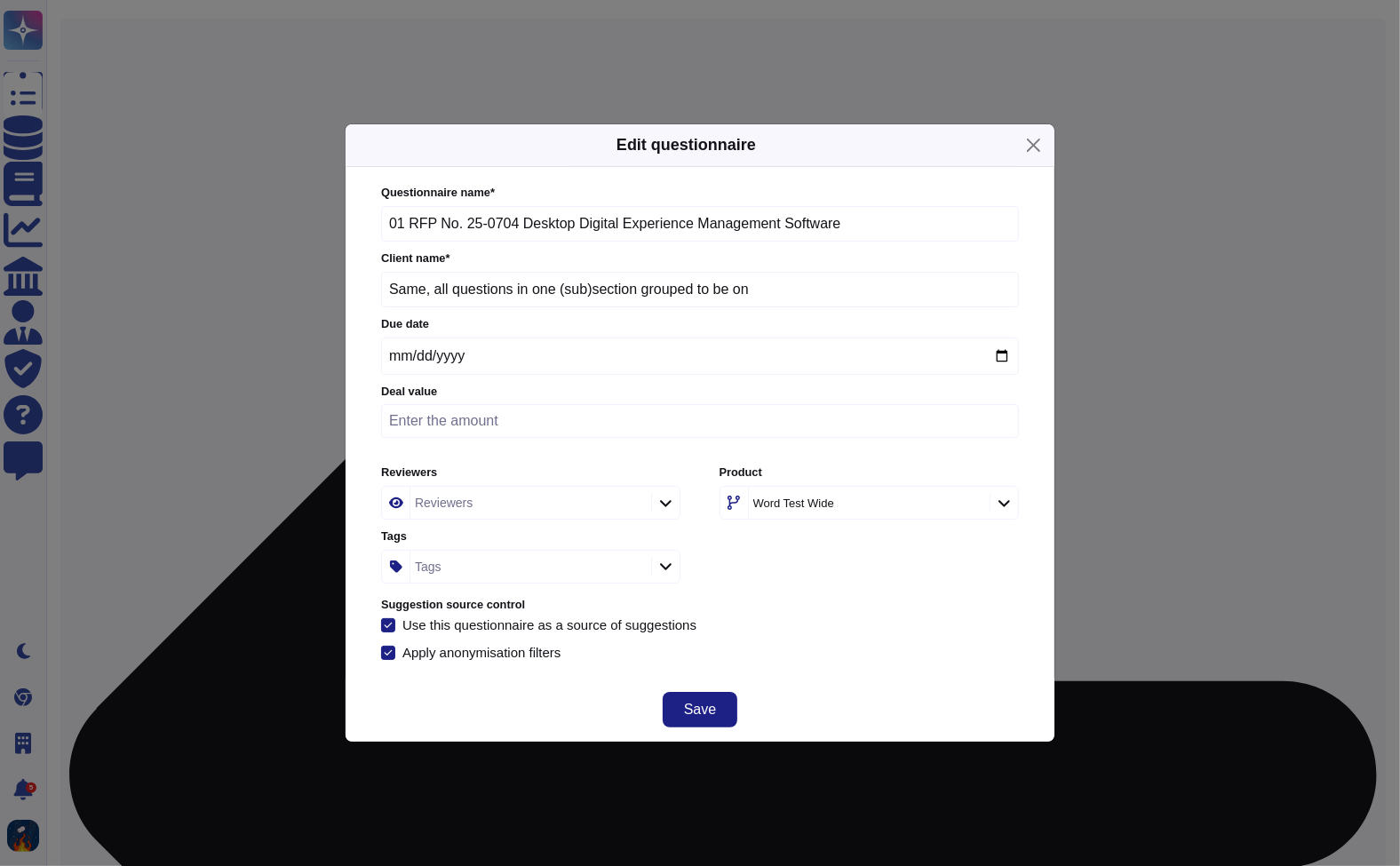 type on "Same, all questions in one (sub)section grouped to be one" 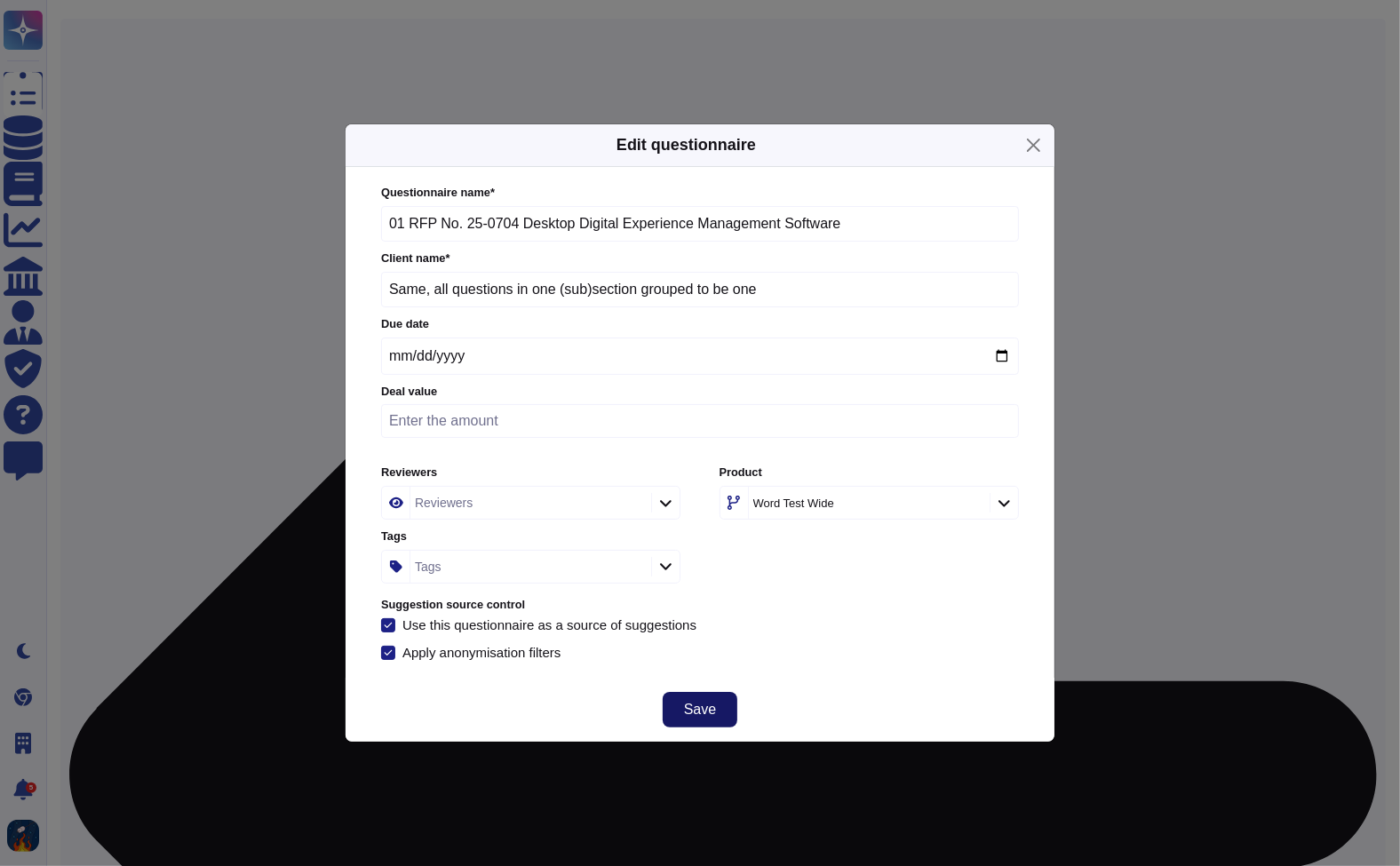 click on "Save" at bounding box center (700, 710) 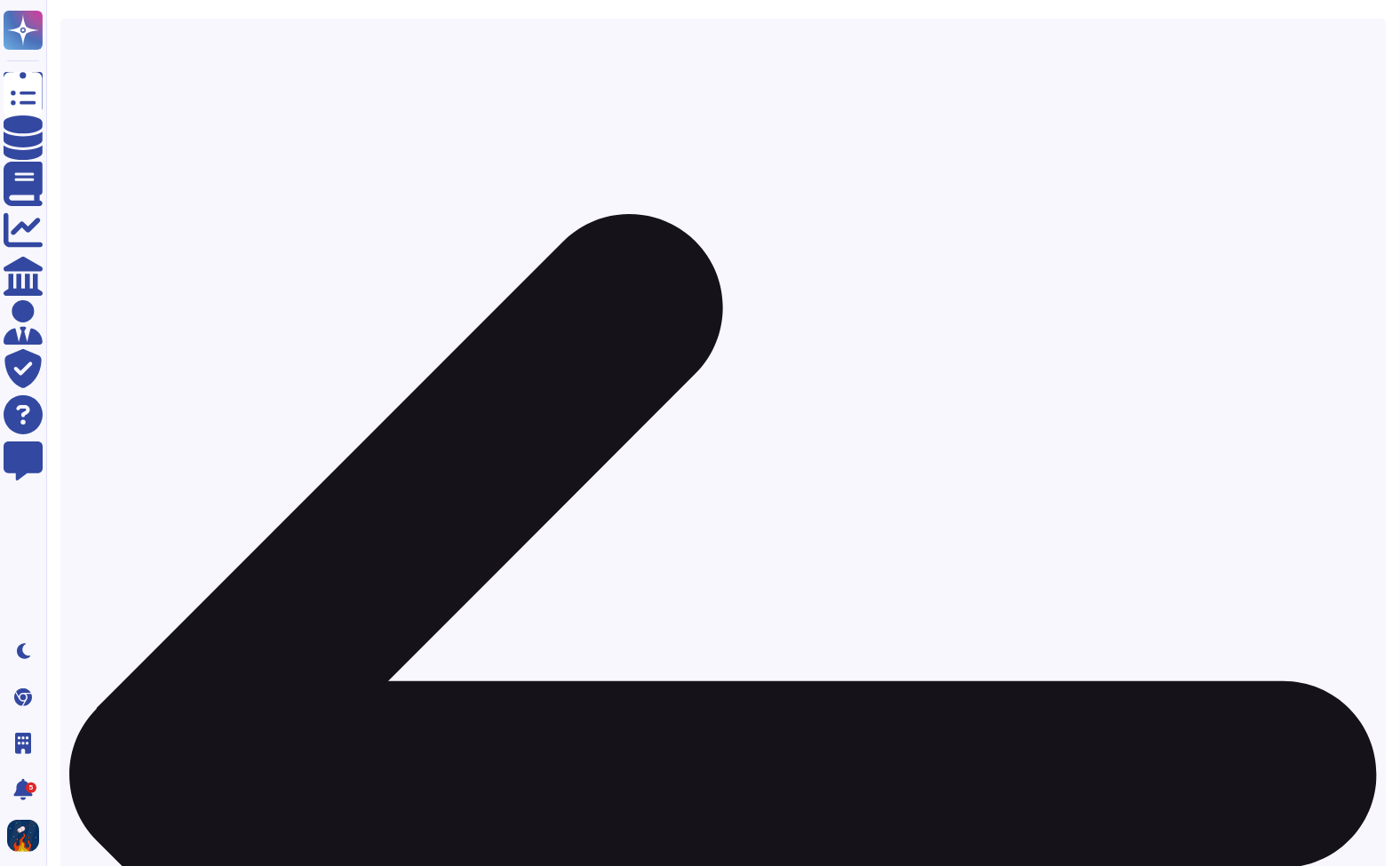 click on "Upload questionnaire(s) No due date Word Test Wide t test 03 RFP No. 25-0704 Section 2 - Technical Form 4 Contract Matrix Action required No due date Word Test Wide t test 07 RFP No. 25-0704 Section 2 - Technical form 9 Diverse Vendor Identification Questionnaire Action required No due date Word Test Wide S Same, all questions in one (sub)section grouped to be one 01 RFP No. 25-0704 Desktop Digital Experience Management Software Action required No due date Word Test Wide t test 09 RFP No. 25-0704 Section 3 - Financial Form 2 Price Schedule Action required No due date Word Test Wide t test 05 RFP No. 25-0704 Section 2 - Technical form 7 Vendor Information Security Questionnaire Action required No due date Word Test Wide P Prediction messed up: all questions grouped to be one teamviewer security-questionnaire 1 (1) Action required No due date Word Test Wide t test 04 RFP No. 25-0704 Contract Matrix - Annex A Data Protection Annex (June 2025) Action required No due date Word Test Wide t test Action required t" at bounding box center [723, 2054] 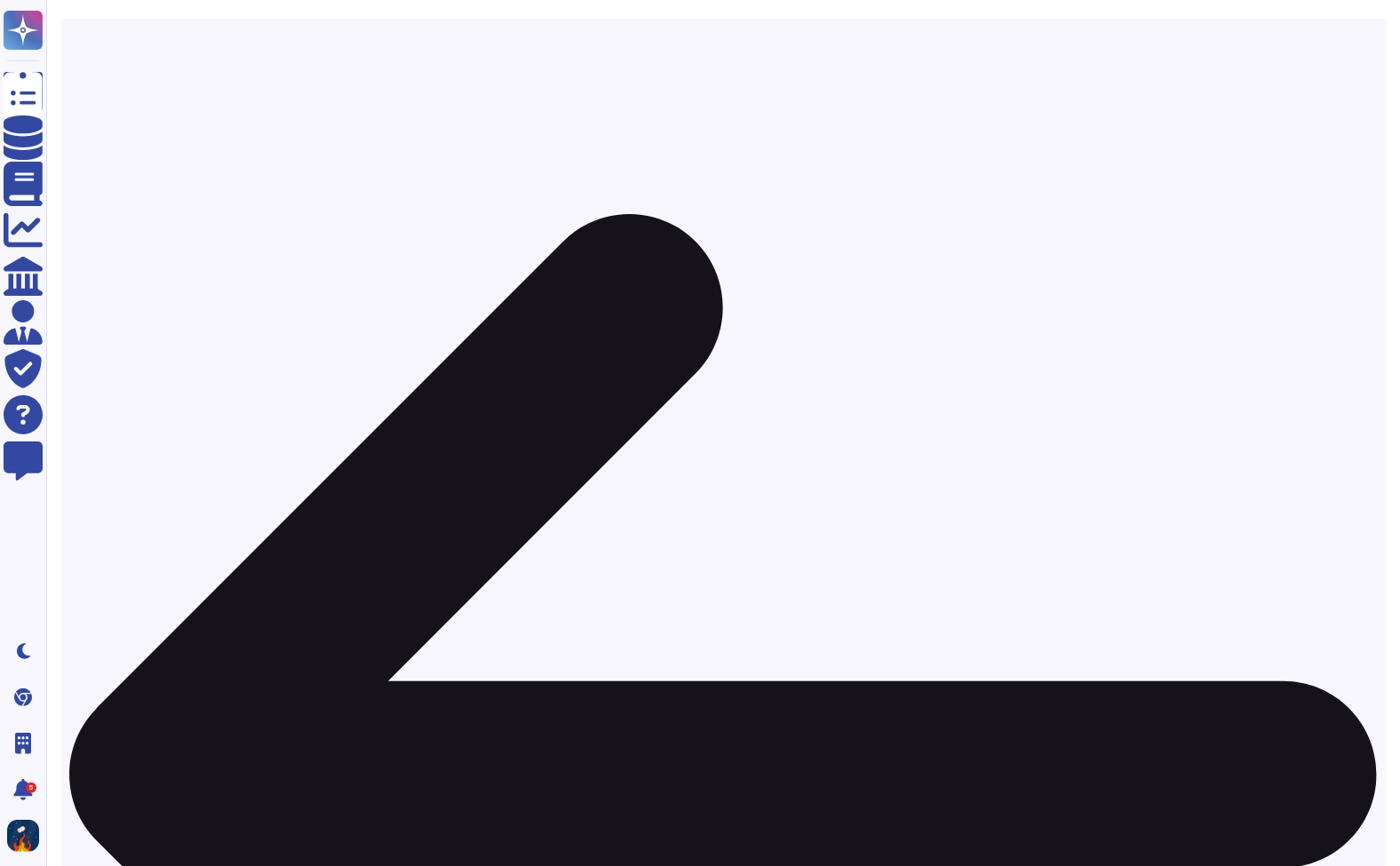 scroll, scrollTop: 118, scrollLeft: 0, axis: vertical 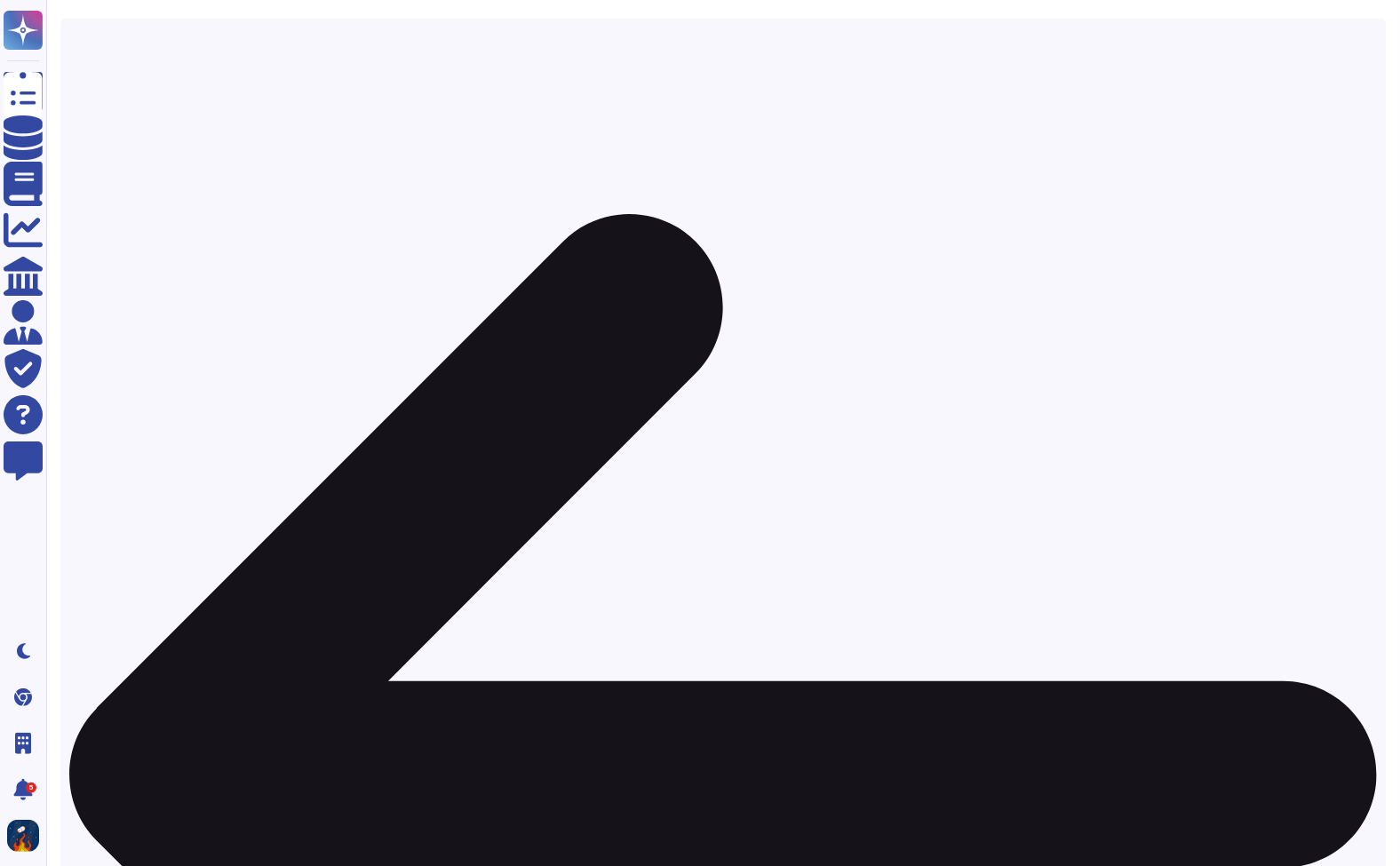 click on "02 RFP No. 25-0704 Annex B Statement of Work" at bounding box center [324, 2284] 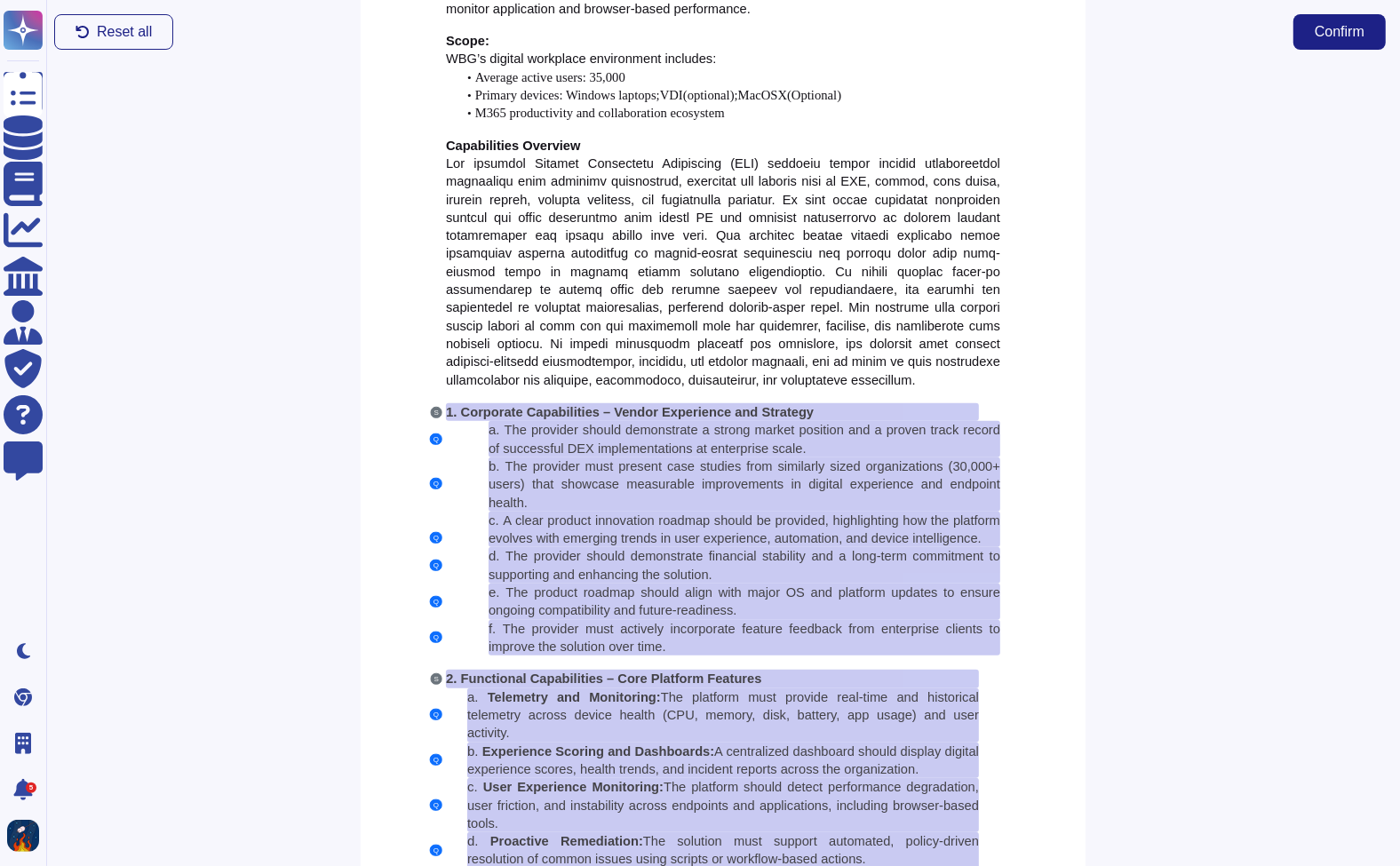 scroll, scrollTop: 824, scrollLeft: 0, axis: vertical 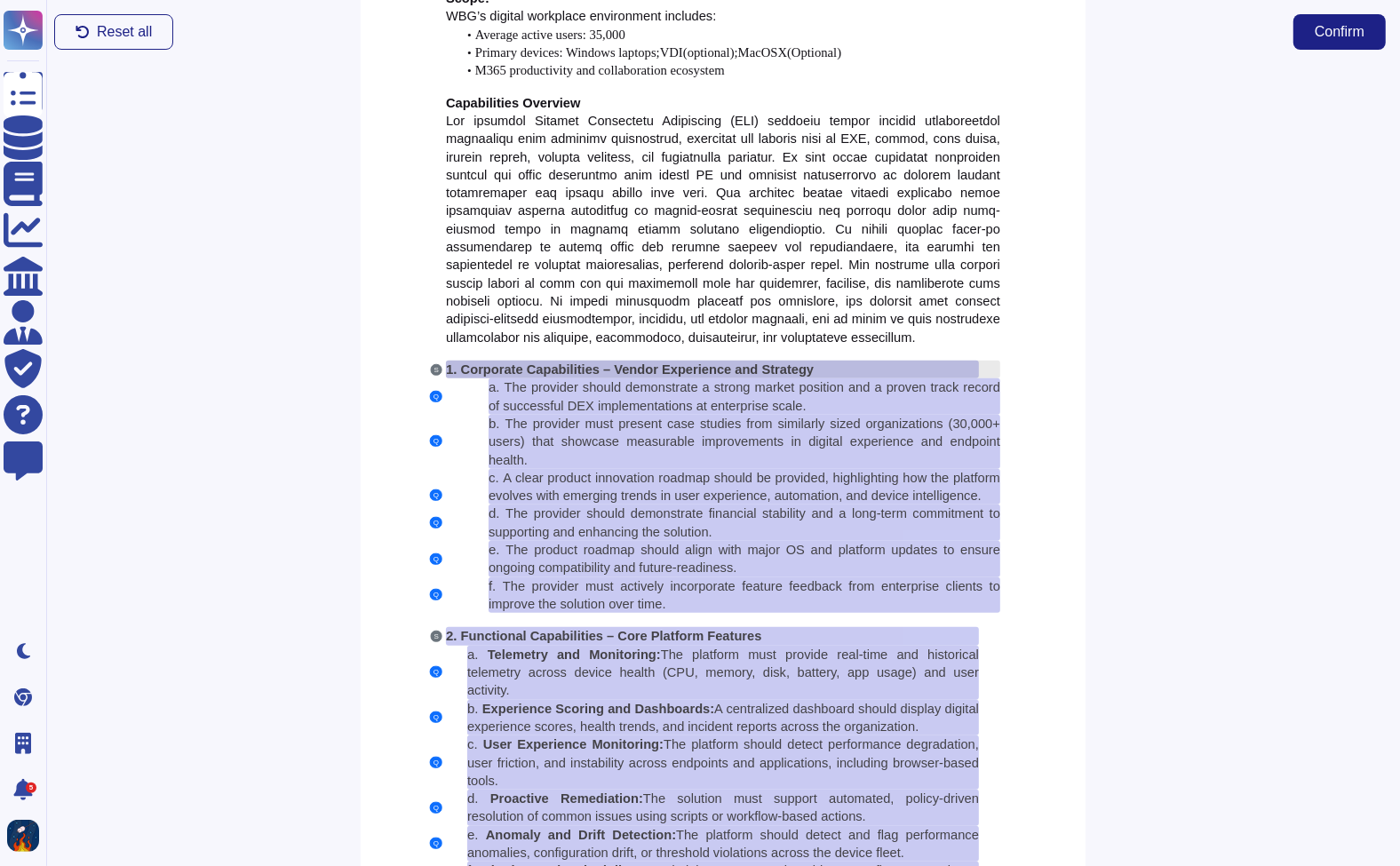 click on "1.                                                                                                                                                                                                                                                                                                                                                                                                 Corporate Capabilities – Vendor Experience and Strategy" at bounding box center [712, 369] 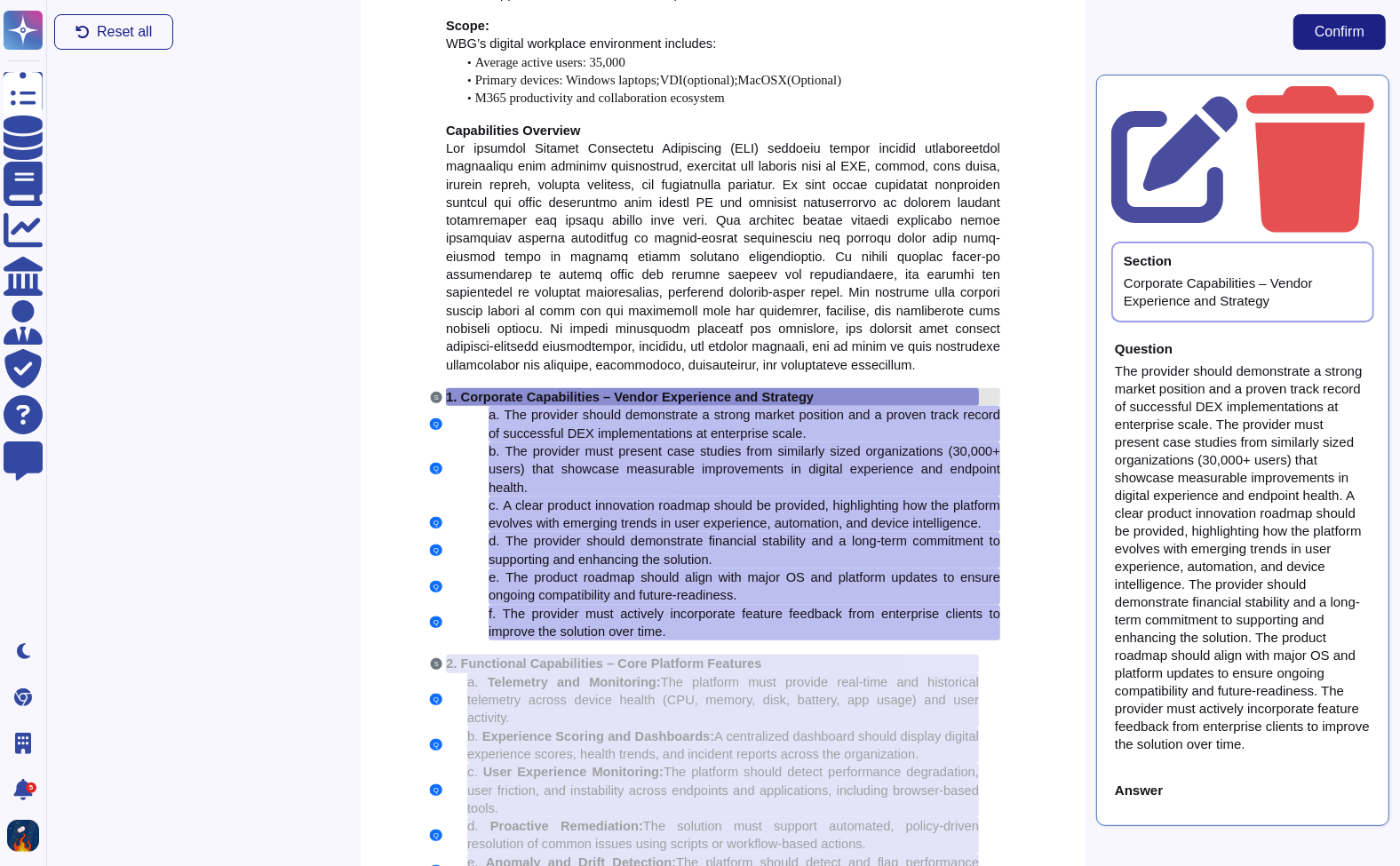 scroll, scrollTop: 769, scrollLeft: 0, axis: vertical 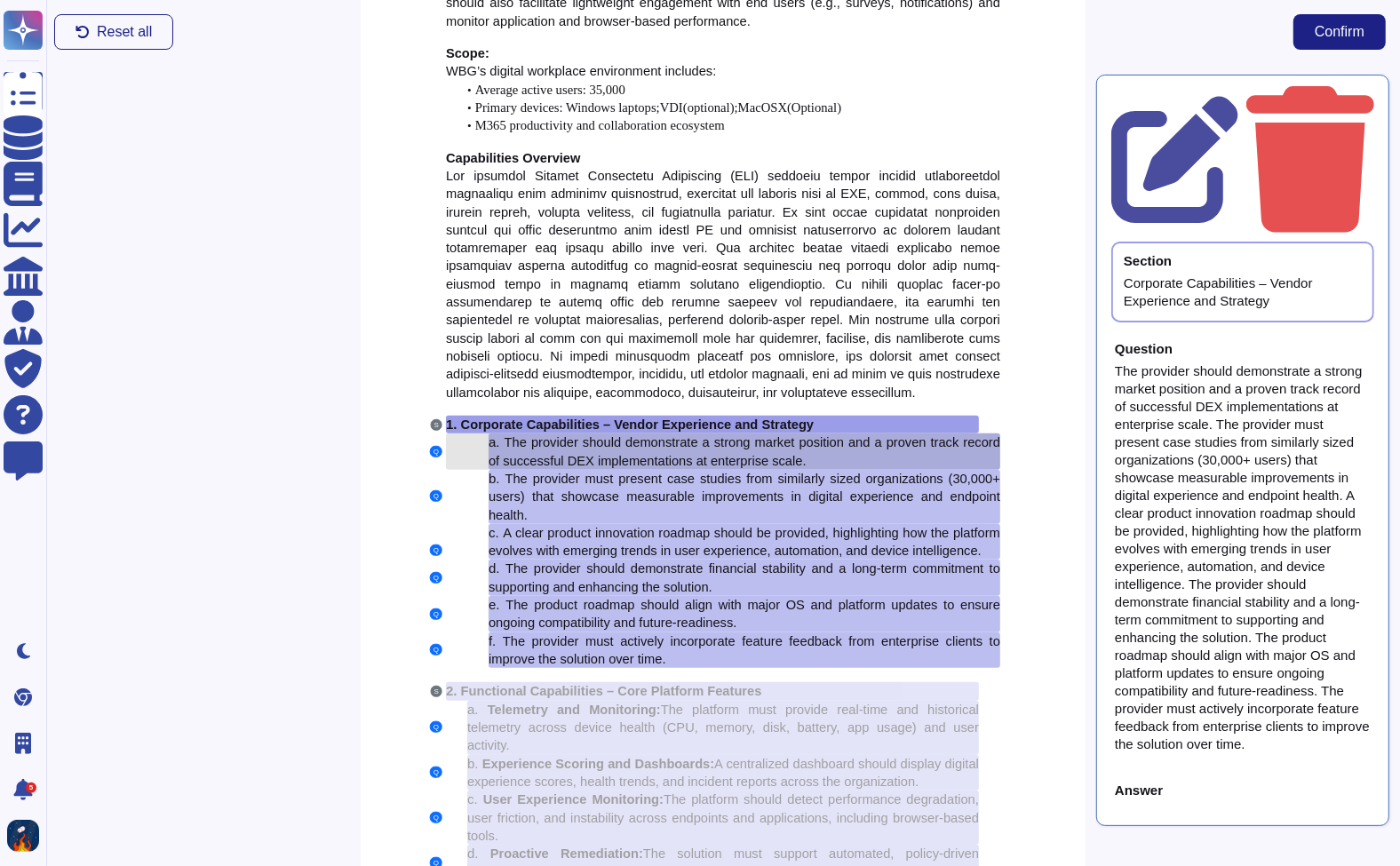 click on "The provider should demonstrate a strong market position and a proven track record of successful DEX implementations at enterprise scale." at bounding box center (744, 451) 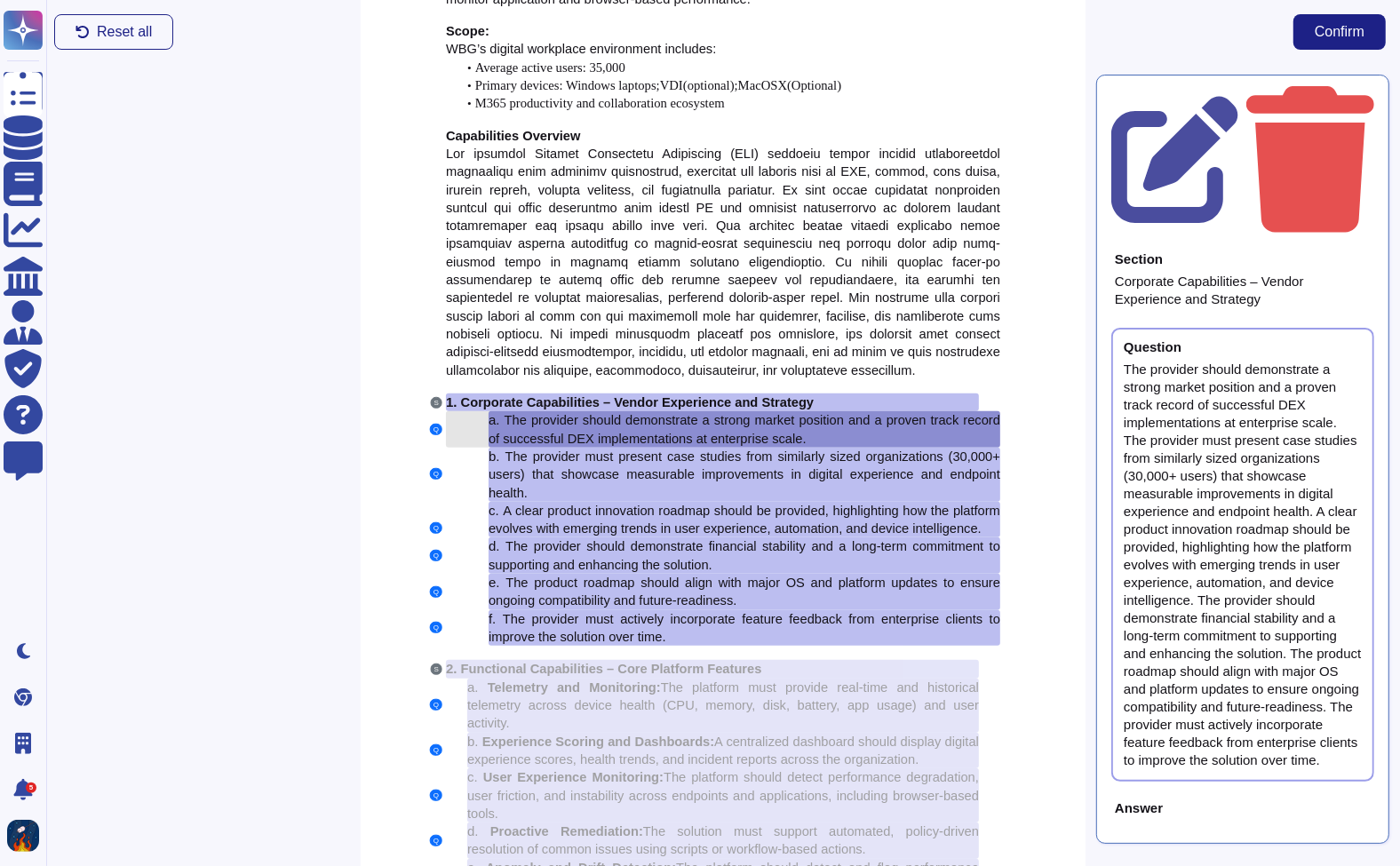 scroll, scrollTop: 795, scrollLeft: 0, axis: vertical 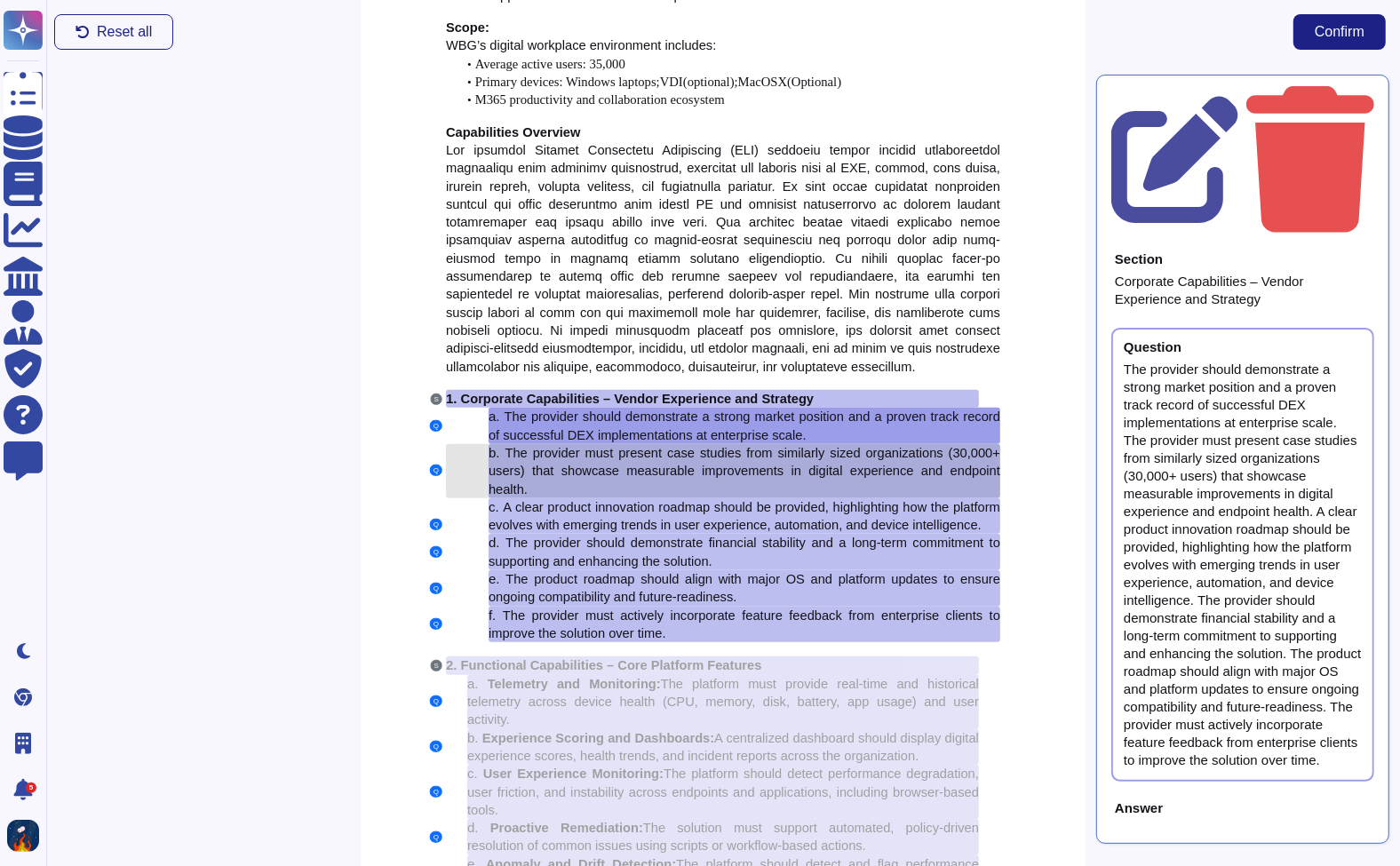 click on "The provider must present case studies from similarly sized organizations (30,000+ users) that showcase measurable improvements in digital experience and endpoint health." at bounding box center (744, 471) 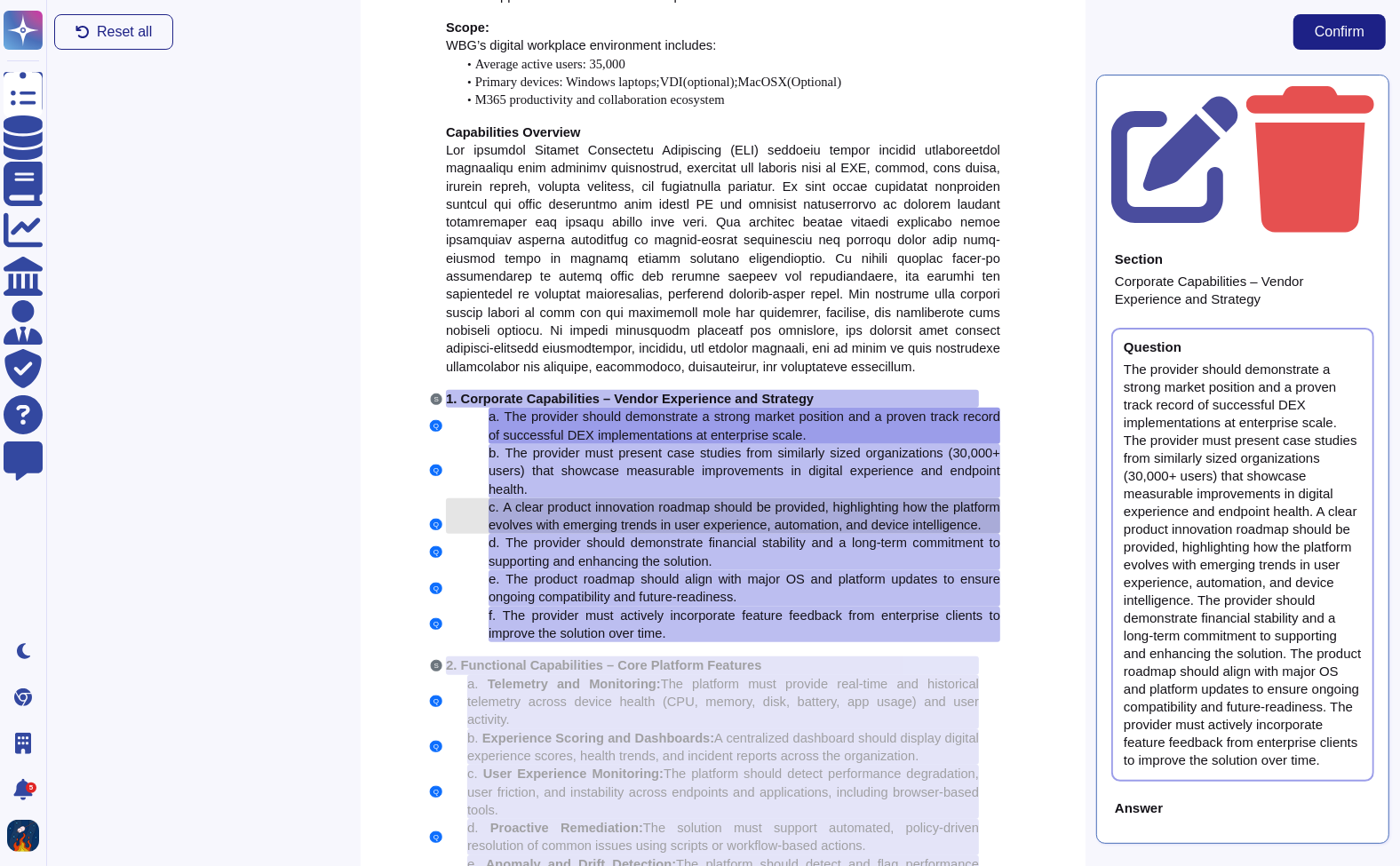 click on "A clear product innovation roadmap should be provided, highlighting how the platform evolves with emerging trends in user experience, automation, and device intelligence." at bounding box center (744, 516) 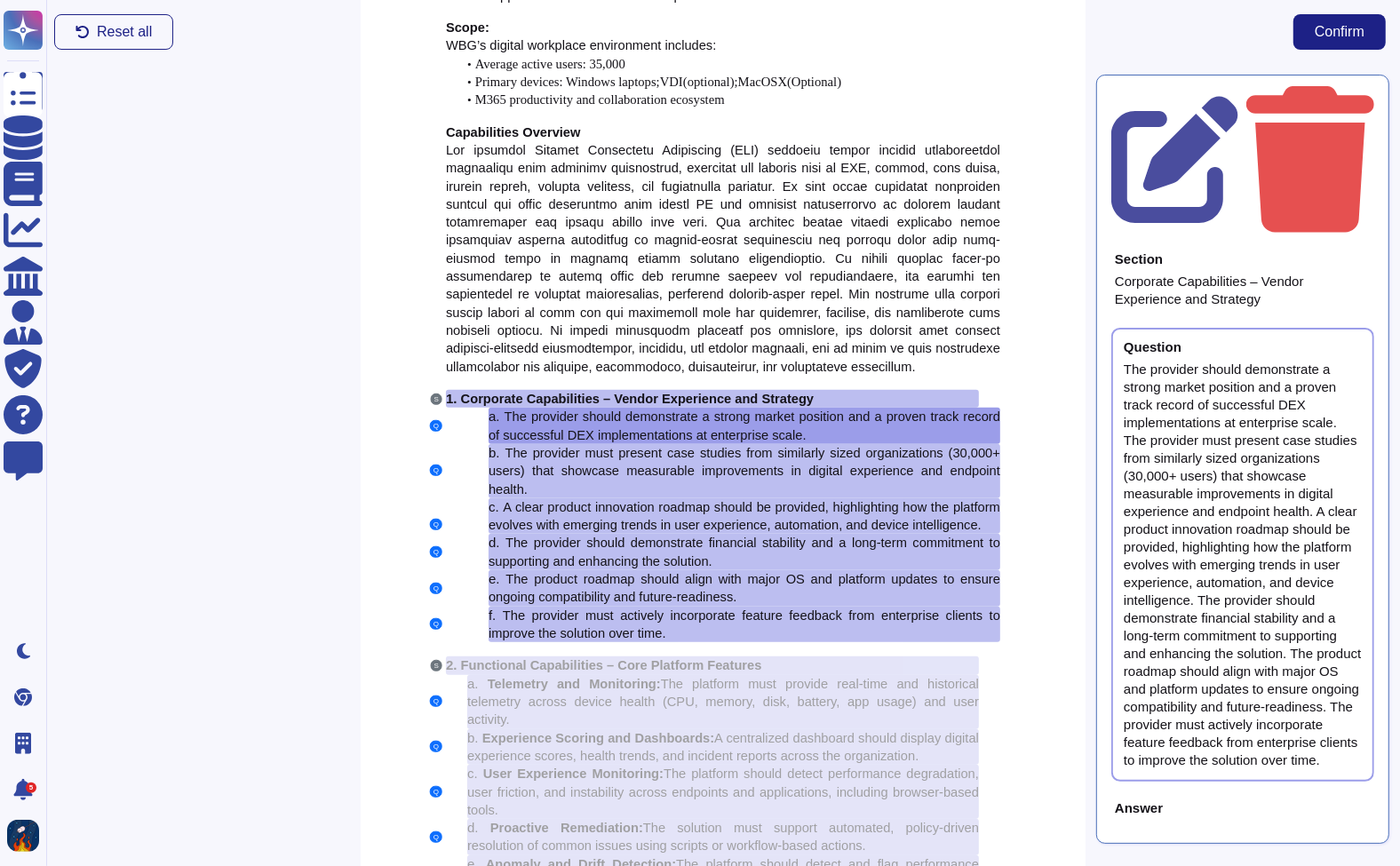 click on "Section Corporate Capabilities – Vendor Experience and Strategy Question The provider should demonstrate a strong market position and a proven track record of successful DEX implementations at enterprise scale.
The provider must present case studies from similarly sized organizations (30,000+ users) that showcase measurable improvements in digital experience and endpoint health.
A clear product innovation roadmap should be provided, highlighting how the platform evolves with emerging trends in user experience, automation, and device intelligence.
The provider should demonstrate financial stability and a long-term commitment to supporting and enhancing the solution.
The product roadmap should align with major OS and platform updates to ensure ongoing compatibility and future-readiness.
The provider must actively incorporate feature feedback from enterprise clients to improve the solution over time. Answer" at bounding box center (1243, 459) 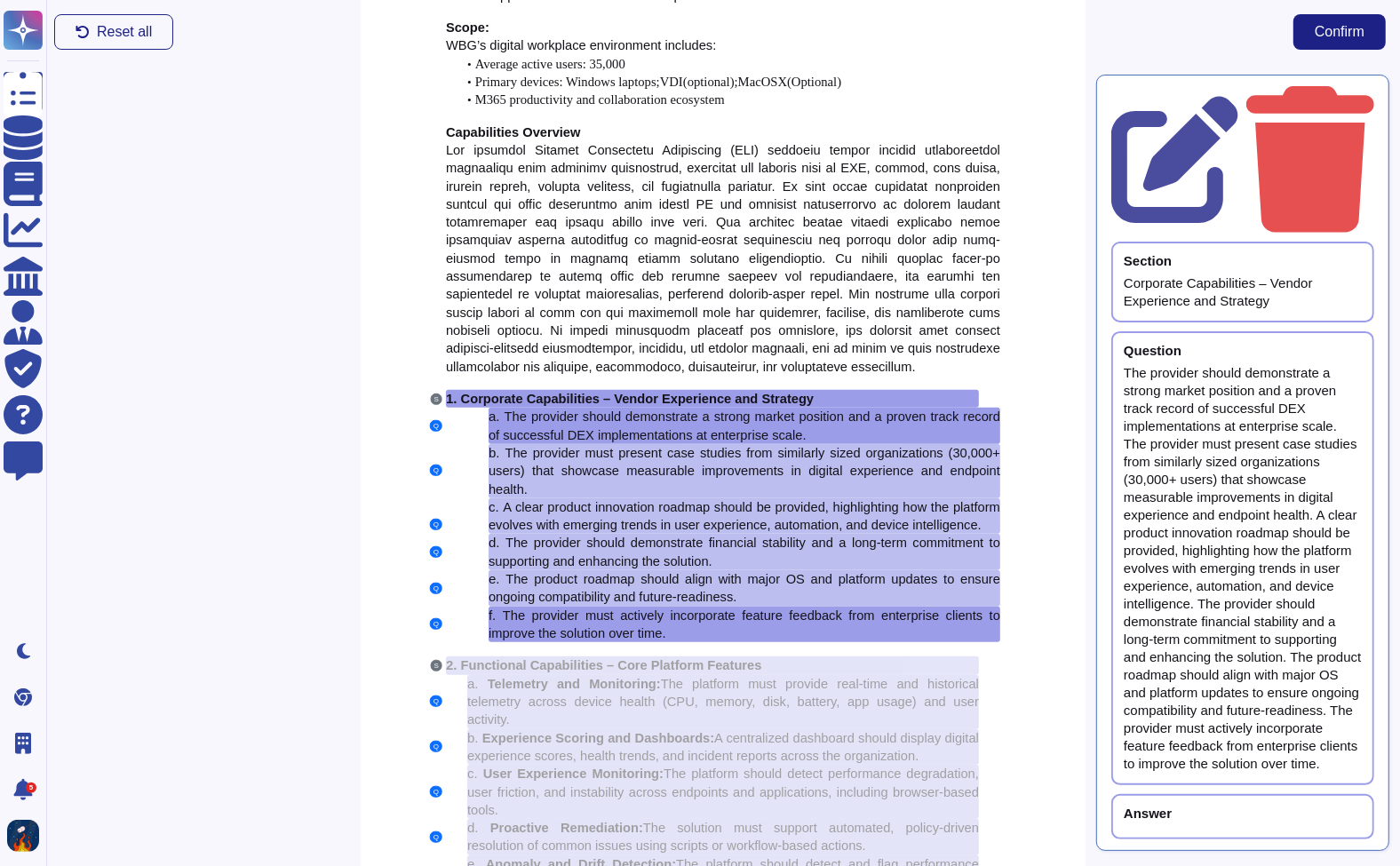 click on "Answer" at bounding box center [1243, 813] 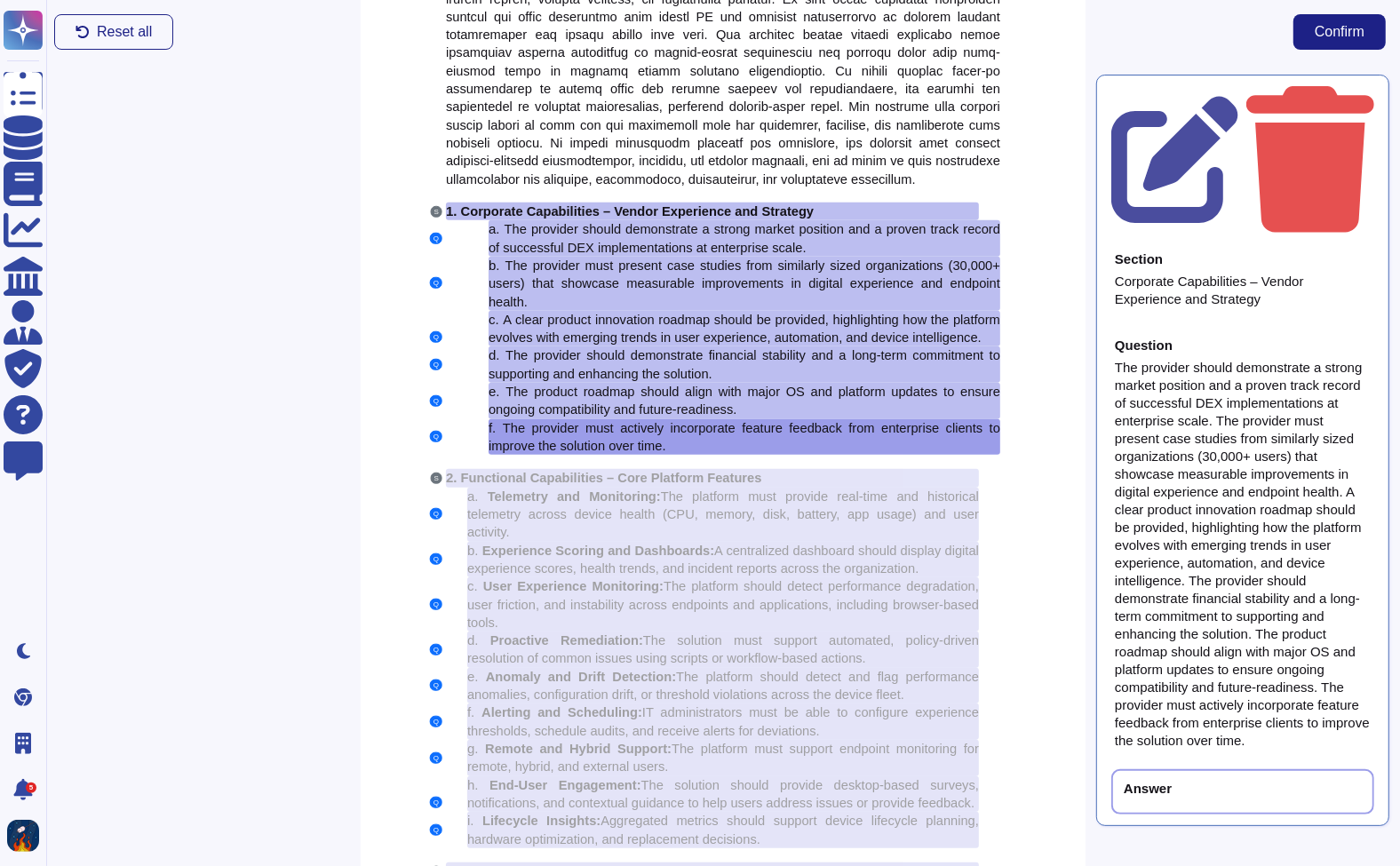 scroll, scrollTop: 1006, scrollLeft: 0, axis: vertical 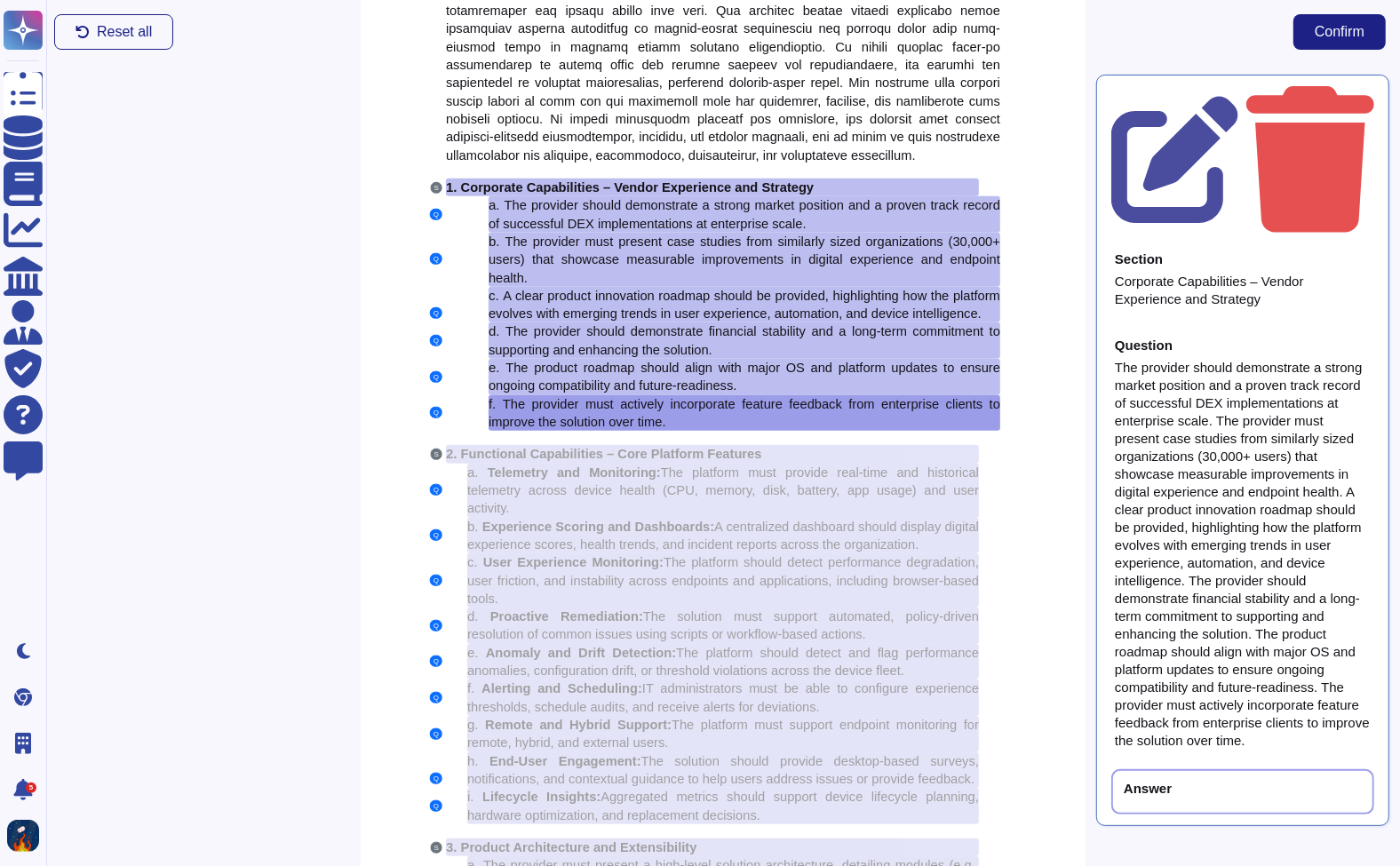 click on "Answer" at bounding box center (1243, 791) 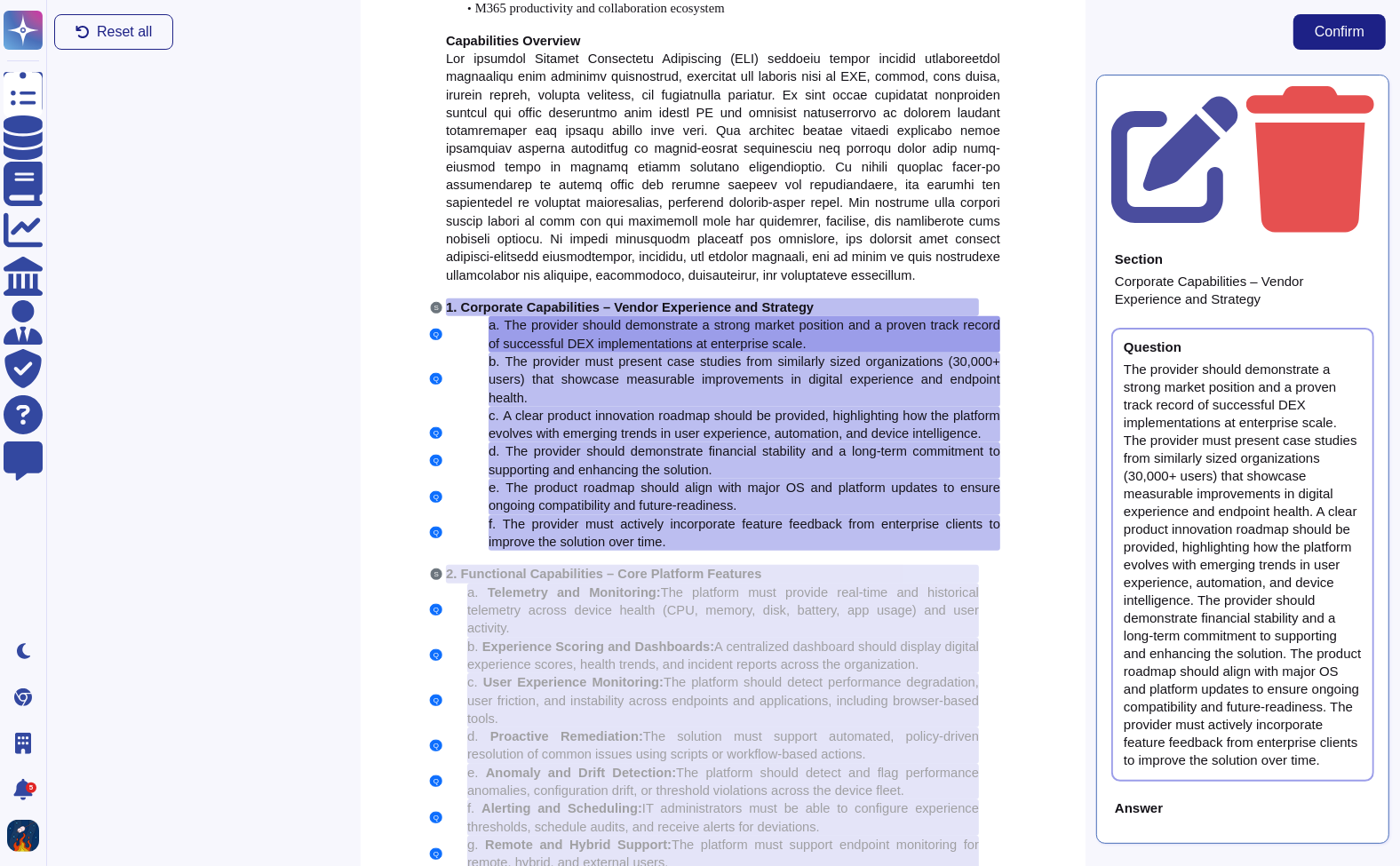 scroll, scrollTop: 795, scrollLeft: 0, axis: vertical 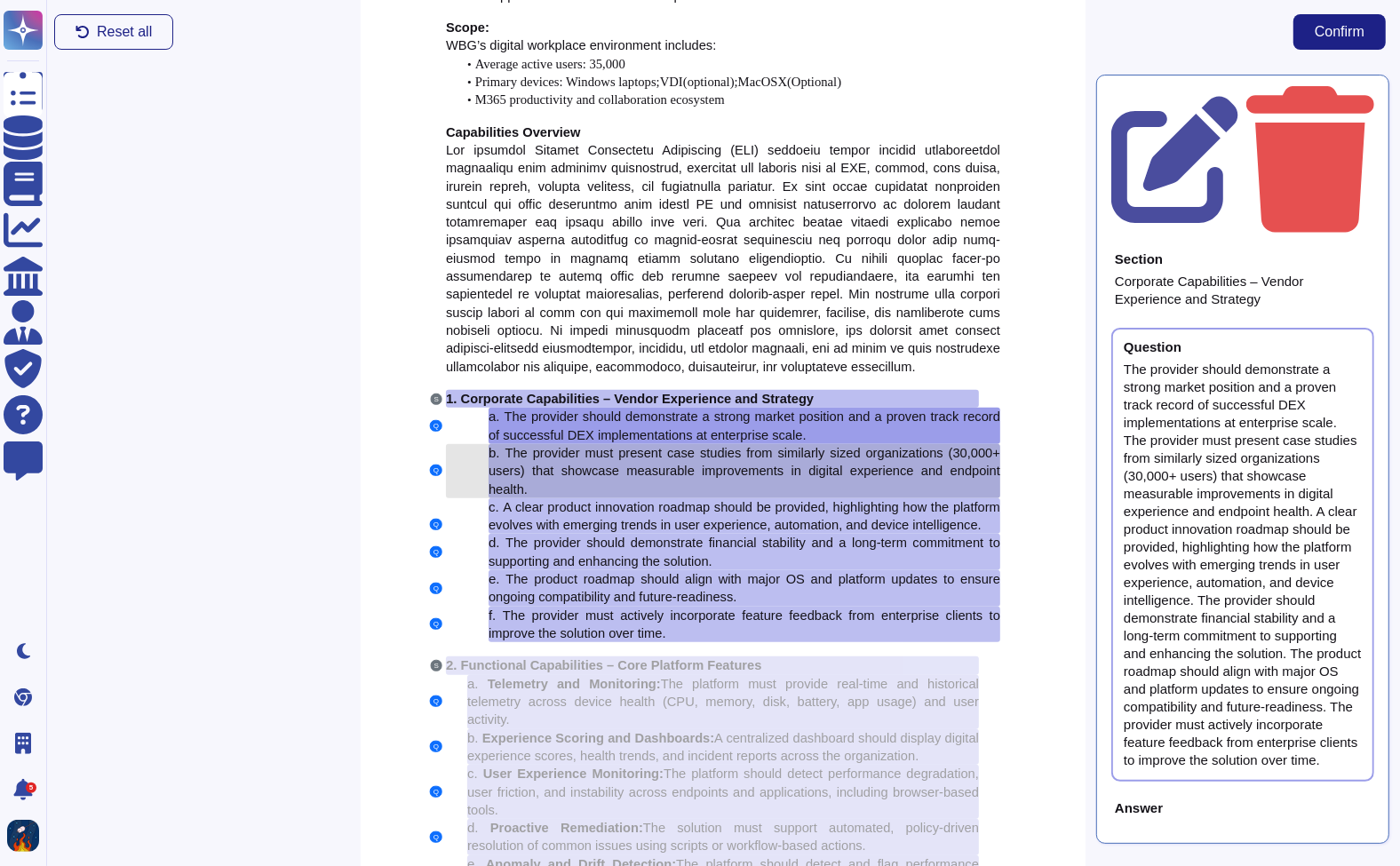 click on "b.                                                                                                                                                                                                                                                                                                                                                                                                 The provider must present case studies from similarly sized organizations (30,000+ users) that showcase measurable improvements in digital experience and endpoint health." at bounding box center (744, 471) 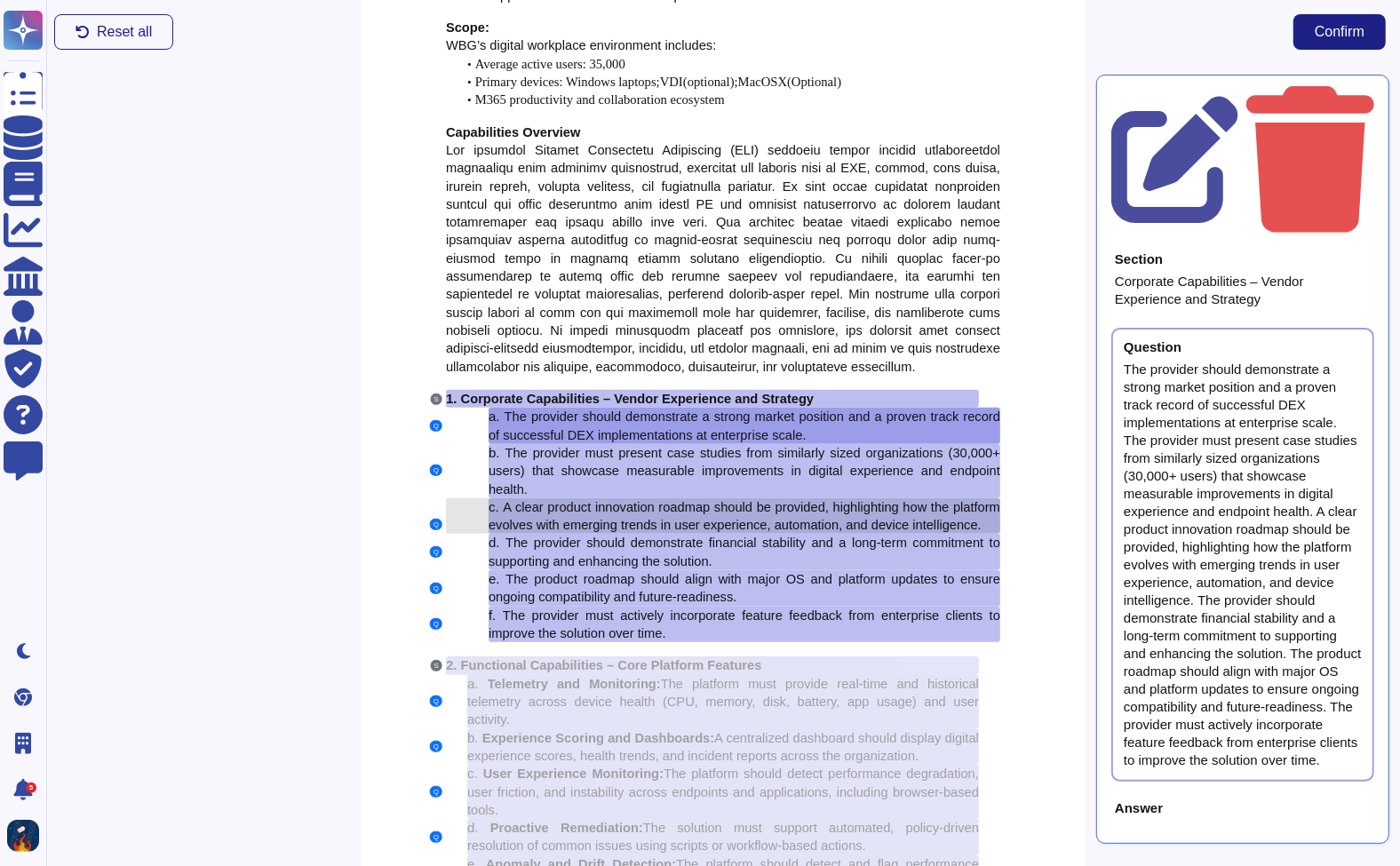 click on "c.                                                                                                                                                                                                                                                                                                                                                                                                 A clear product innovation roadmap should be provided, highlighting how the platform evolves with emerging trends in user experience, automation, and device intelligence." at bounding box center [744, 516] 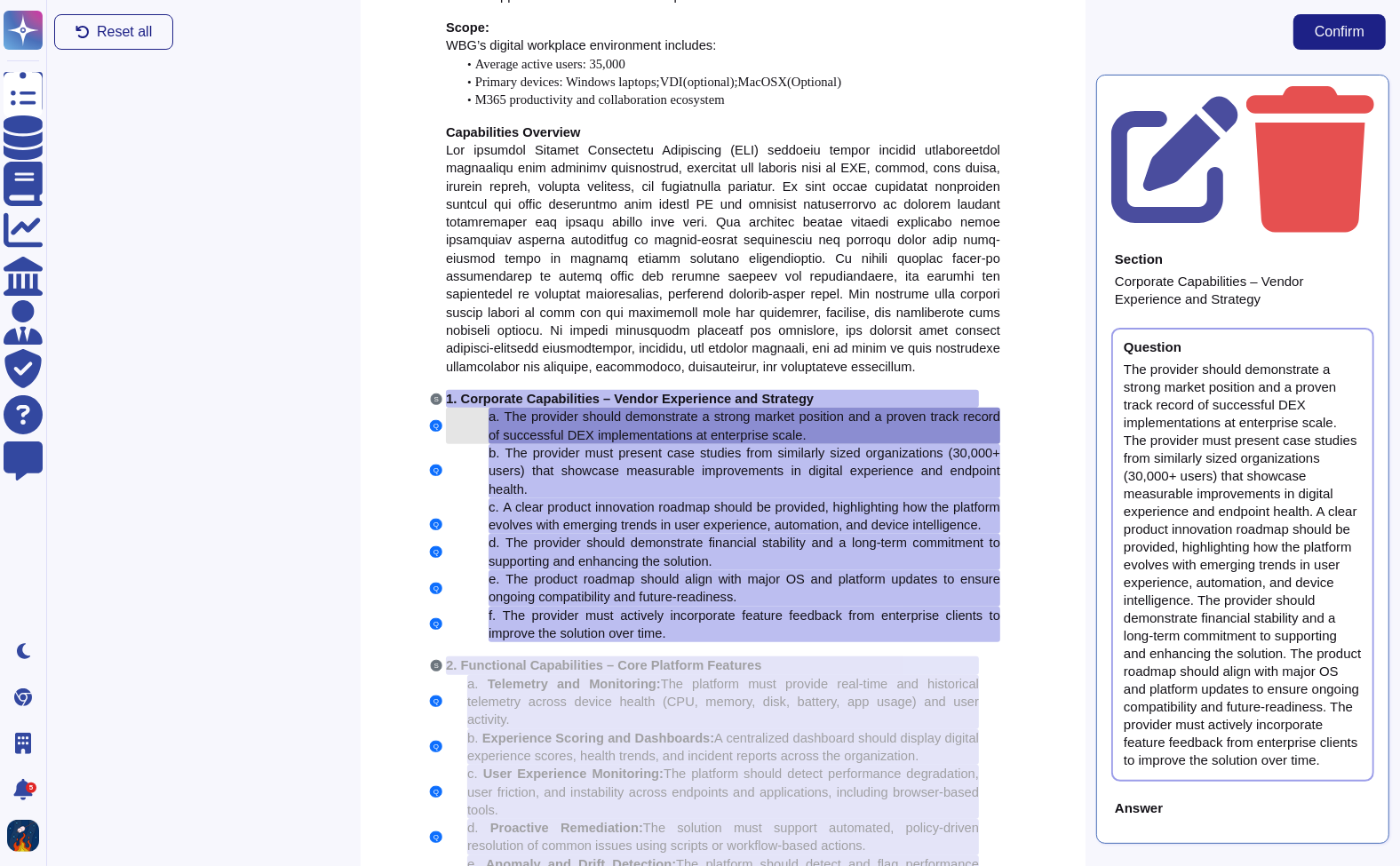 click on "a.                                                                                                                                                                                                                                                                                                                                                                                                 The provider should demonstrate a strong market position and a proven track record of successful DEX implementations at enterprise scale." at bounding box center (744, 425) 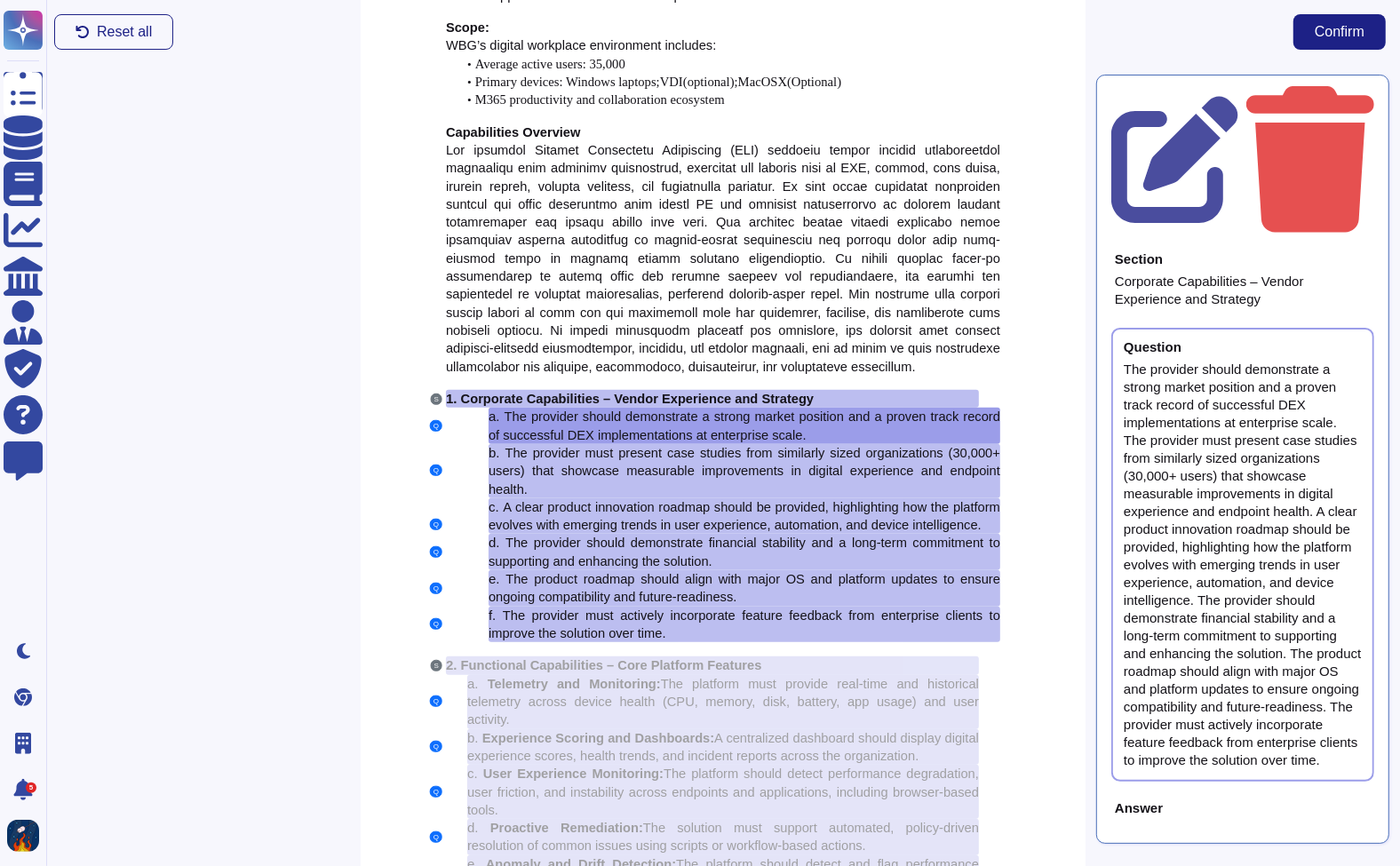 click on "Corporate Capabilities – Vendor Experience and Strategy" at bounding box center (1243, 290) 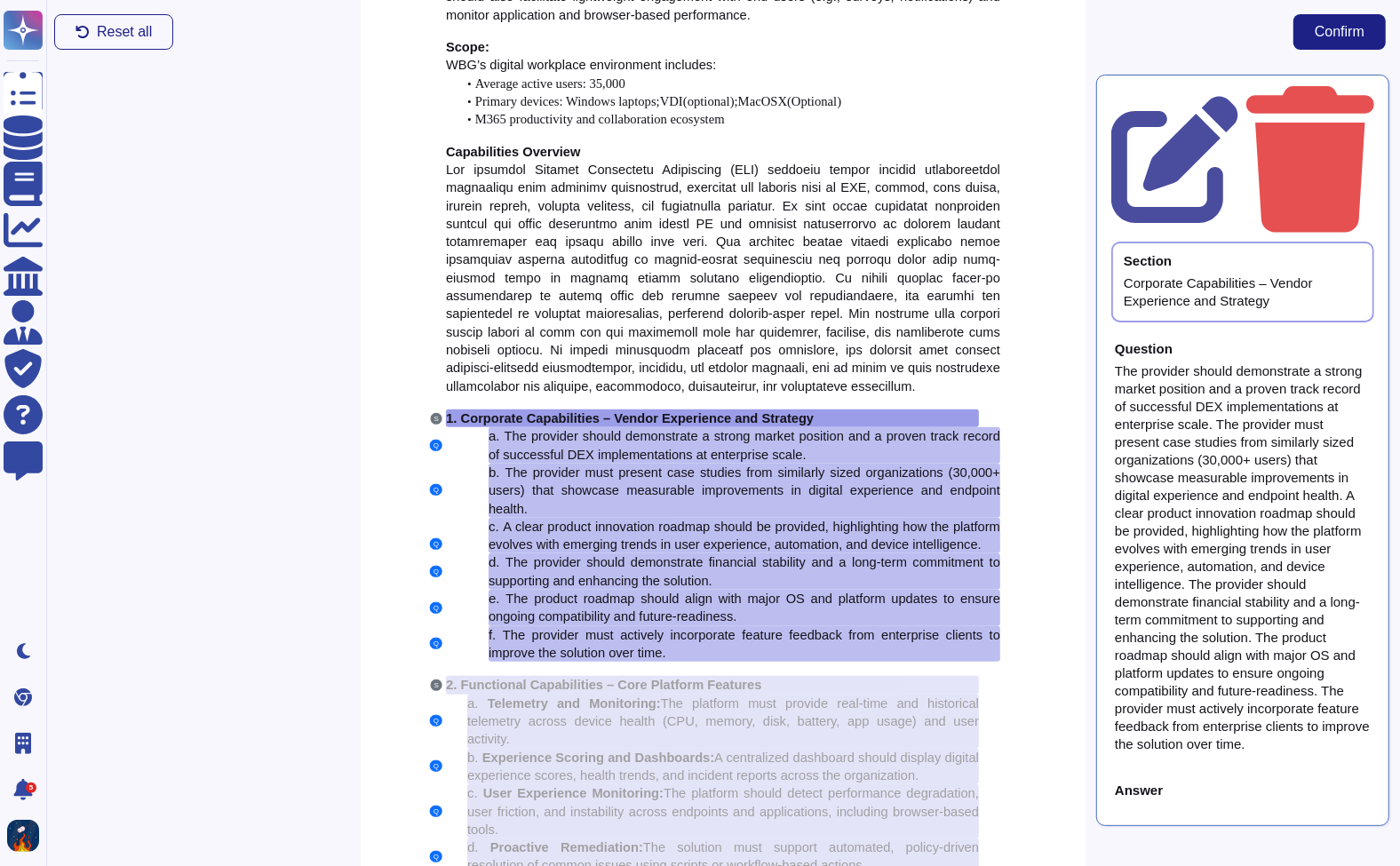 scroll, scrollTop: 769, scrollLeft: 0, axis: vertical 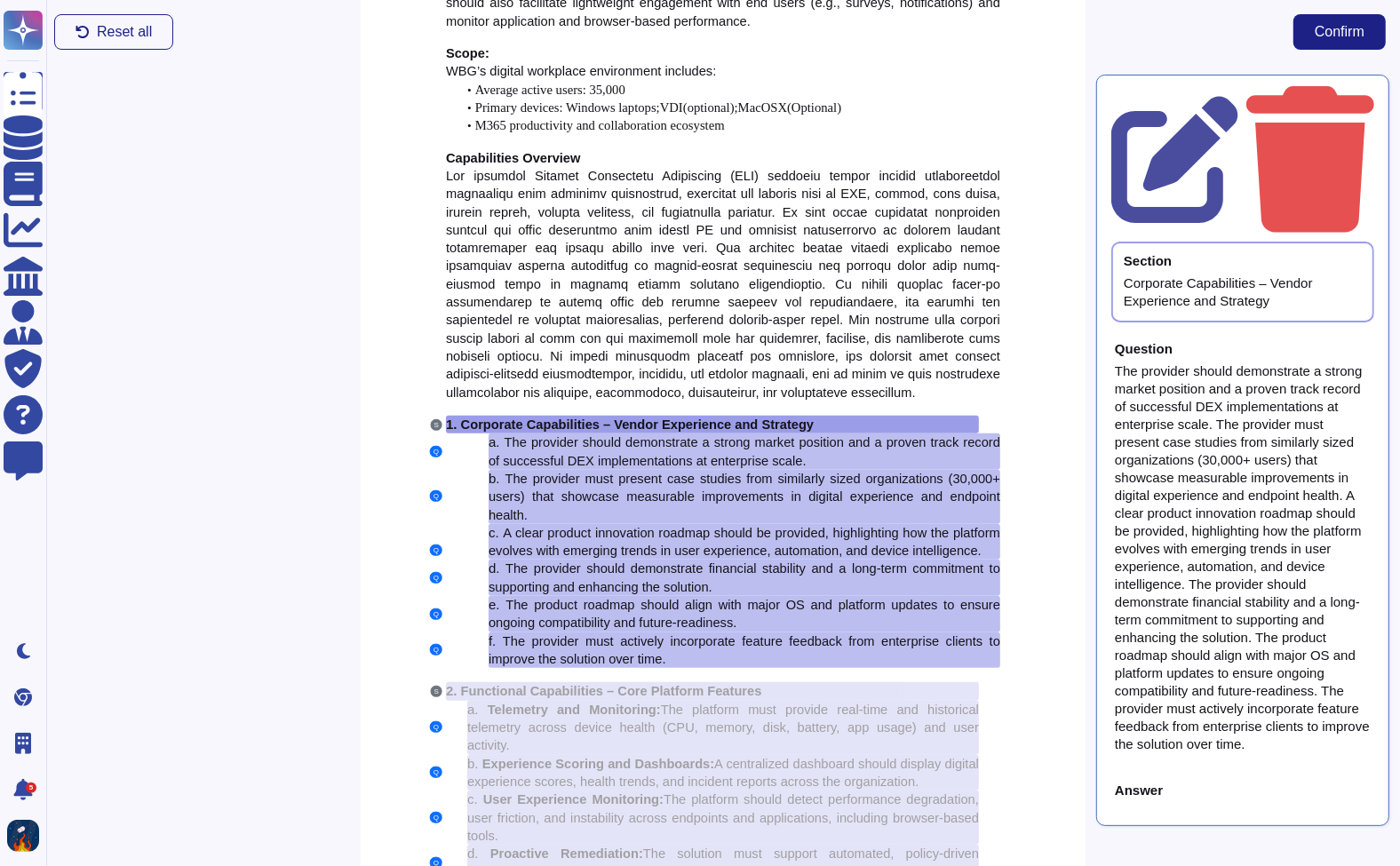 click on "The provider should demonstrate a strong market position and a proven track record of successful DEX implementations at enterprise scale.
The provider must present case studies from similarly sized organizations (30,000+ users) that showcase measurable improvements in digital experience and endpoint health.
A clear product innovation roadmap should be provided, highlighting how the platform evolves with emerging trends in user experience, automation, and device intelligence.
The provider should demonstrate financial stability and a long-term commitment to supporting and enhancing the solution.
The product roadmap should align with major OS and platform updates to ensure ongoing compatibility and future-readiness.
The provider must actively incorporate feature feedback from enterprise clients to improve the solution over time." at bounding box center (1243, 558) 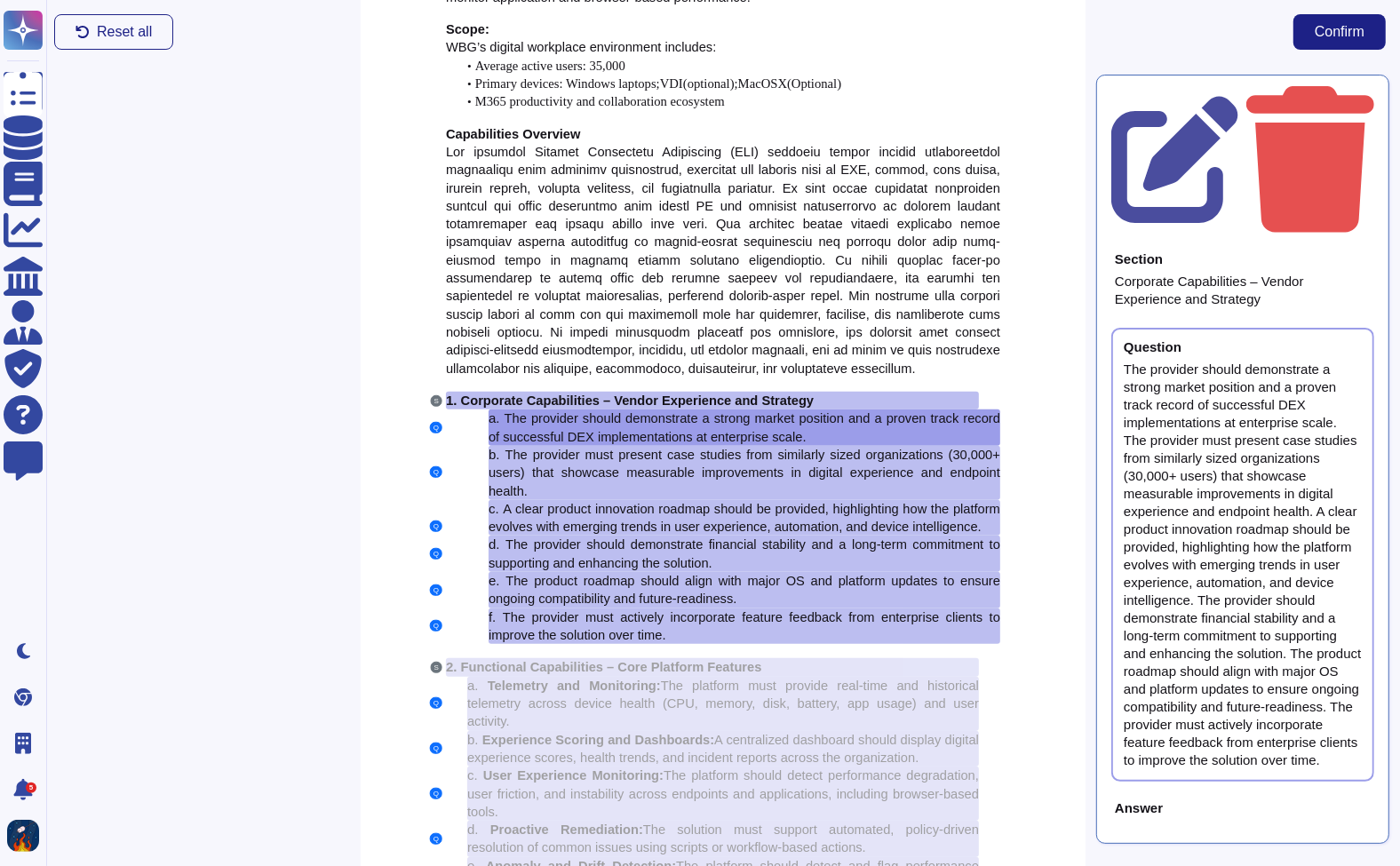 scroll, scrollTop: 795, scrollLeft: 0, axis: vertical 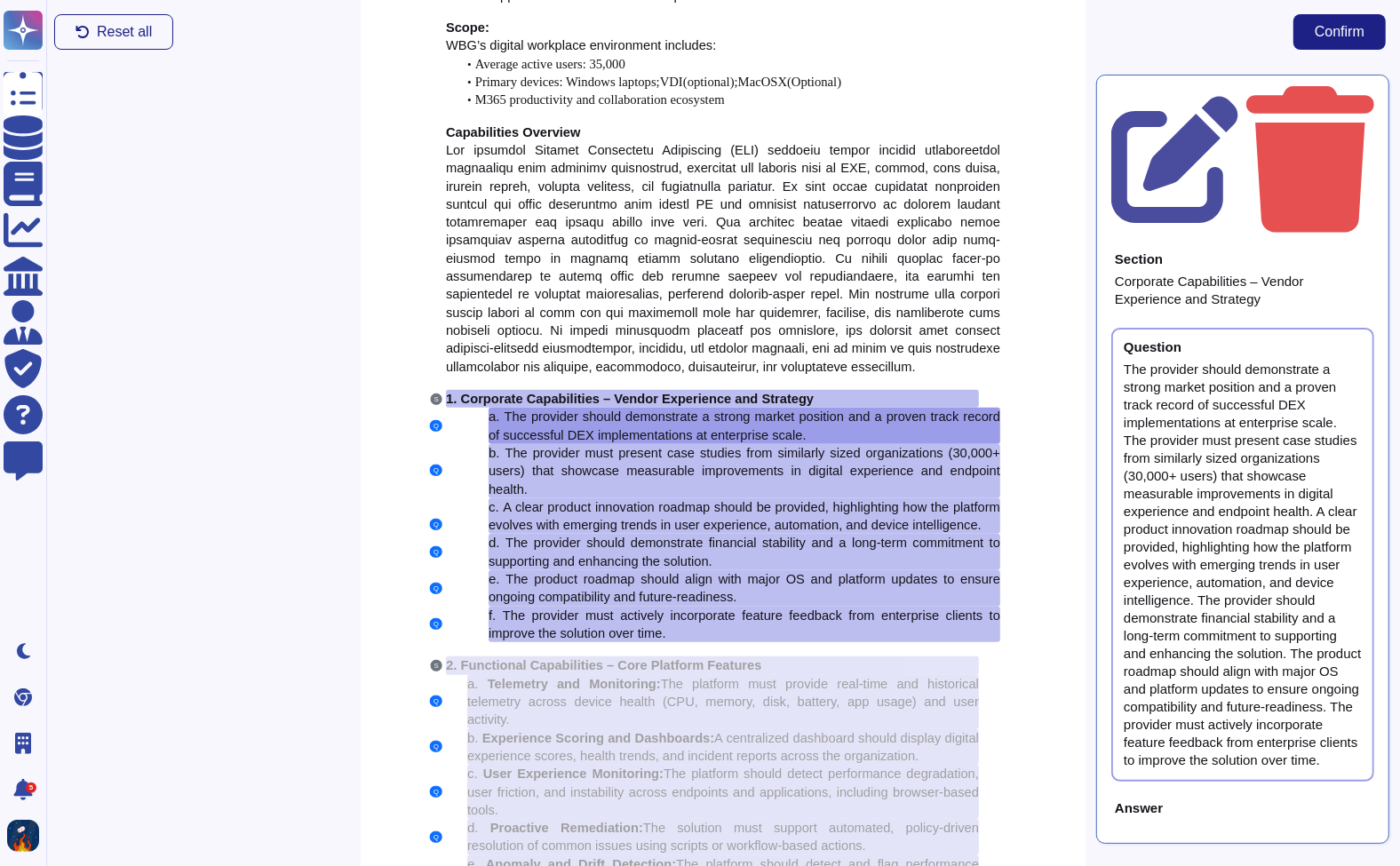 click on "Answer" at bounding box center (1139, 807) 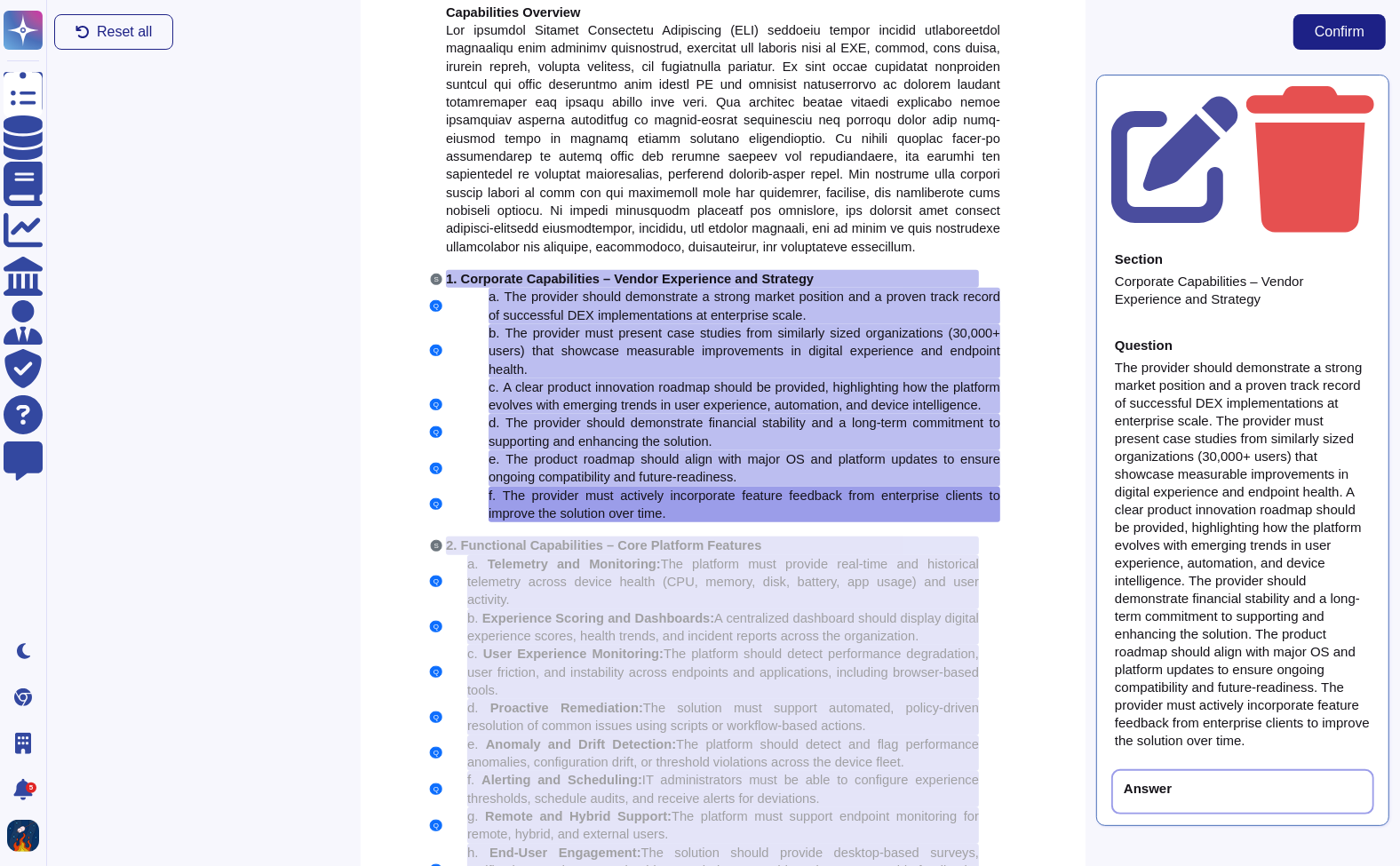 scroll, scrollTop: 1006, scrollLeft: 0, axis: vertical 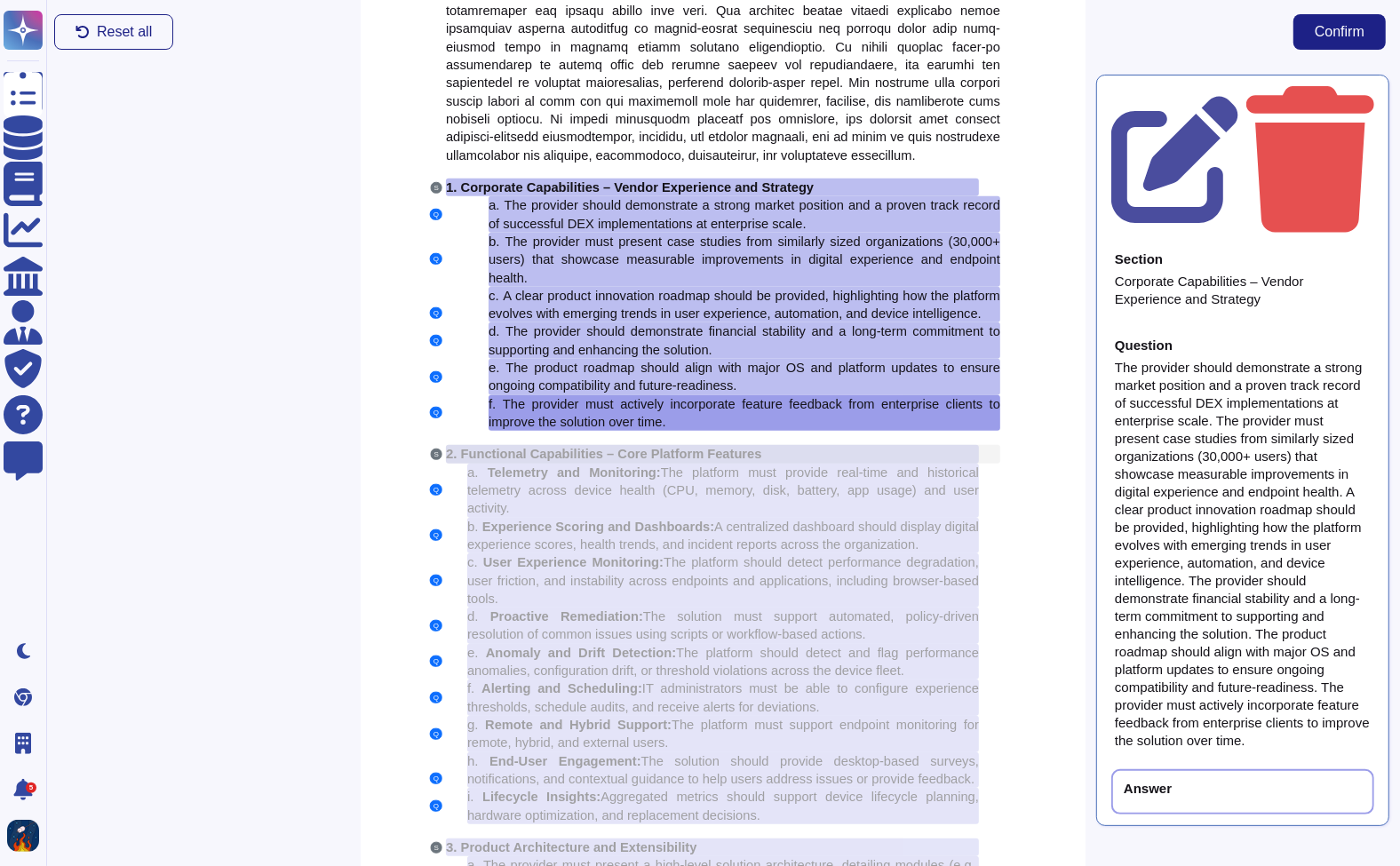 click on "2.                                                                                                                                                                                                                                                                                                                                                                                                 Functional Capabilities – Core Platform Features" at bounding box center (712, 454) 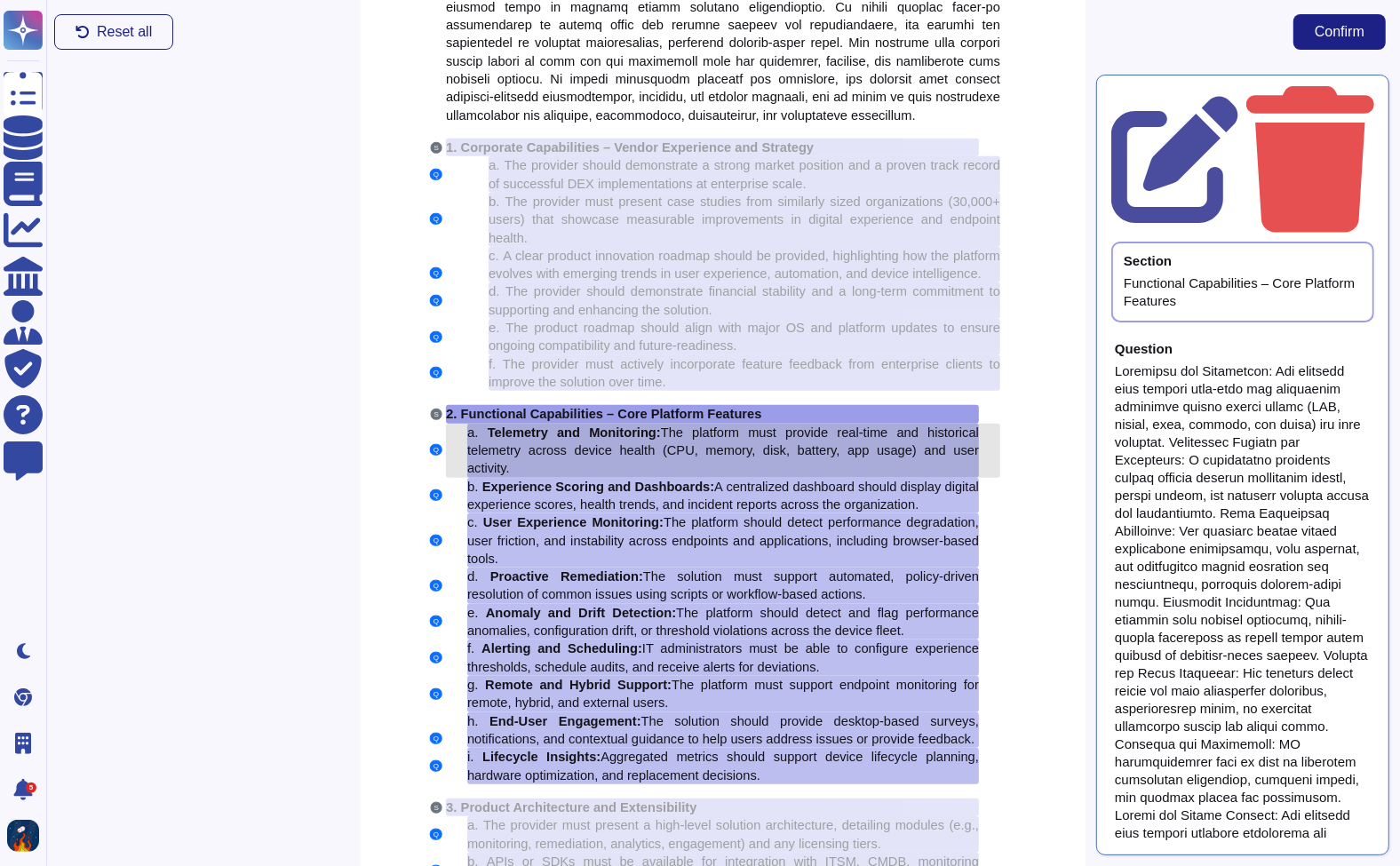click on "The platform must provide real-time and historical telemetry across device health (CPU, memory, disk, battery, app usage) and user activity." at bounding box center (723, 450) 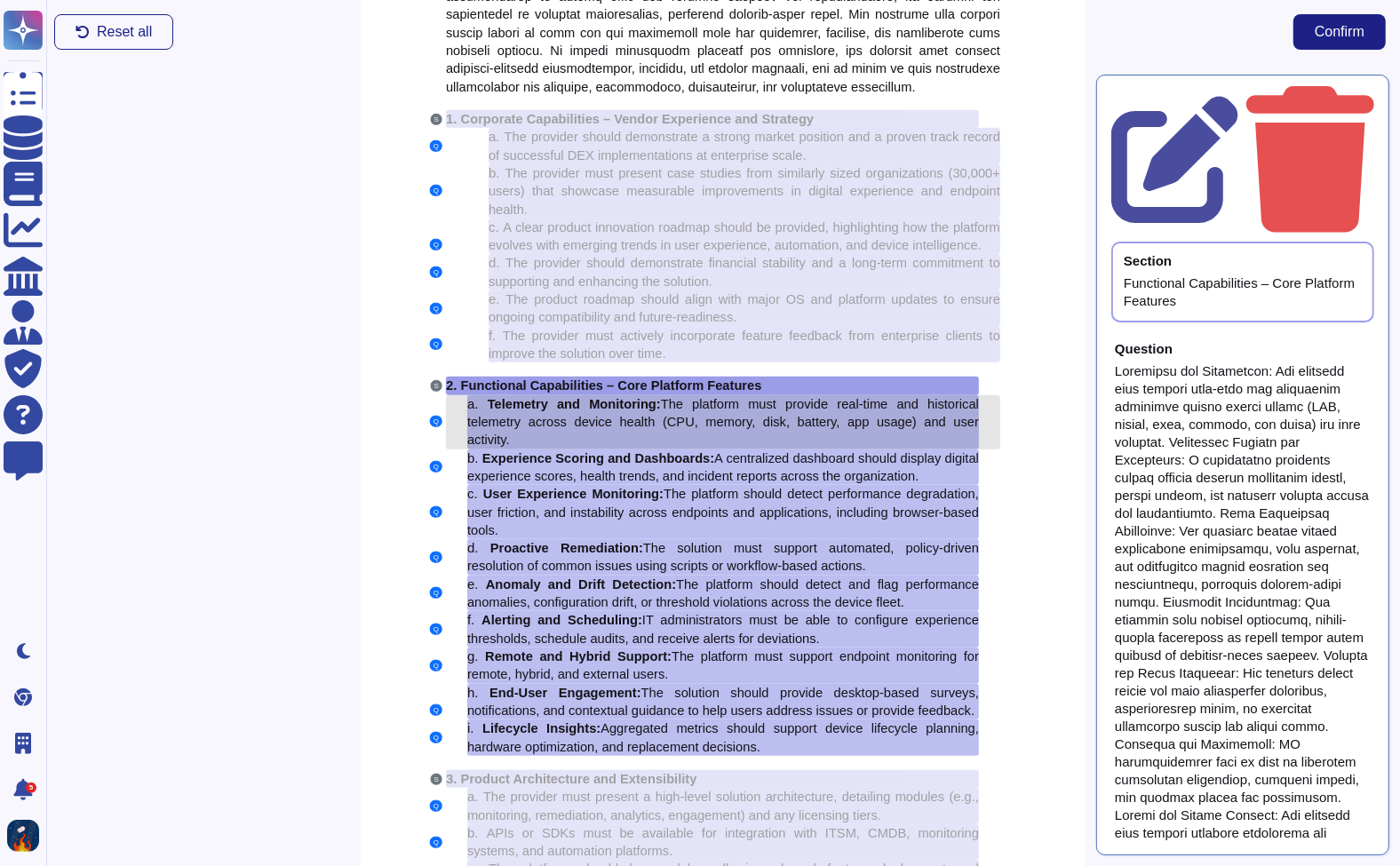 scroll, scrollTop: 1082, scrollLeft: 0, axis: vertical 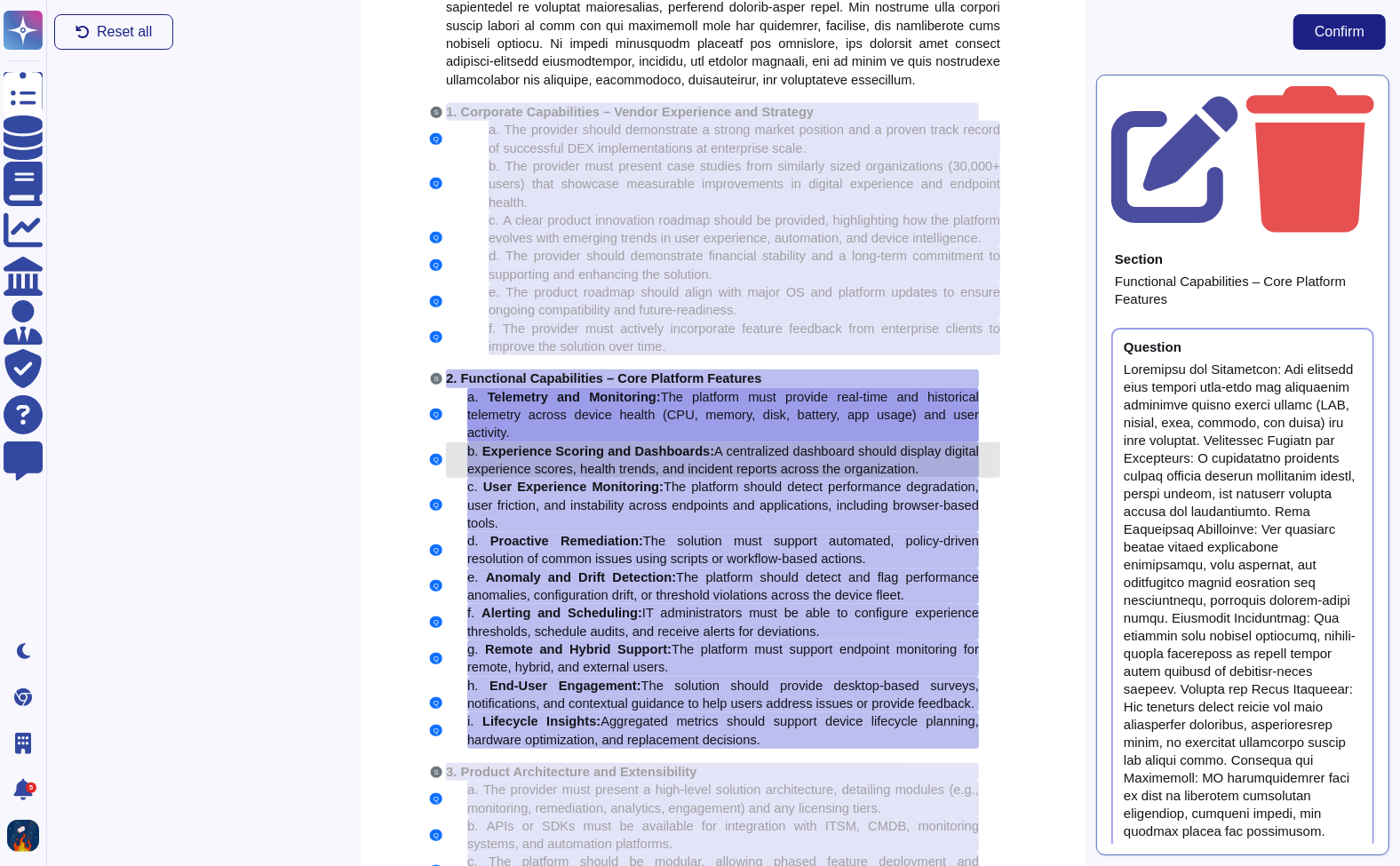 click on "A centralized dashboard should display digital experience scores, health trends, and incident reports across the organization." at bounding box center (723, 460) 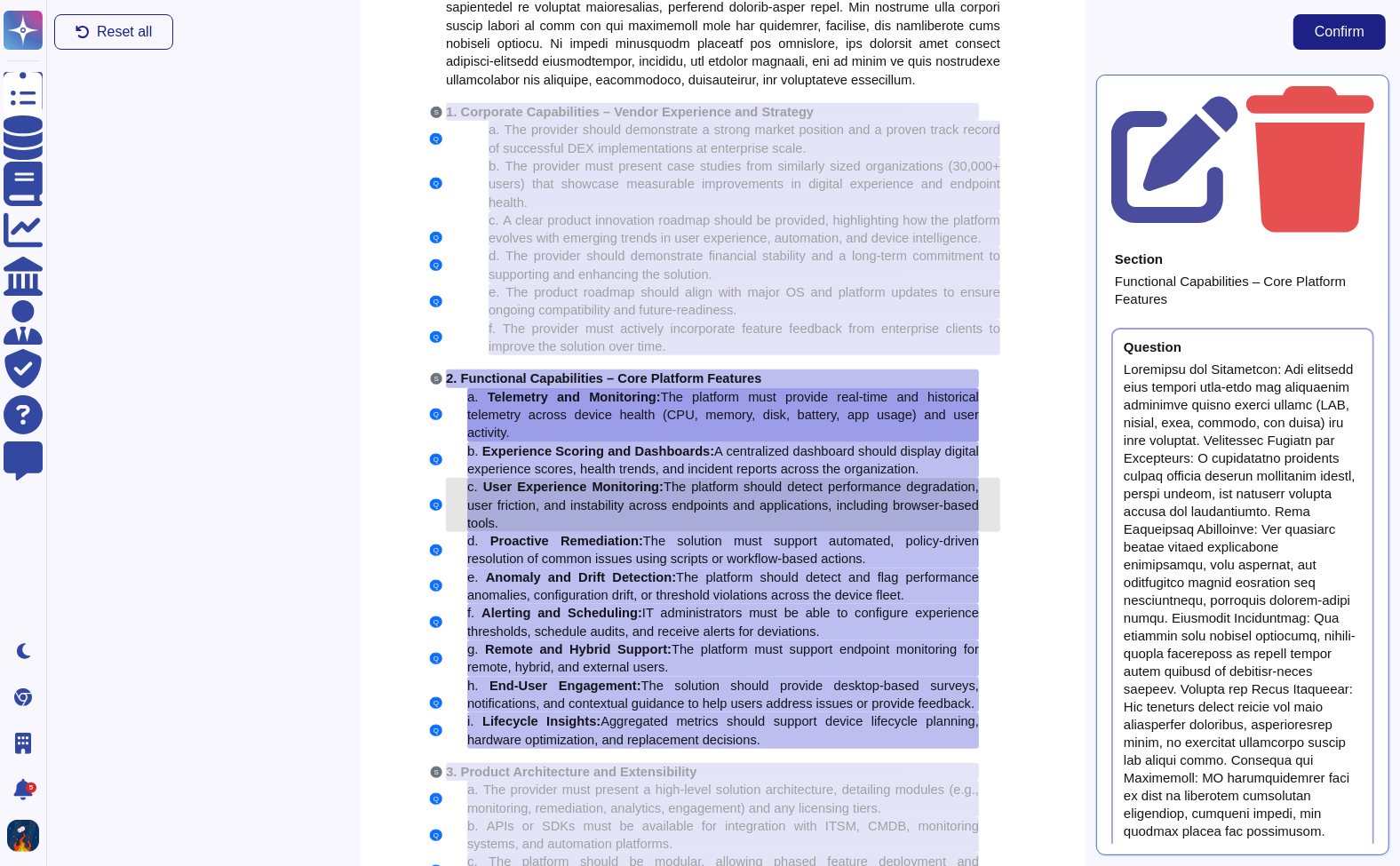 click on "The platform should detect performance degradation, user friction, and instability across endpoints and applications, including browser-based tools." at bounding box center [723, 505] 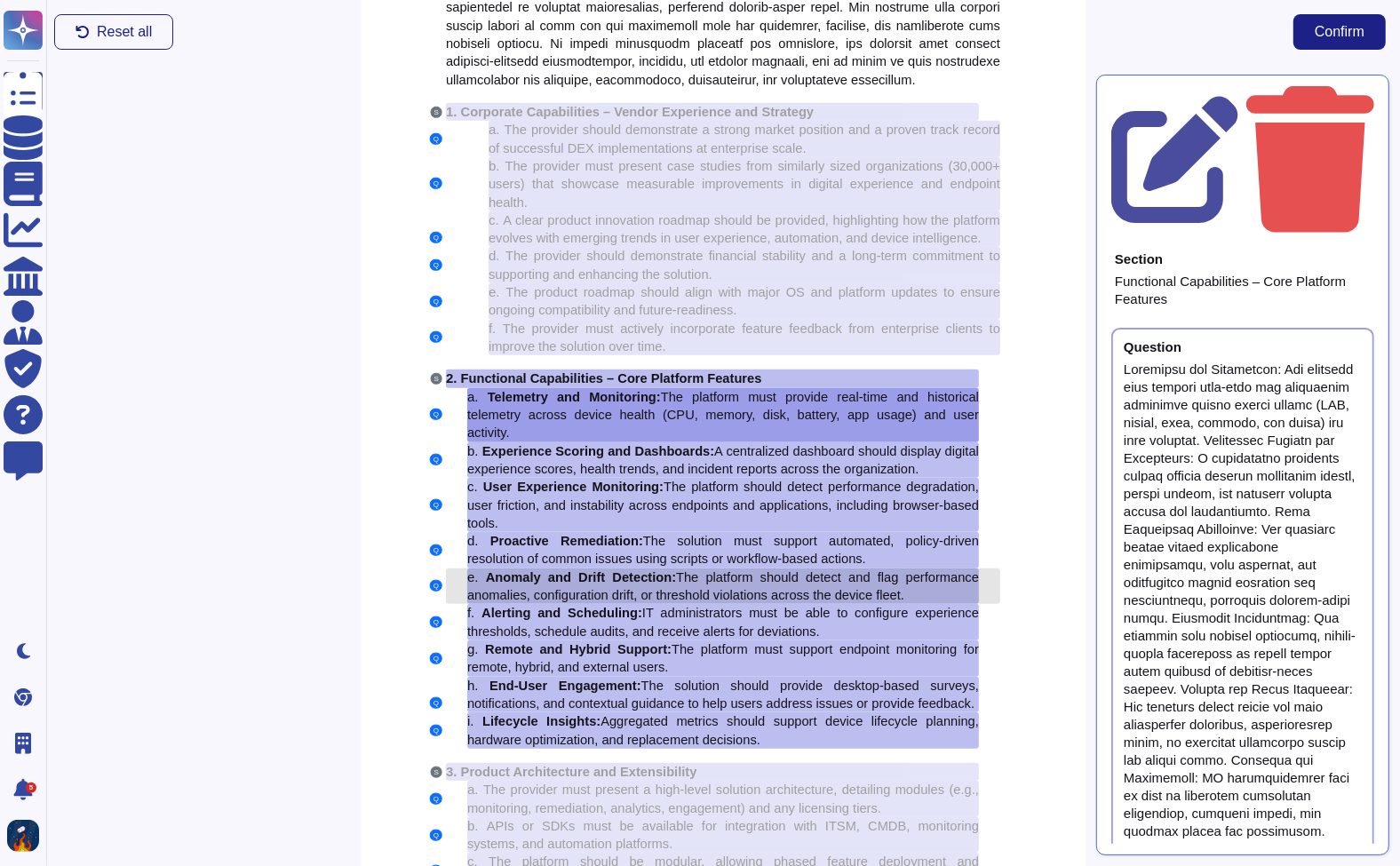 click on "The platform should detect and flag performance anomalies, configuration drift, or threshold violations across the device fleet." at bounding box center [723, 586] 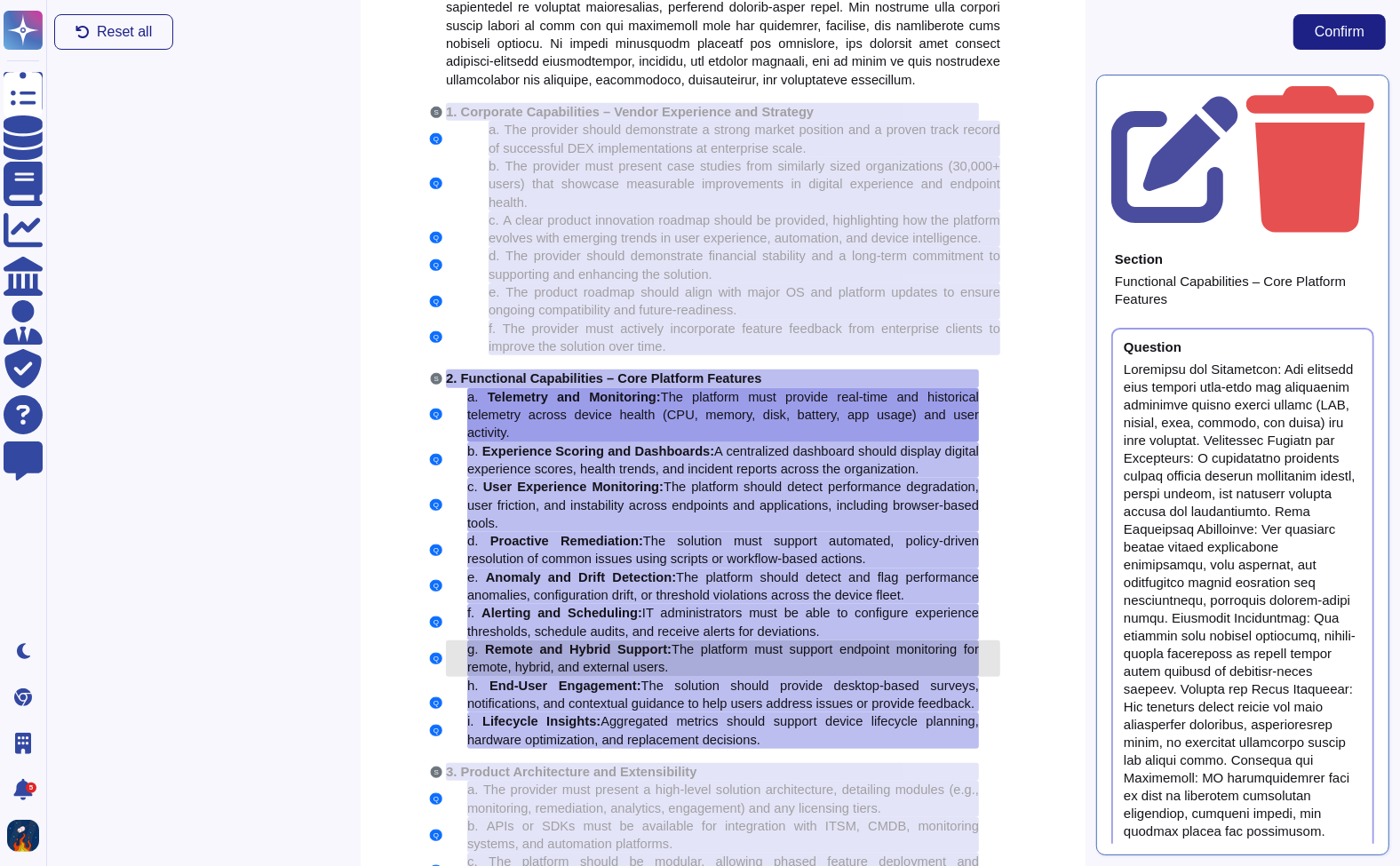 click on "g.                                                                                                                                                                                                                                                                                                                                                                                                 Remote and Hybrid Support:  The platform must support endpoint monitoring for remote, hybrid, and external users." at bounding box center [723, 658] 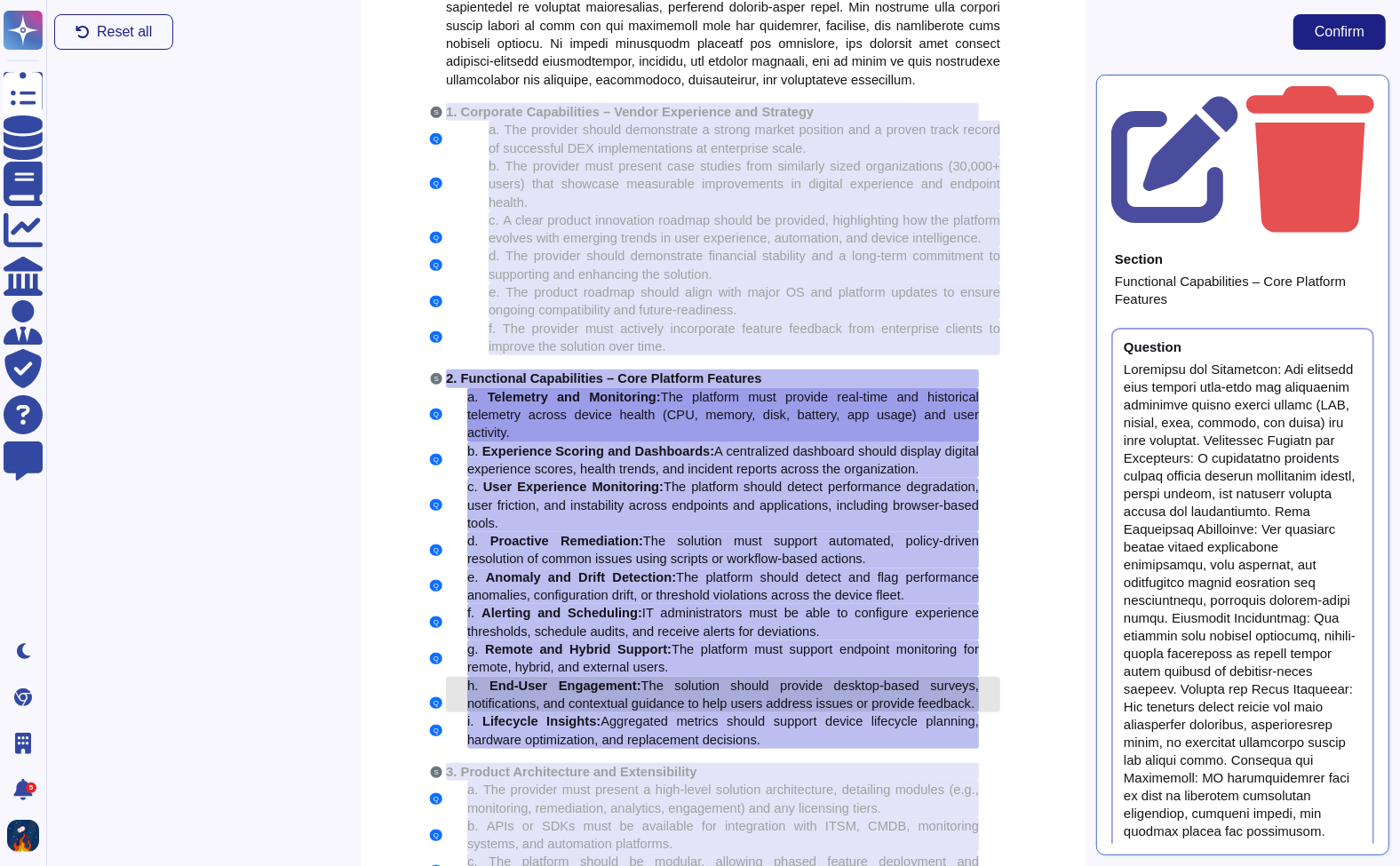 click on "The solution should provide desktop-based surveys, notifications, and contextual guidance to help users address issues or provide feedback." at bounding box center (723, 695) 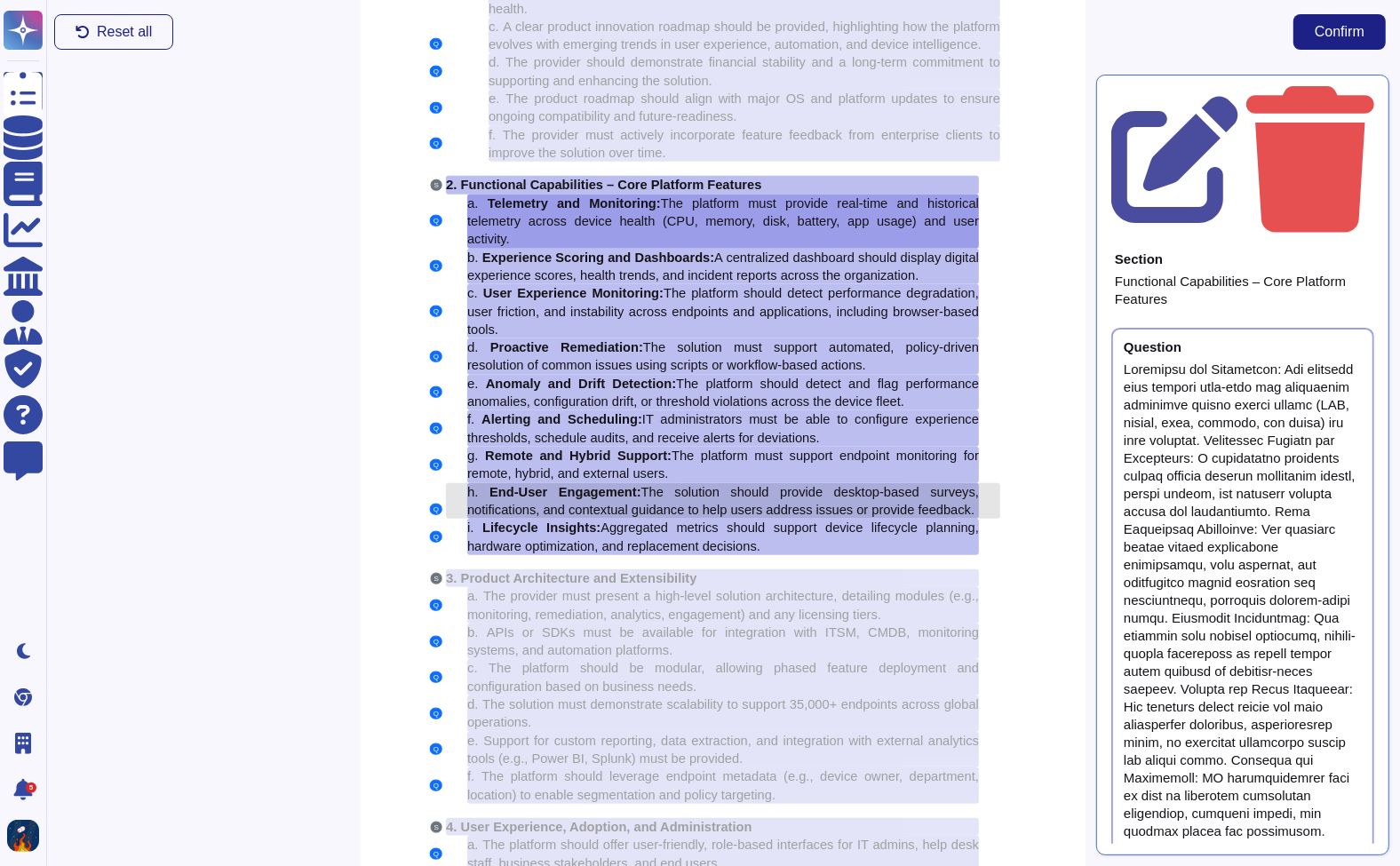 scroll, scrollTop: 1287, scrollLeft: 0, axis: vertical 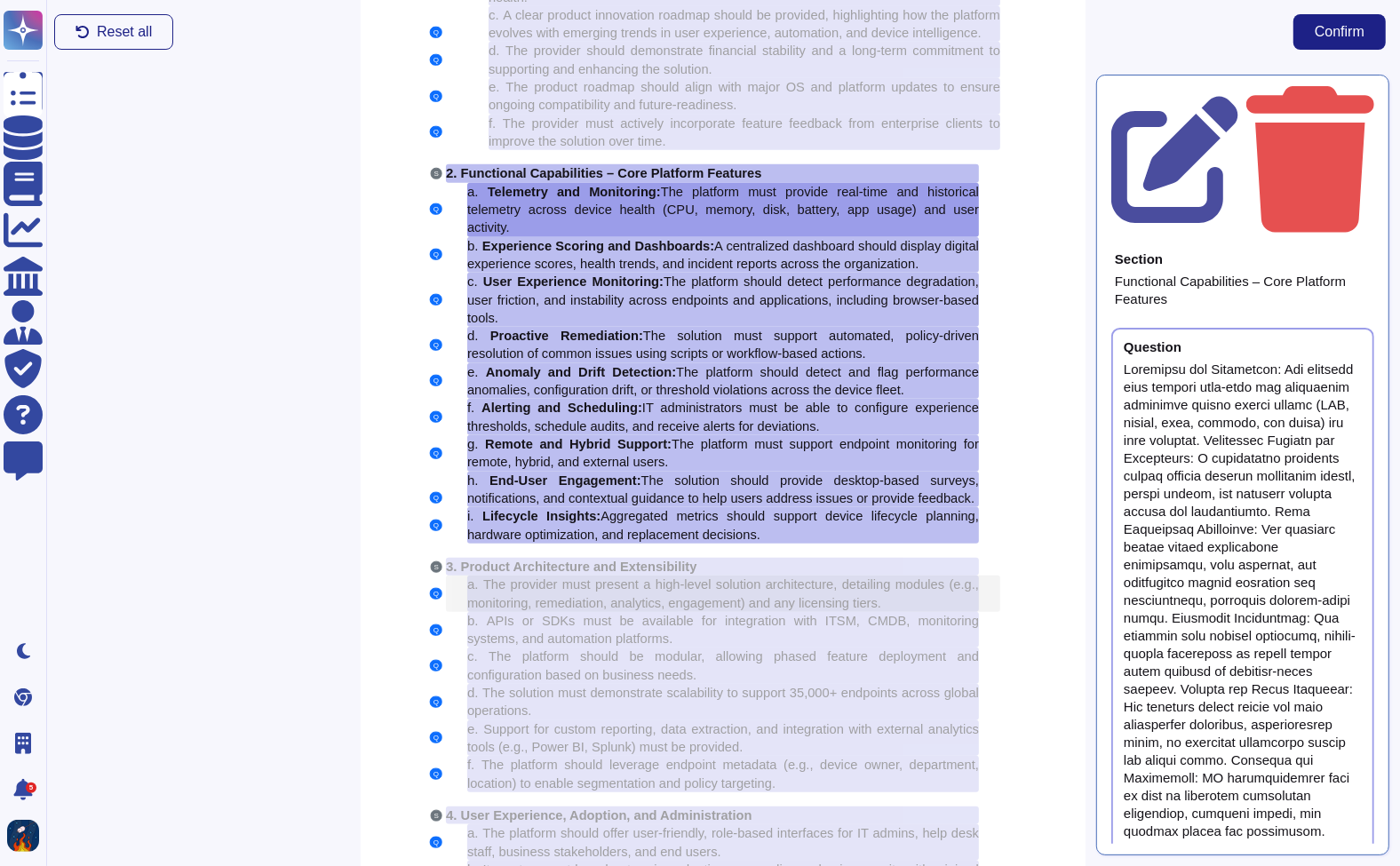 click on "The provider must present a high-level solution architecture, detailing modules (e.g., monitoring, remediation, analytics, engagement) and any licensing tiers." at bounding box center [723, 593] 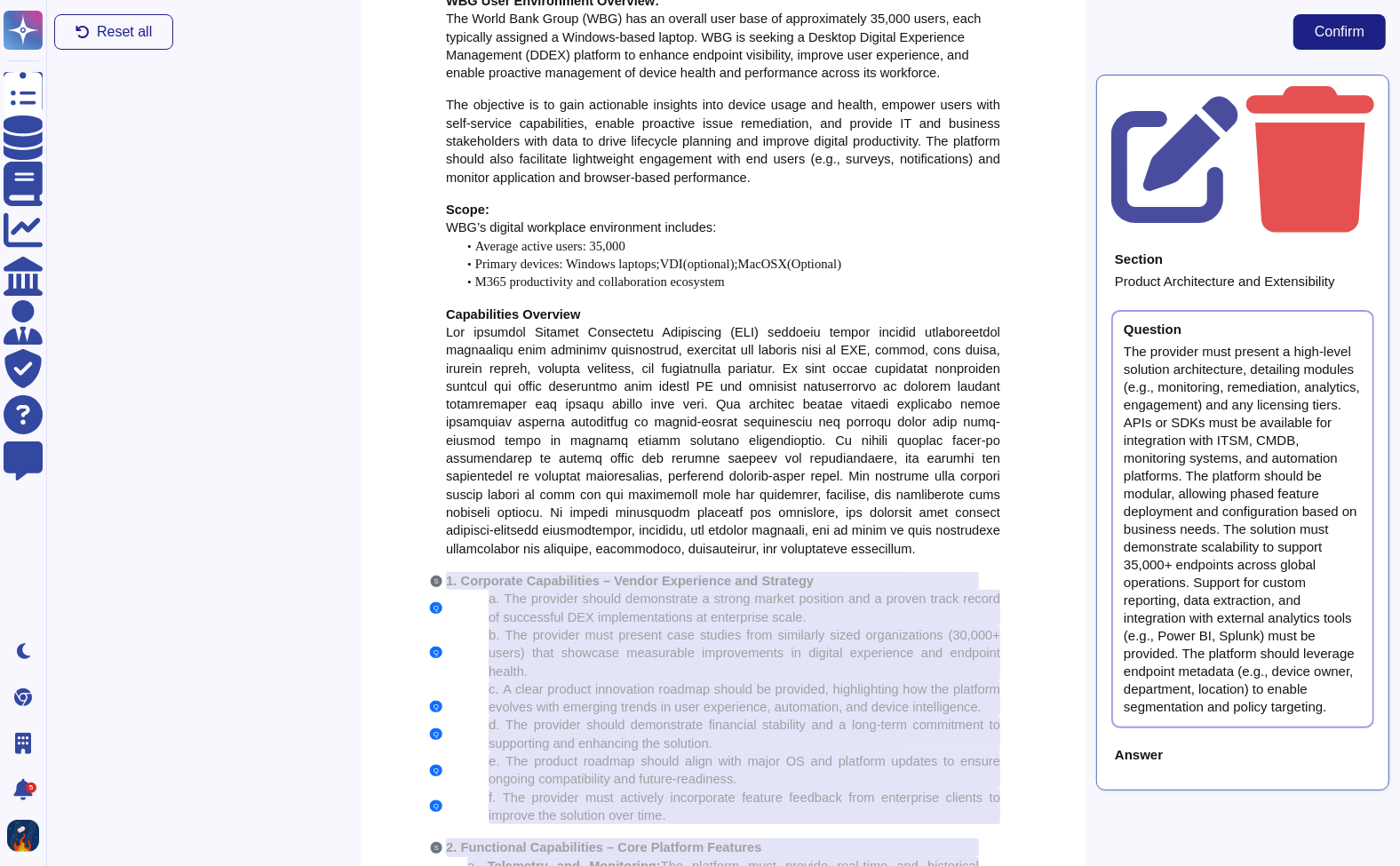scroll, scrollTop: 0, scrollLeft: 0, axis: both 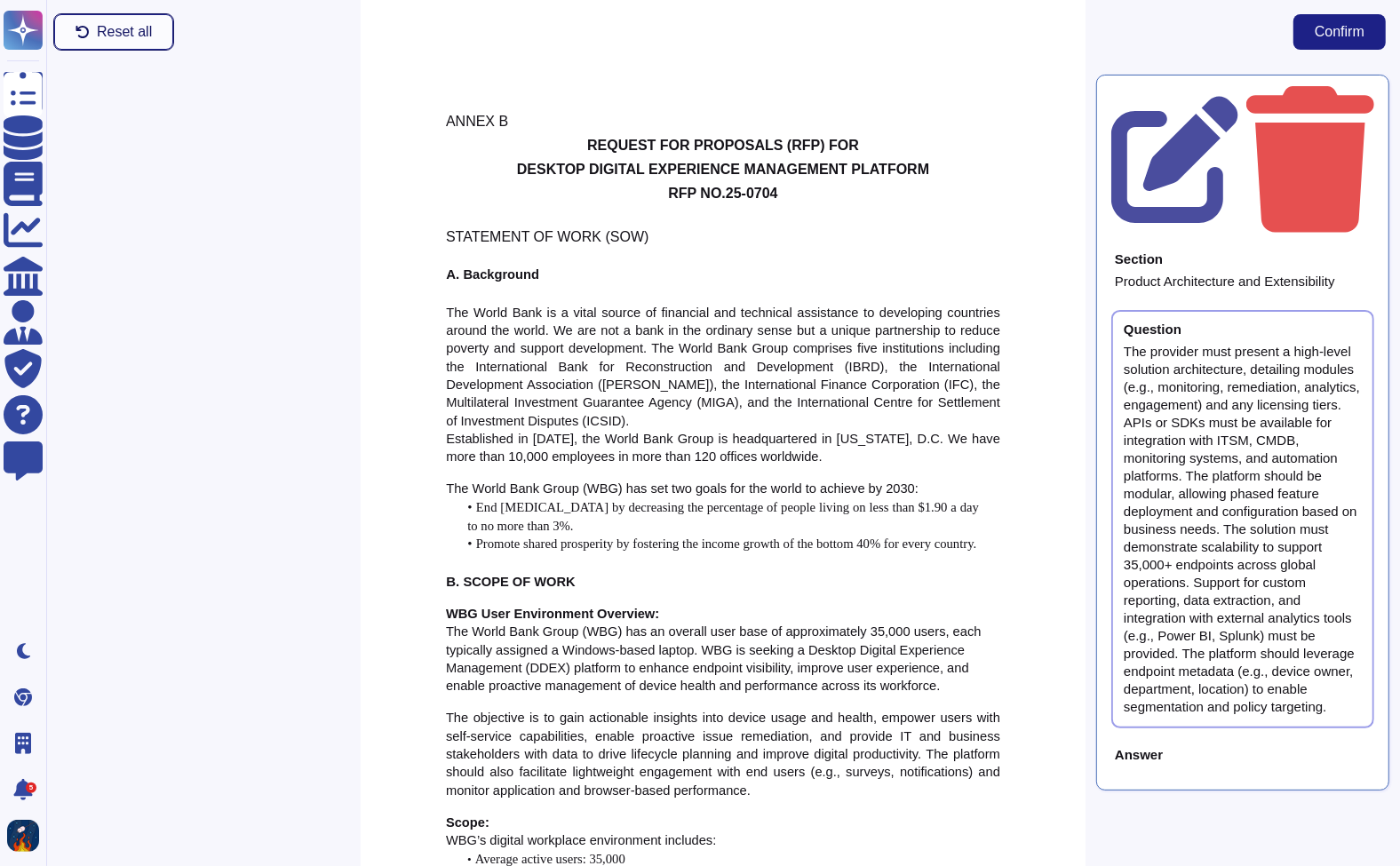 click on "Reset all" at bounding box center [124, 32] 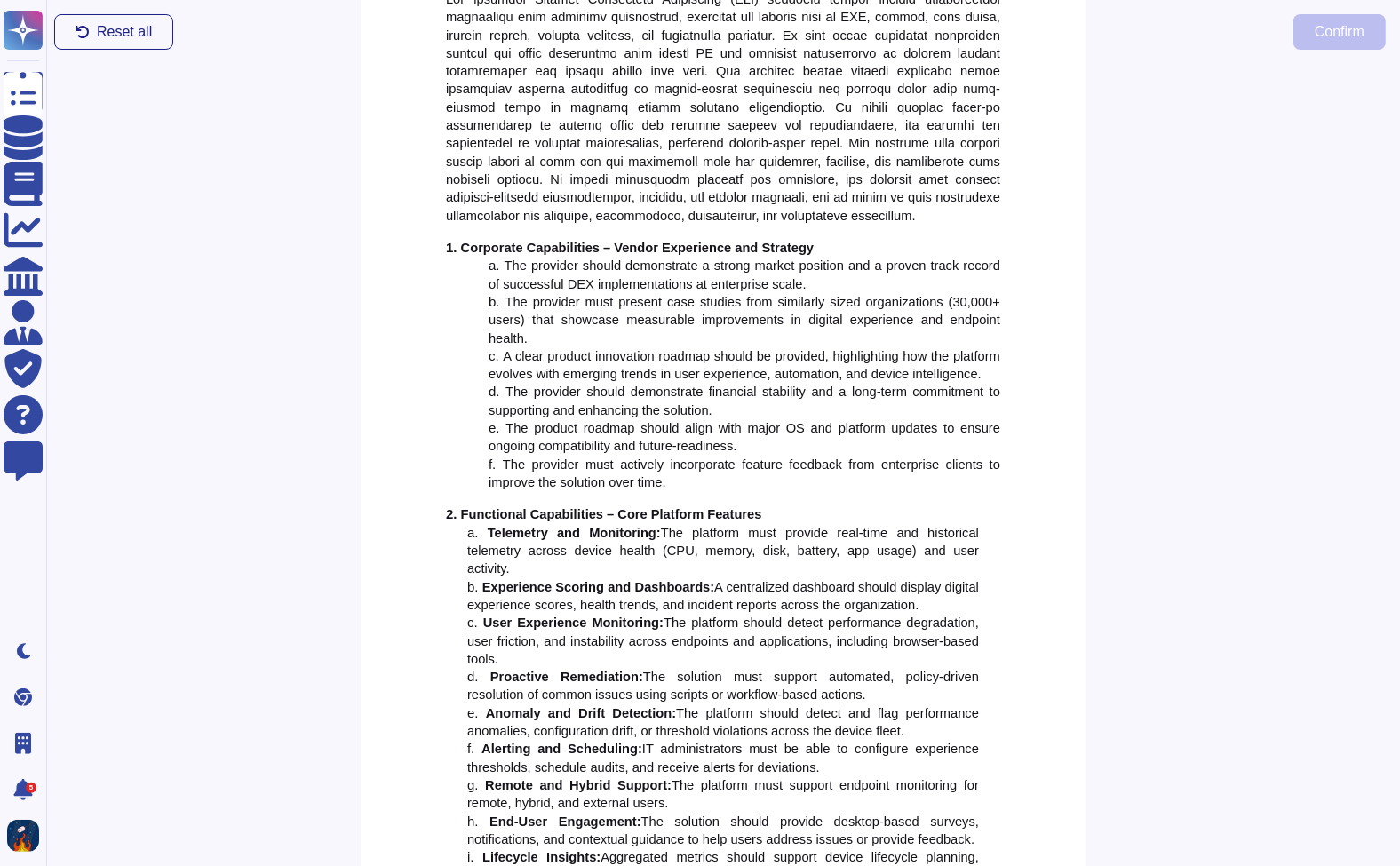 scroll, scrollTop: 943, scrollLeft: 0, axis: vertical 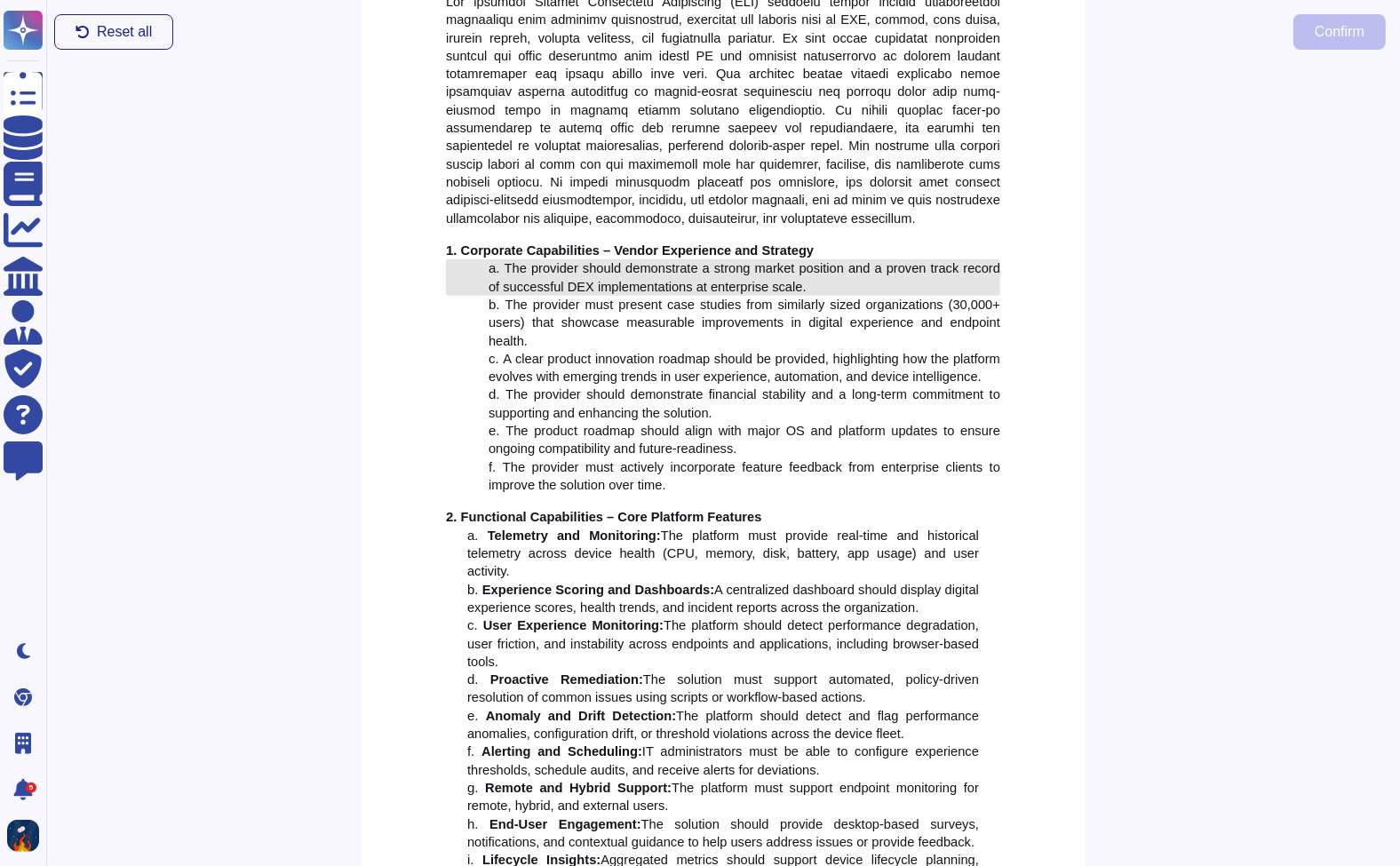 click on "a.                                                                                                                                                                                                                                                                                                                                                                                                 The provider should demonstrate a strong market position and a proven track record of successful DEX implementations at enterprise scale." at bounding box center (744, 277) 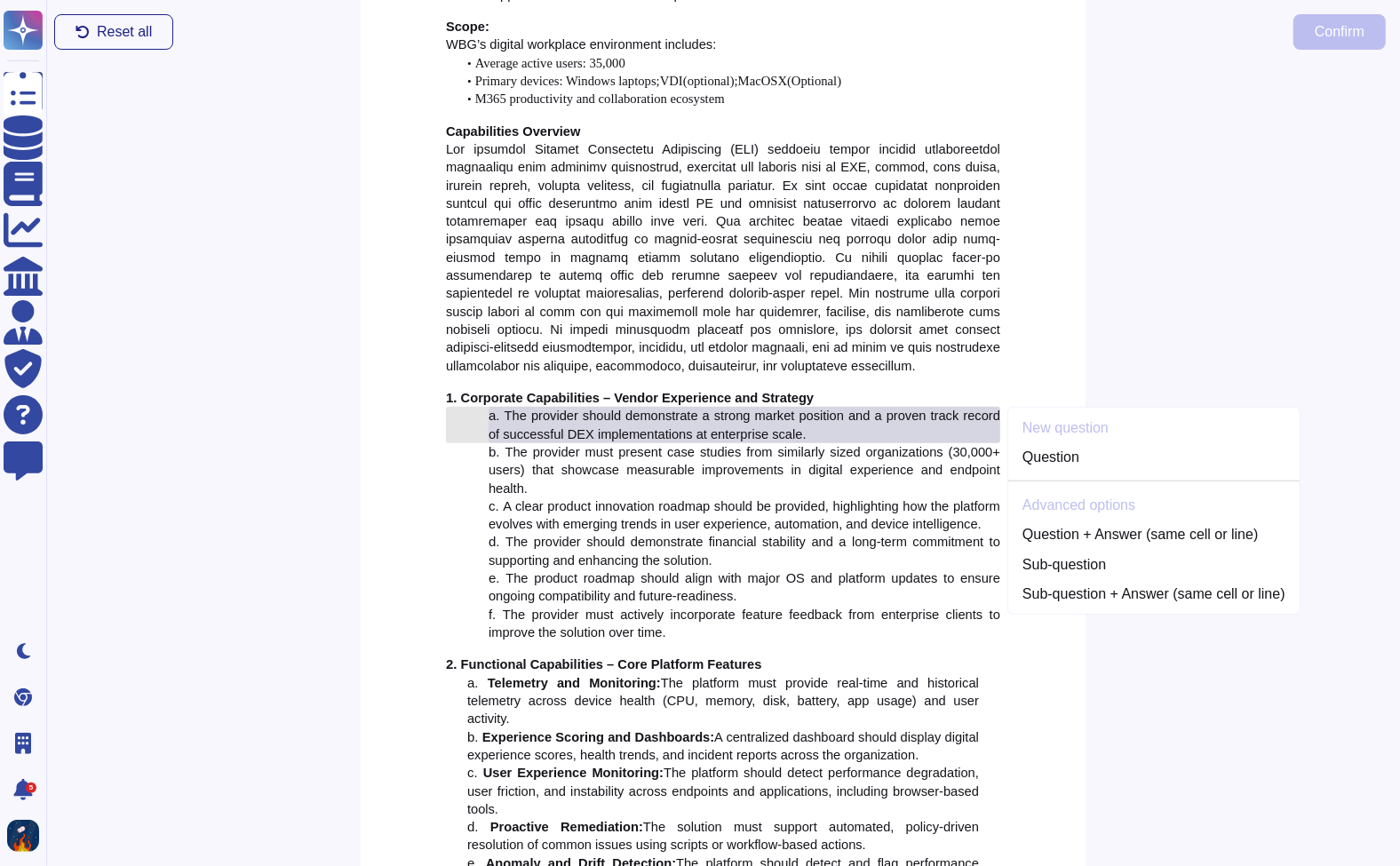 scroll, scrollTop: 795, scrollLeft: 0, axis: vertical 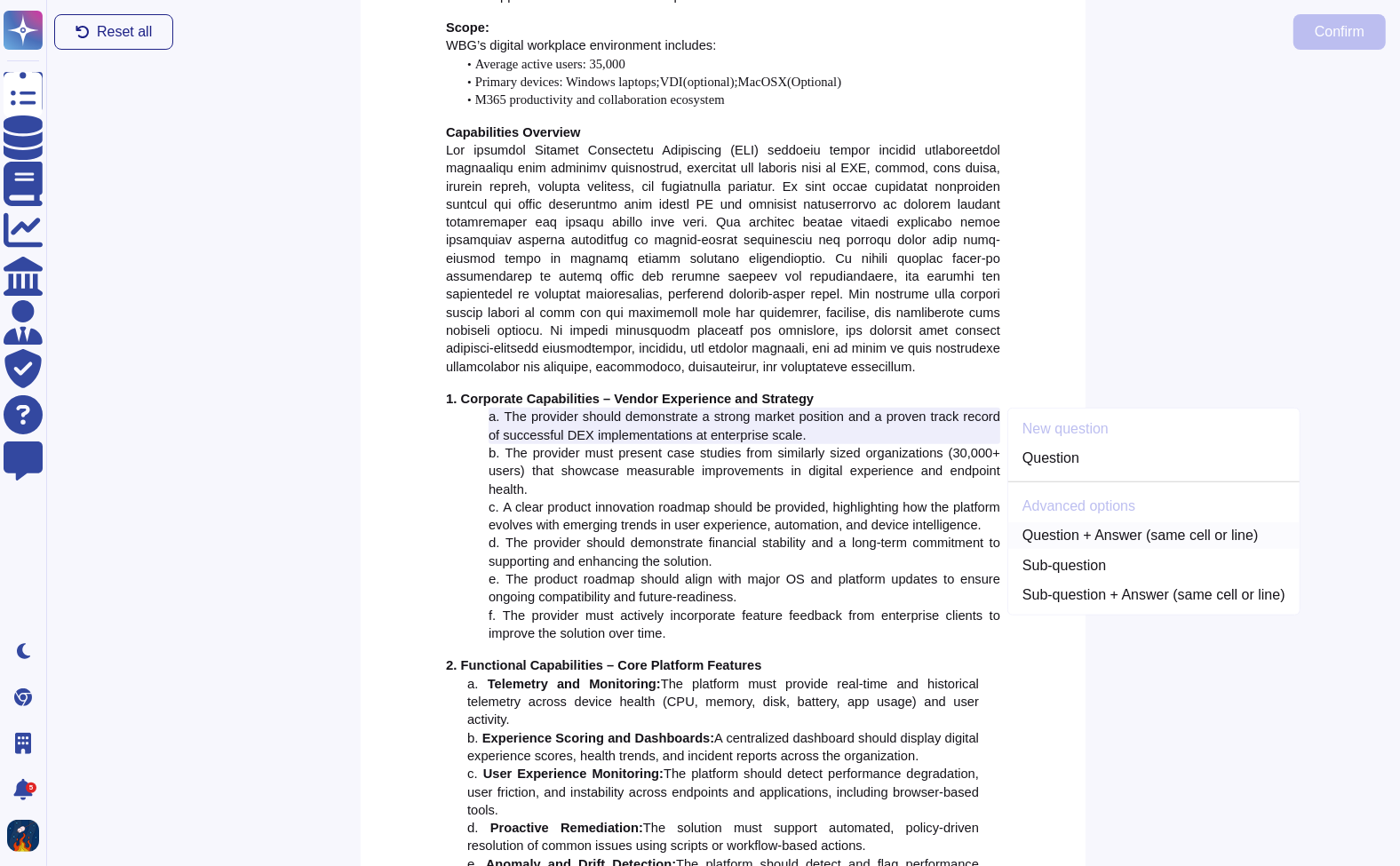 click on "Question + Answer   (same cell or line)" at bounding box center [1154, 535] 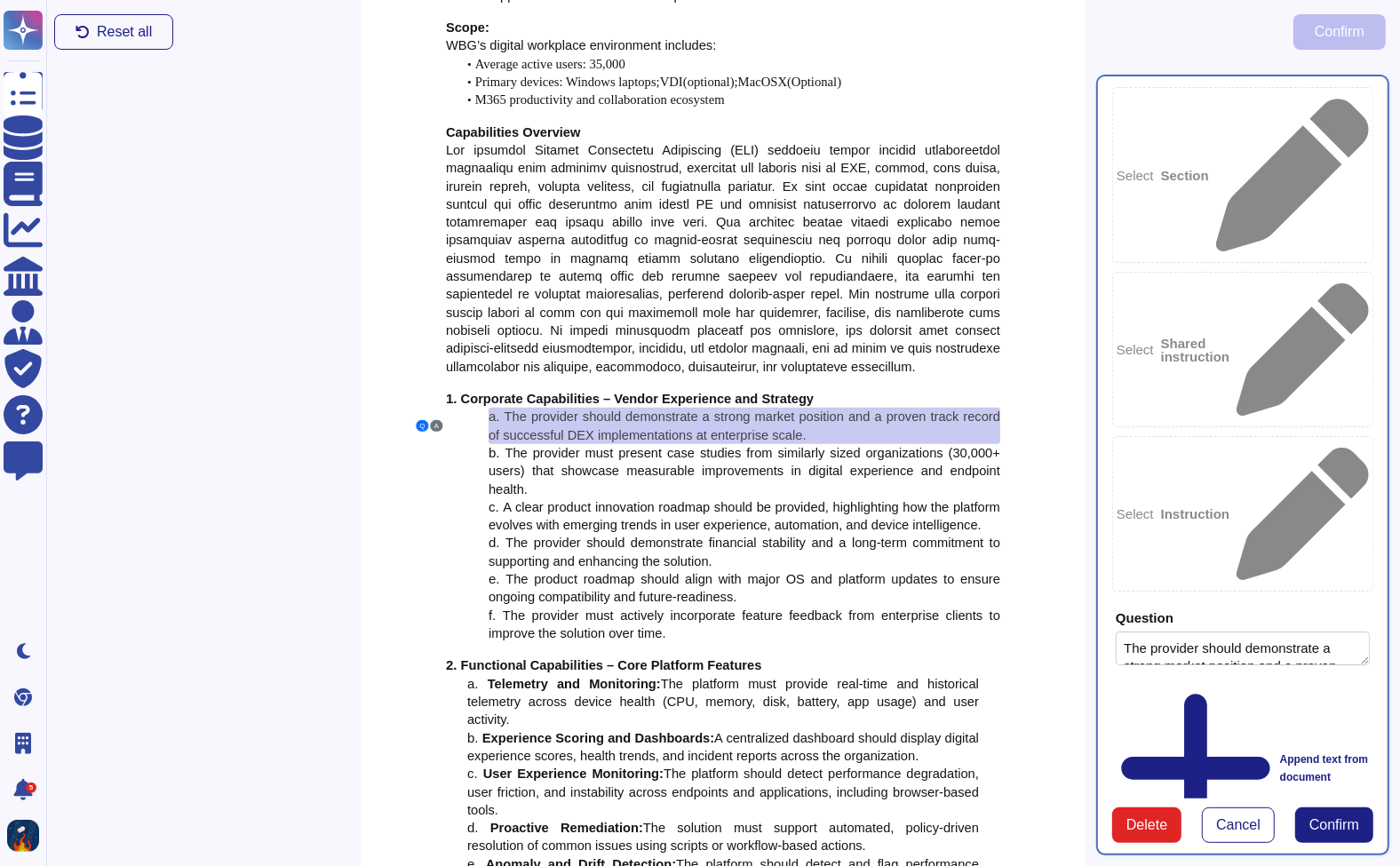 type on "The provider should demonstrate a strong market position and a proven track record of successful DEX implementations at enterprise scale." 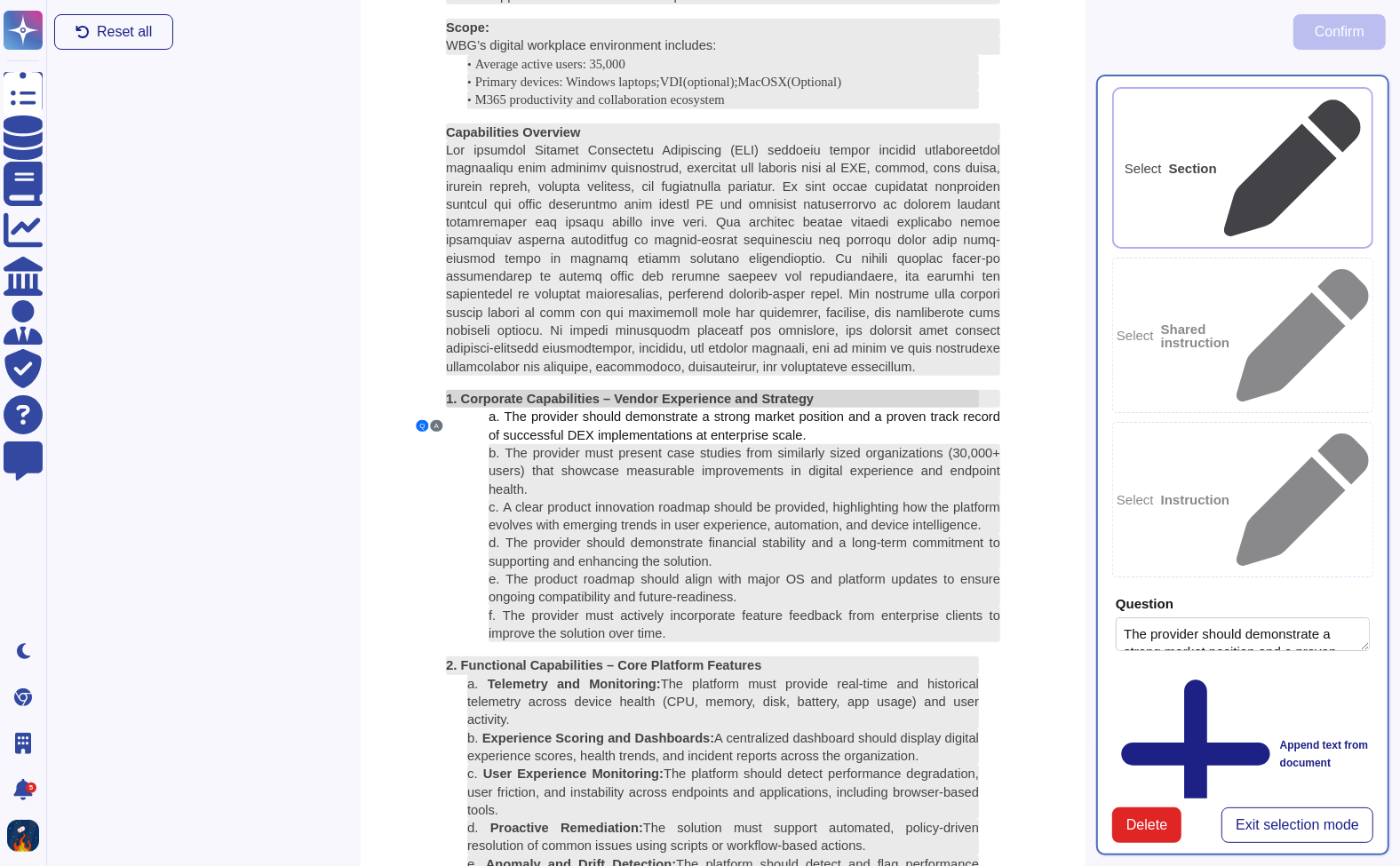 click on "Corporate Capabilities – Vendor Experience and Strategy" at bounding box center (637, 399) 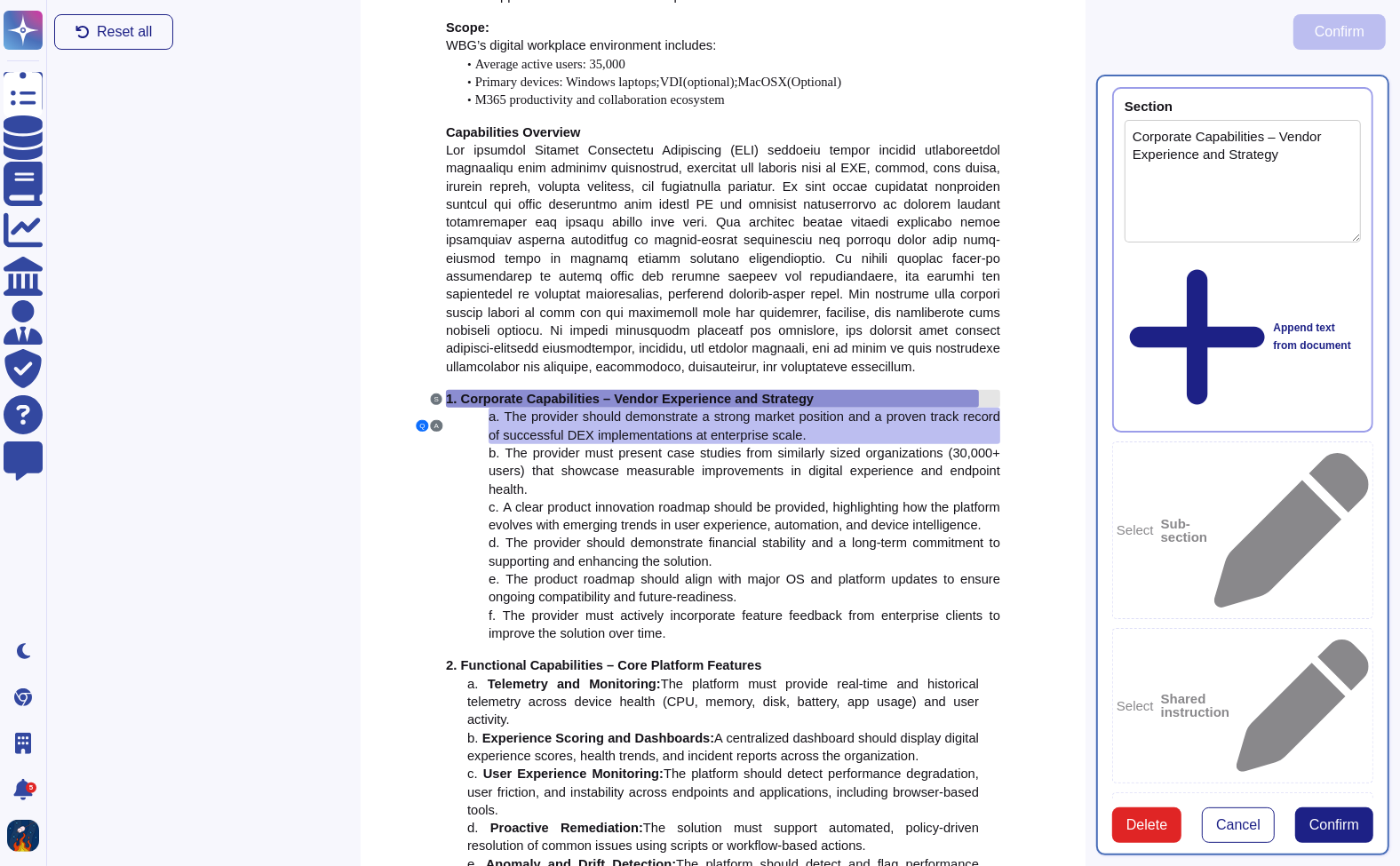 scroll, scrollTop: 769, scrollLeft: 0, axis: vertical 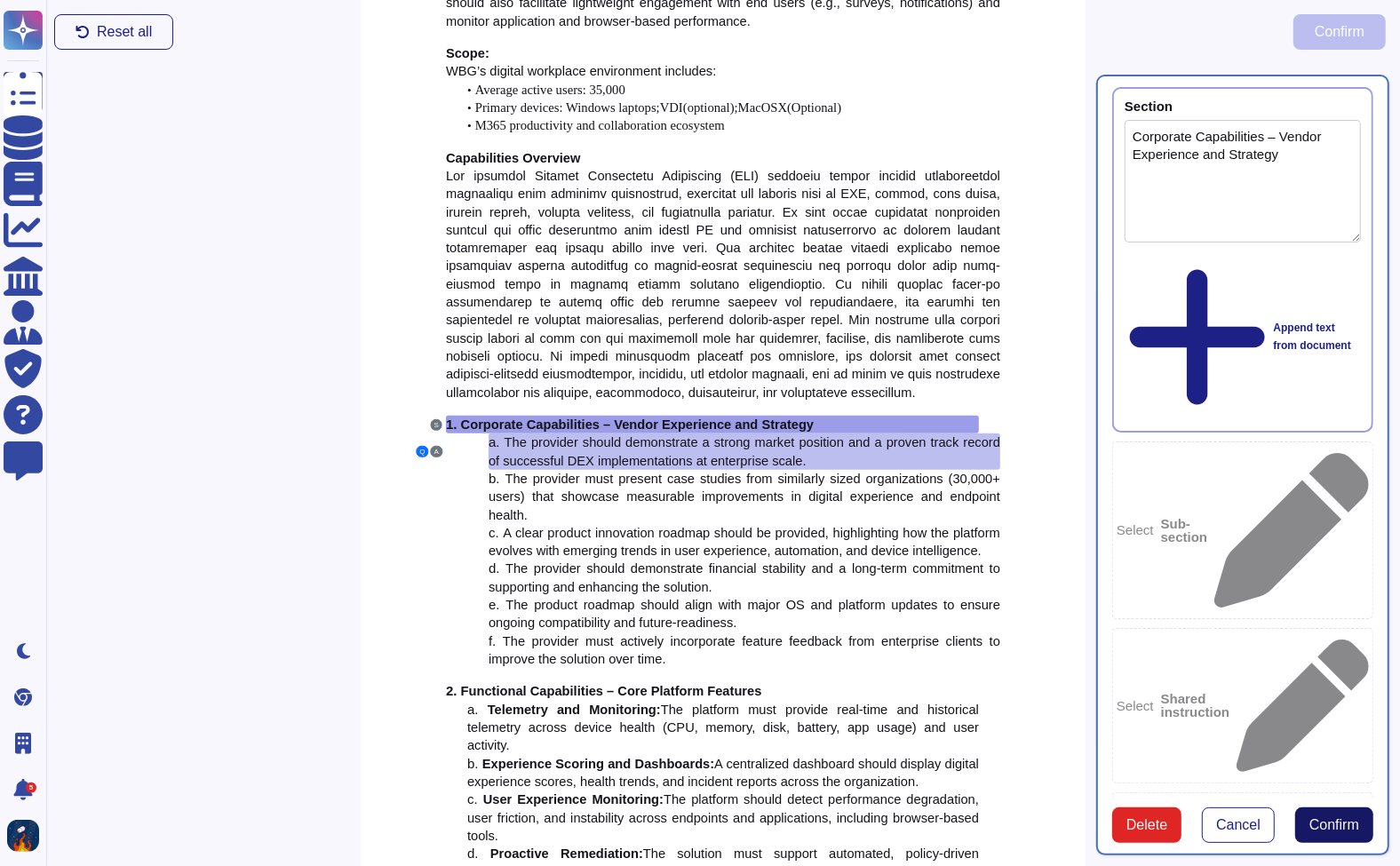 click on "Confirm" at bounding box center (1334, 825) 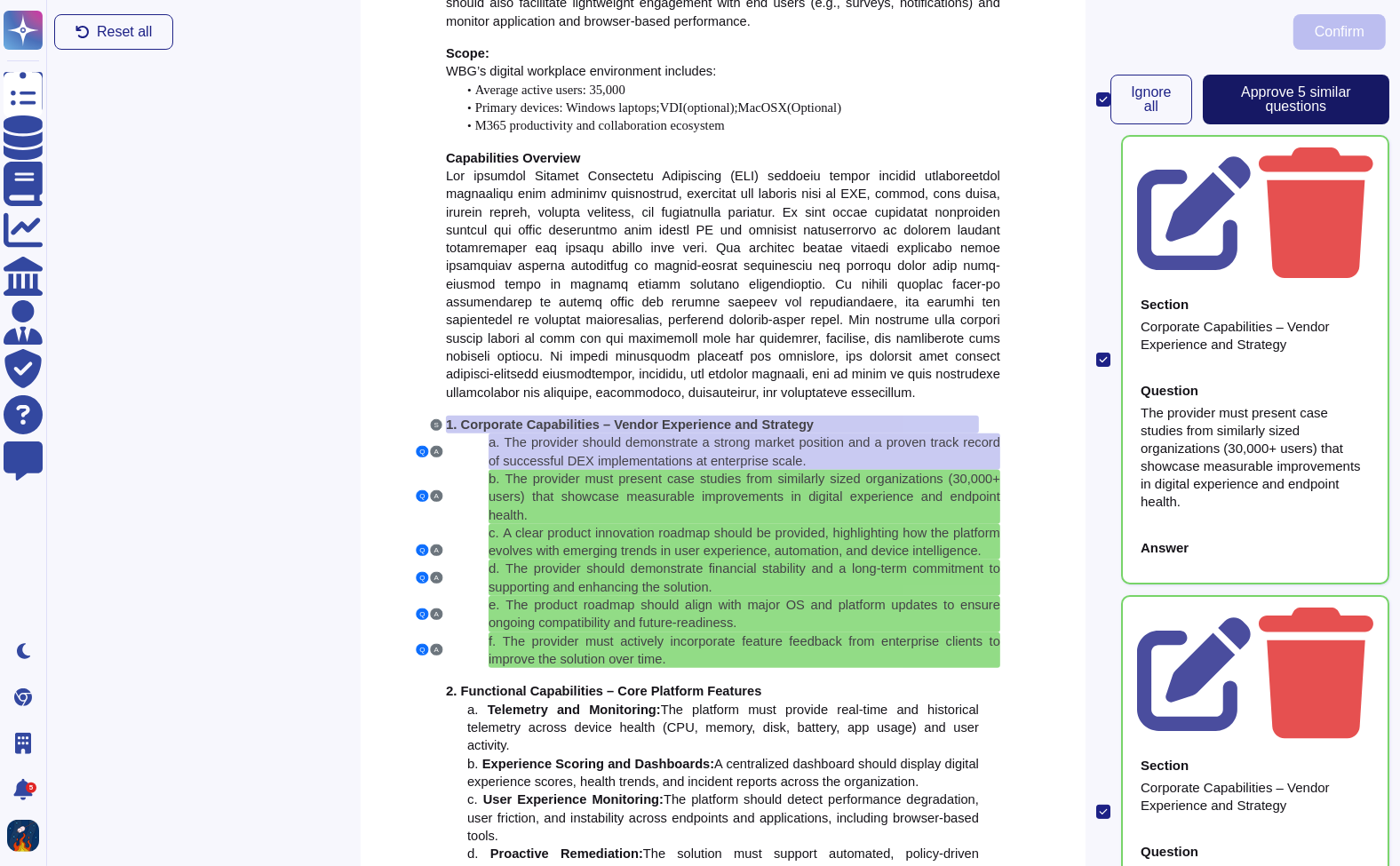 click on "Approve   5   similar question s" at bounding box center [1296, 99] 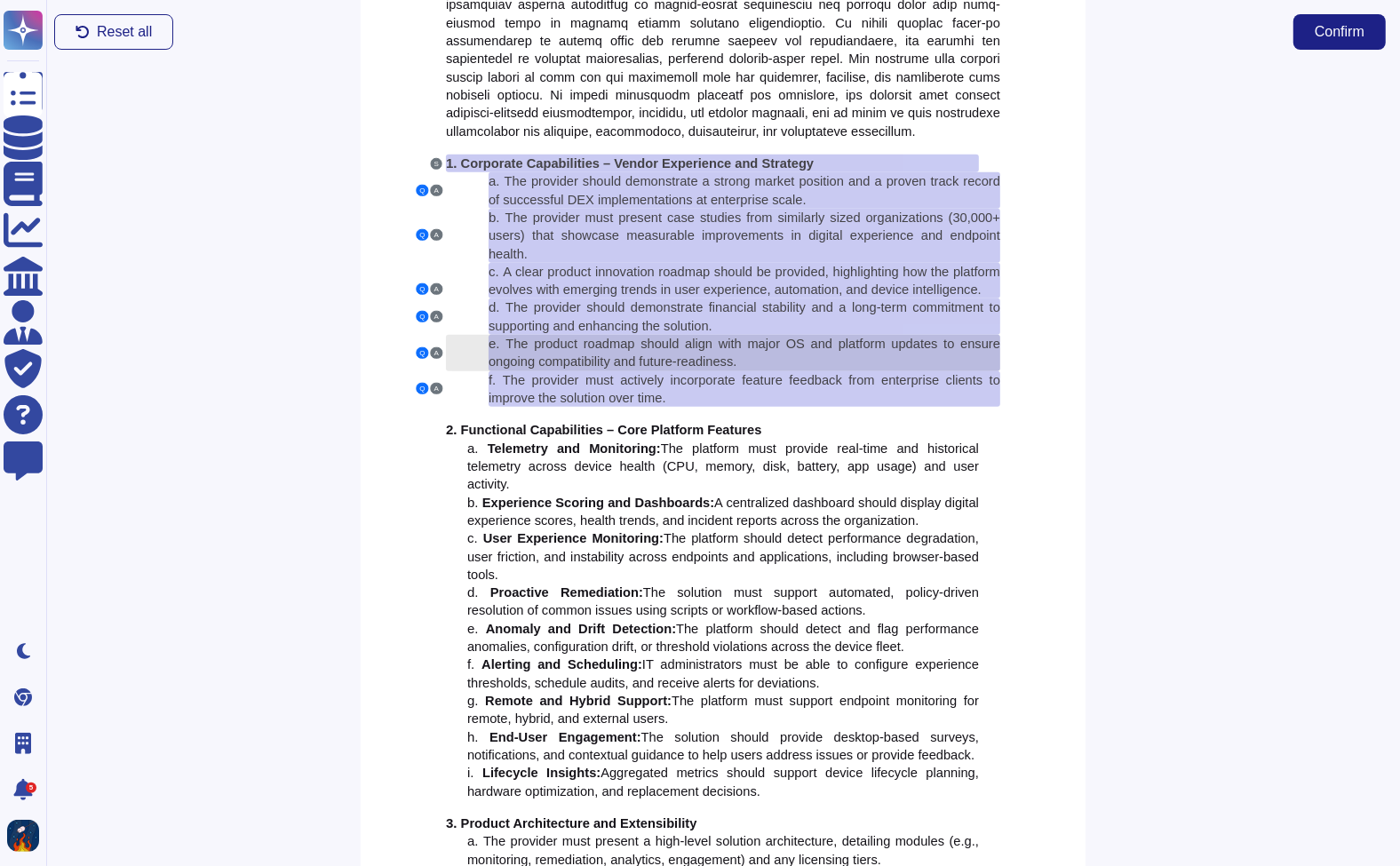 scroll, scrollTop: 1060, scrollLeft: 0, axis: vertical 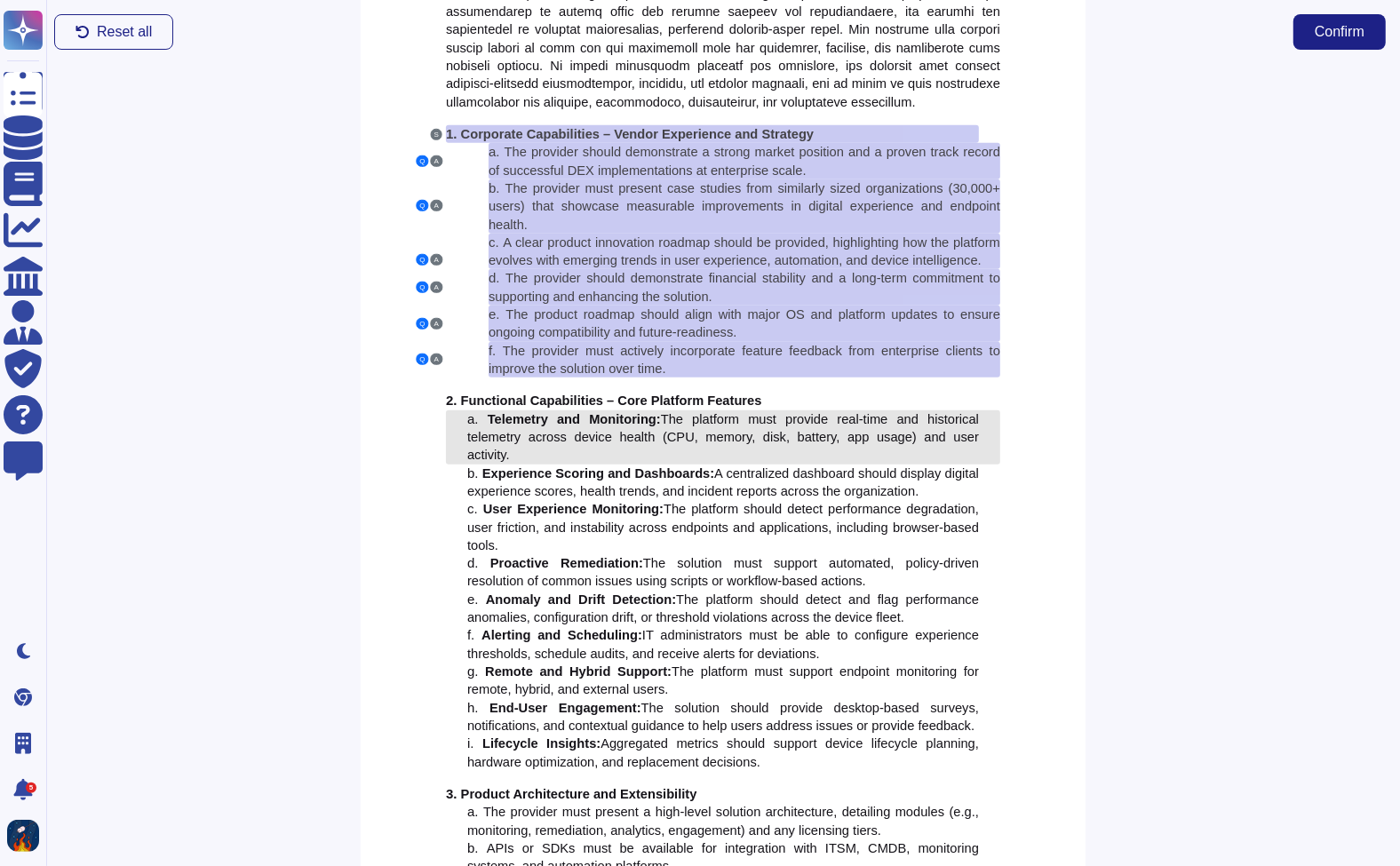 click on "The platform must provide real-time and historical telemetry across device health (CPU, memory, disk, battery, app usage) and user activity." at bounding box center (723, 437) 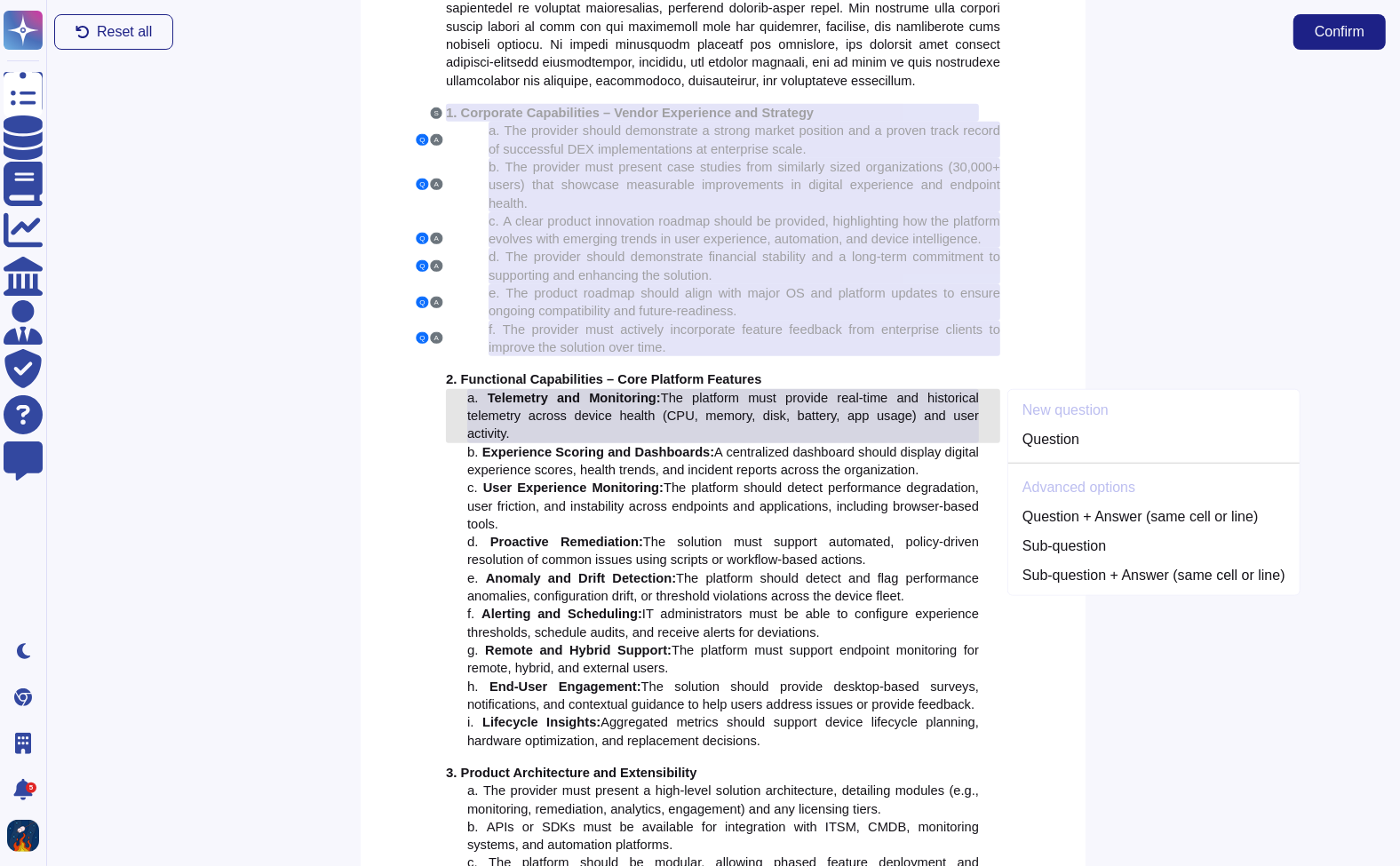 scroll, scrollTop: 1082, scrollLeft: 0, axis: vertical 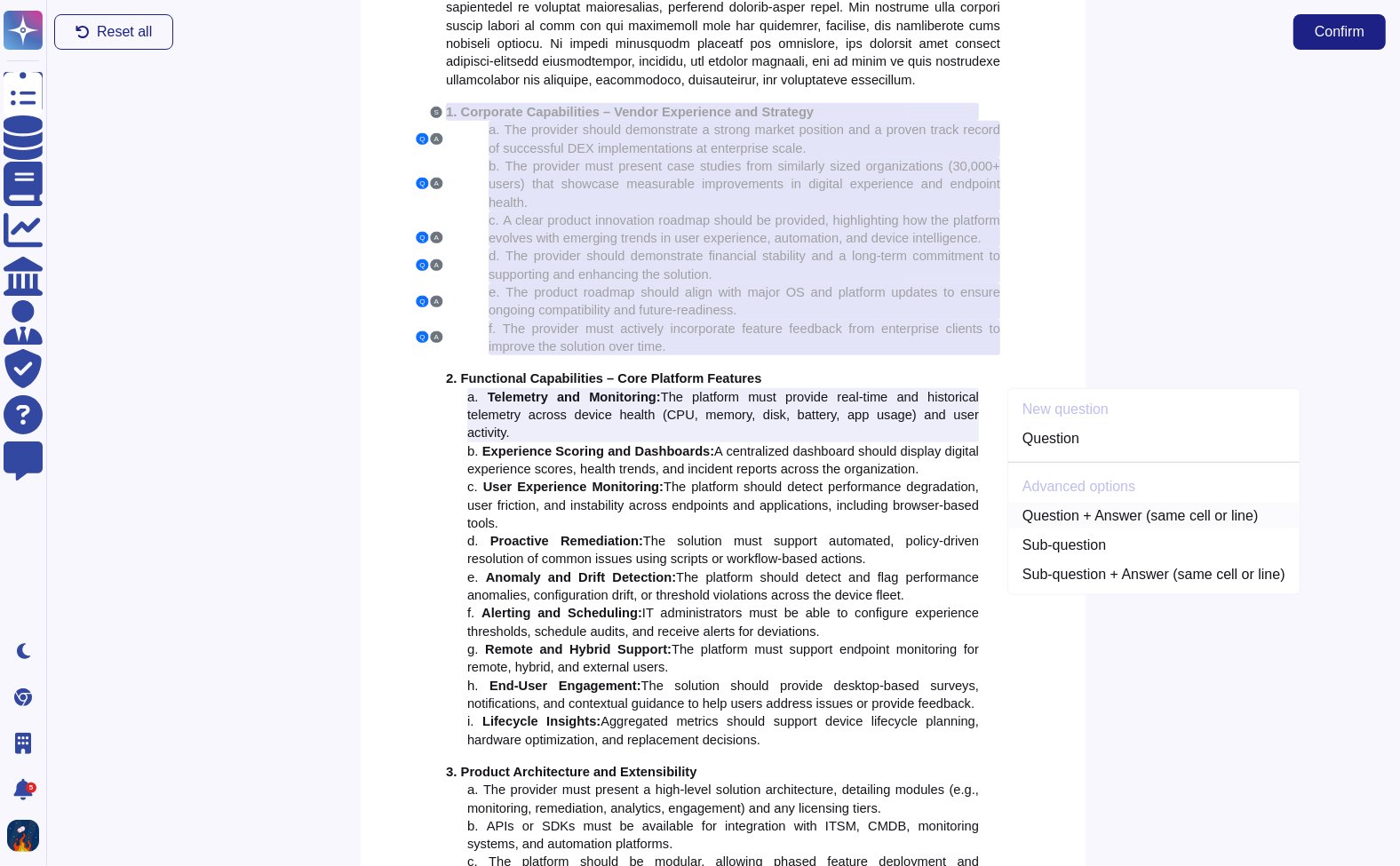 click on "Question + Answer   (same cell or line)" at bounding box center [1154, 515] 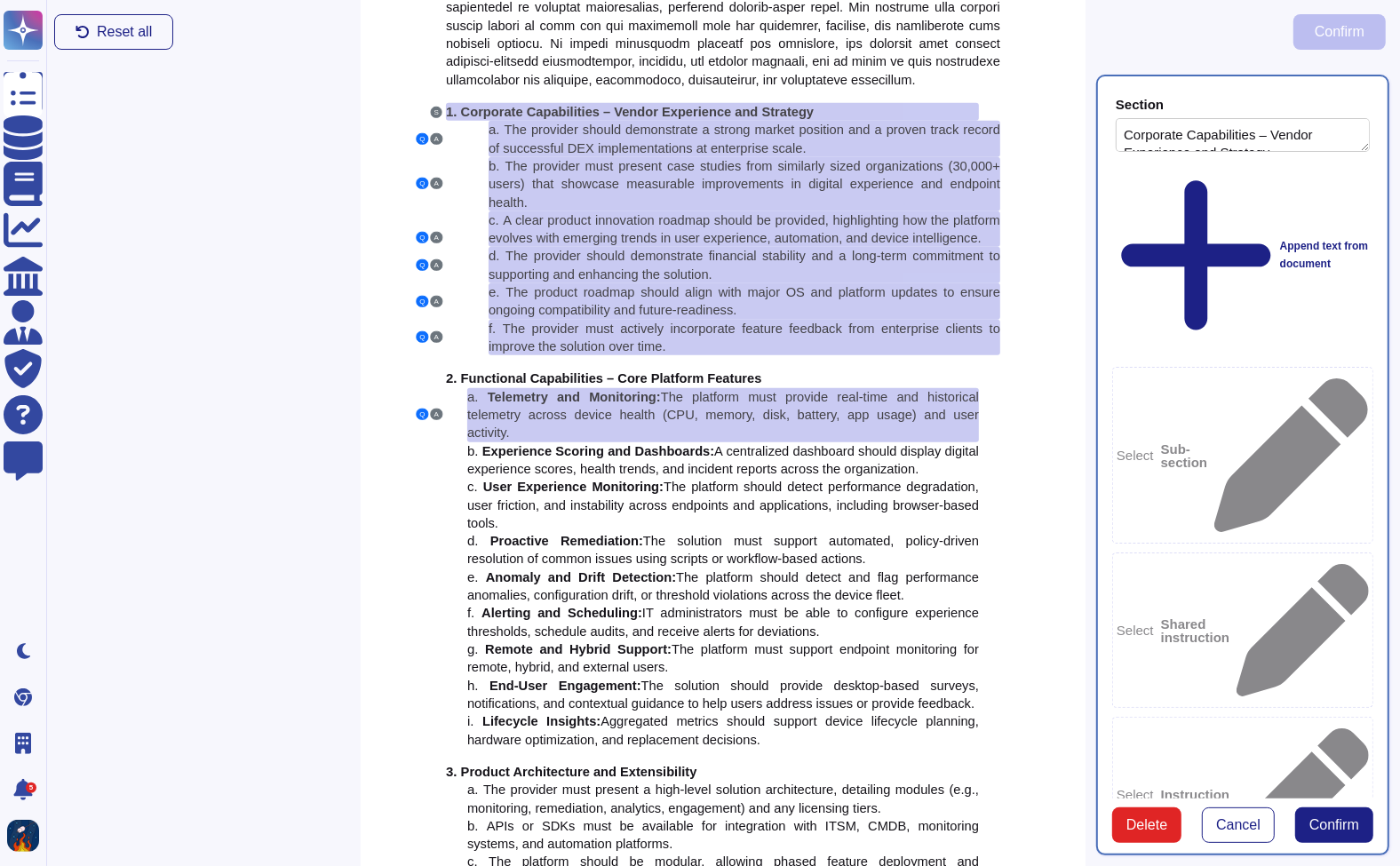 type on "Corporate Capabilities – Vendor Experience and Strategy" 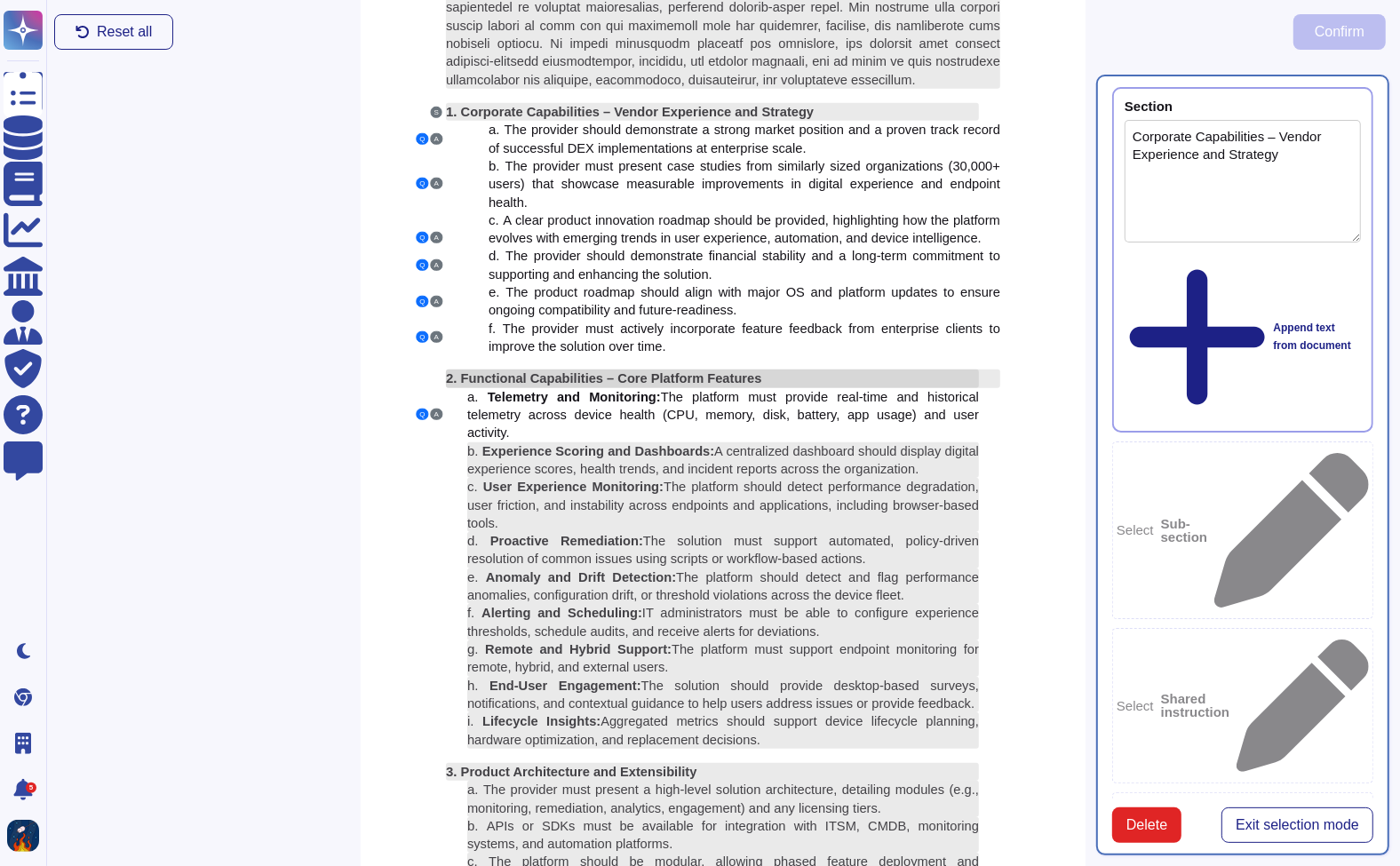 click on "2.                                                                                                                                                                                                                                                                                                                                                                                                 Functional Capabilities – Core Platform Features" at bounding box center (712, 378) 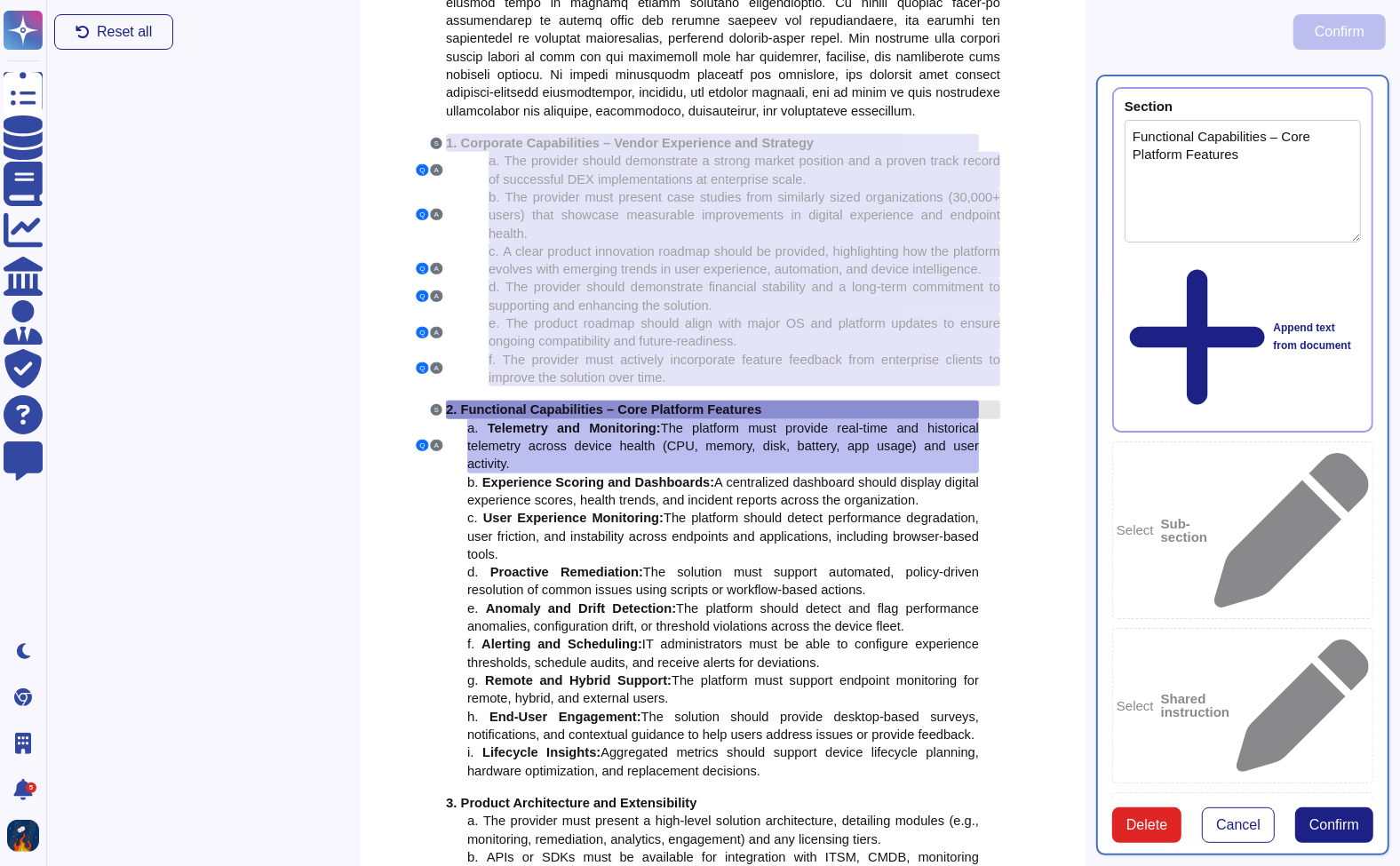 scroll, scrollTop: 1046, scrollLeft: 0, axis: vertical 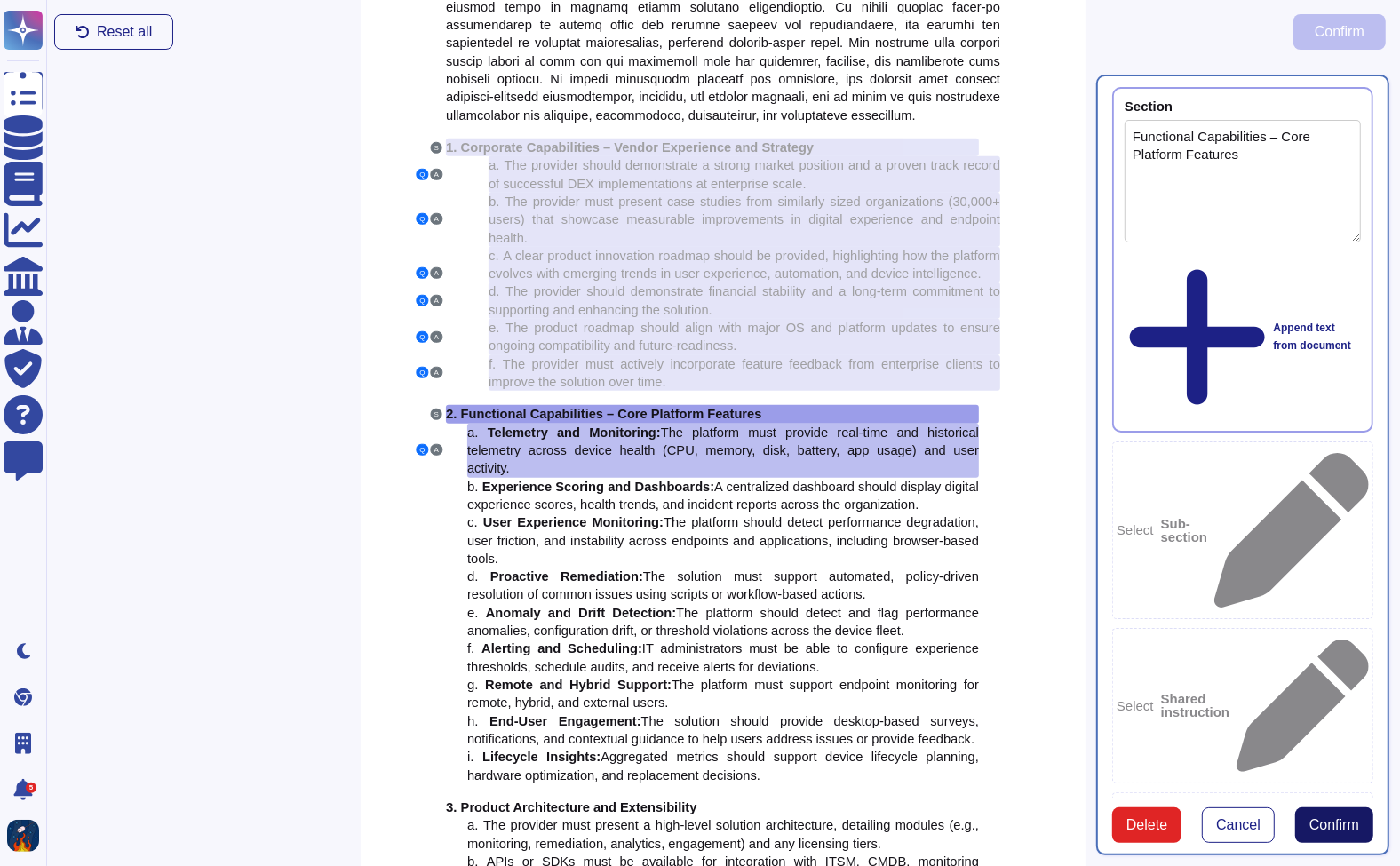 click on "Confirm" at bounding box center (1334, 825) 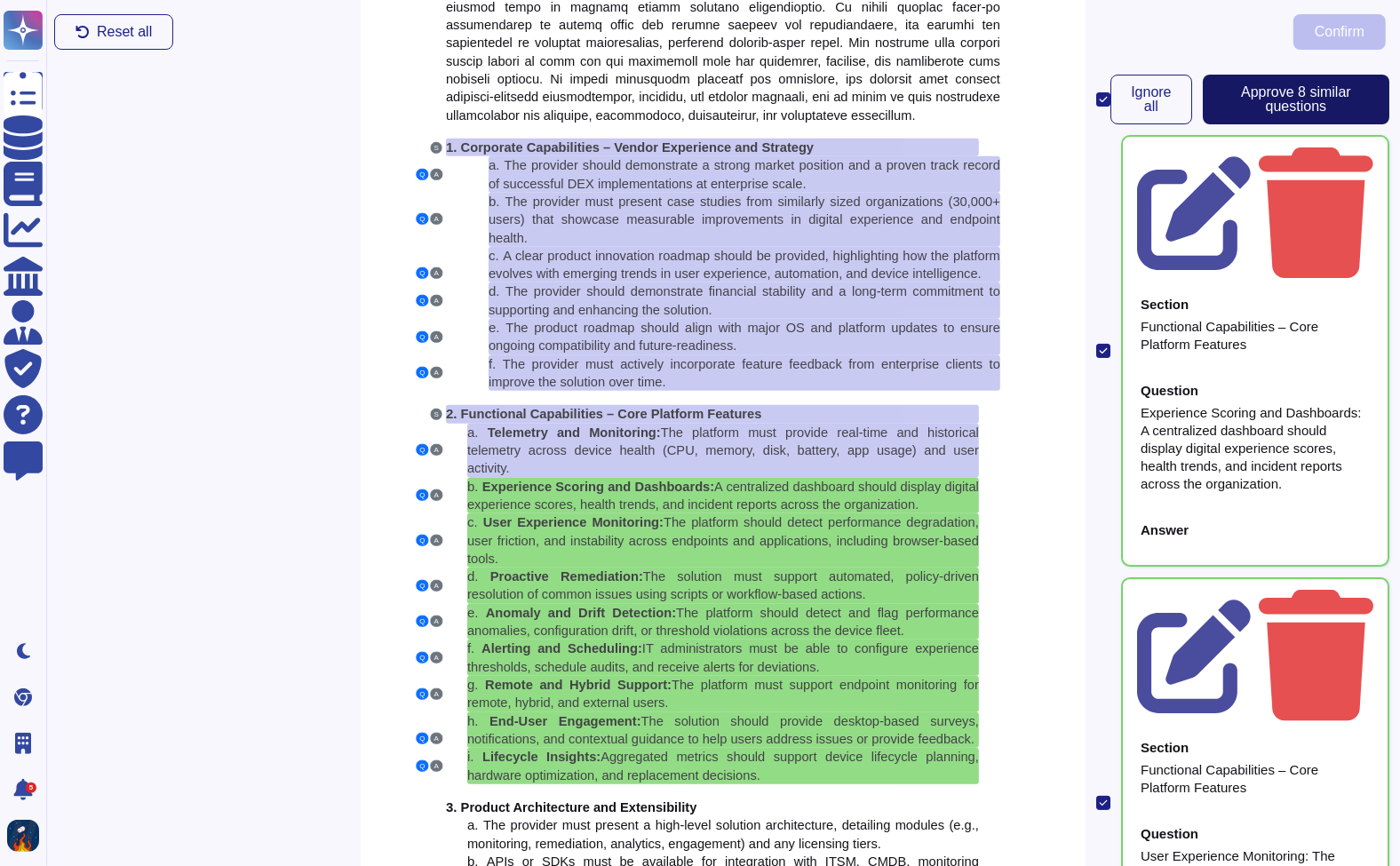 click on "Approve   8   similar question s" at bounding box center (1296, 99) 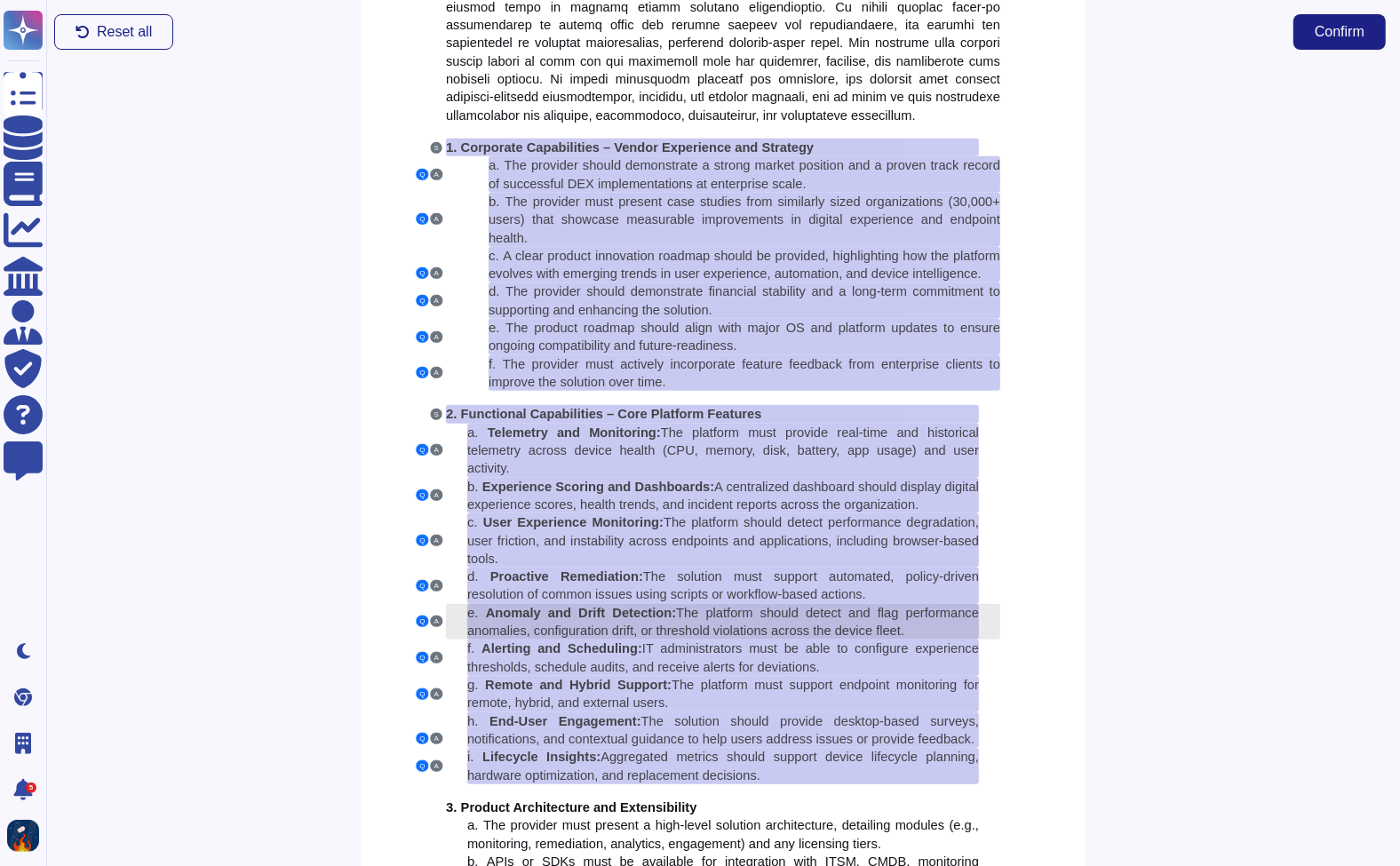 click on "The platform should detect and flag performance anomalies, configuration drift, or threshold violations across the device fleet." at bounding box center (723, 622) 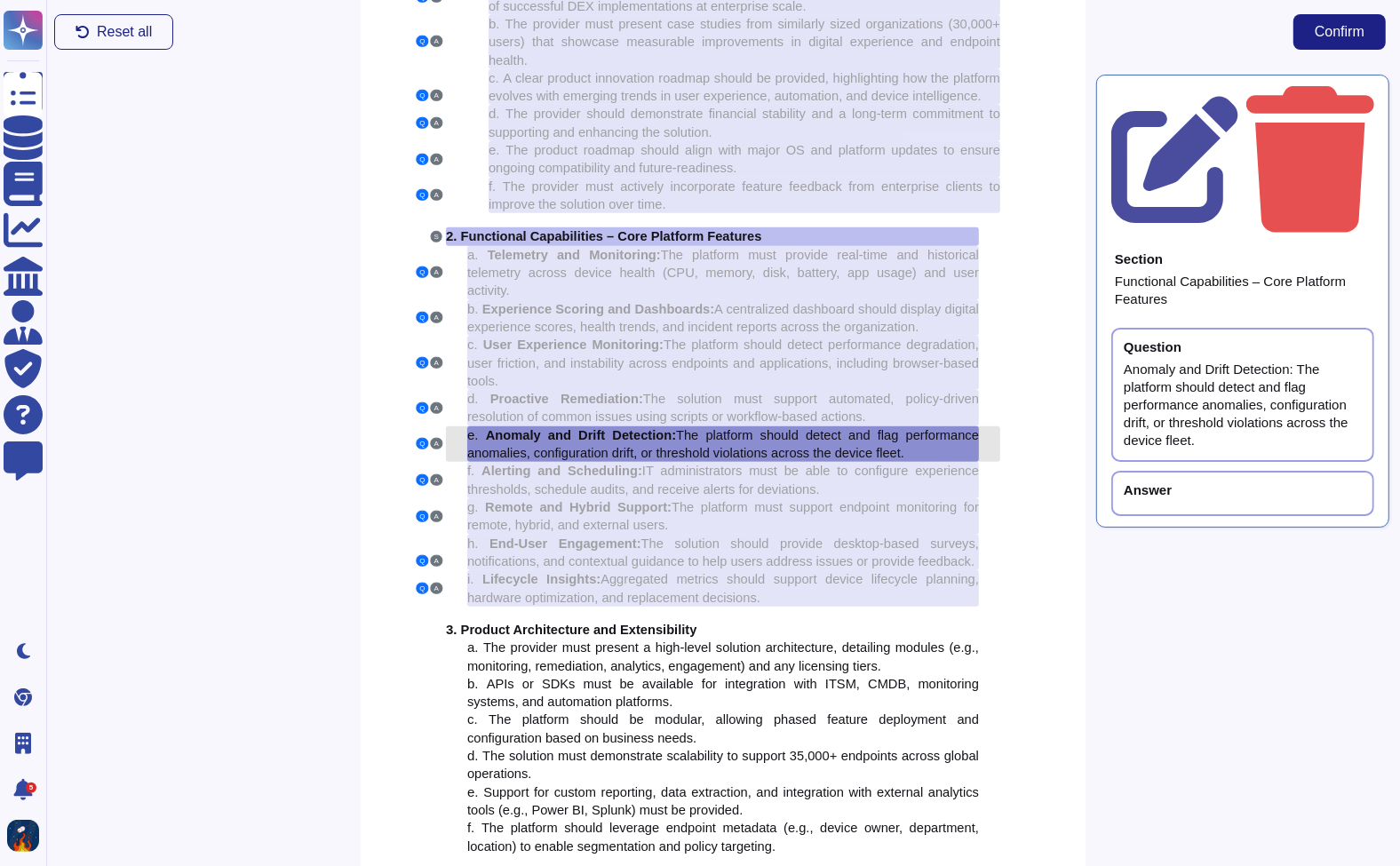 scroll, scrollTop: 1248, scrollLeft: 0, axis: vertical 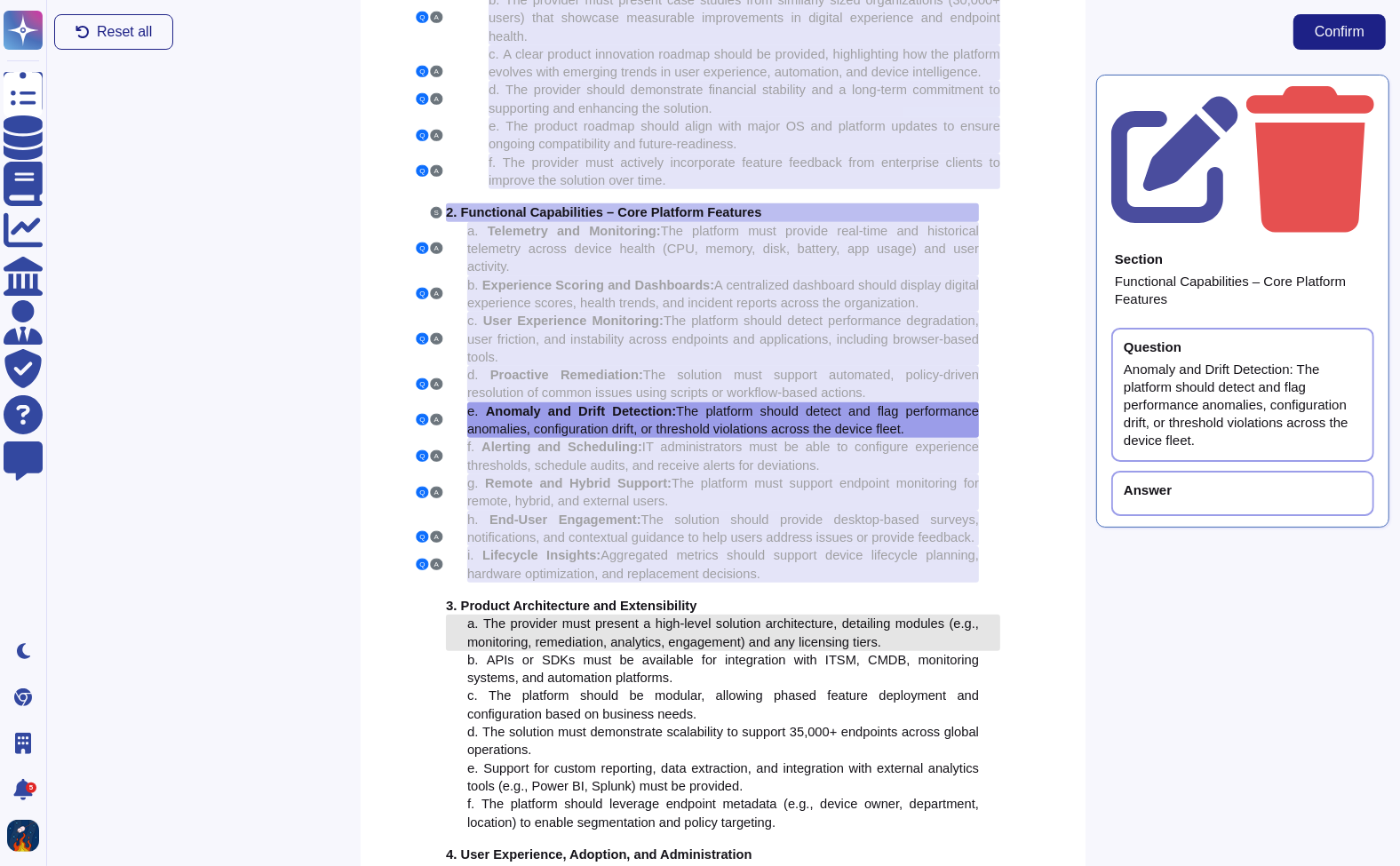 click on "The provider must present a high-level solution architecture, detailing modules (e.g., monitoring, remediation, analytics, engagement) and any licensing tiers." at bounding box center (723, 632) 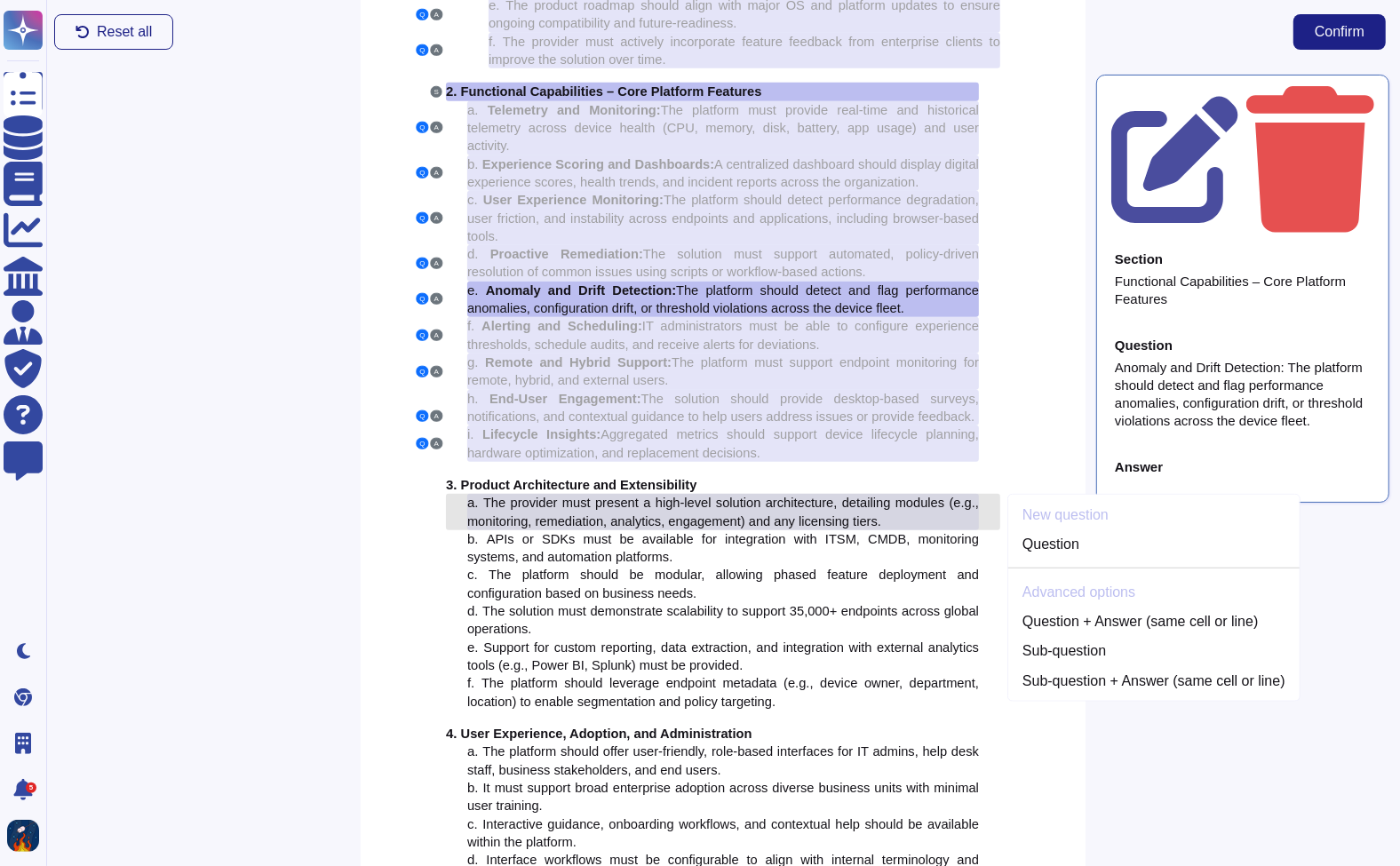 scroll, scrollTop: 1473, scrollLeft: 0, axis: vertical 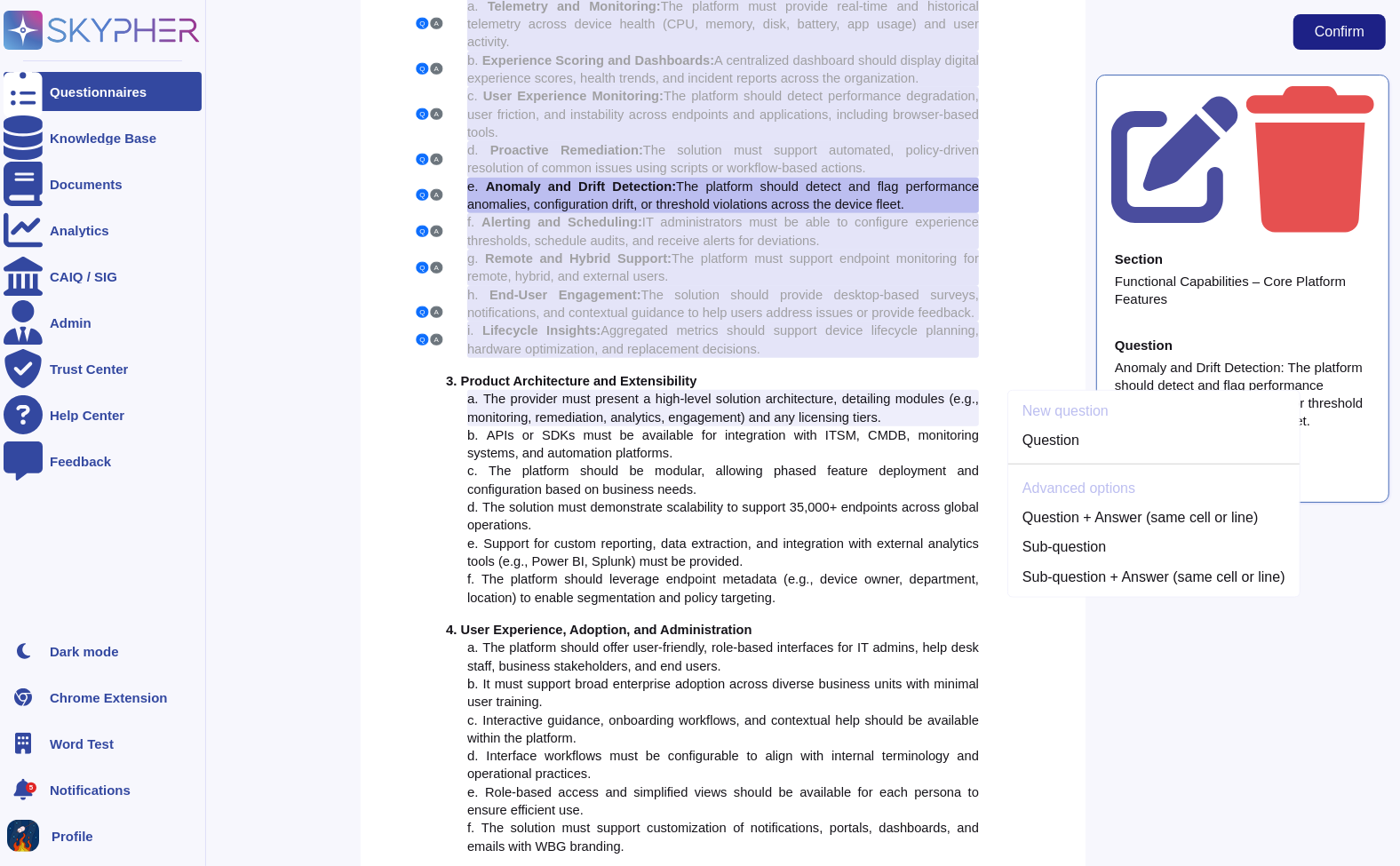 click at bounding box center (23, 91) 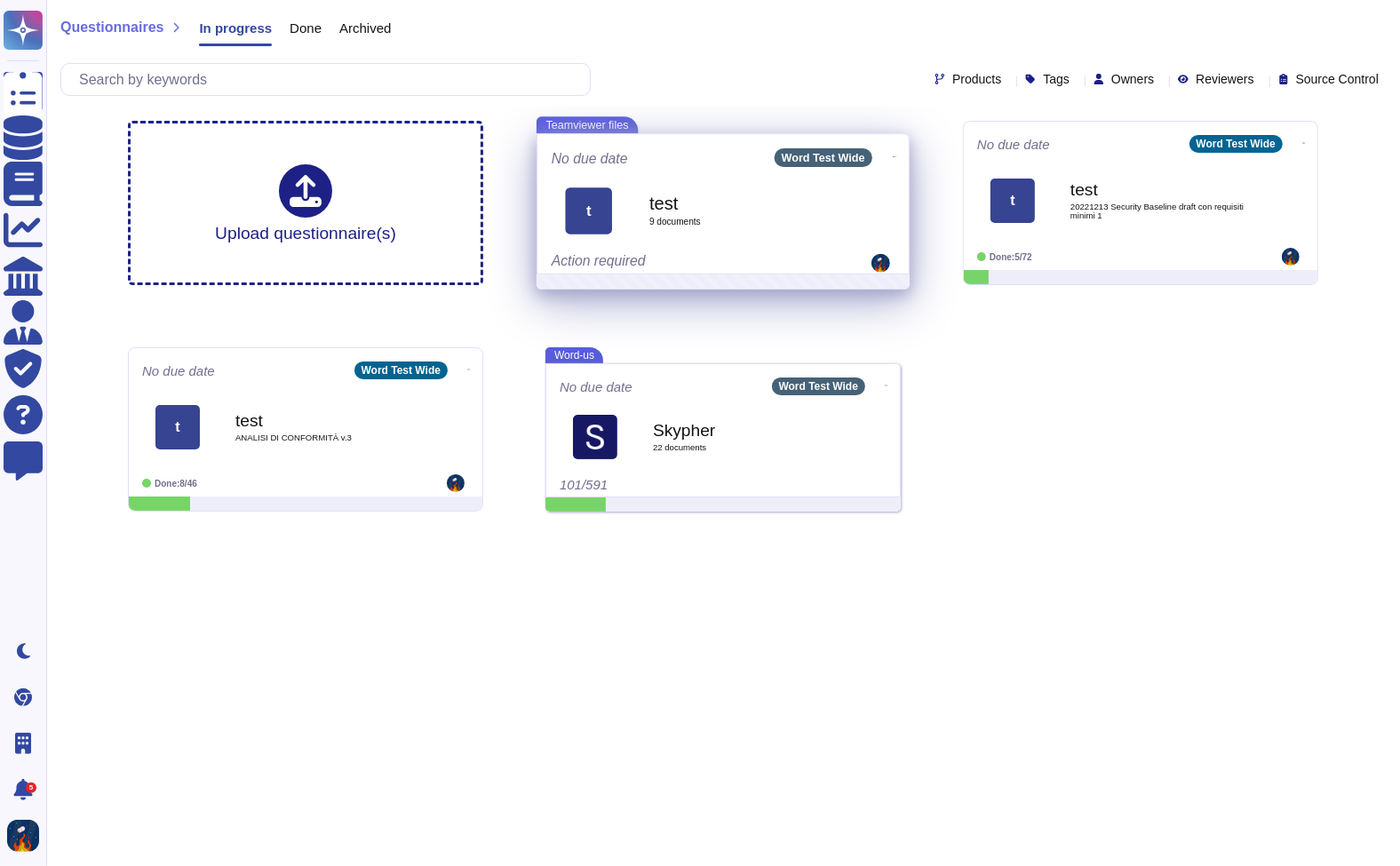 click on "test" at bounding box center (743, 203) 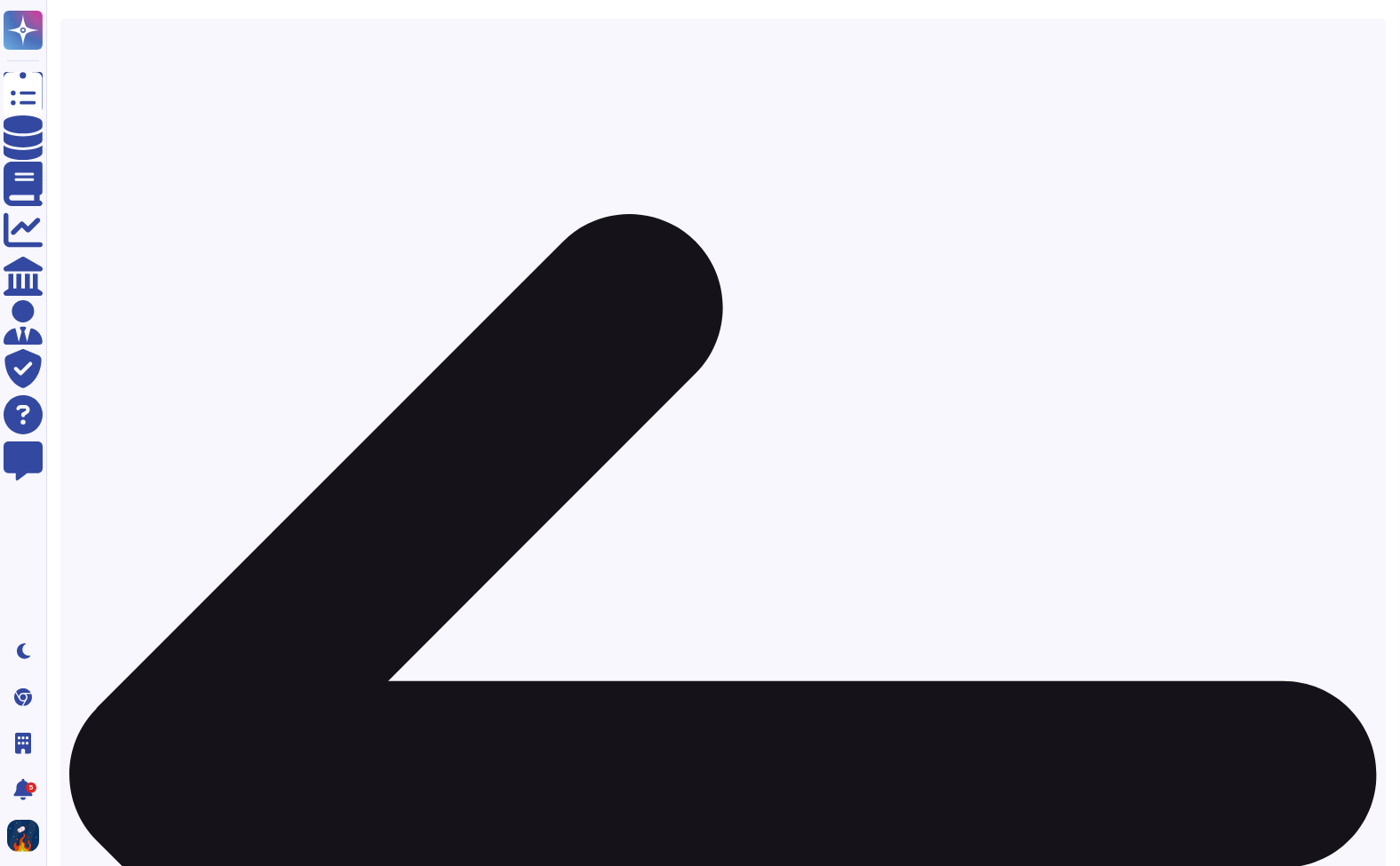 scroll, scrollTop: 118, scrollLeft: 0, axis: vertical 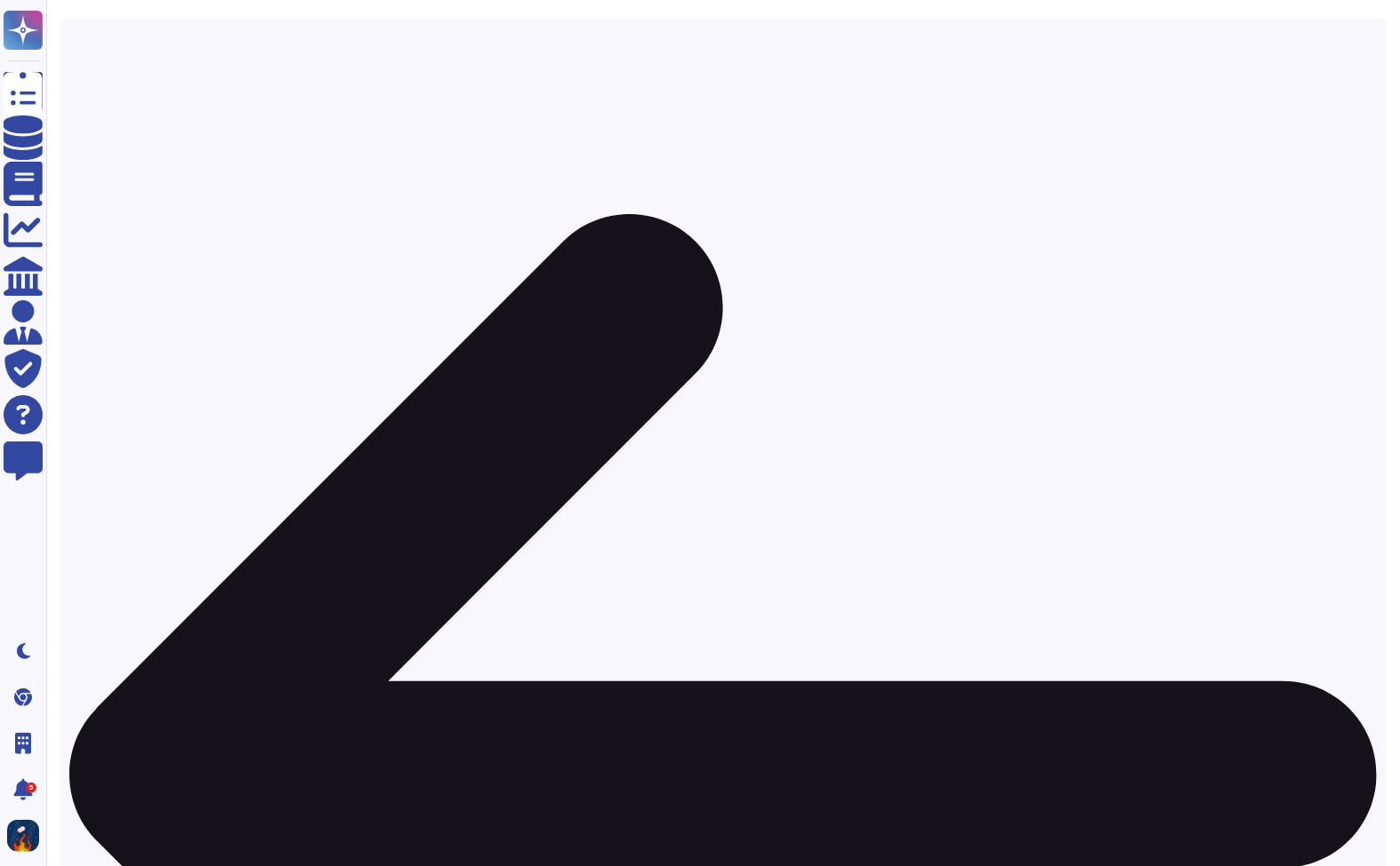 click 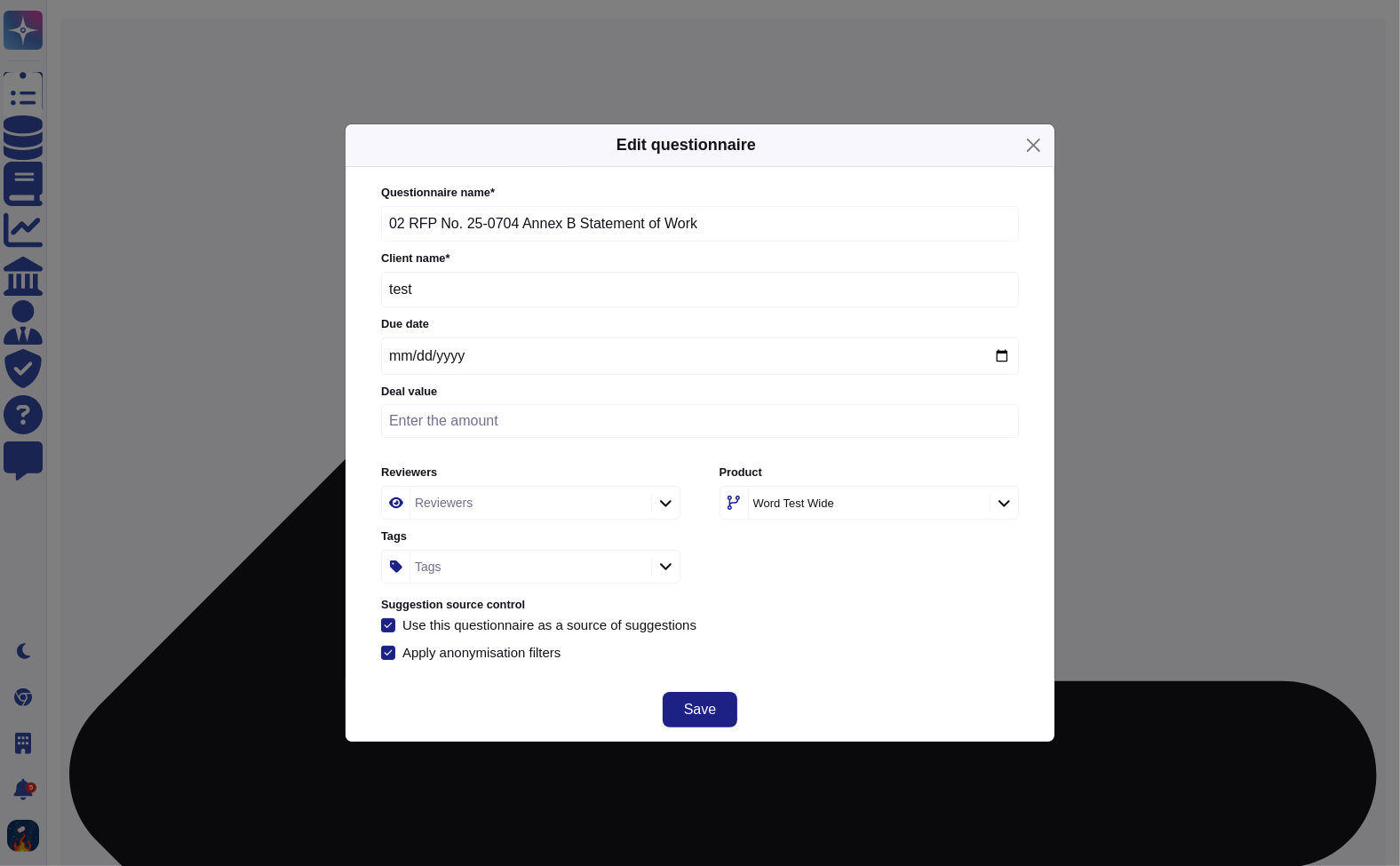 click on "test" at bounding box center (700, 290) 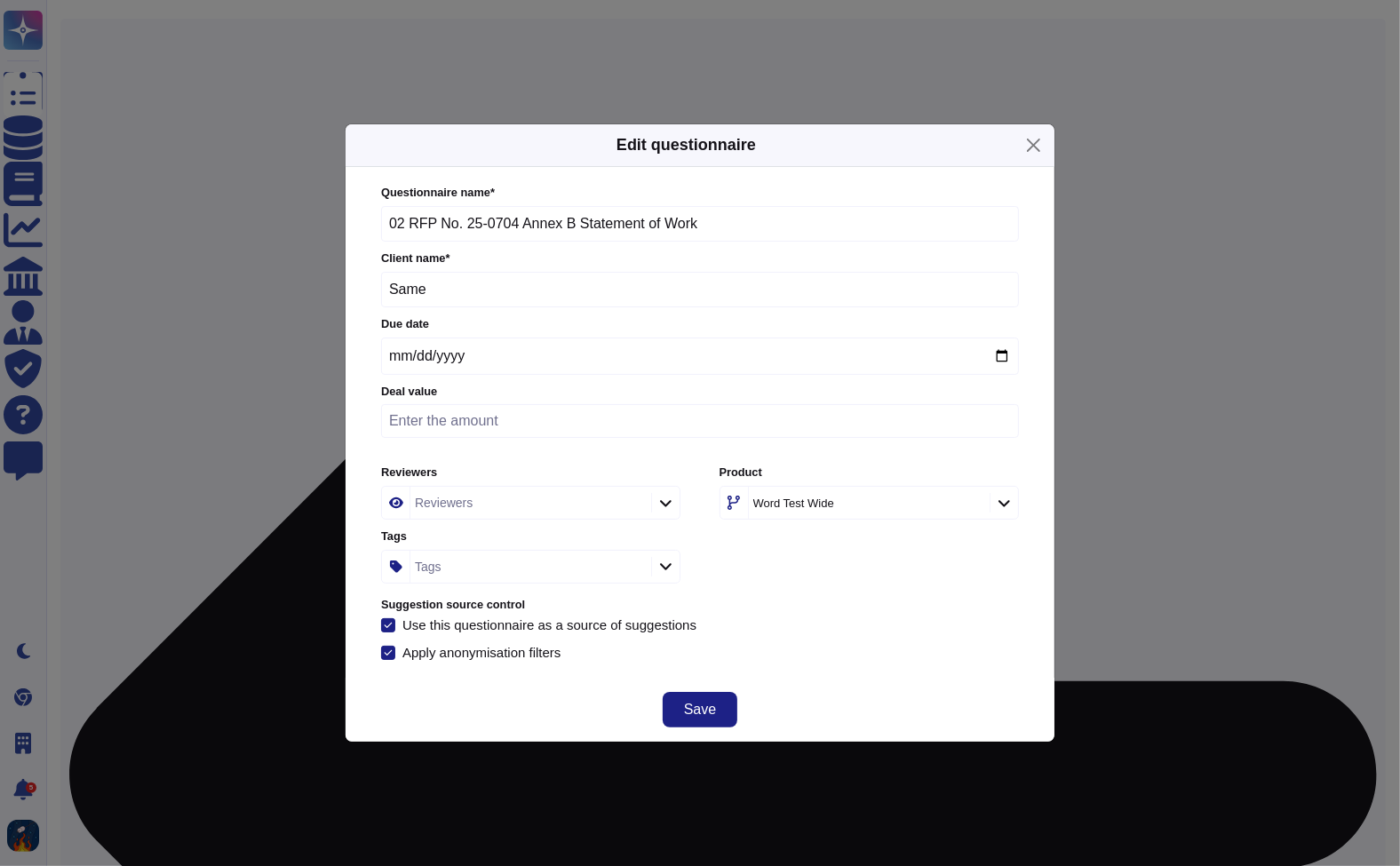 type on "Same, all questions in one (sub)section grouped to be one" 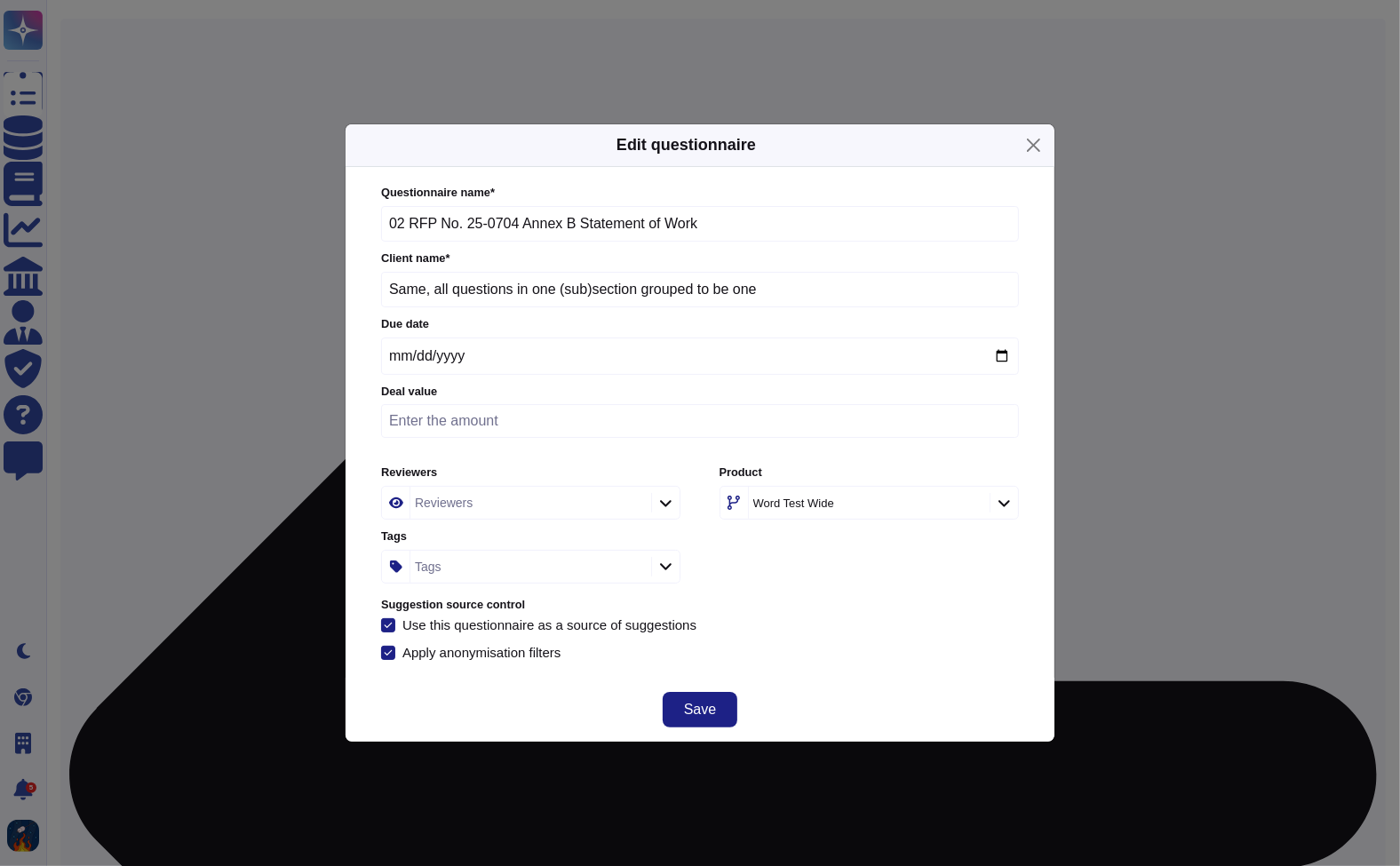 drag, startPoint x: 422, startPoint y: 291, endPoint x: 785, endPoint y: 290, distance: 363.00138 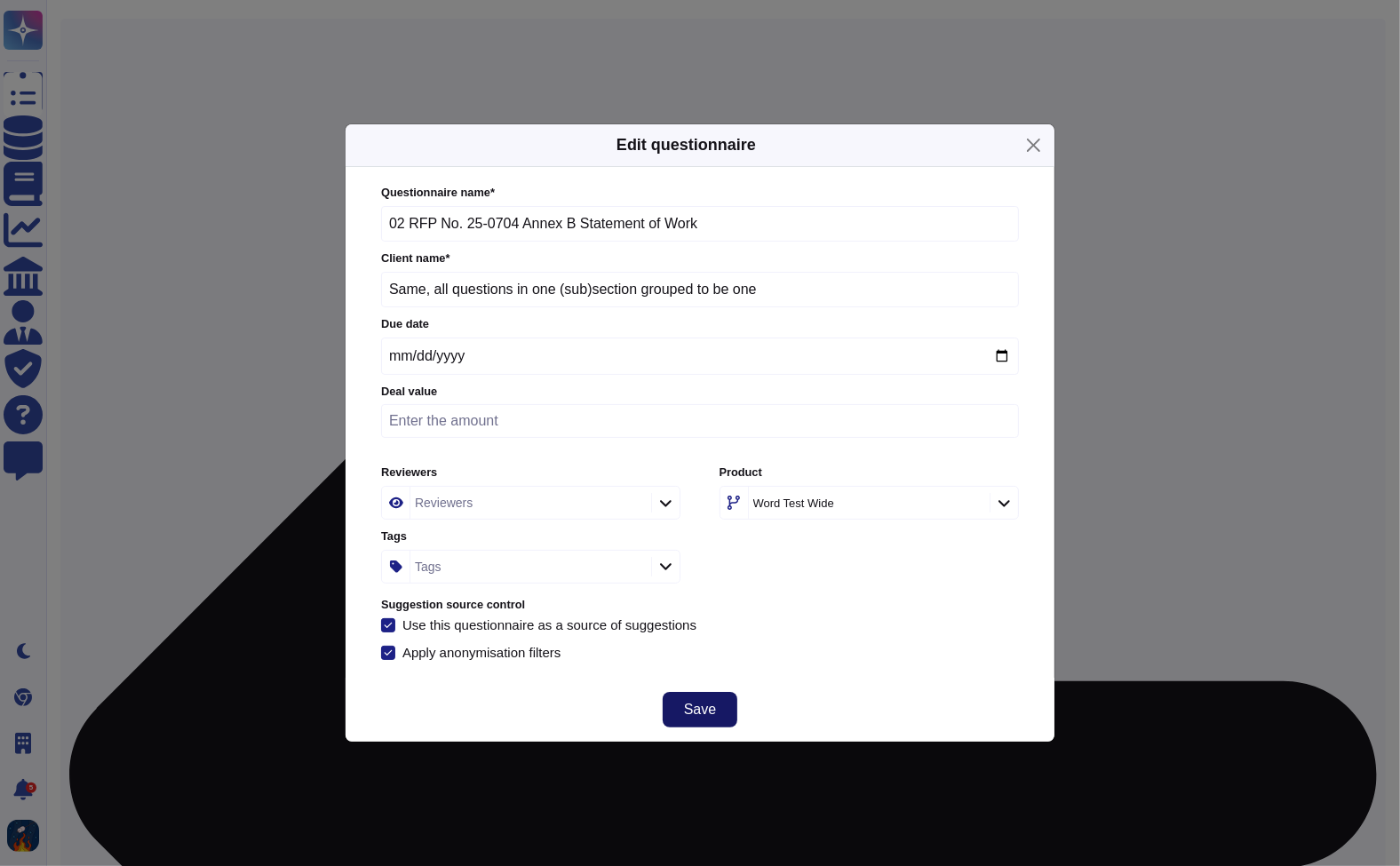 click on "Save" at bounding box center [700, 710] 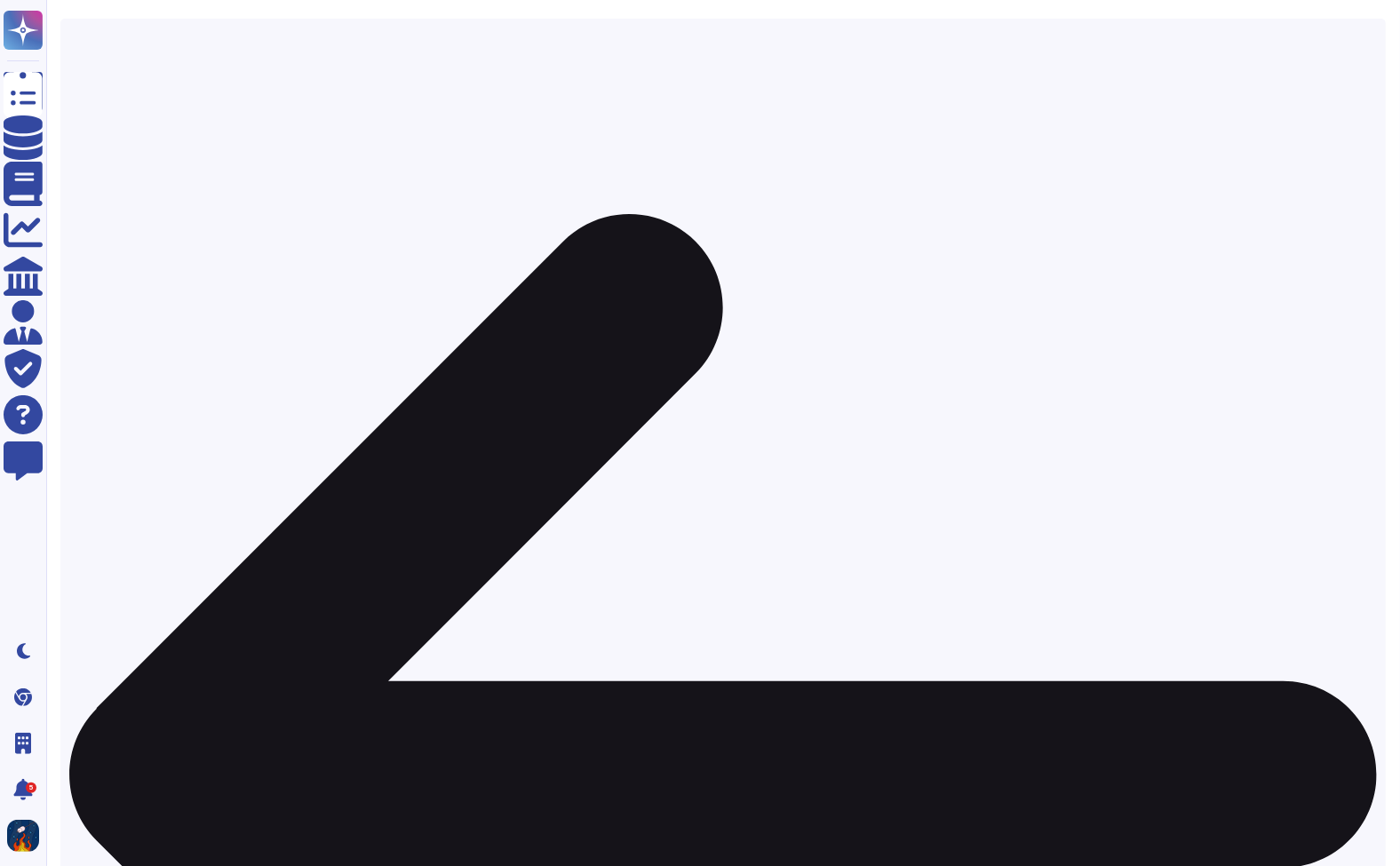 click on "test" at bounding box center [742, 1701] 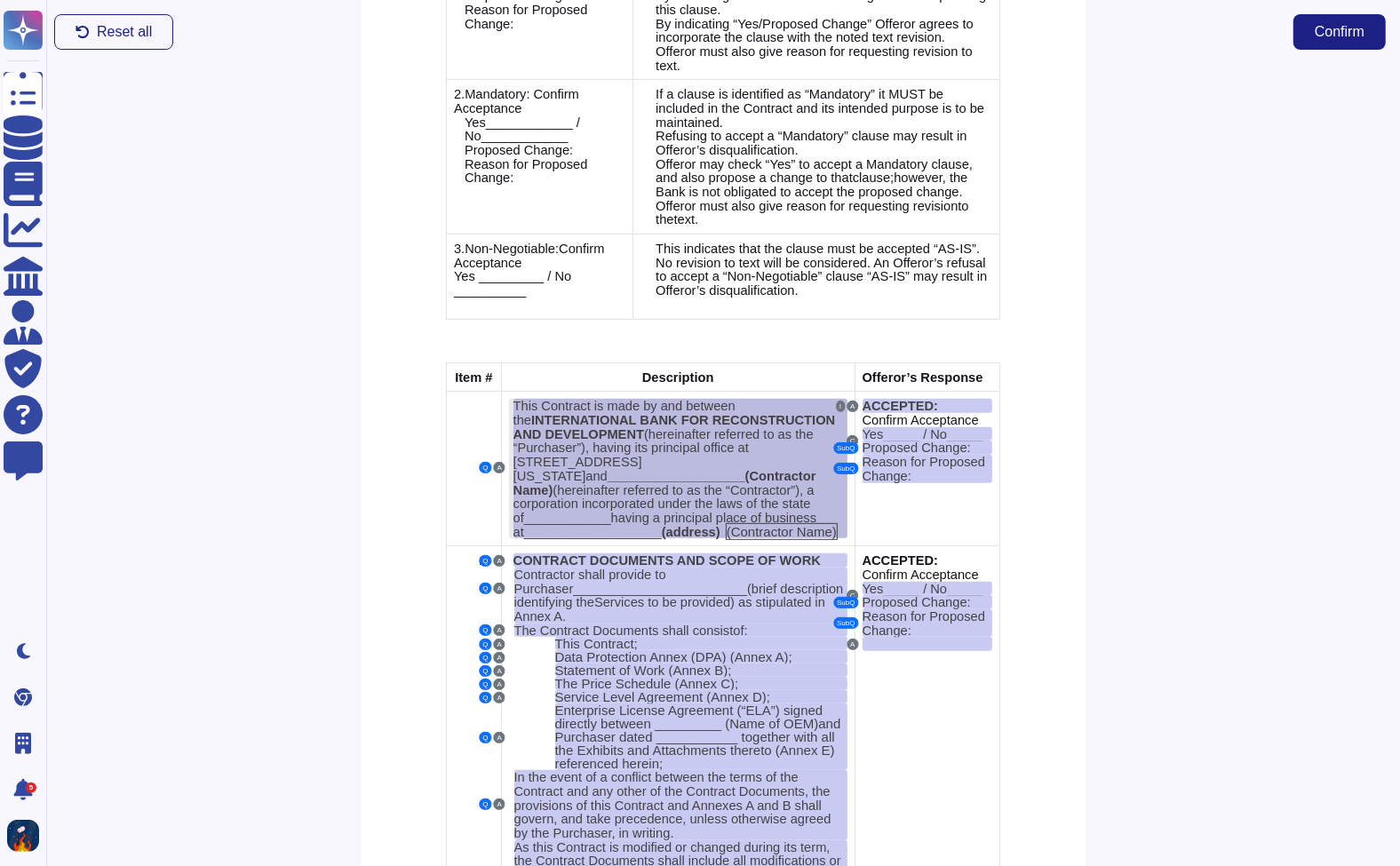 click on "(hereinafter referred to as the “Purchaser”), having its principal office at 1818 H Street, N.W., Washington D.C. 20433" at bounding box center [664, 455] 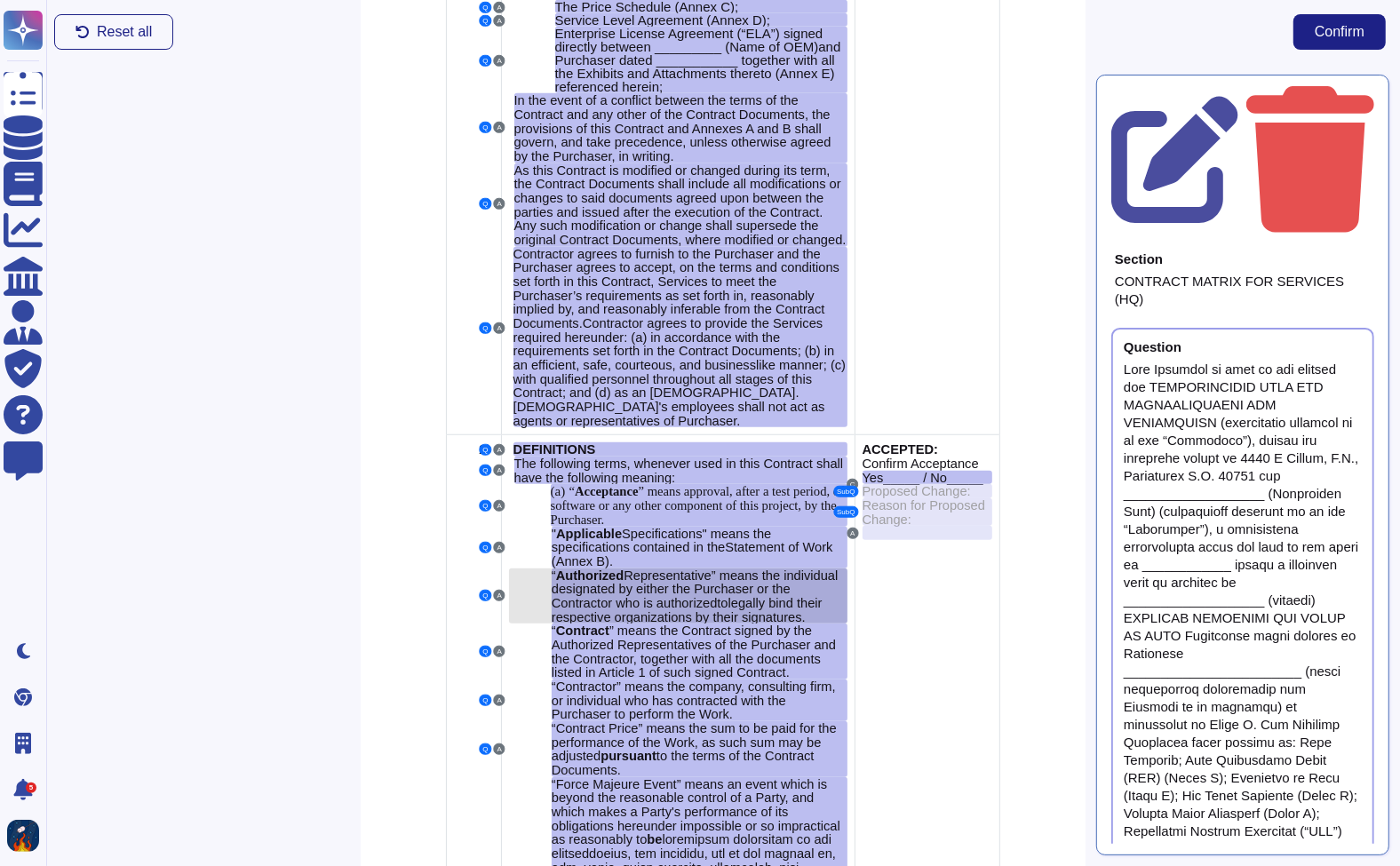 click on "Representative” means the individual designated by either the Purchaser or the Contractor who is authorized" at bounding box center [695, 589] 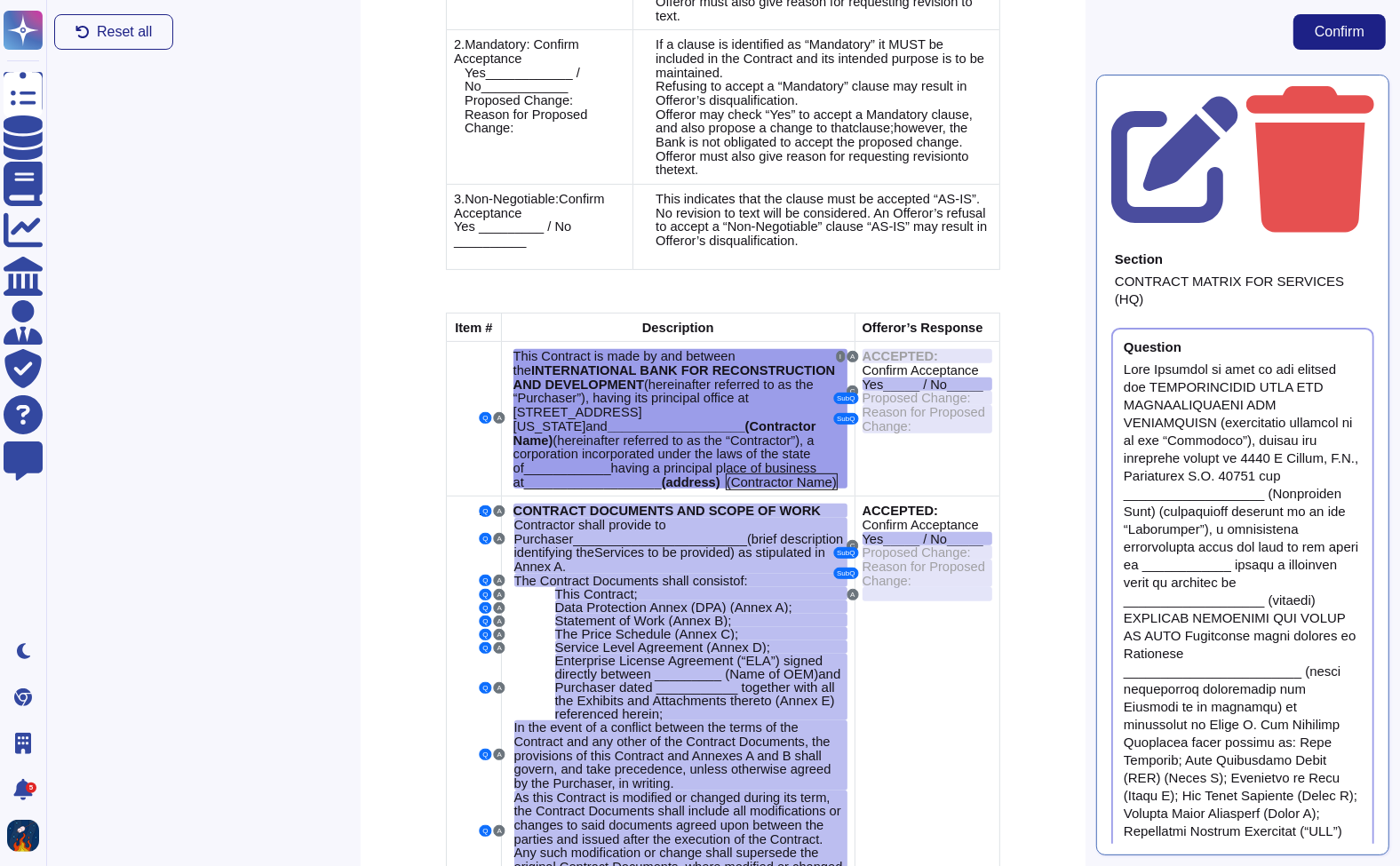 scroll, scrollTop: 392, scrollLeft: 0, axis: vertical 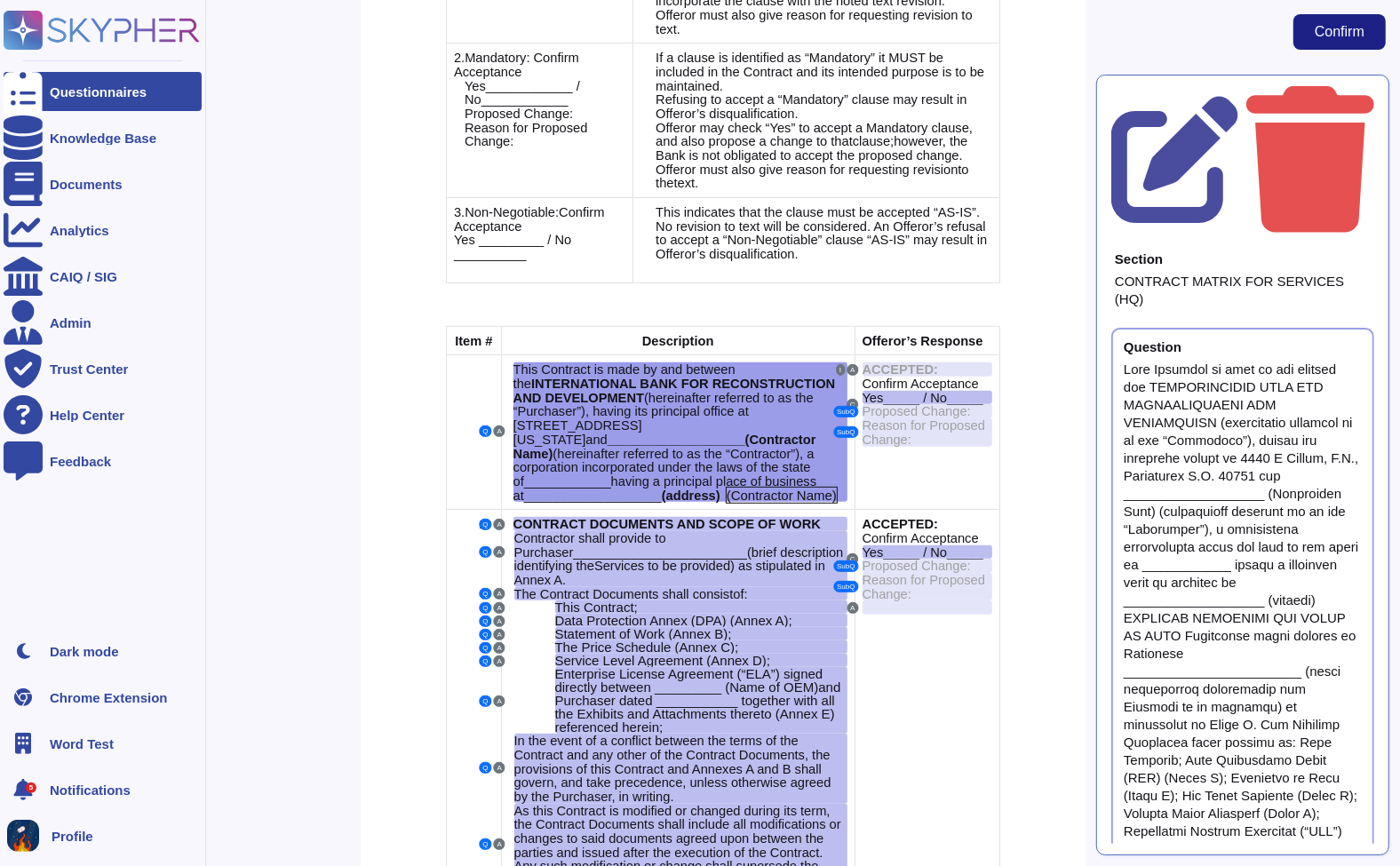 click at bounding box center (23, 91) 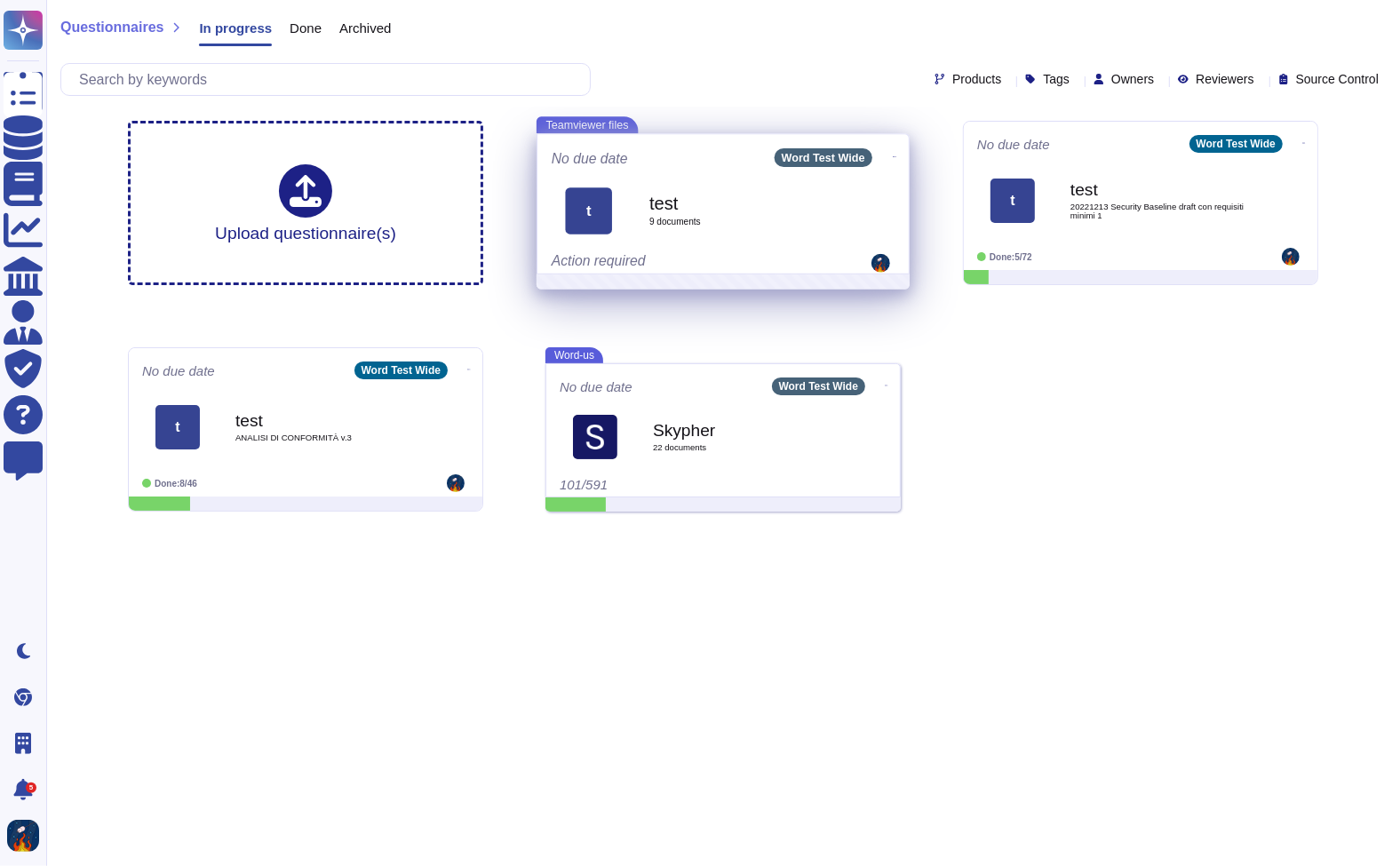 click on "t test 9   document s" at bounding box center (723, 211) 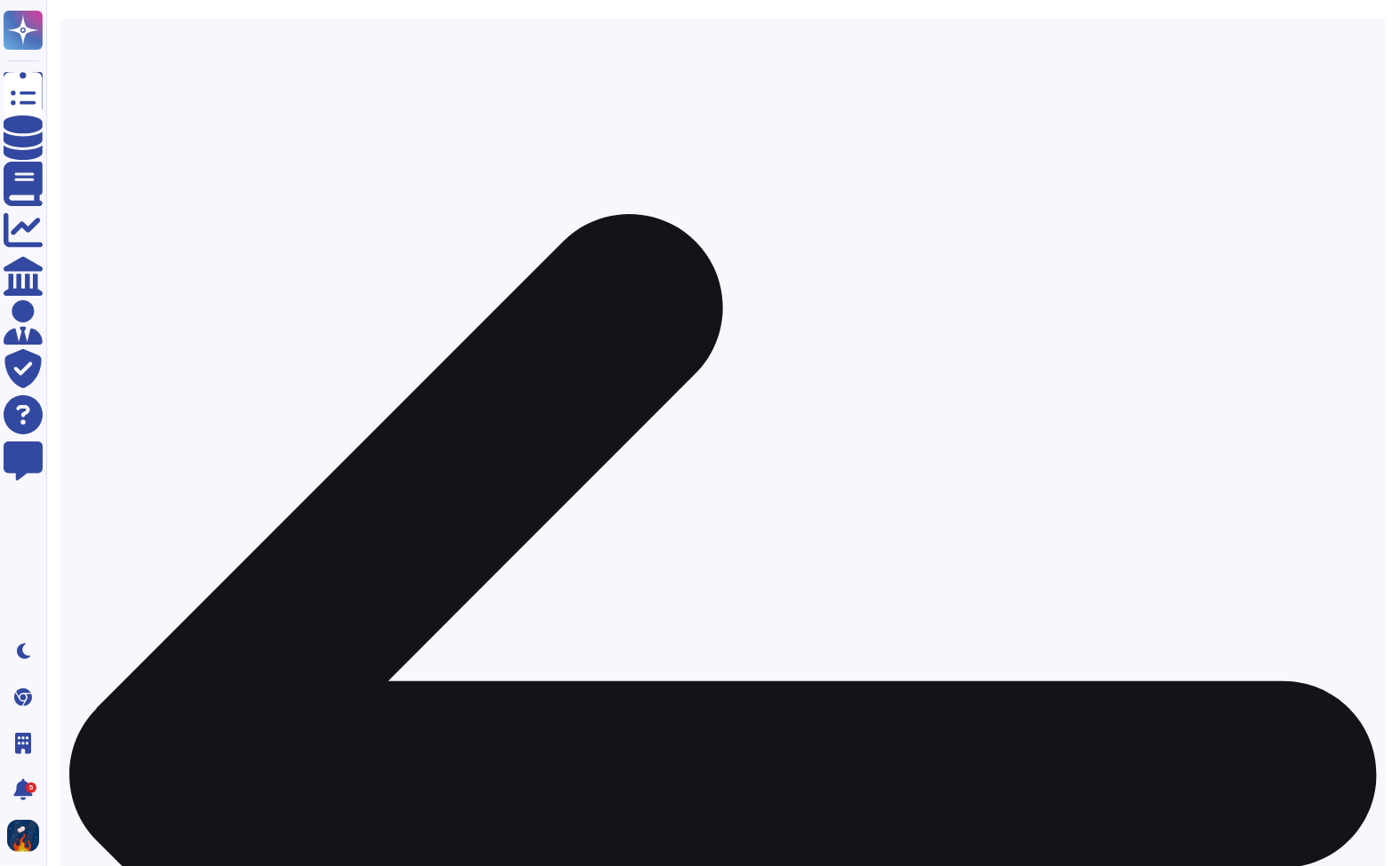 scroll, scrollTop: 118, scrollLeft: 0, axis: vertical 